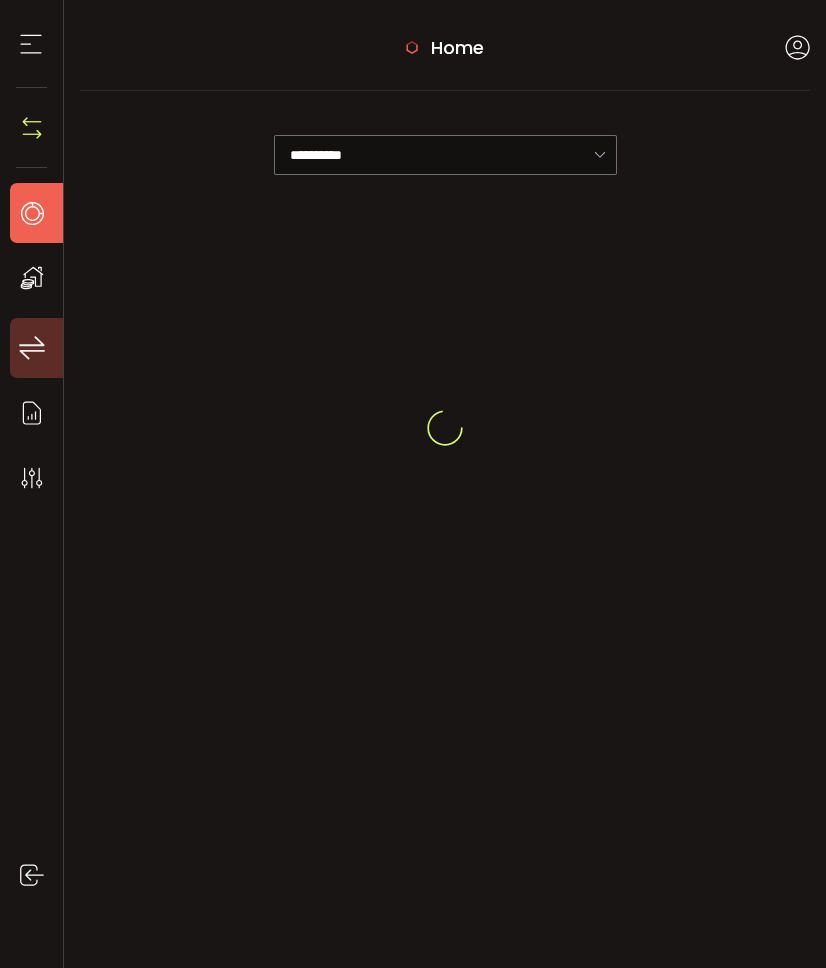 scroll, scrollTop: 0, scrollLeft: 0, axis: both 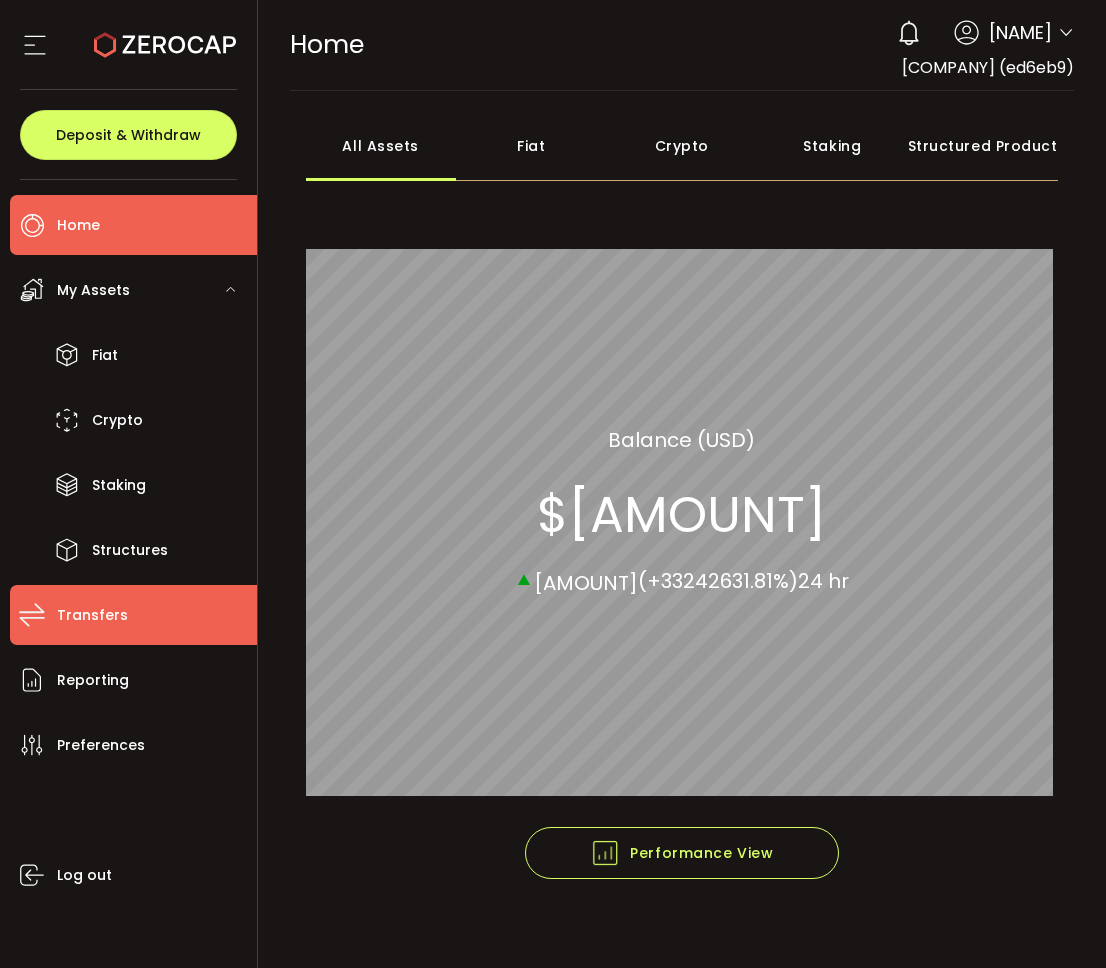 click on "Transfers" at bounding box center (133, 615) 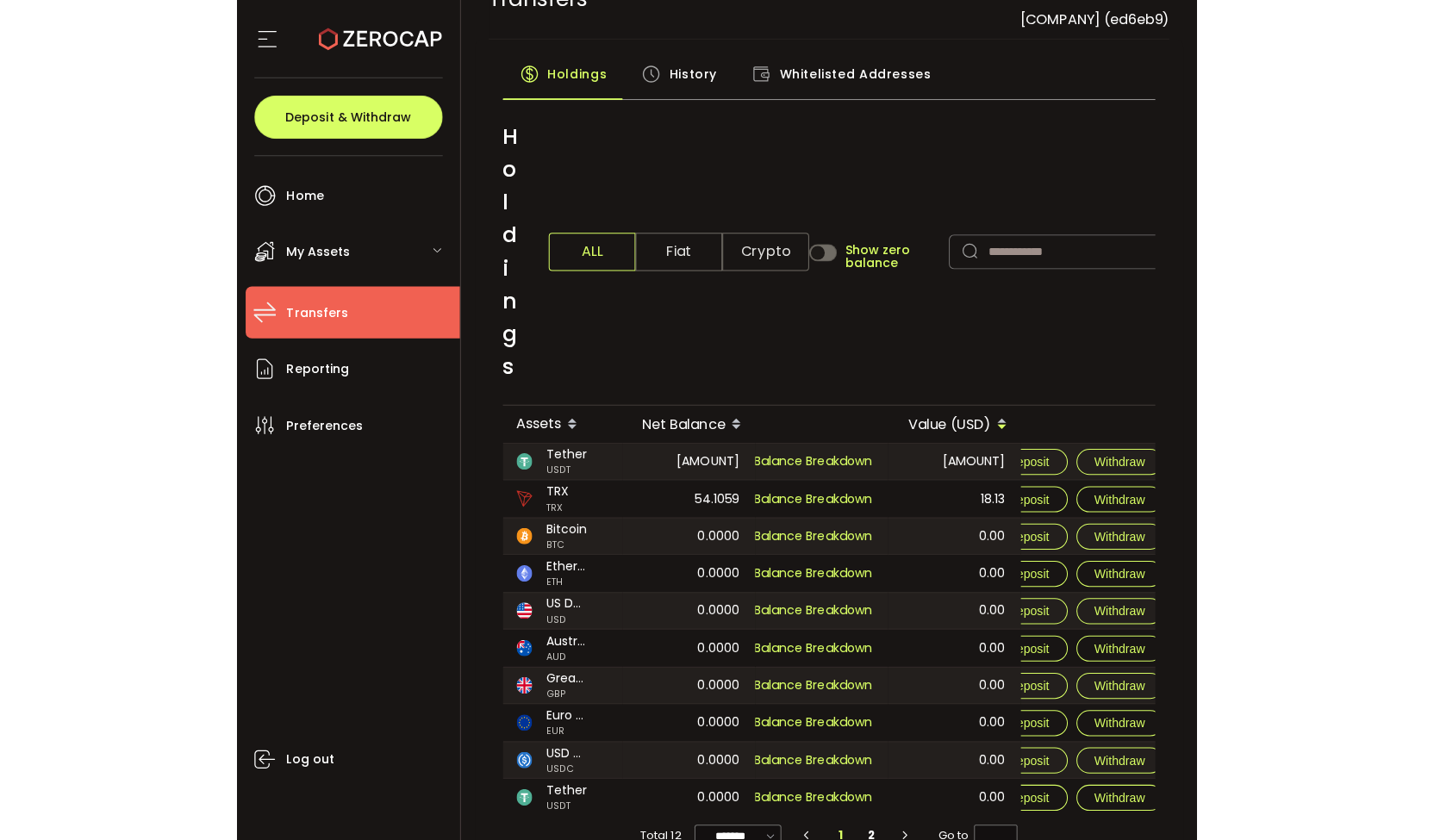 scroll, scrollTop: 72, scrollLeft: 0, axis: vertical 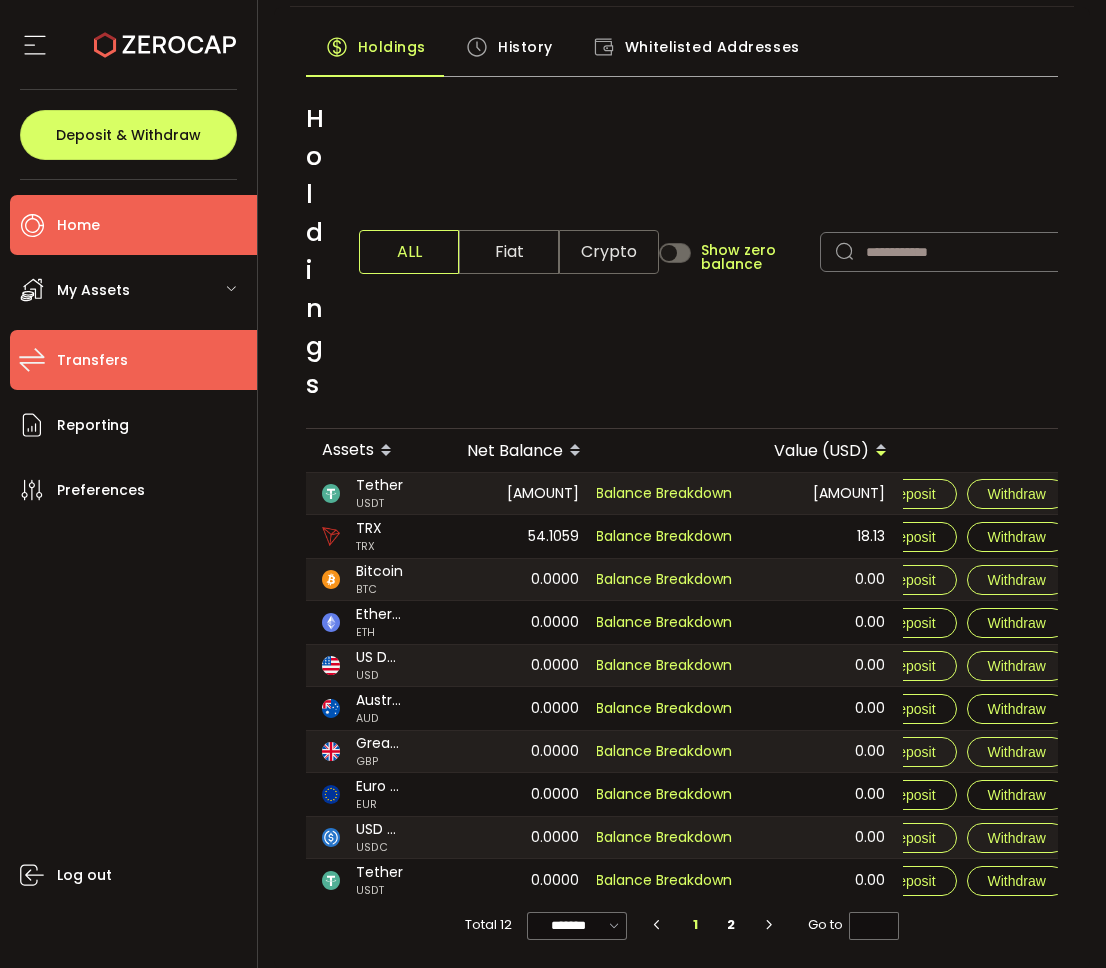 click on "Home" at bounding box center [133, 225] 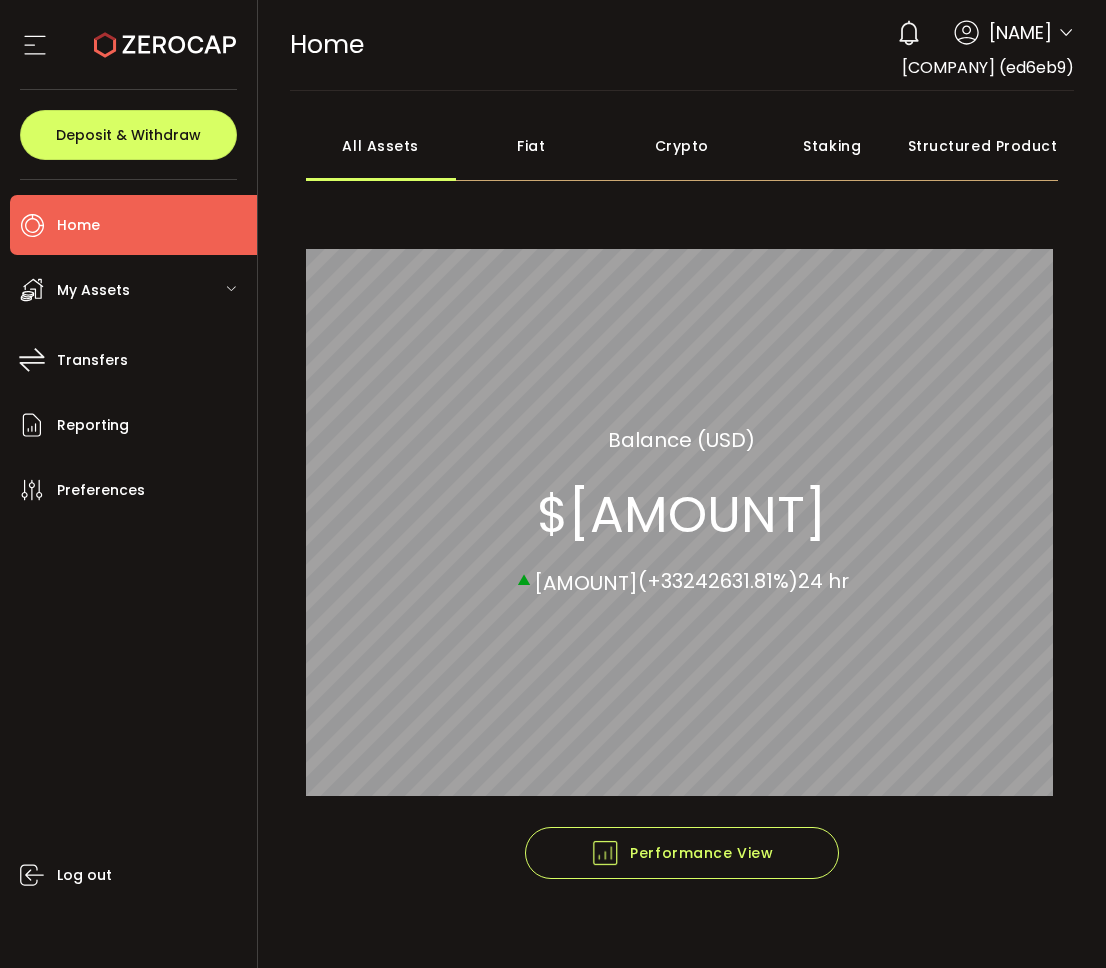 click on "Fiat" at bounding box center (531, 146) 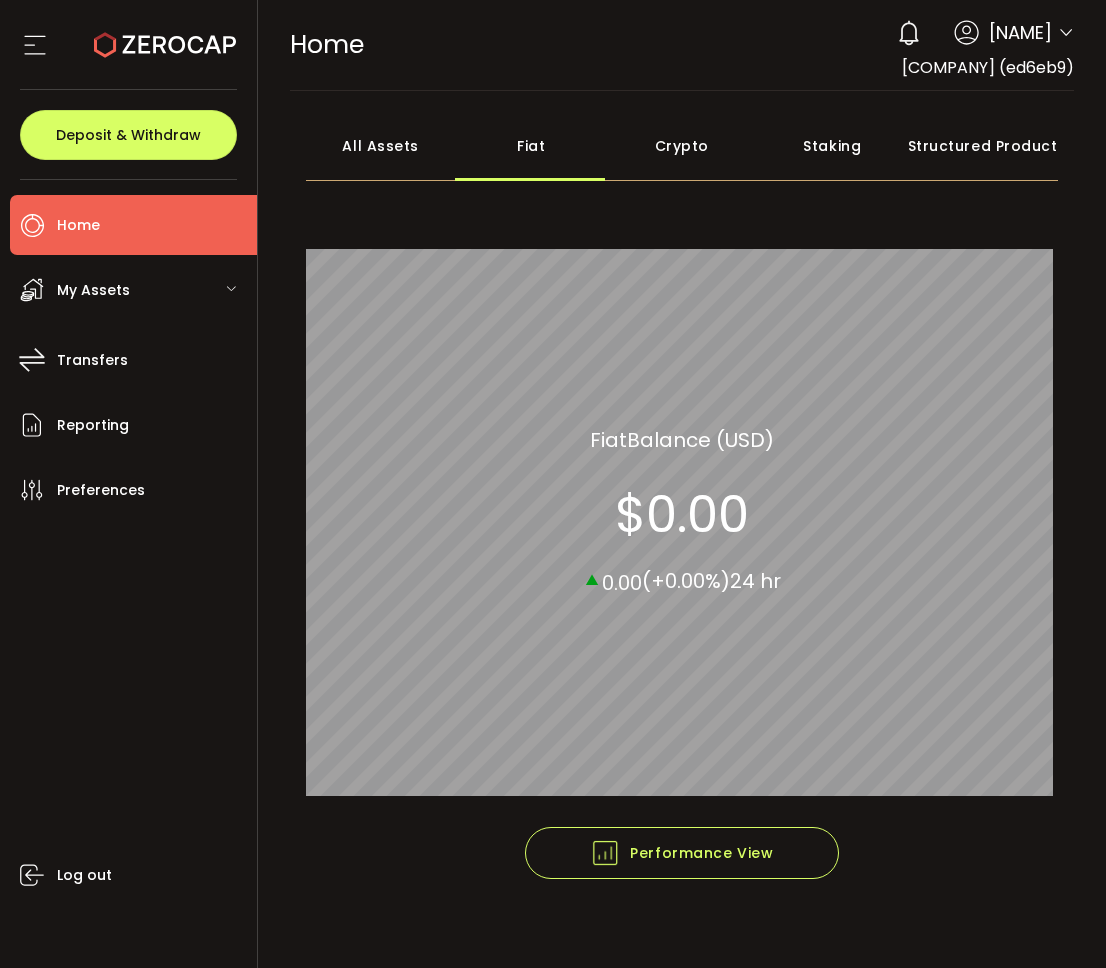 click on "All Assets" at bounding box center [381, 146] 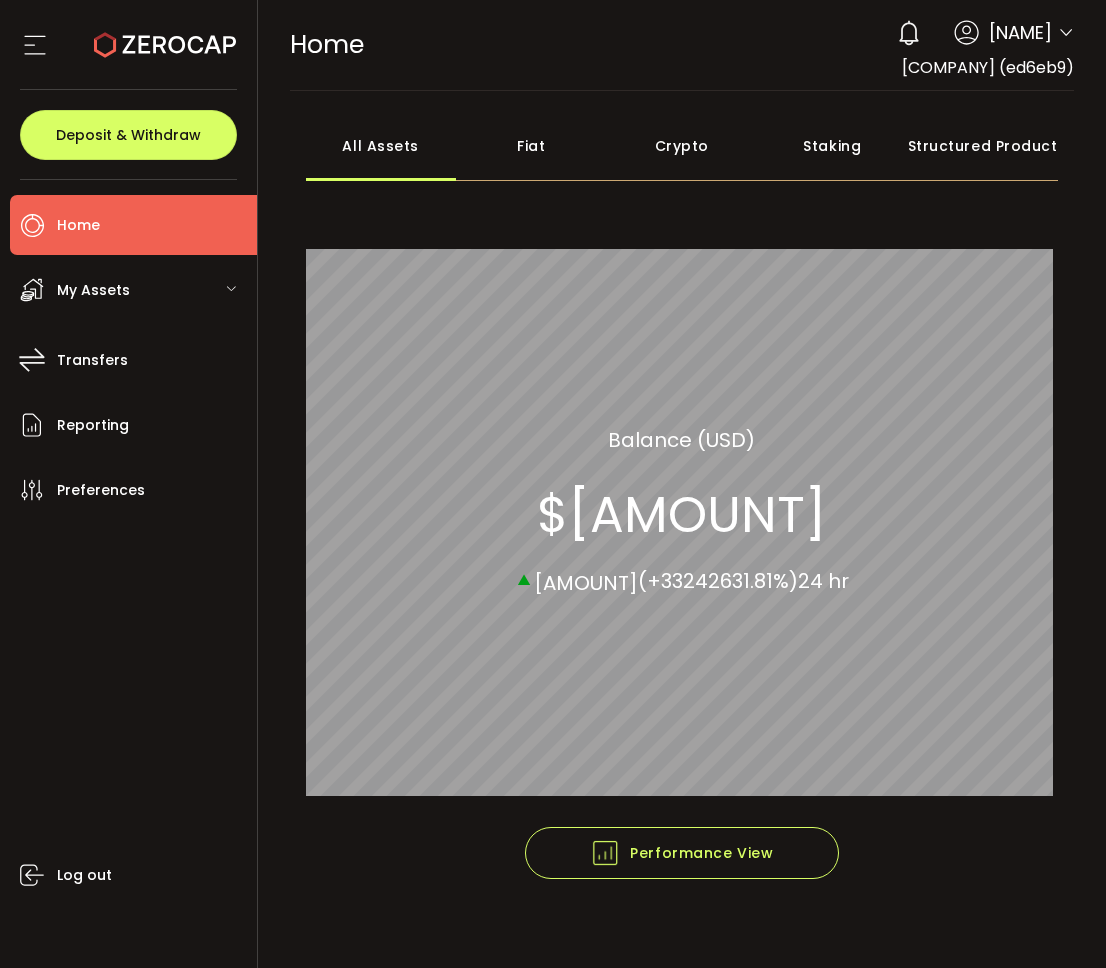 click on "$5,999,743.55" at bounding box center (681, 514) 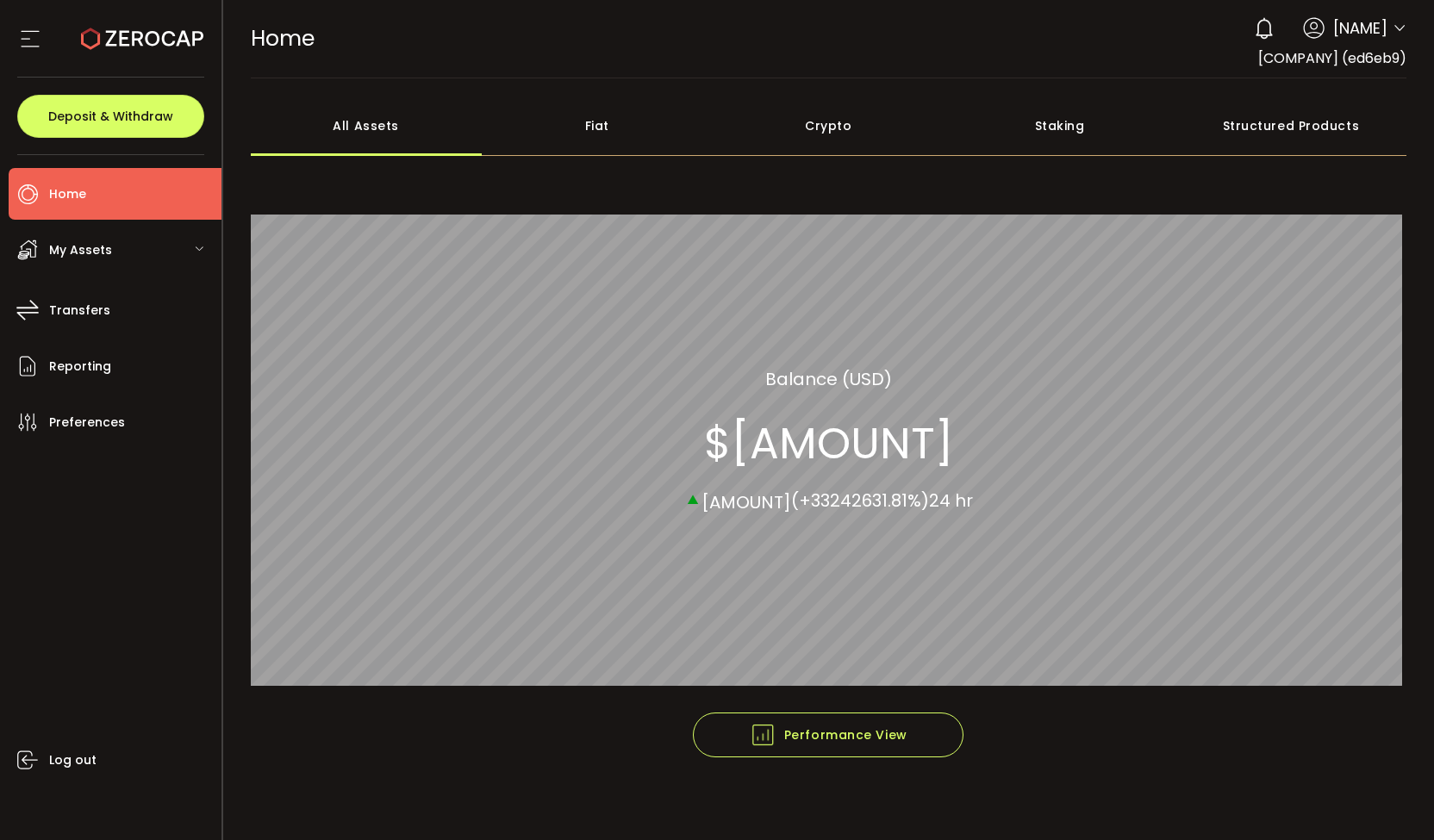 click on "My Assets" at bounding box center (115, 250) 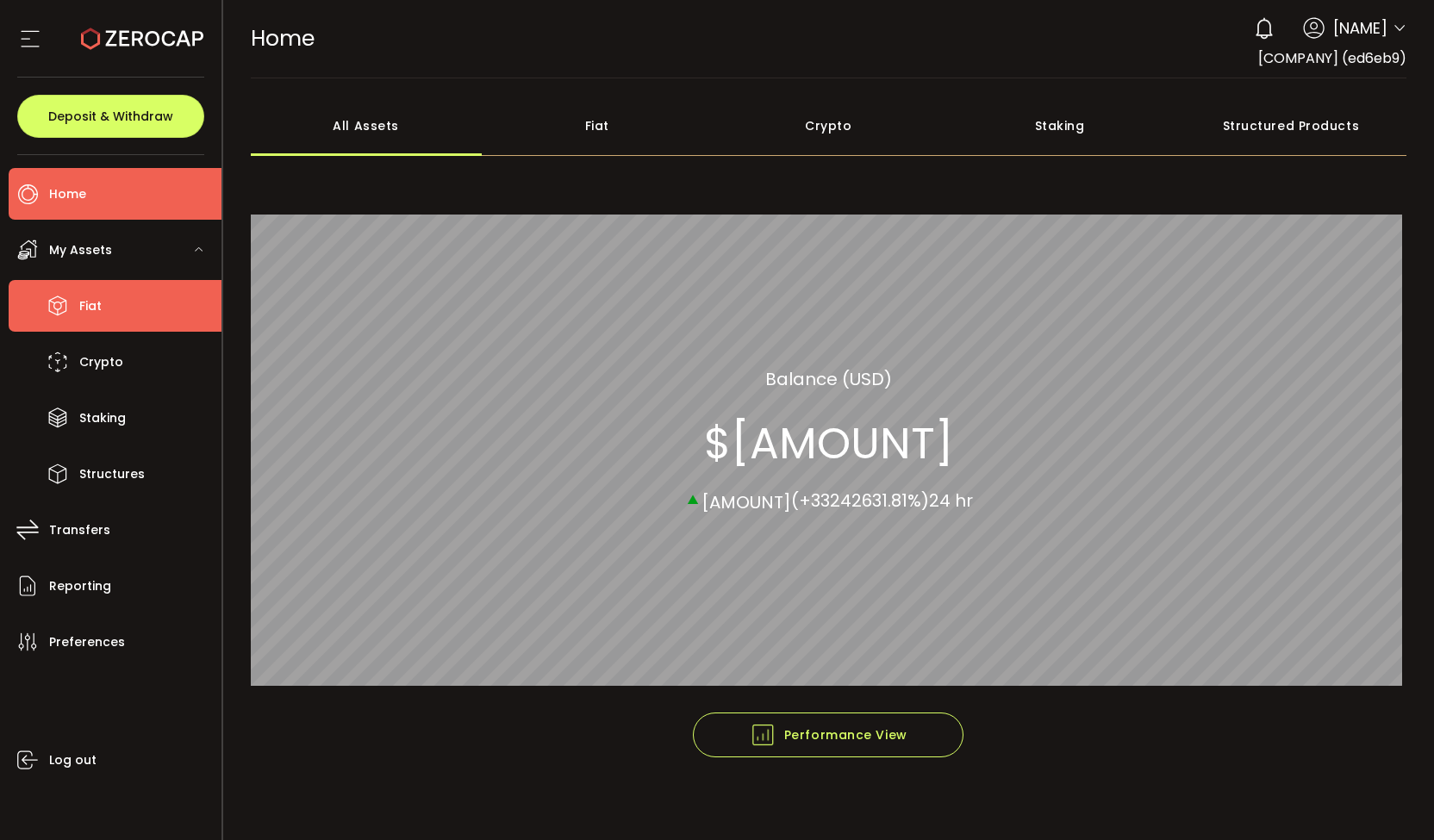 click on "Fiat" at bounding box center [115, 306] 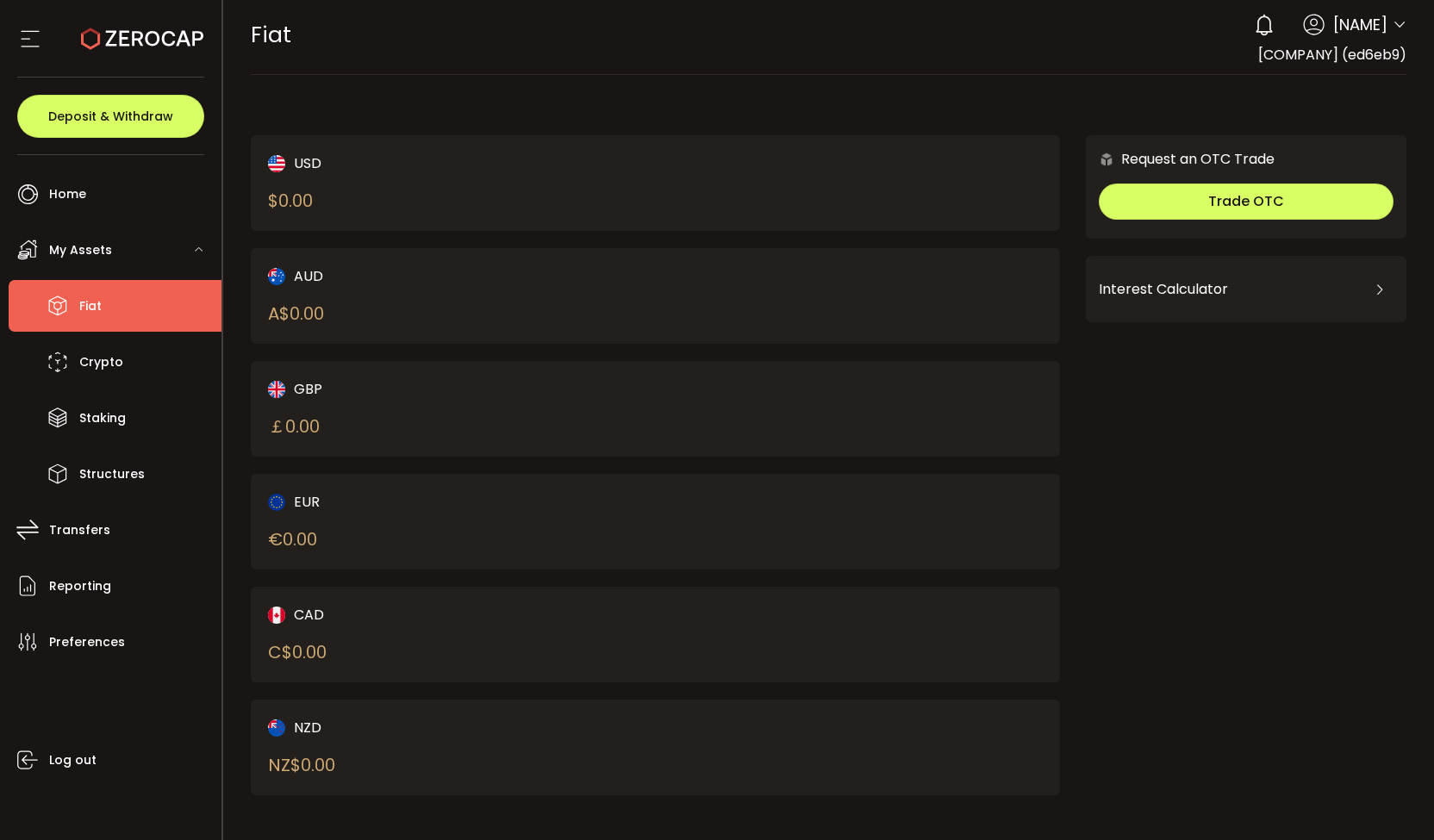 scroll, scrollTop: 4, scrollLeft: 0, axis: vertical 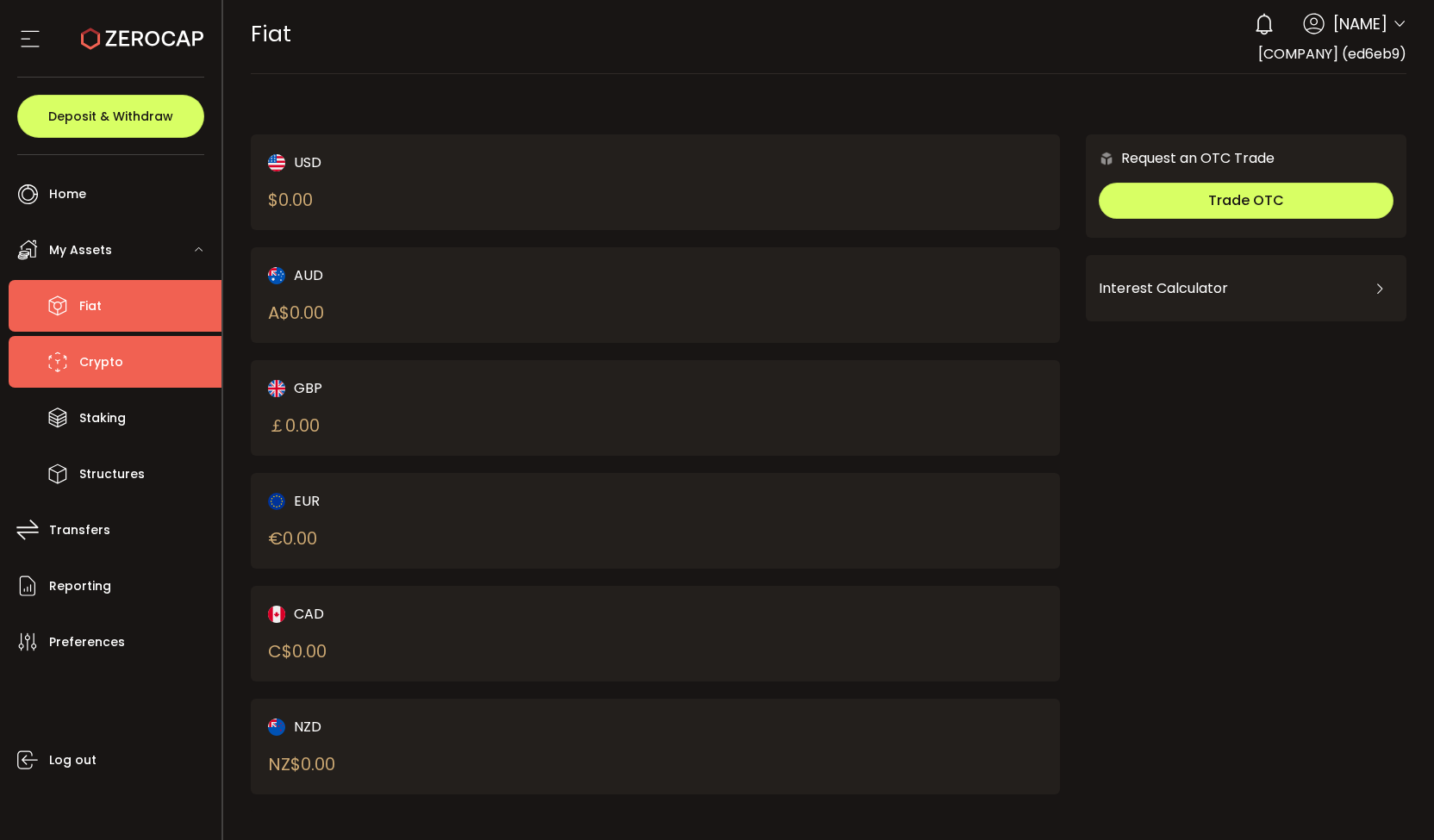 click on "Crypto" at bounding box center (115, 362) 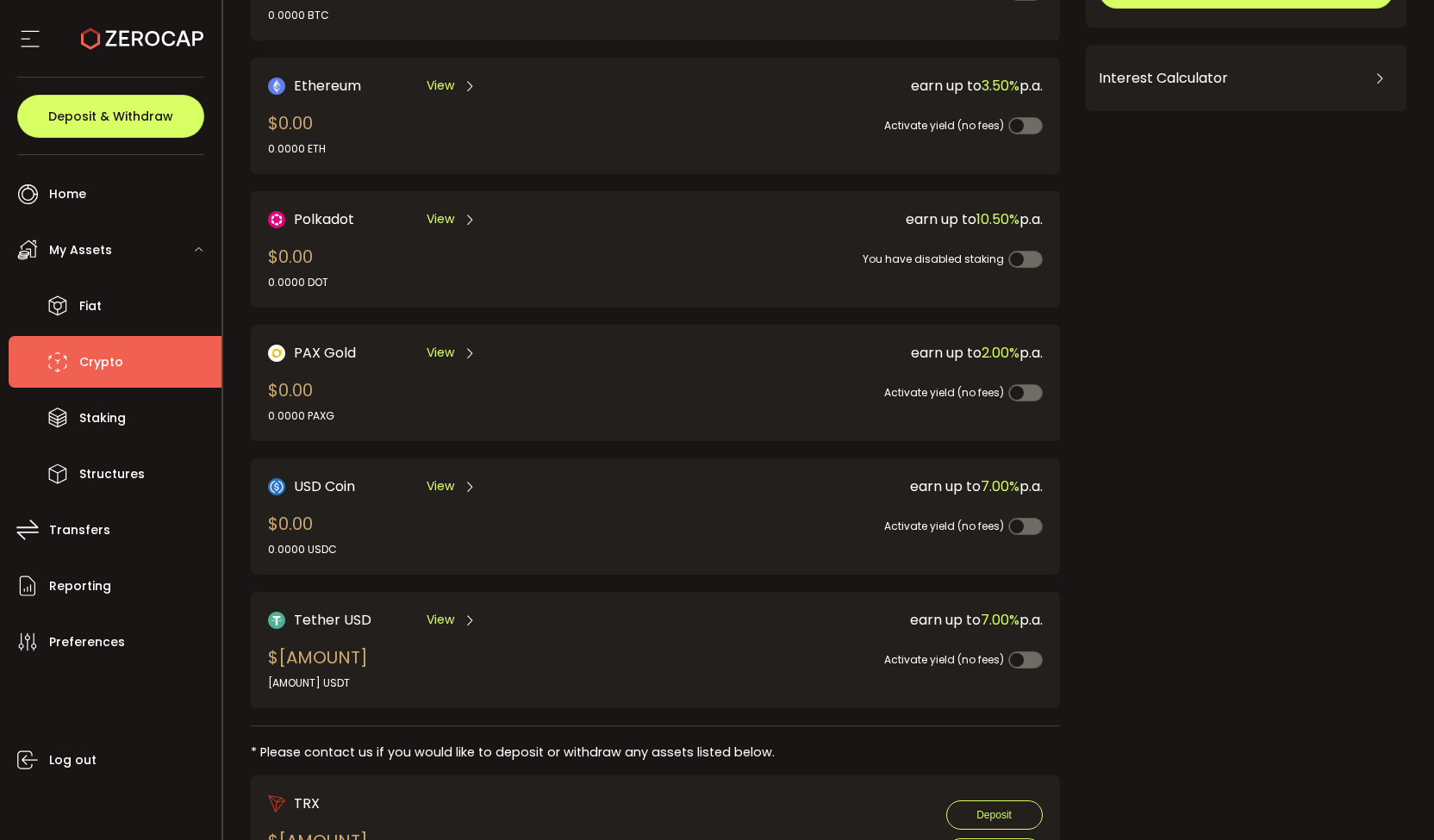 scroll, scrollTop: 312, scrollLeft: 0, axis: vertical 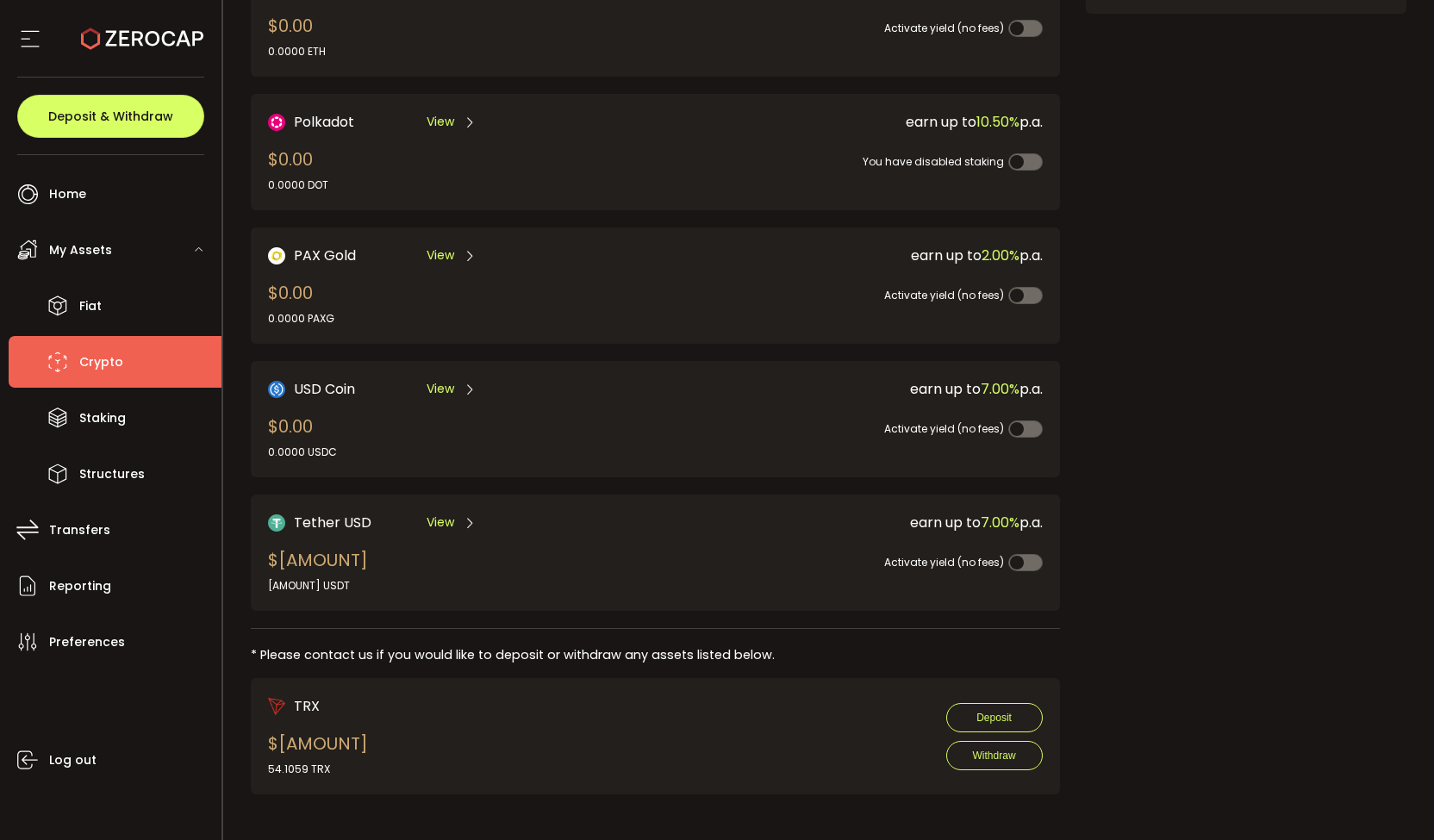 click on "Activate yield (no fees)" at bounding box center [842, 552] 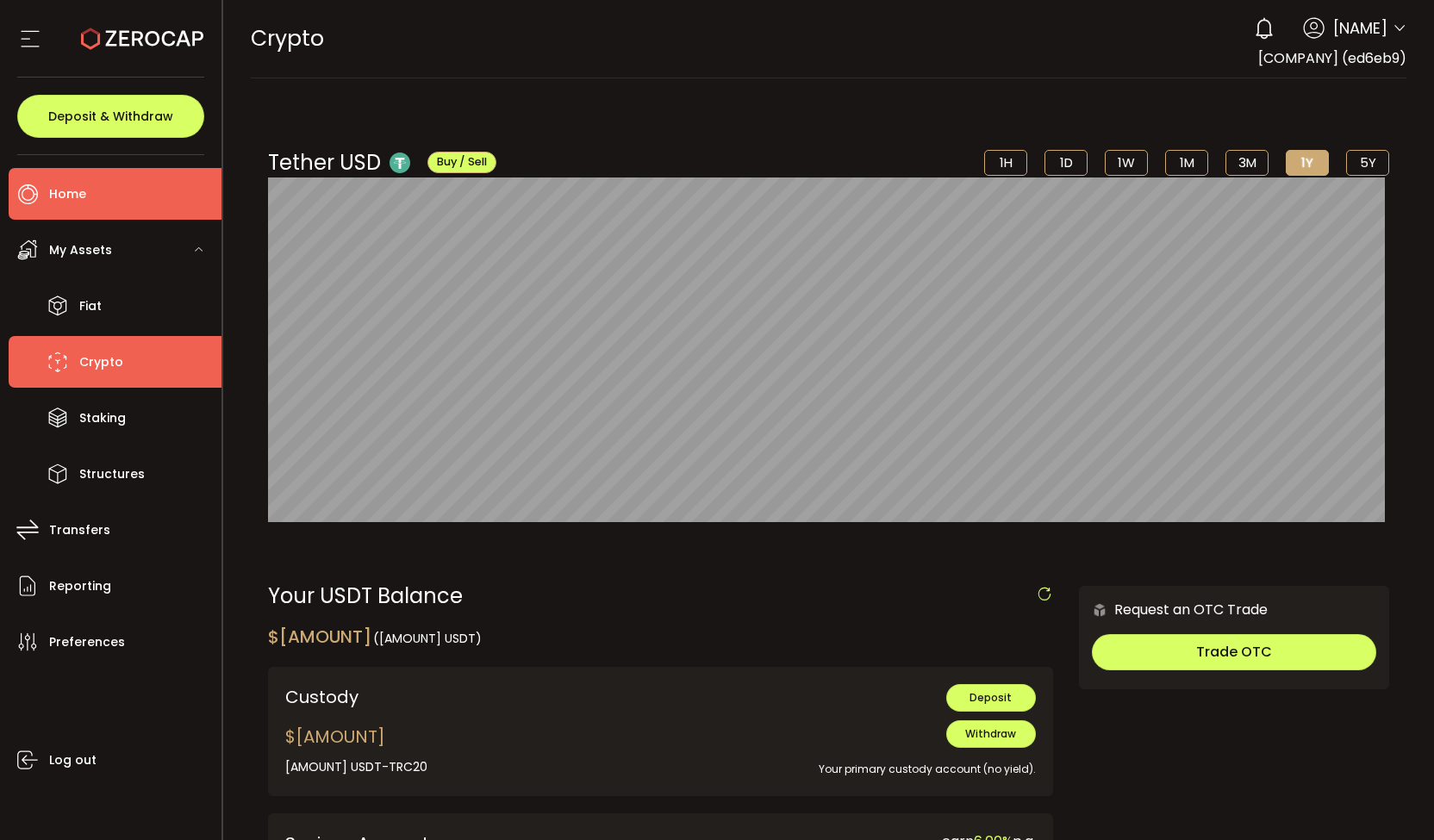 click on "Home" at bounding box center [115, 194] 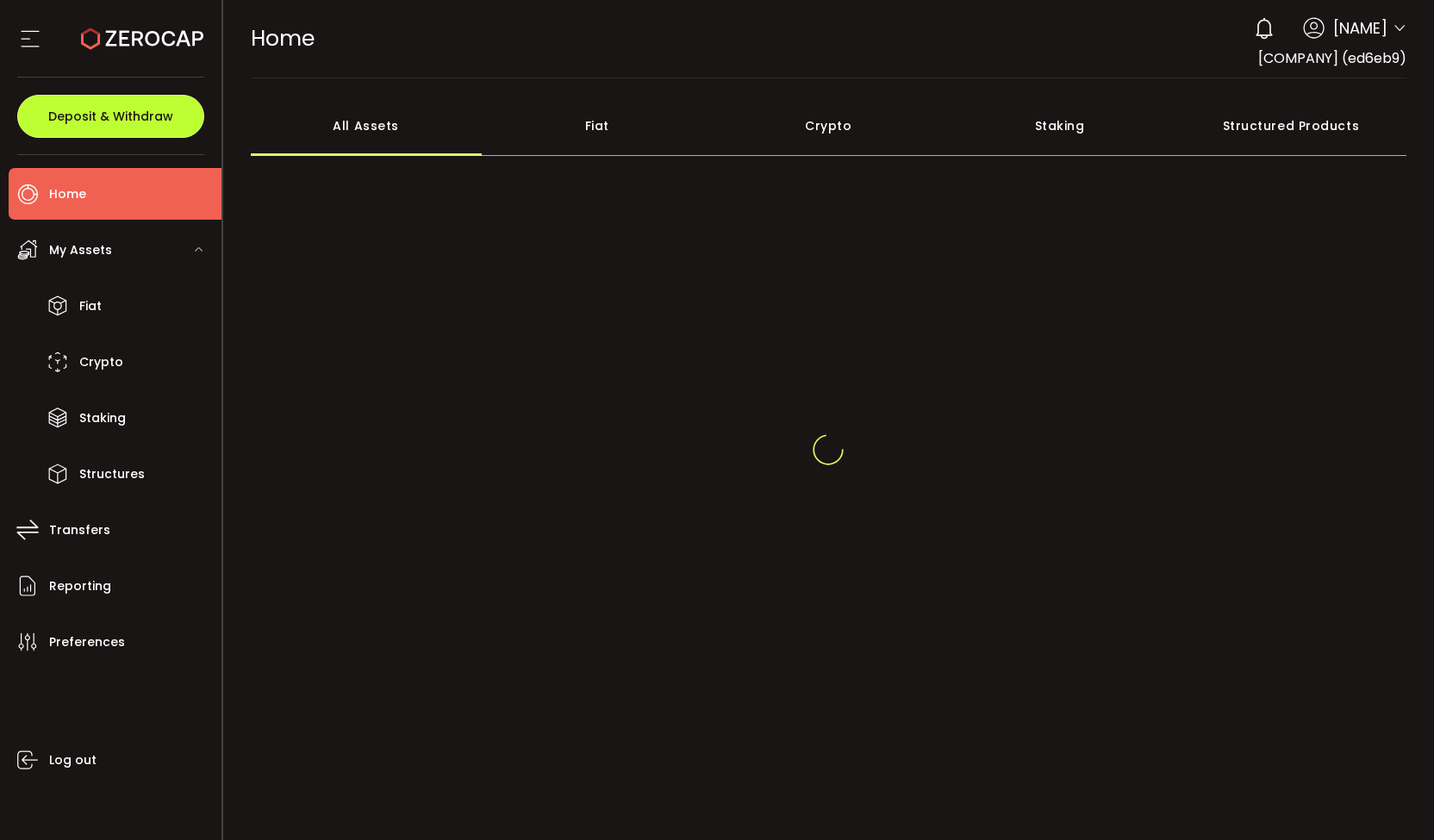 drag, startPoint x: 114, startPoint y: 133, endPoint x: 127, endPoint y: 134, distance: 13.038405 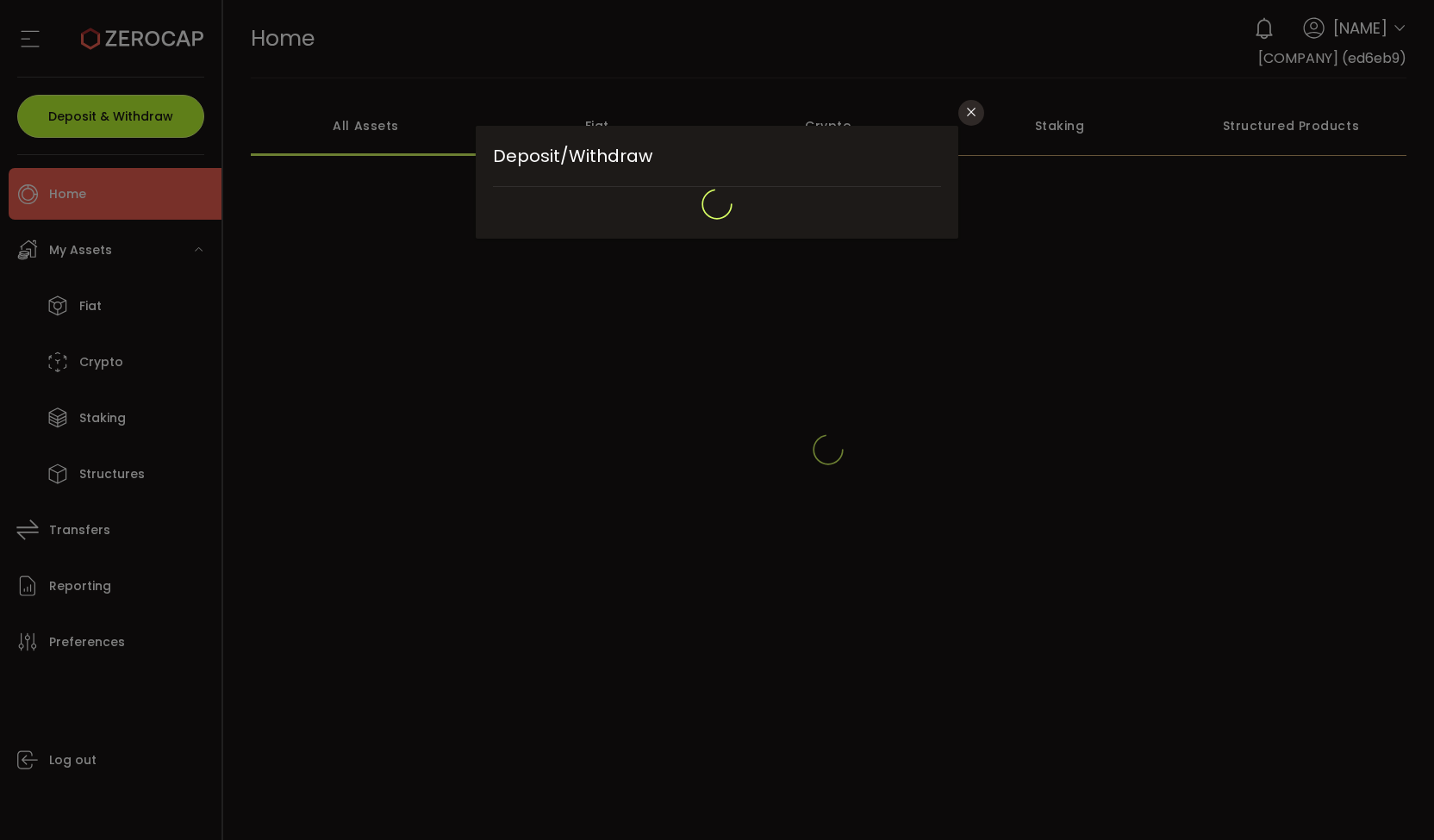 type on "**********" 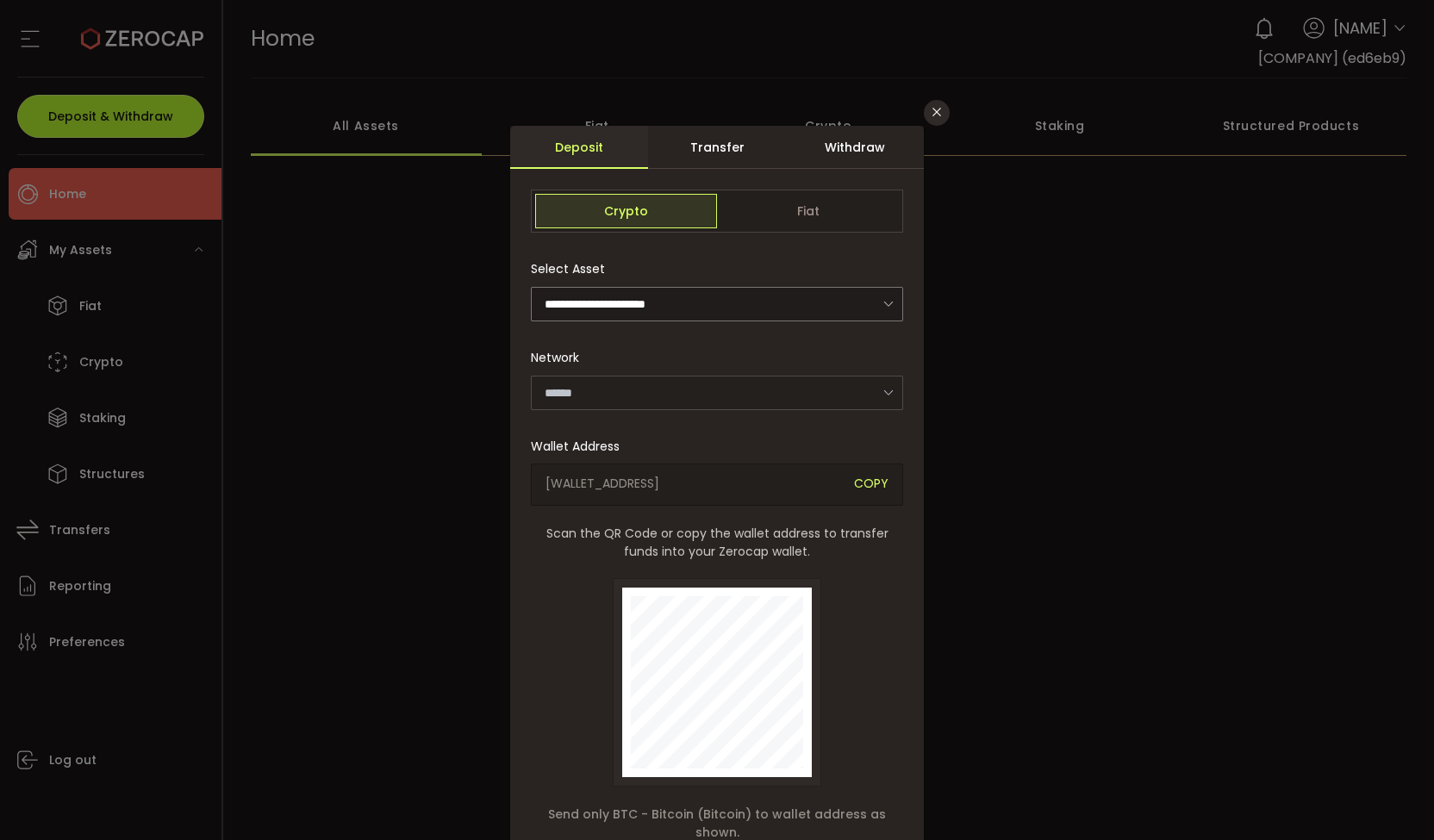 type on "*******" 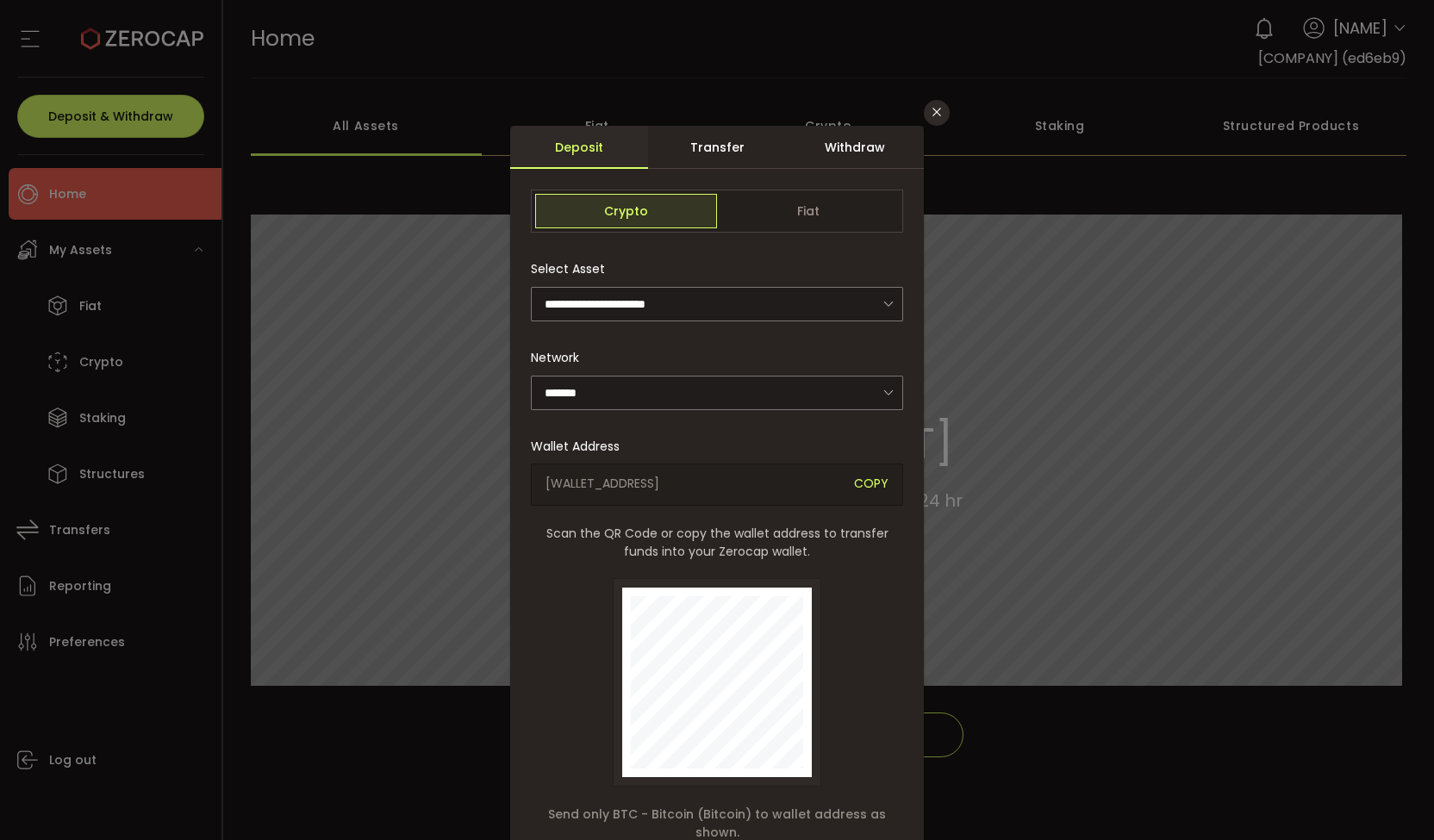 click on "Transfer" at bounding box center [717, 147] 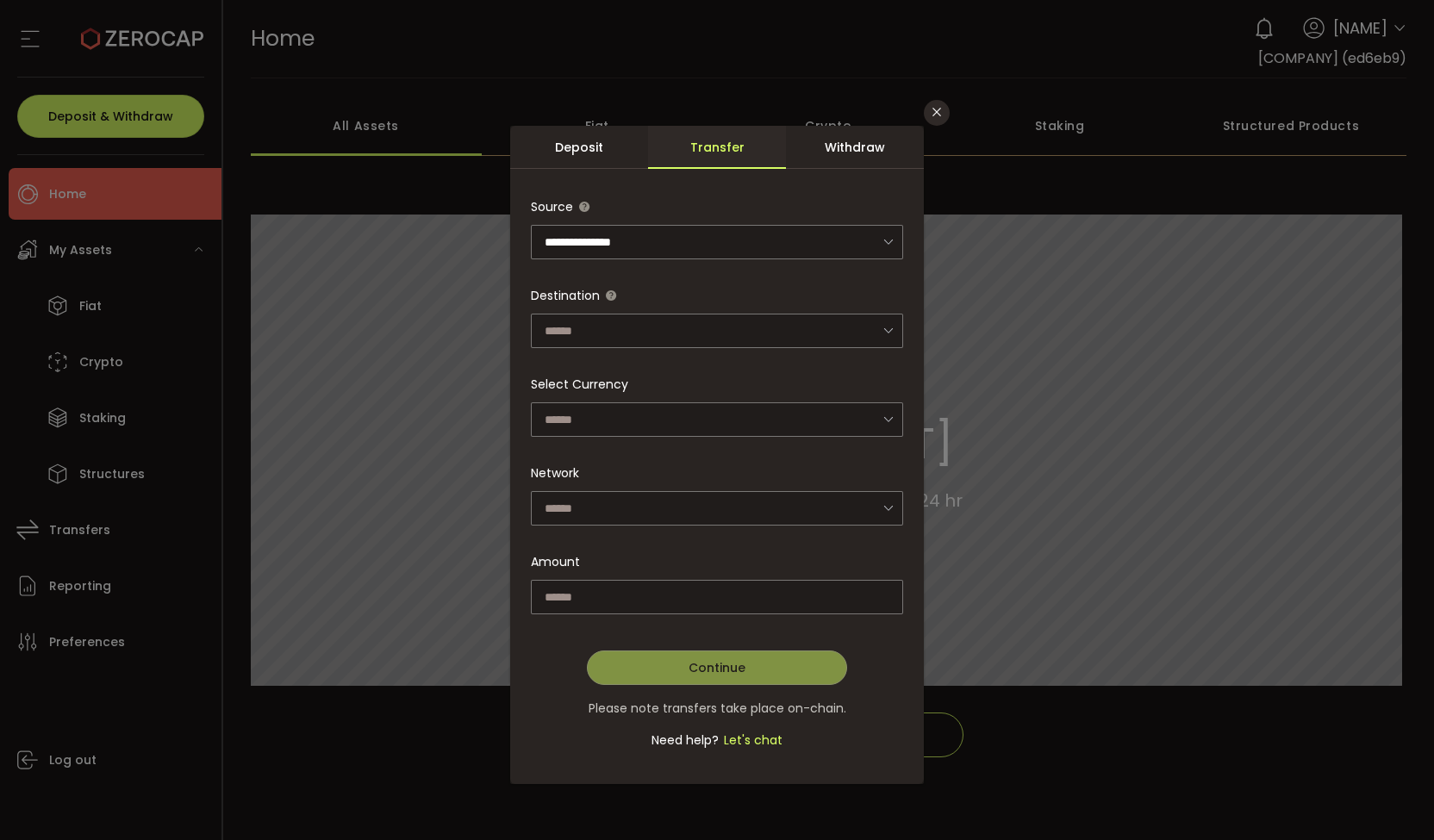 click on "Withdraw" at bounding box center (855, 147) 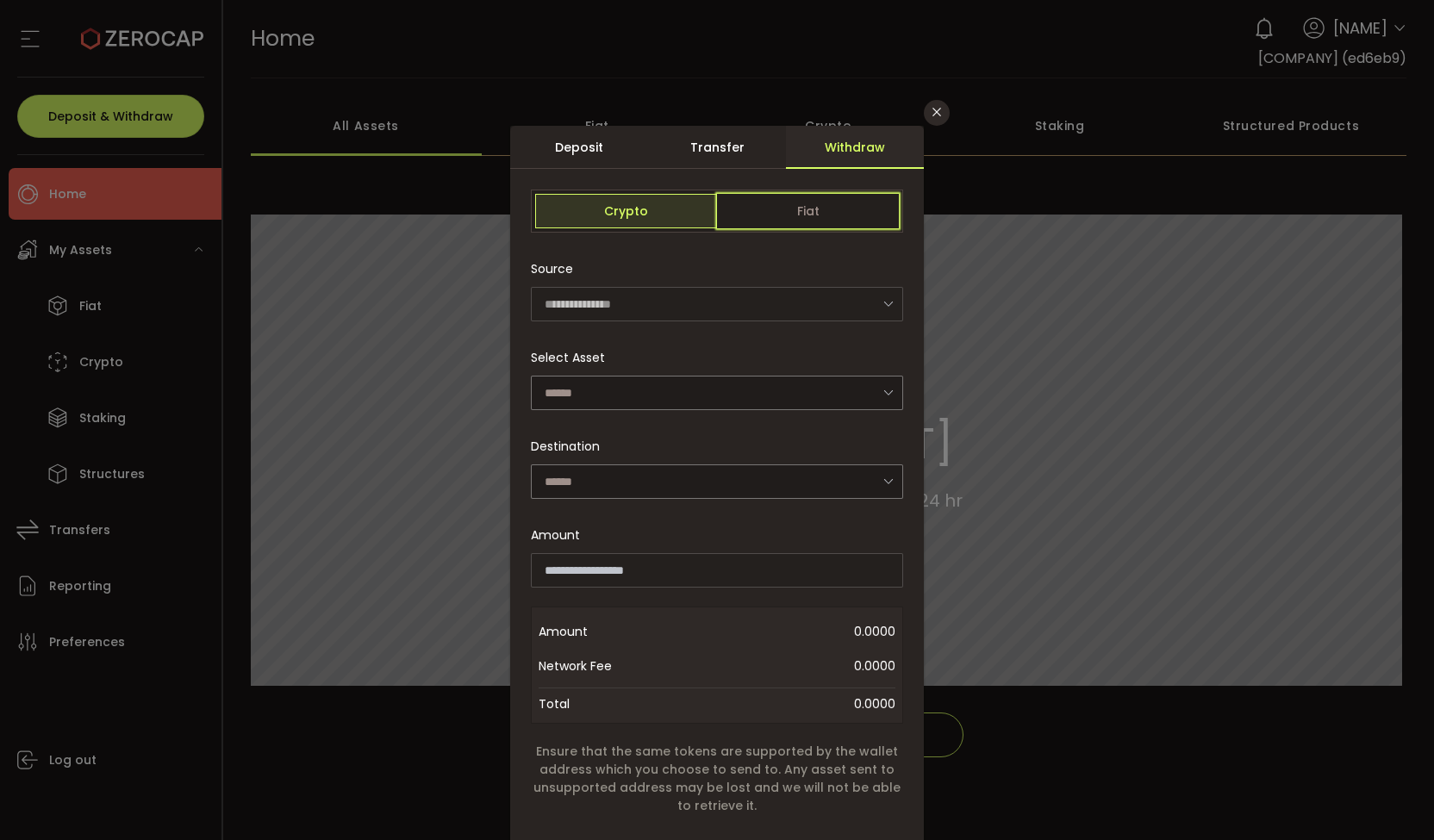click on "Fiat" at bounding box center (807, 211) 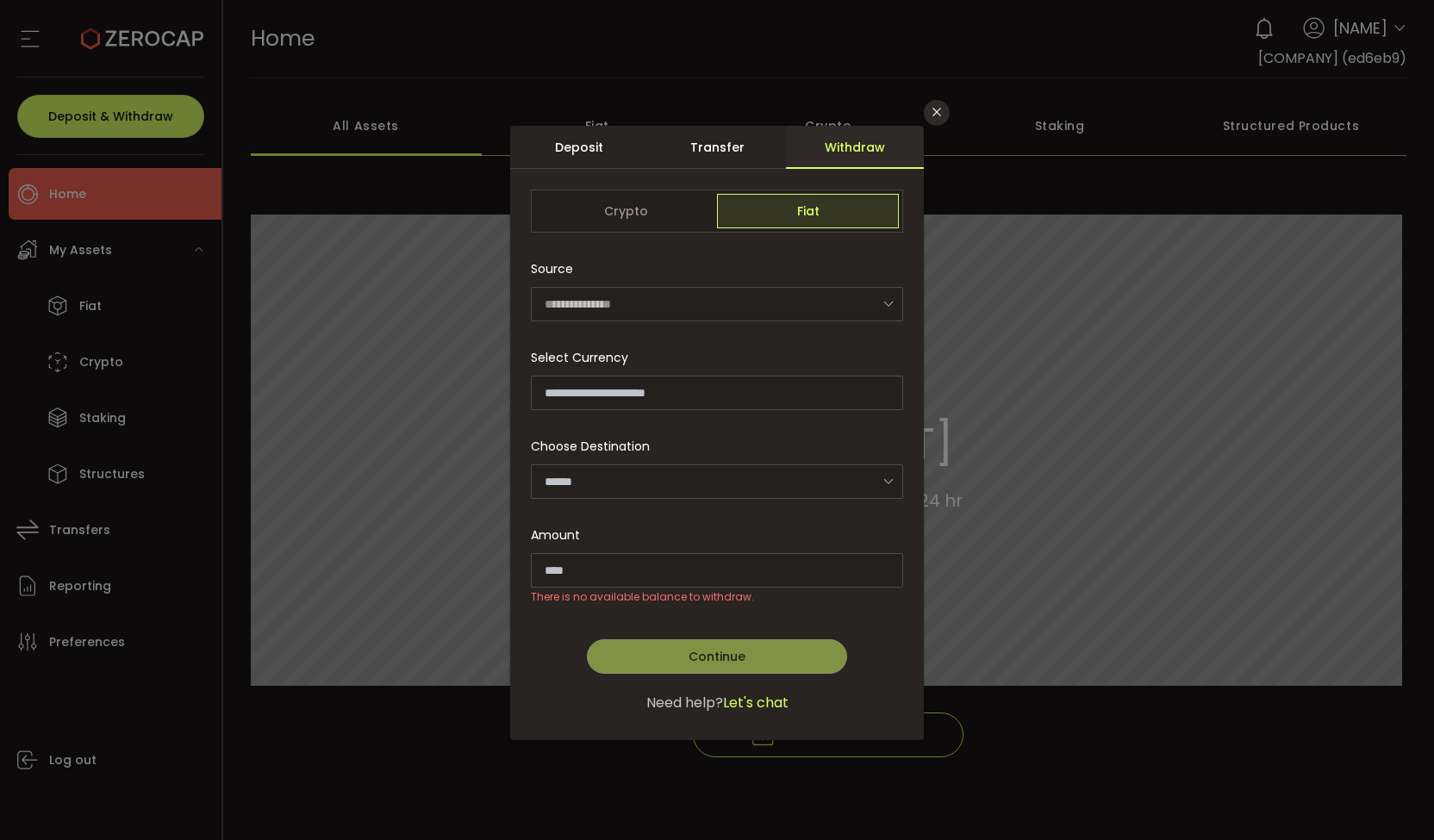 click on "Transfer" at bounding box center [717, 147] 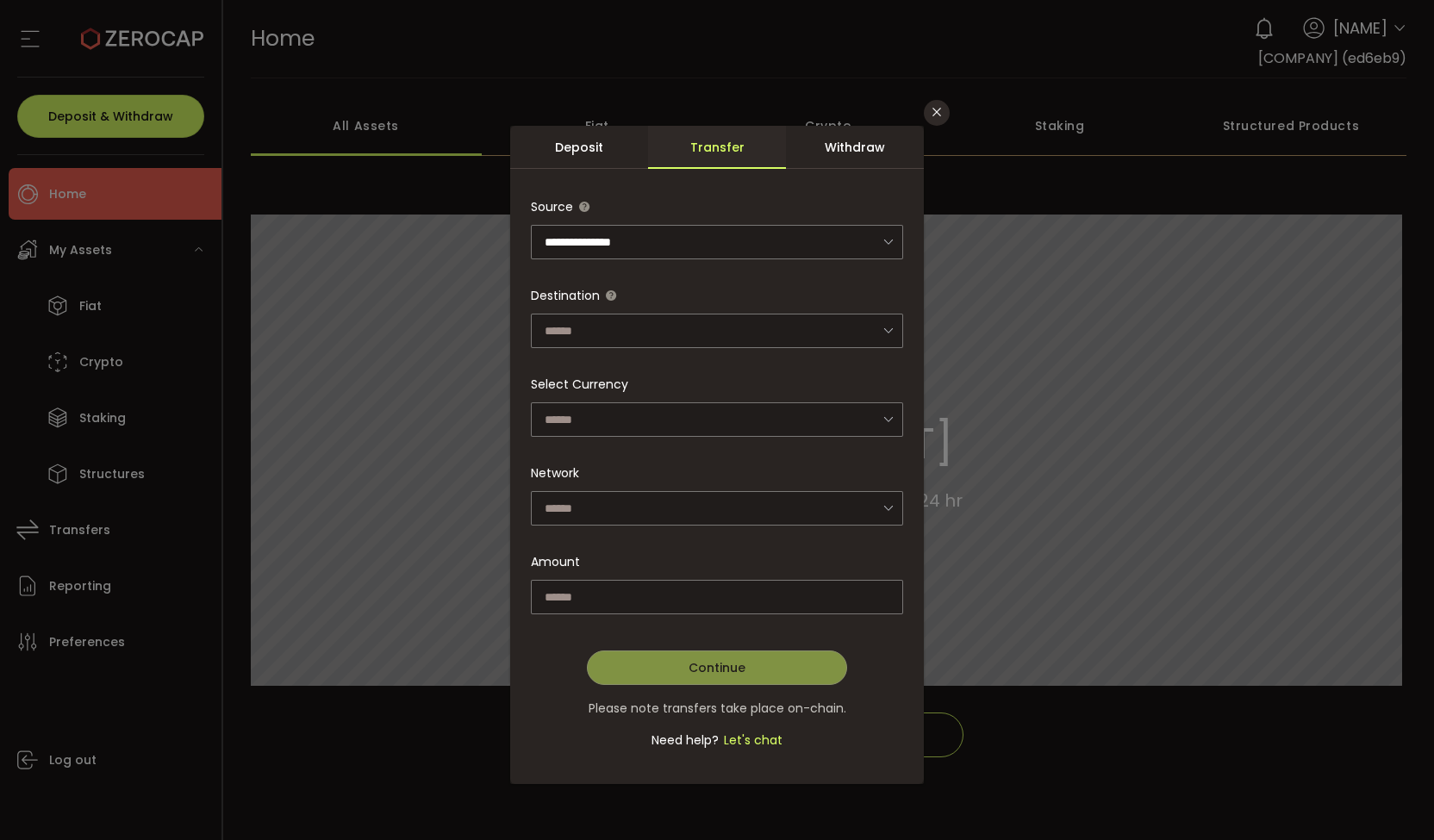 click on "Deposit" at bounding box center [579, 147] 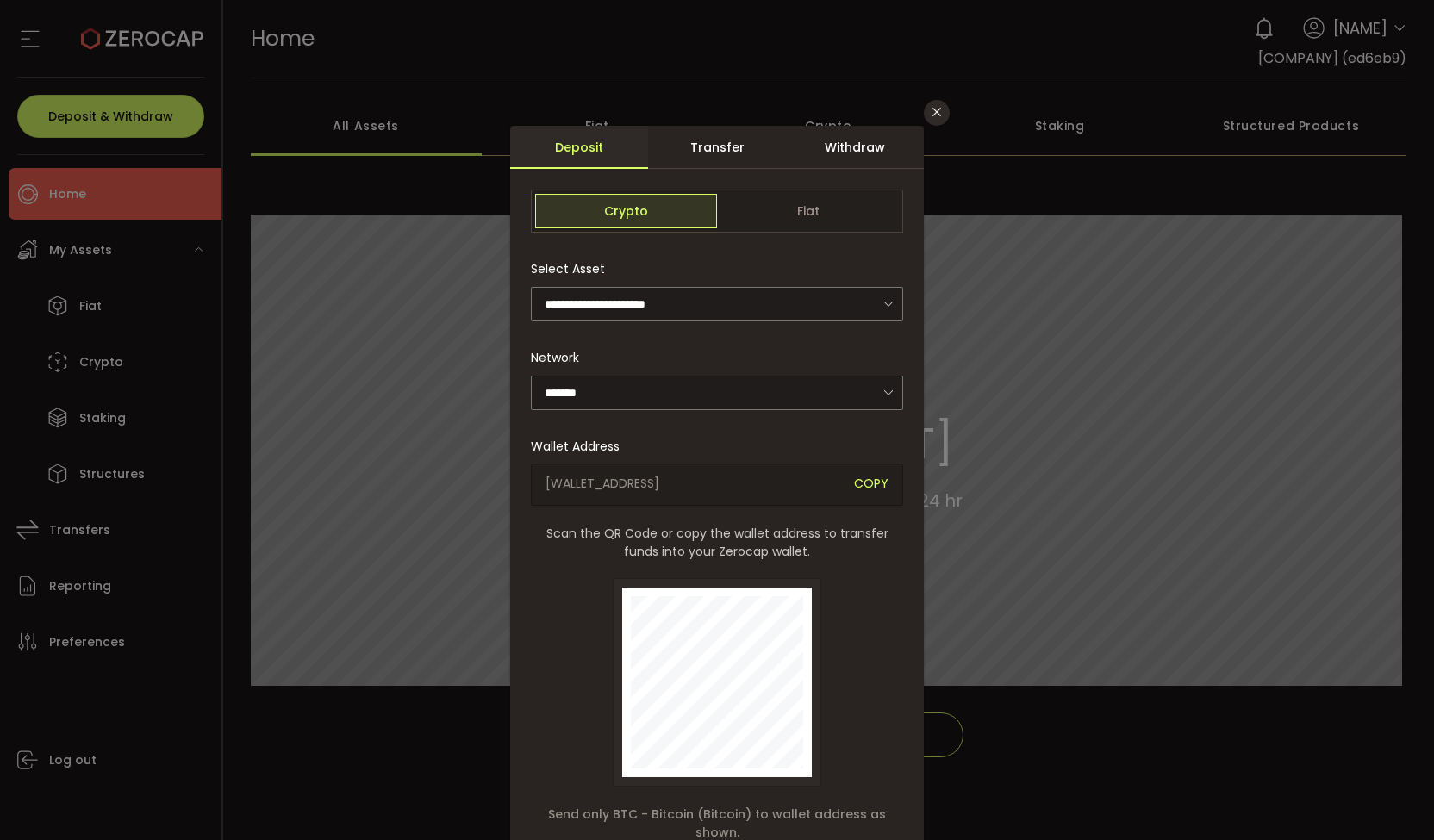 click on "**********" at bounding box center (717, 420) 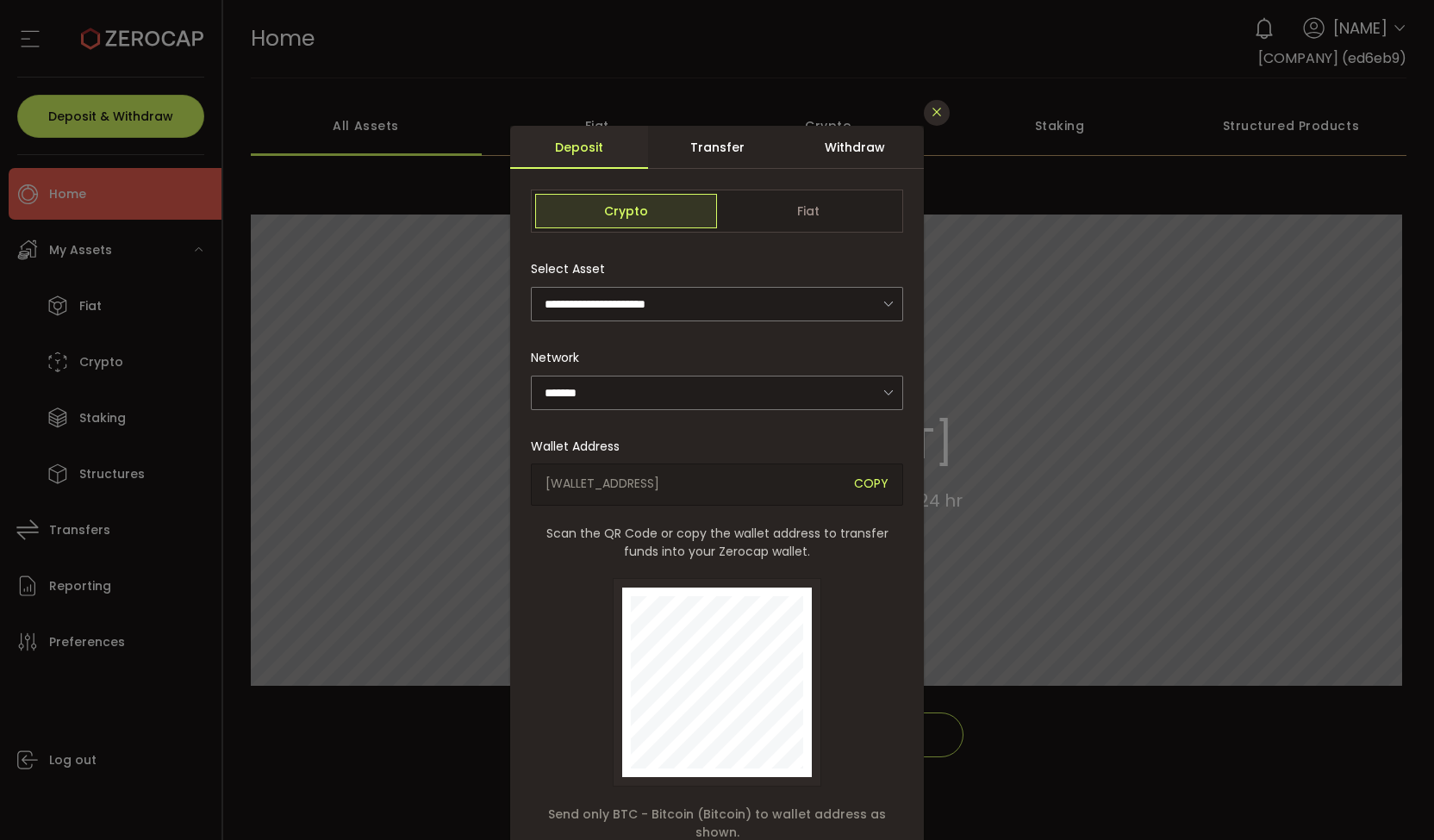 click at bounding box center [937, 112] 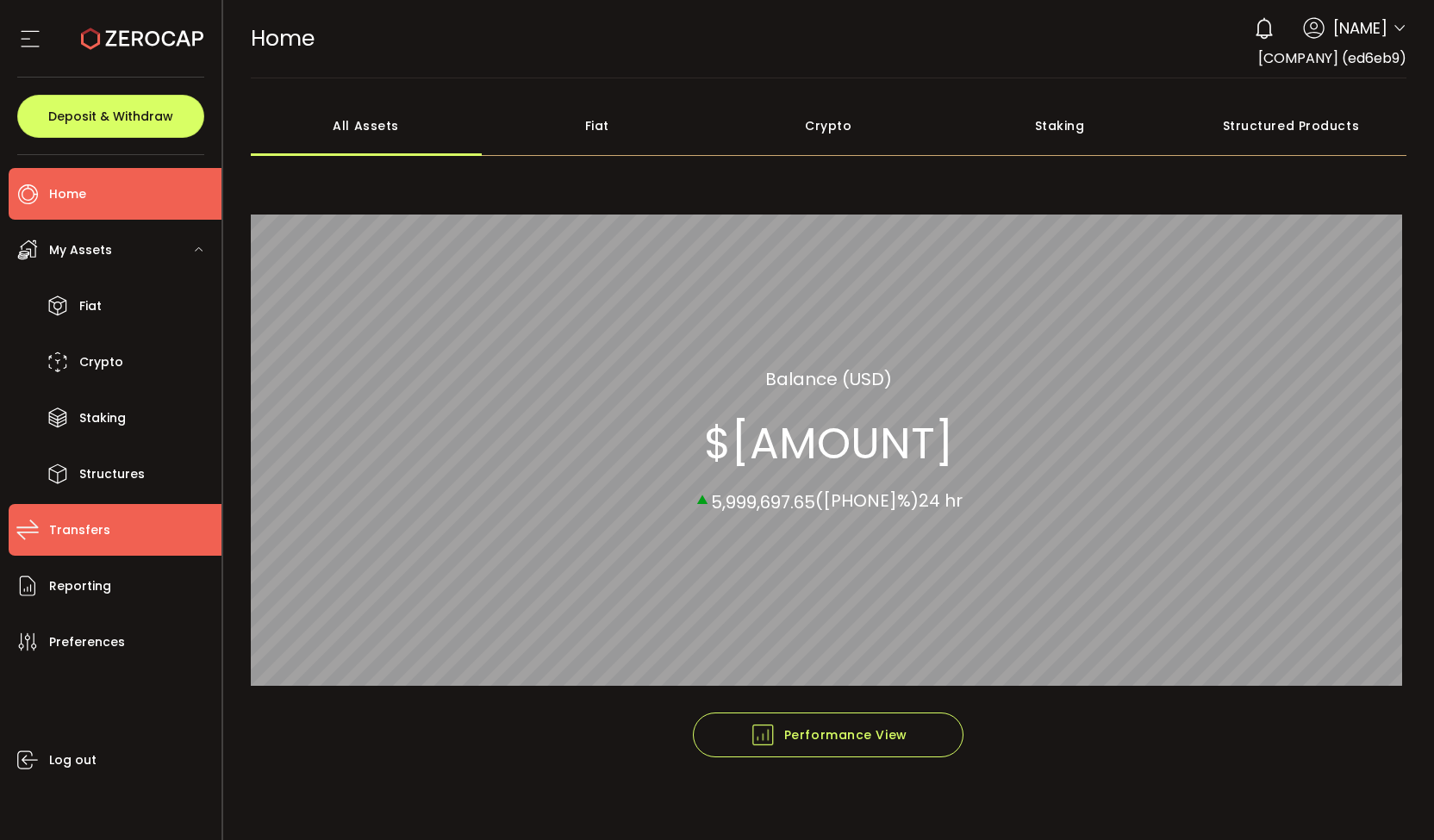click on "Transfers" at bounding box center [79, 530] 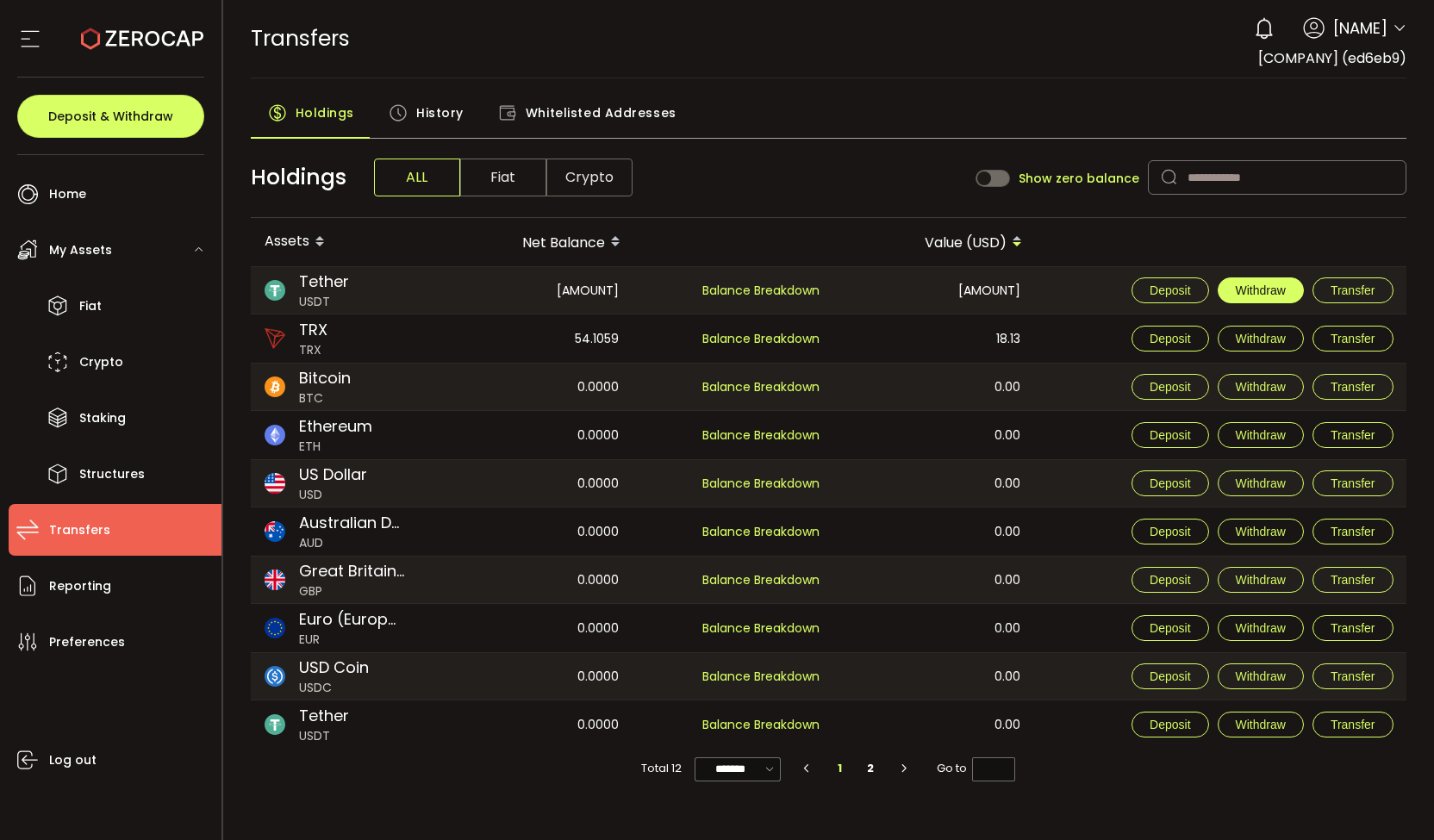 click on "Withdraw" at bounding box center [1261, 290] 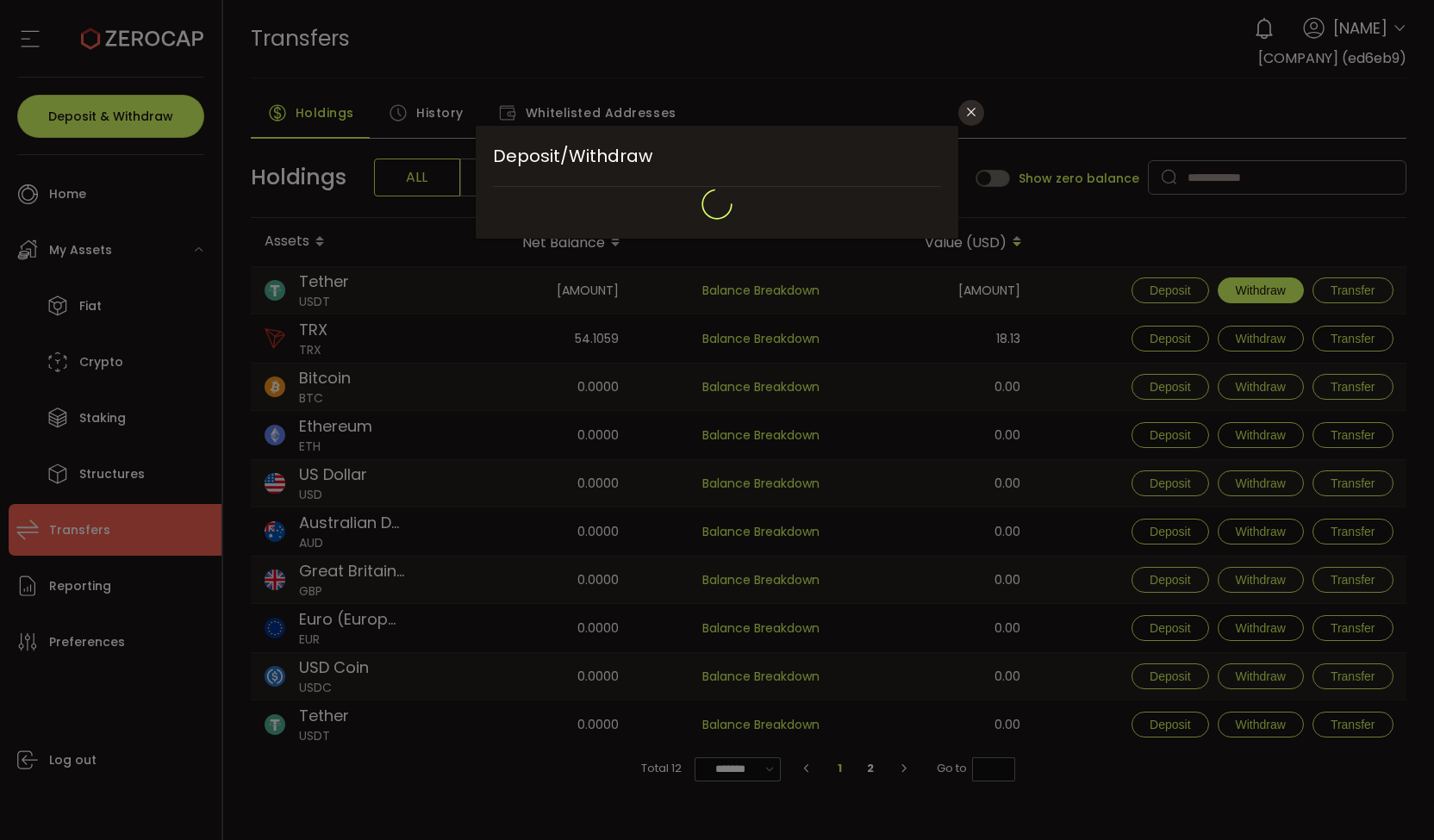 type on "**********" 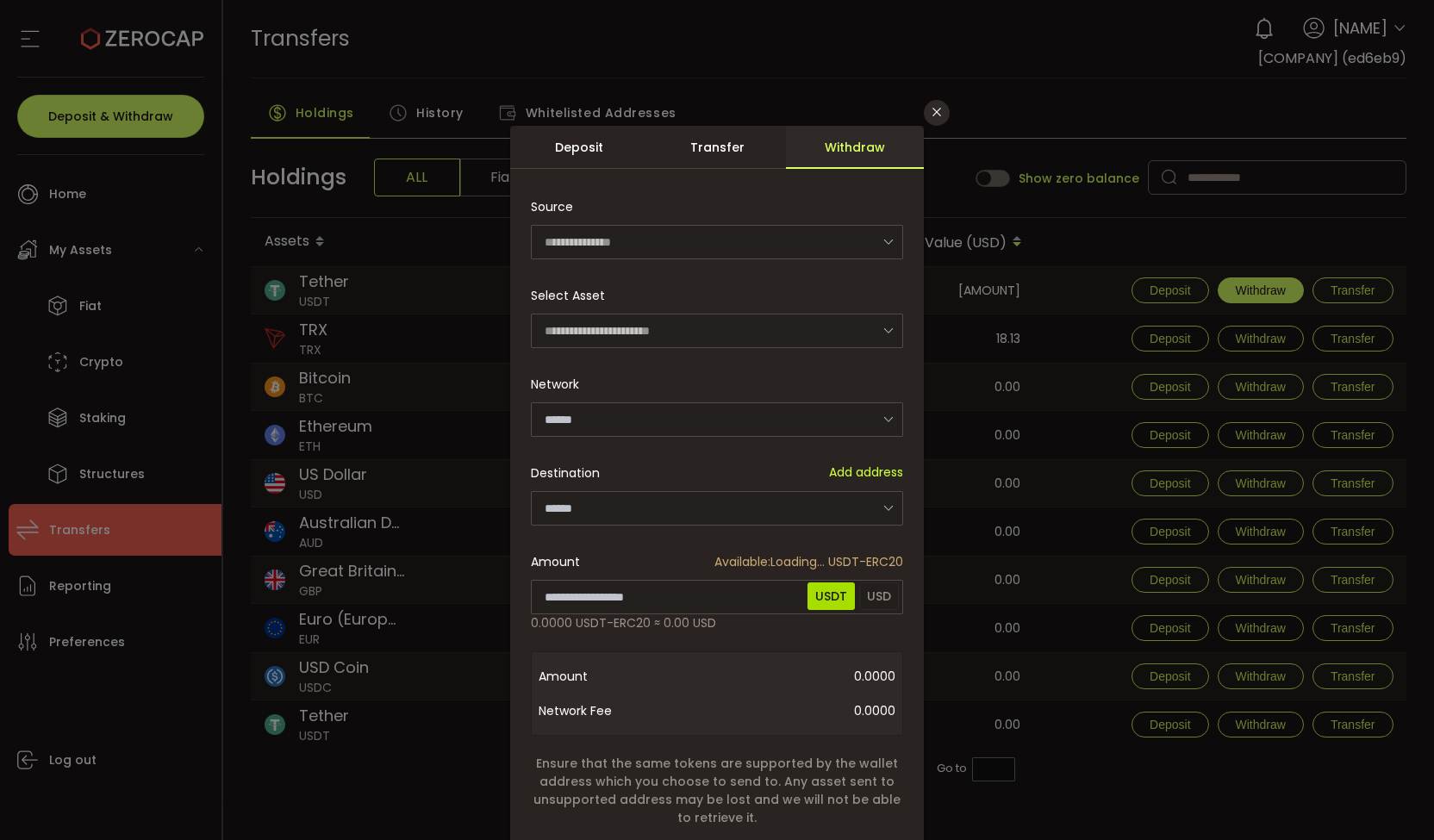 type on "********" 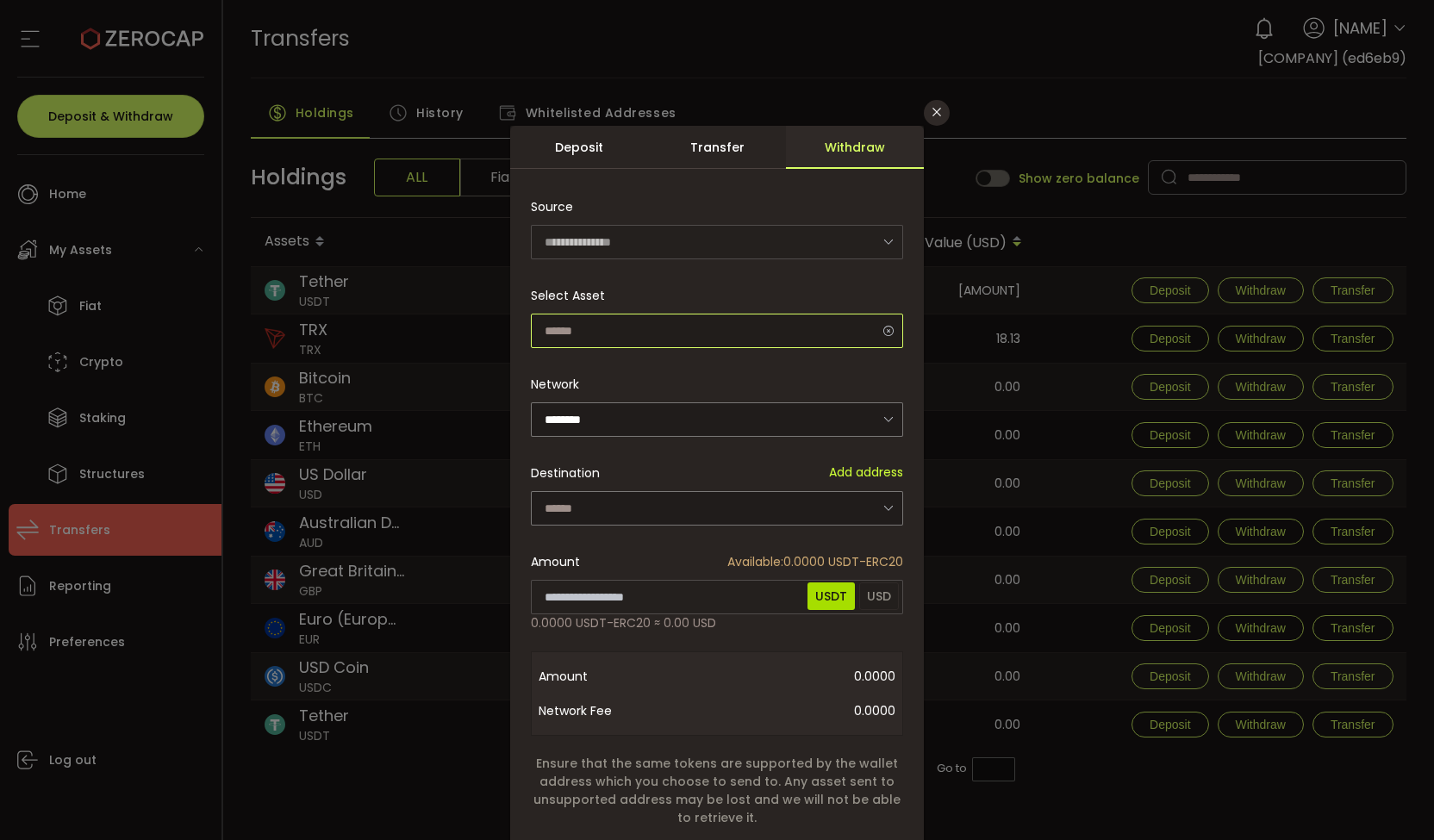 click at bounding box center (717, 331) 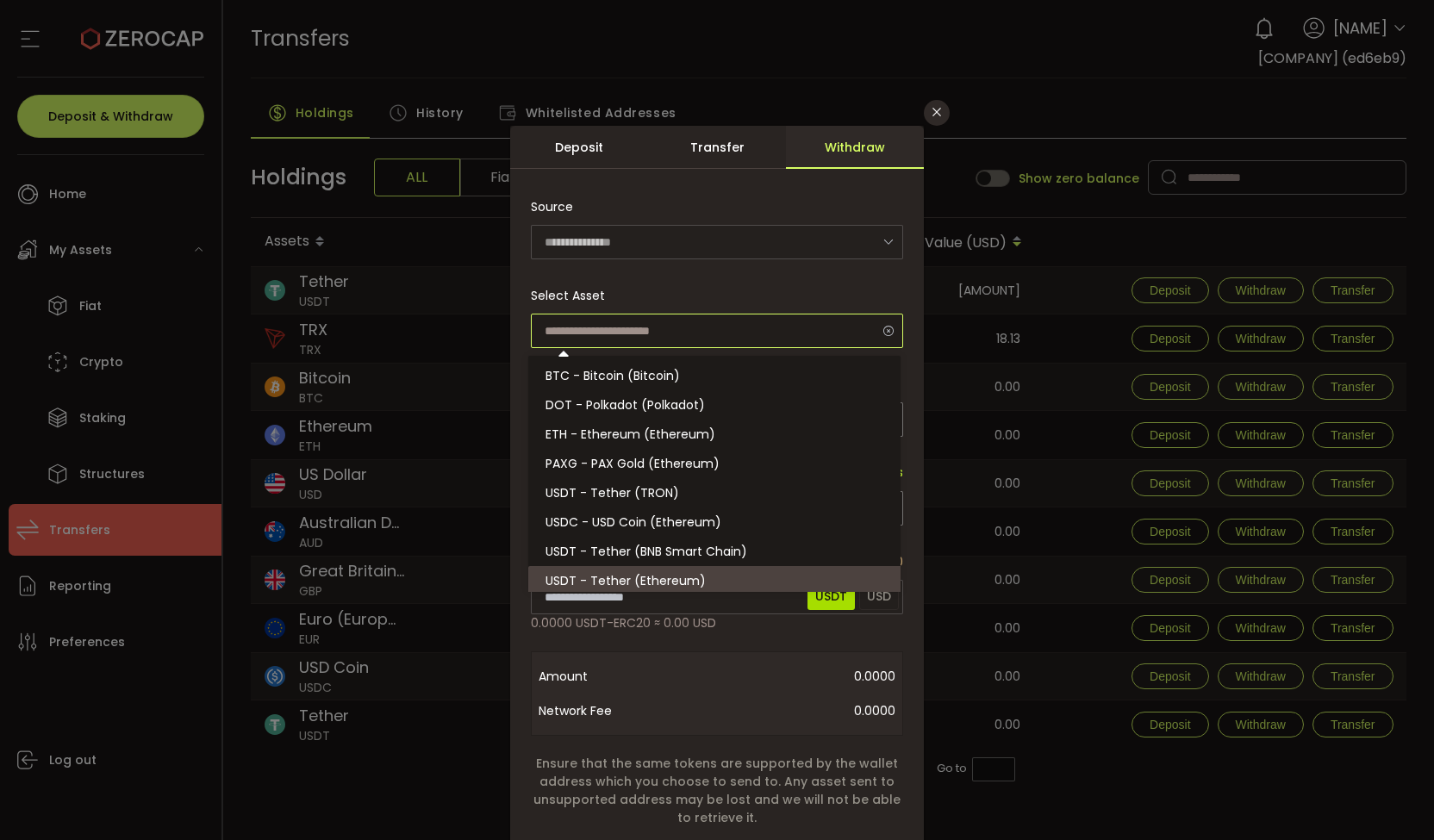scroll, scrollTop: 3, scrollLeft: 0, axis: vertical 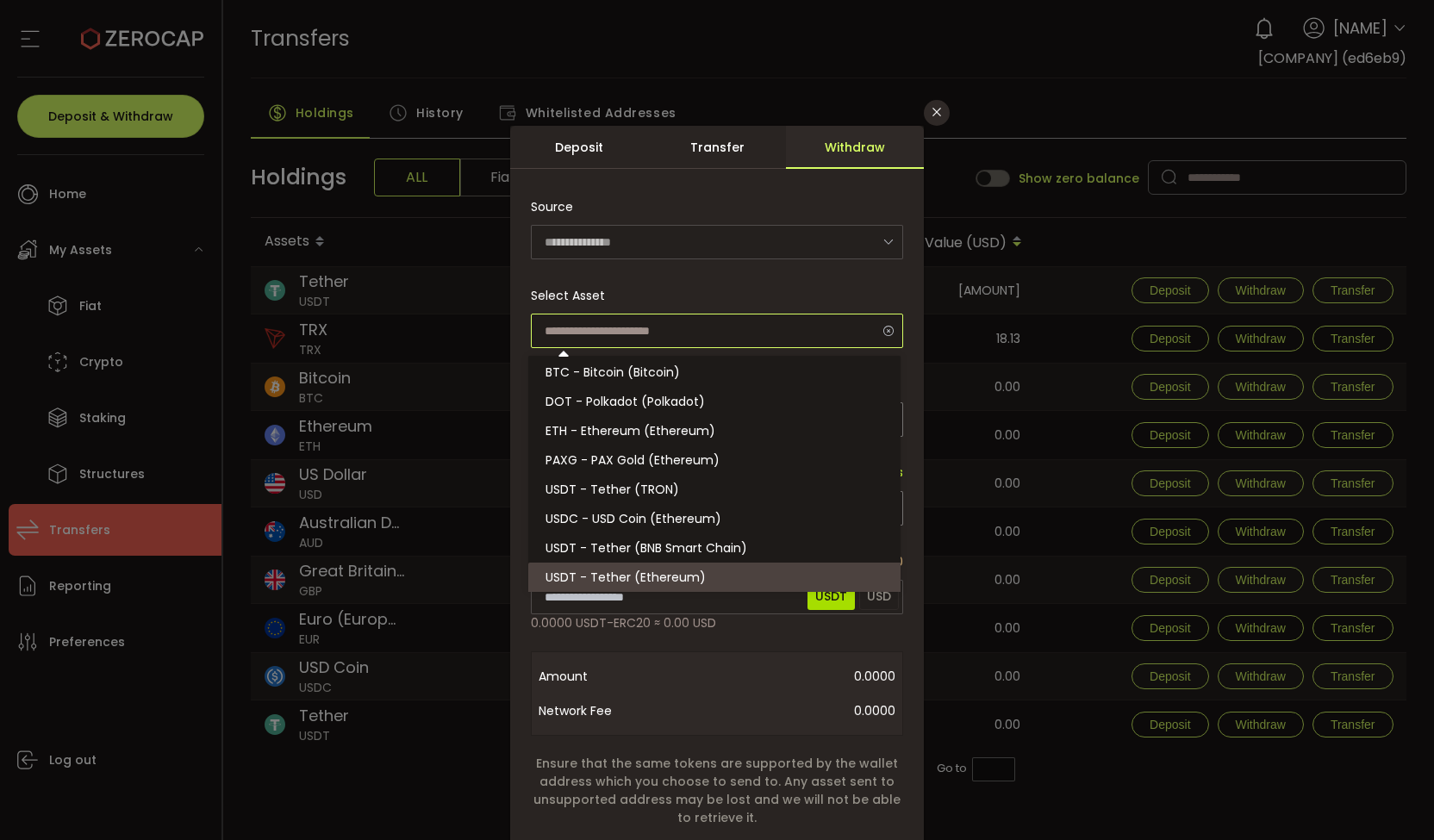 click at bounding box center (717, 331) 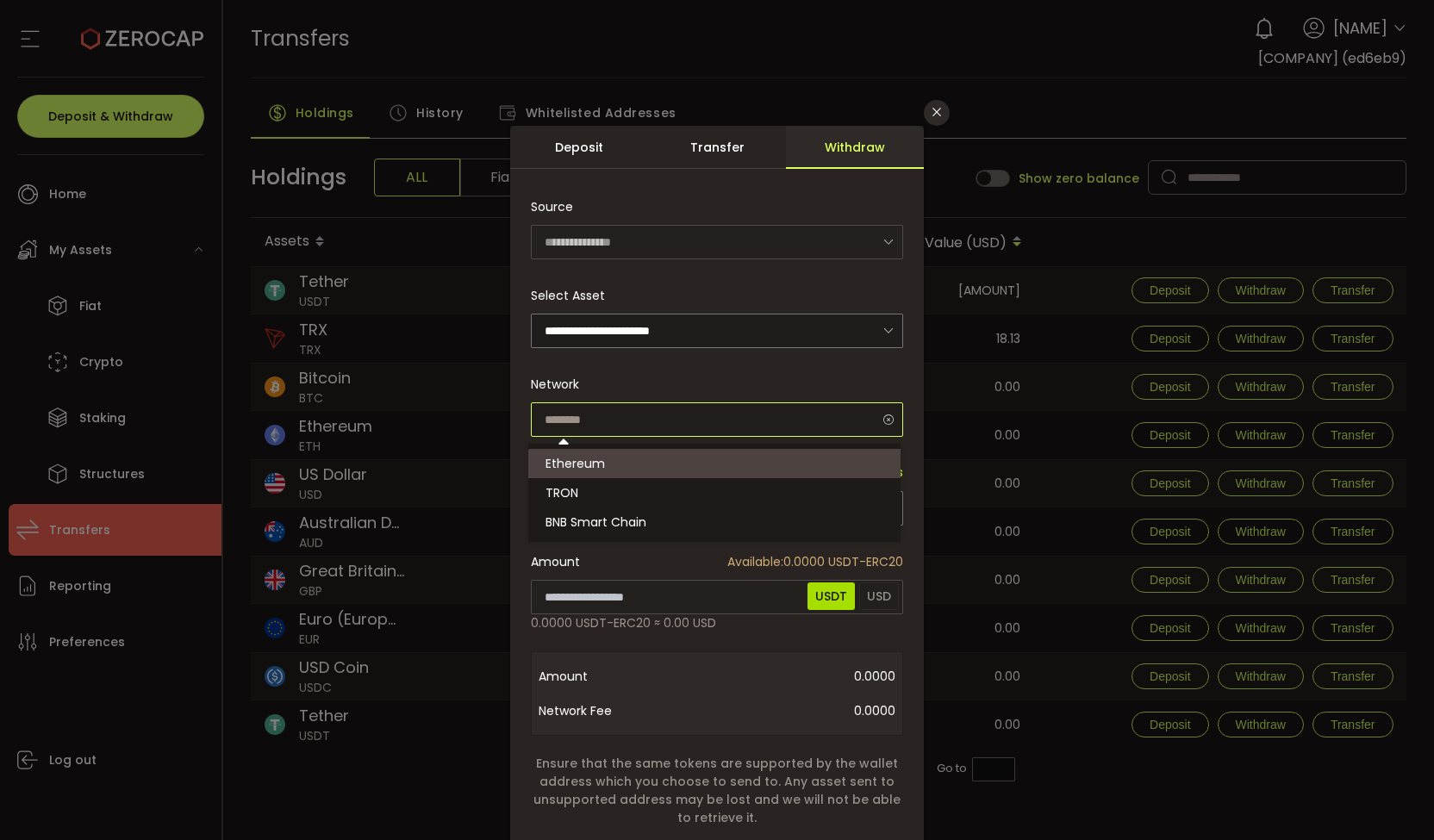 click at bounding box center [717, 420] 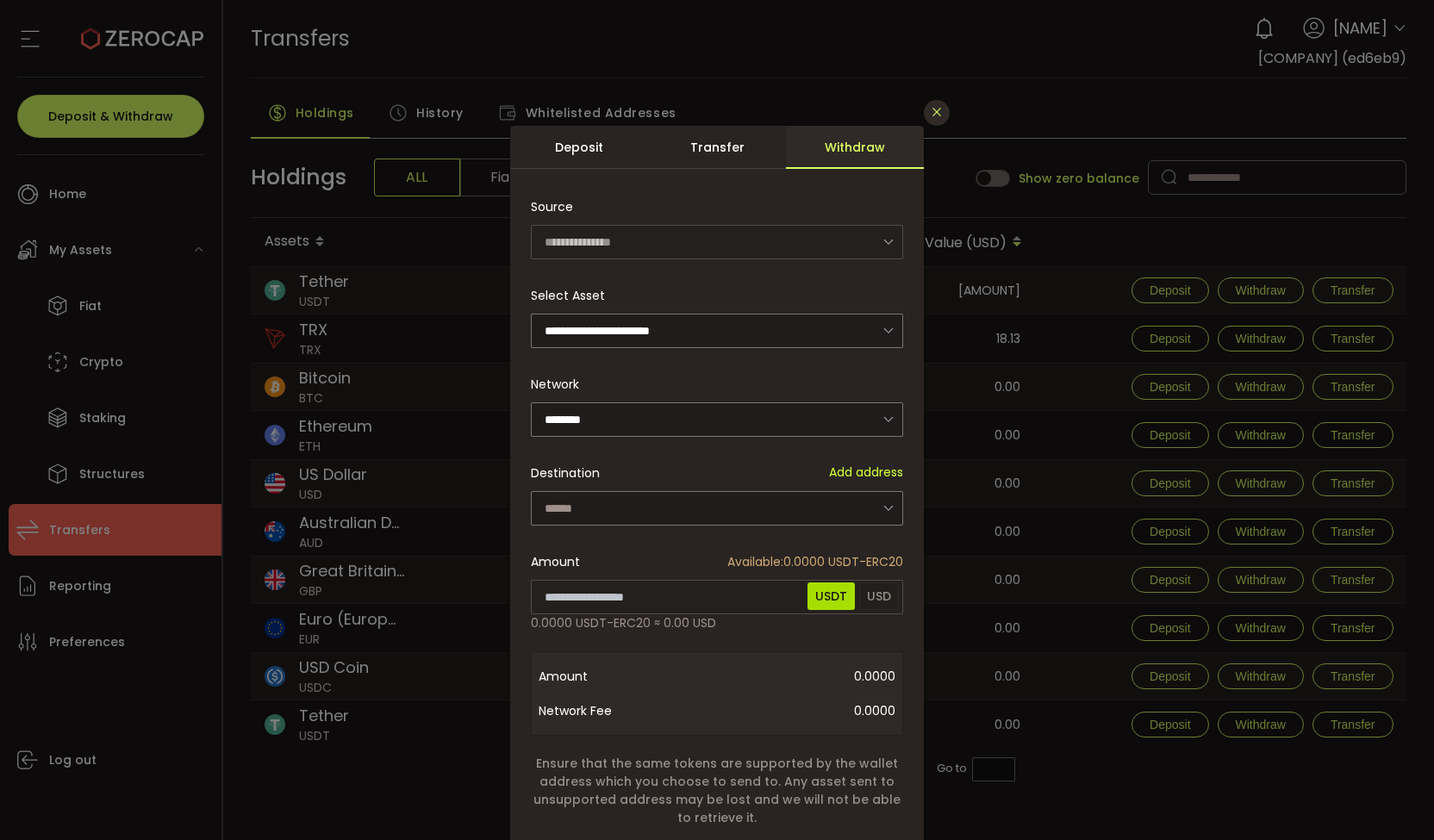 click at bounding box center [937, 112] 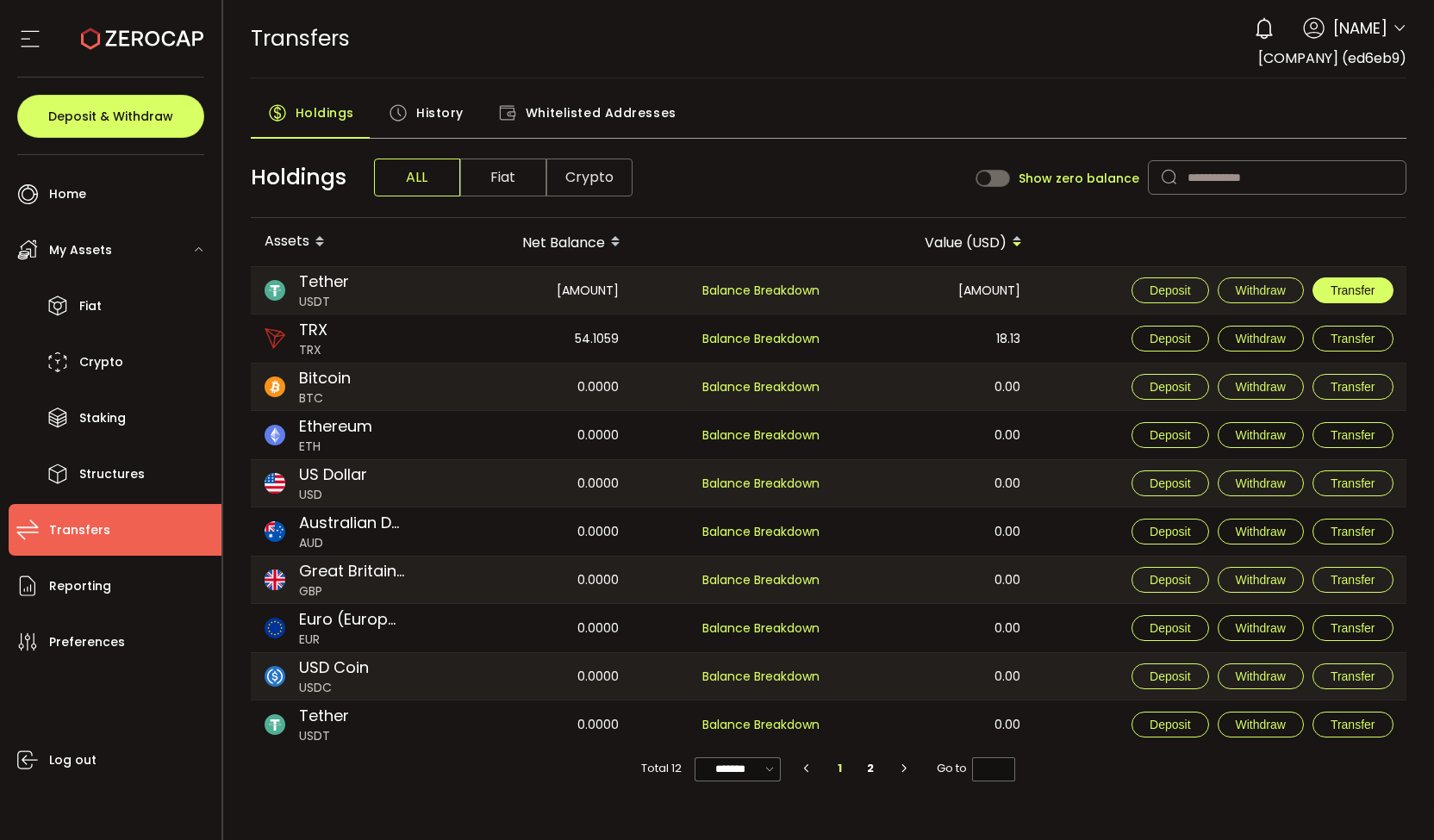 click on "Transfer" at bounding box center [1353, 290] 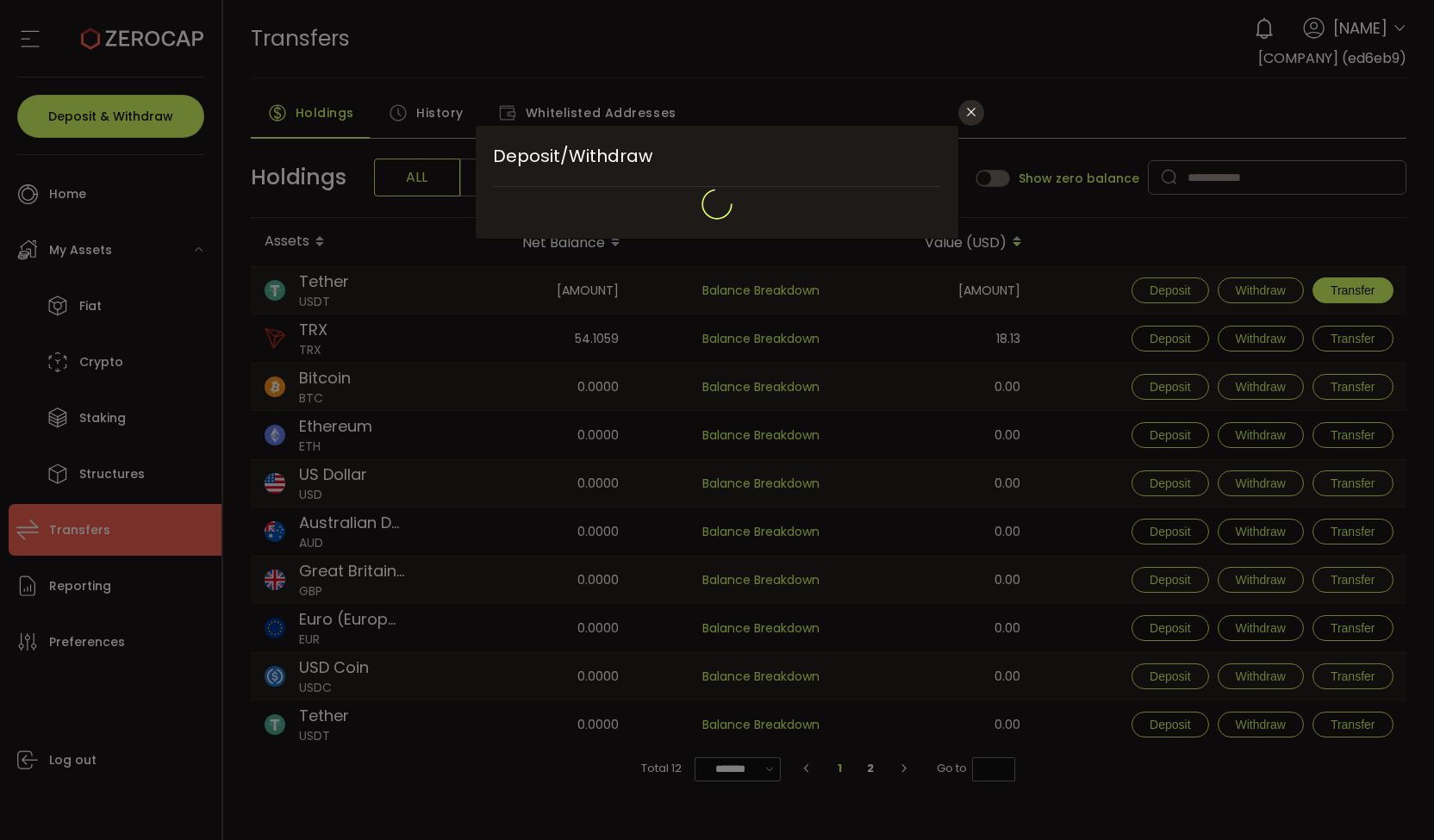 type on "**********" 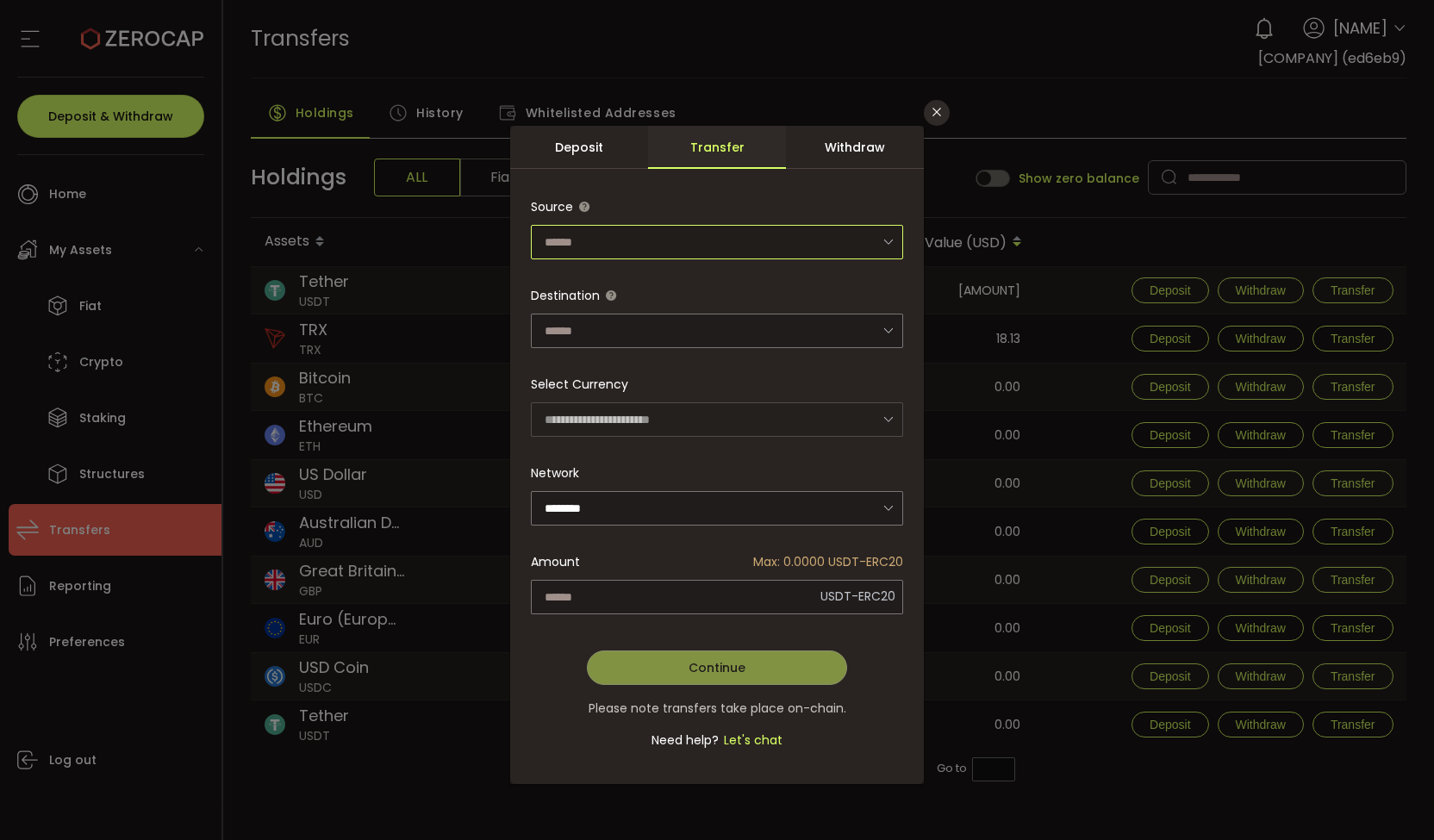 click at bounding box center [717, 242] 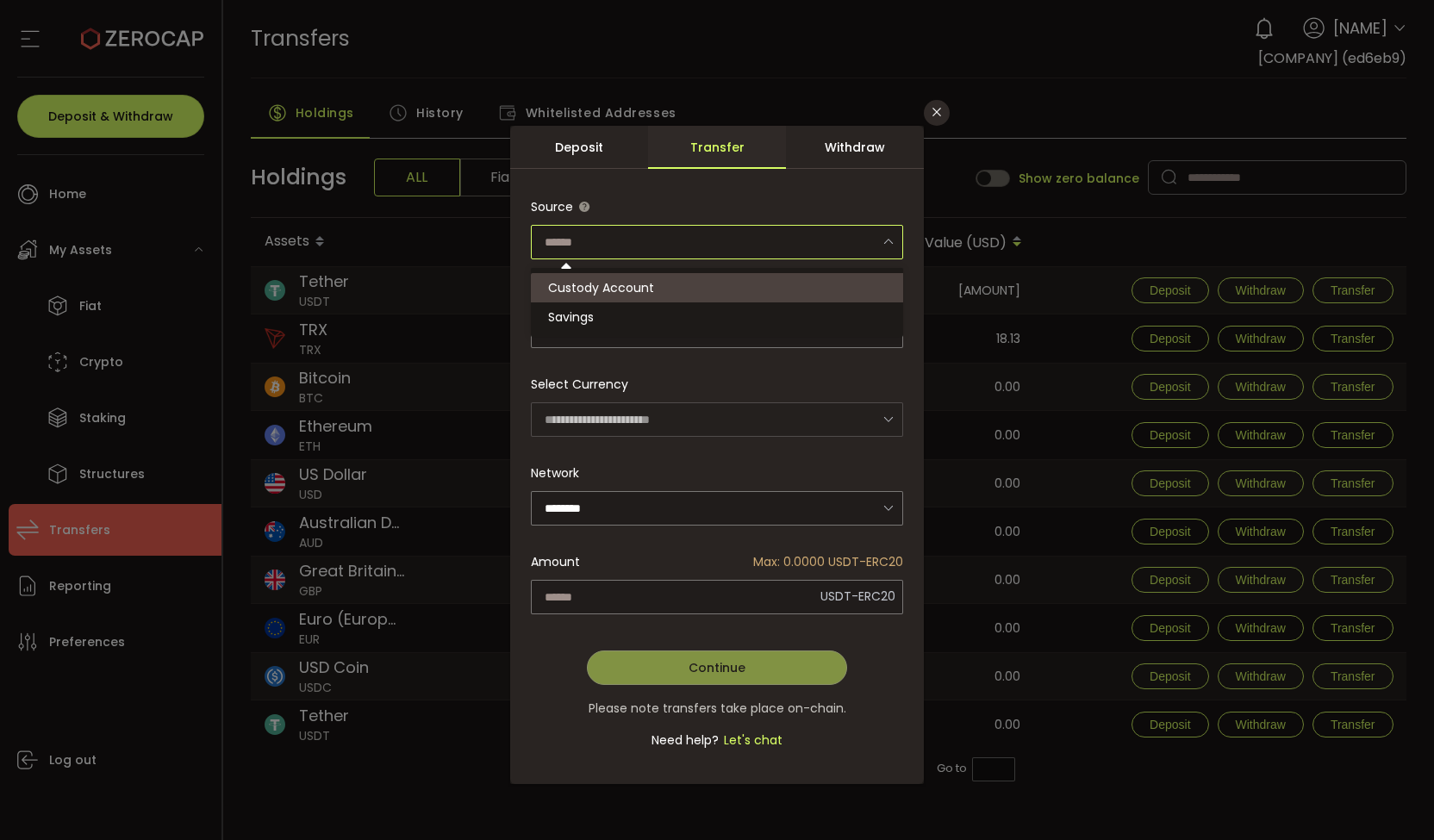 click on "Custody Account" at bounding box center (720, 288) 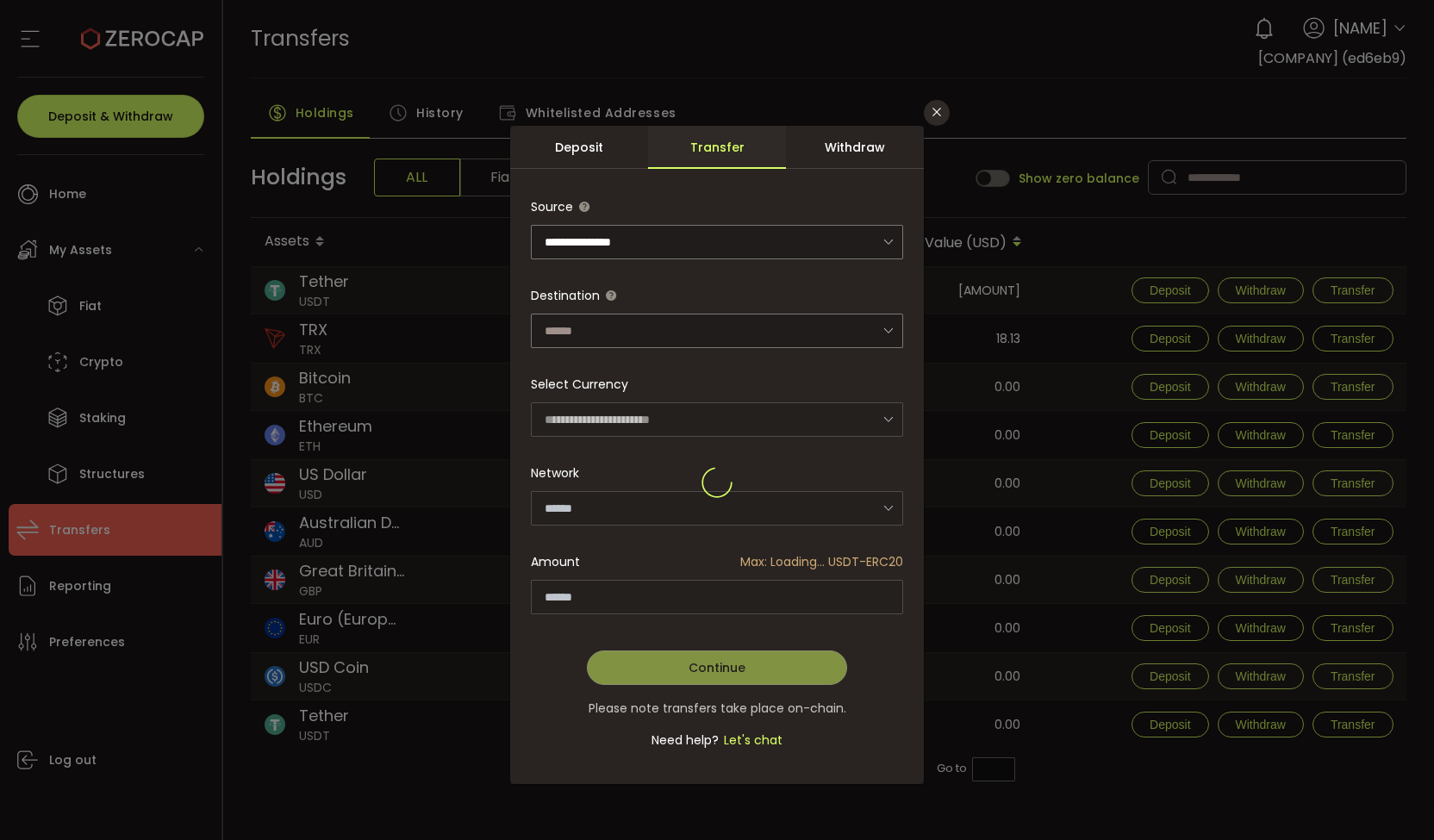 click at bounding box center [717, 482] 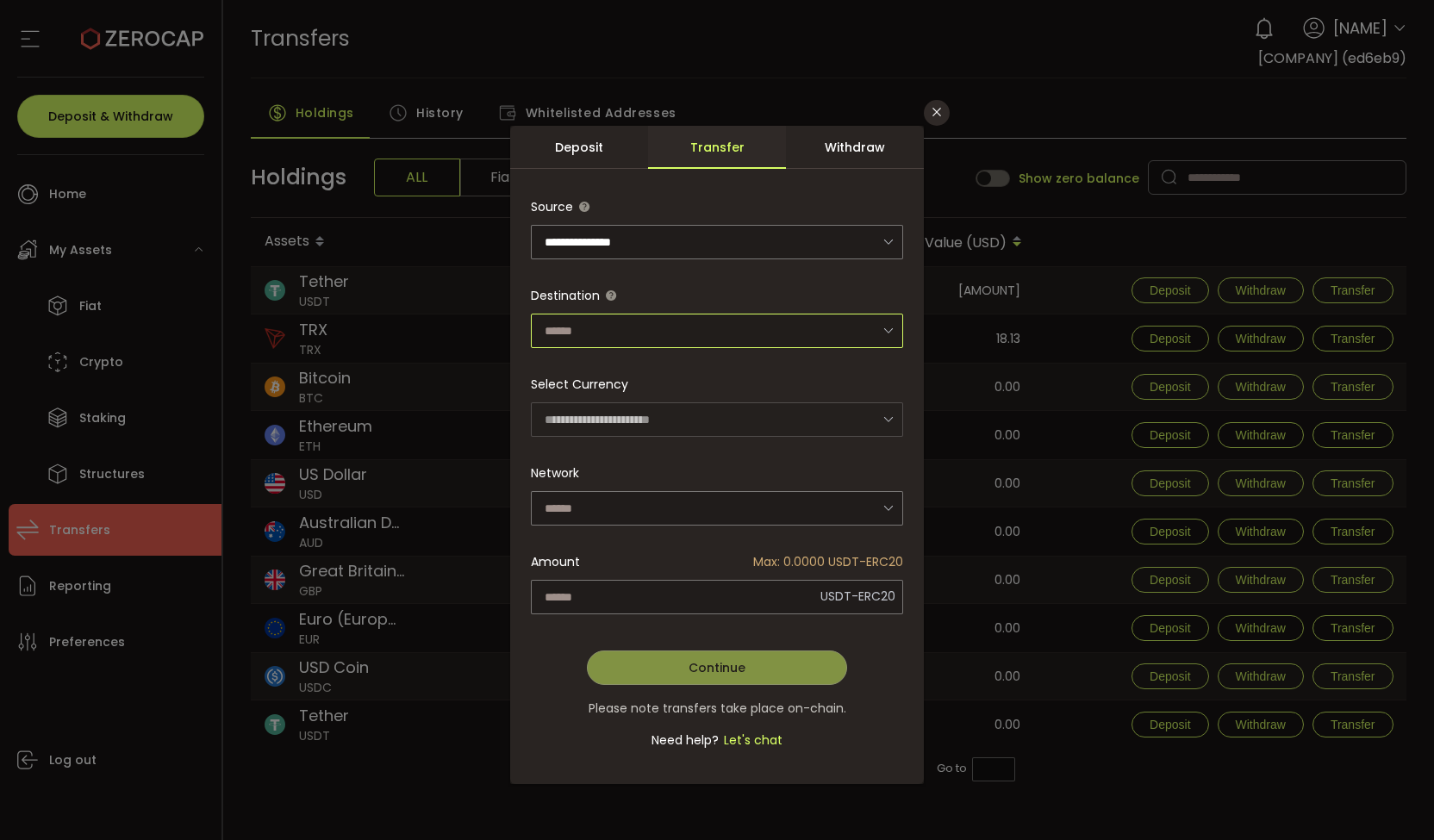 click at bounding box center (717, 331) 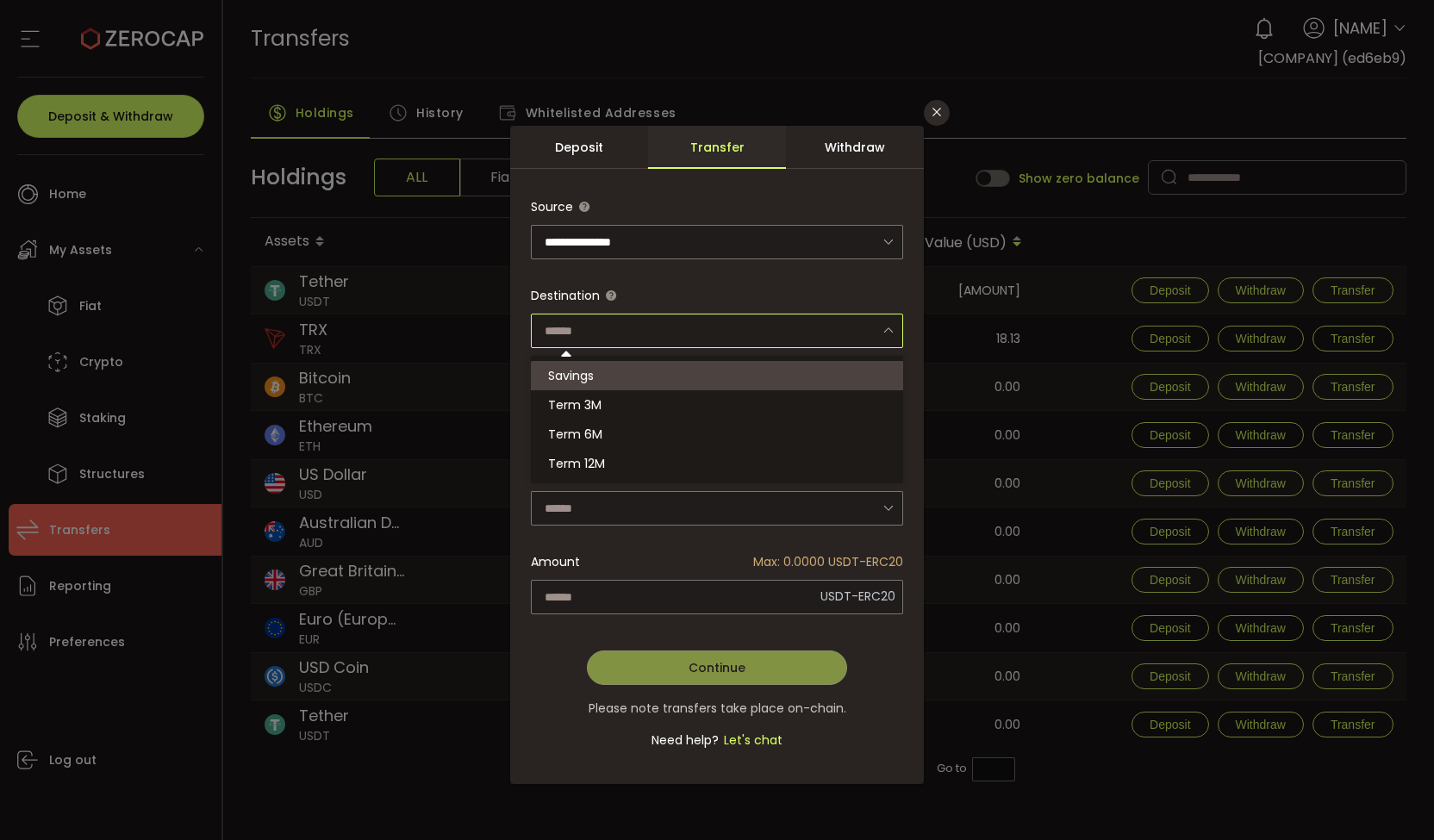 click on "Savings" at bounding box center (720, 376) 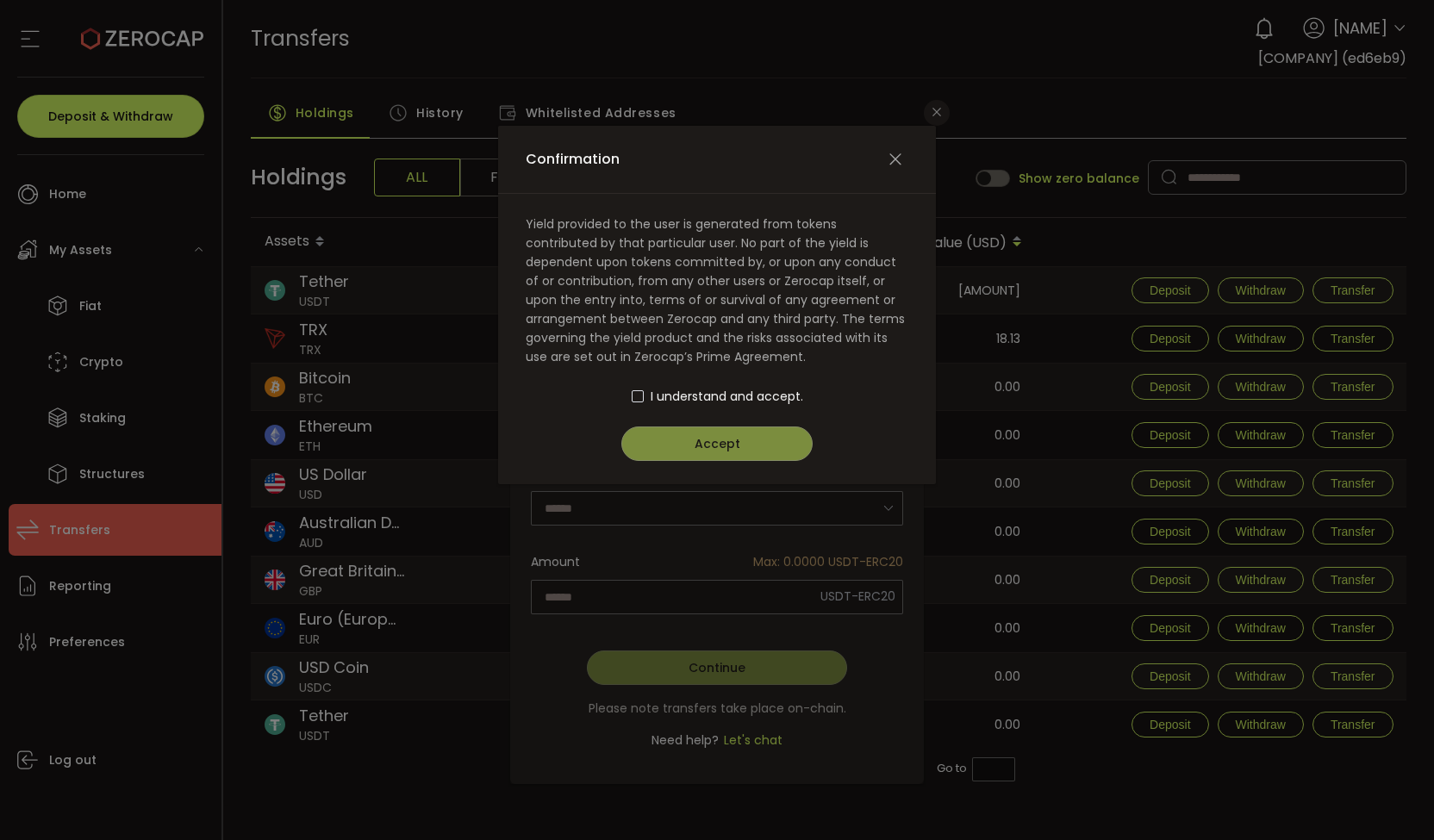 click on "Confirmation Yield provided to the user is generated from tokens contributed by that particular user.  No part of the yield is dependent upon tokens committed by, or upon any conduct of or contribution, from any other users or Zerocap itself, or upon the entry into, terms of or survival of any agreement or arrangement between Zerocap and any third party.  The terms governing the yield product and the risks associated with its use are set out in Zerocap’s Prime Agreement. I understand and accept.
Accept" at bounding box center [717, 420] 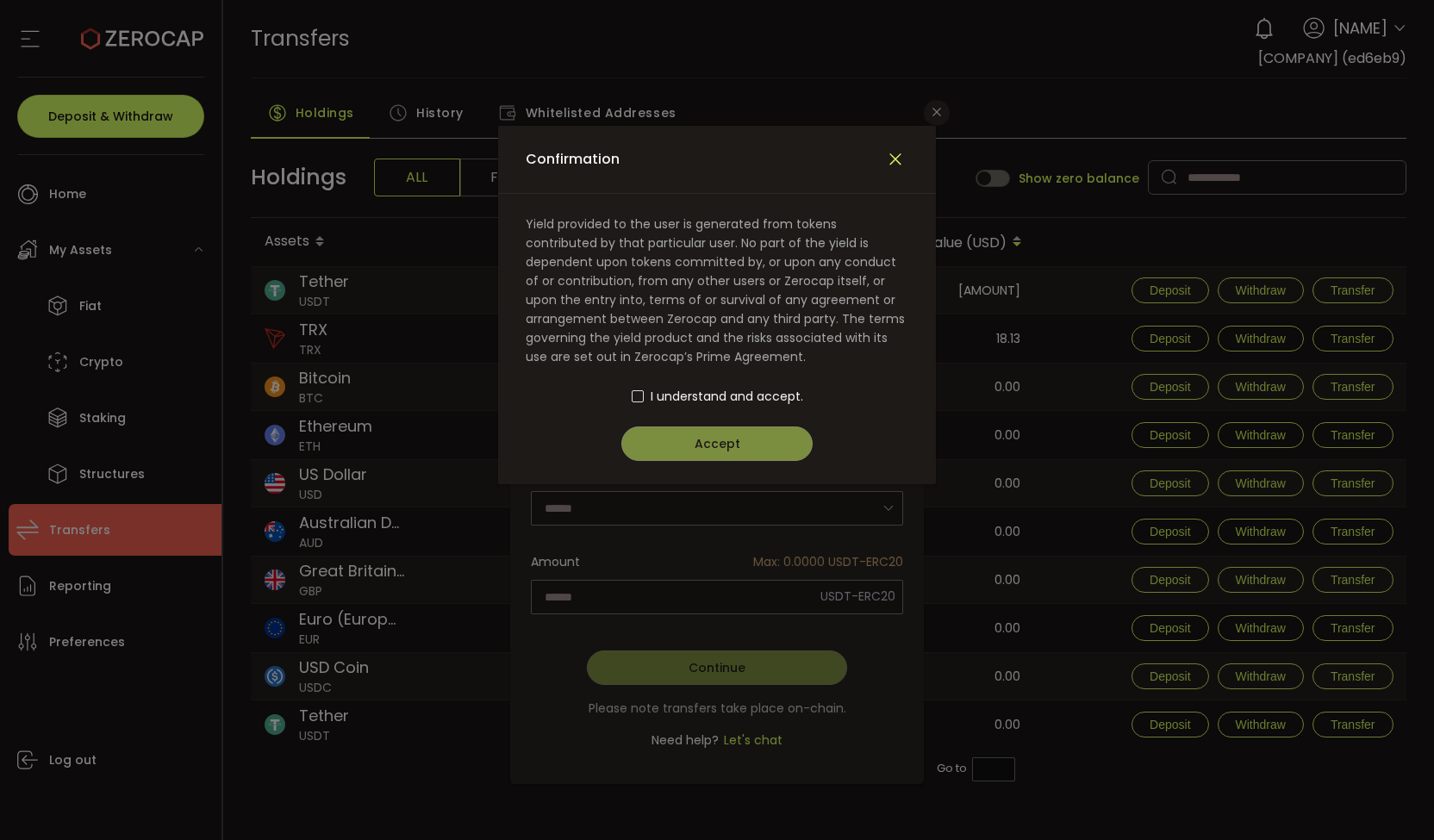 click at bounding box center (895, 159) 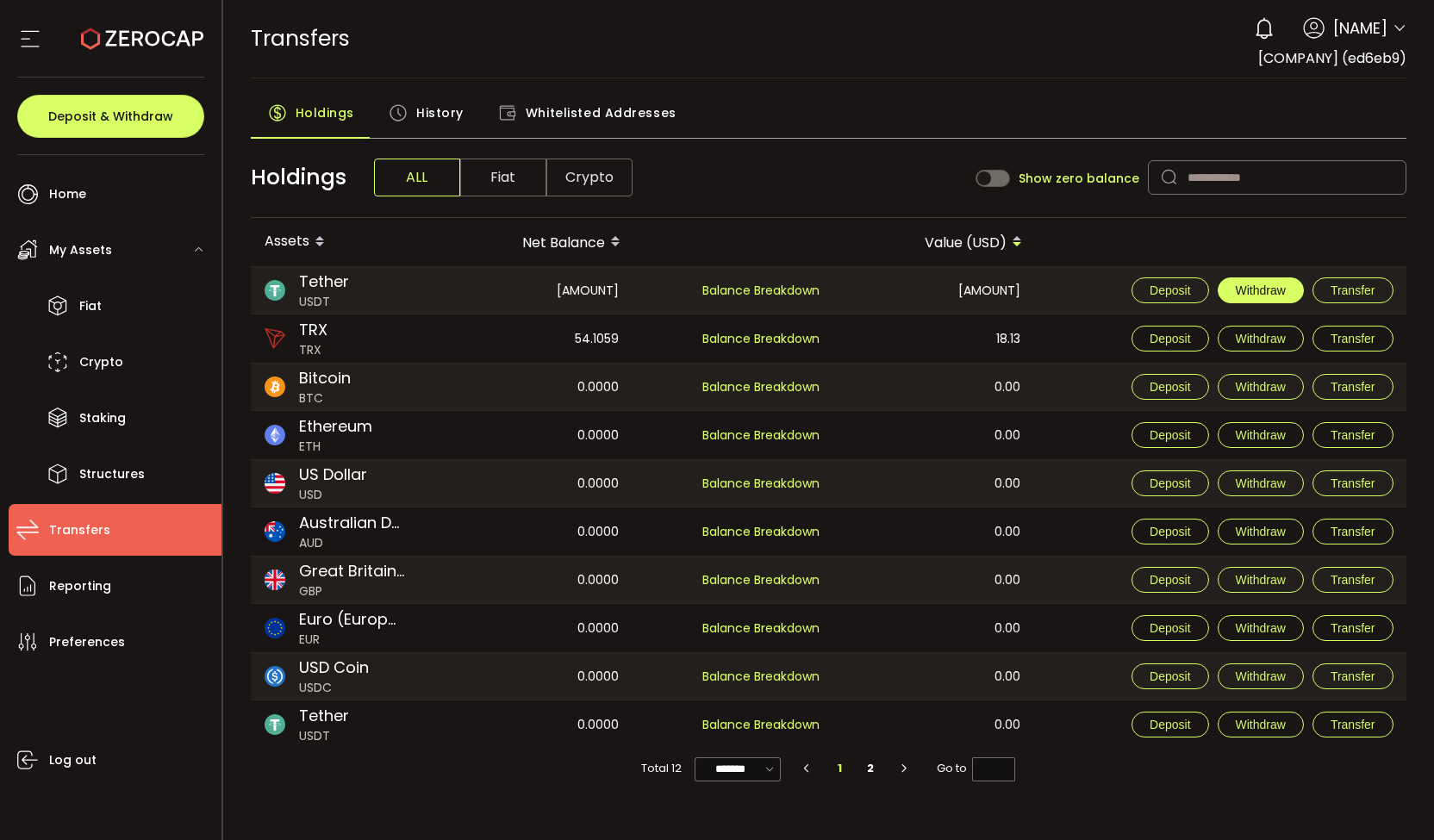 click on "Withdraw" at bounding box center [1261, 290] 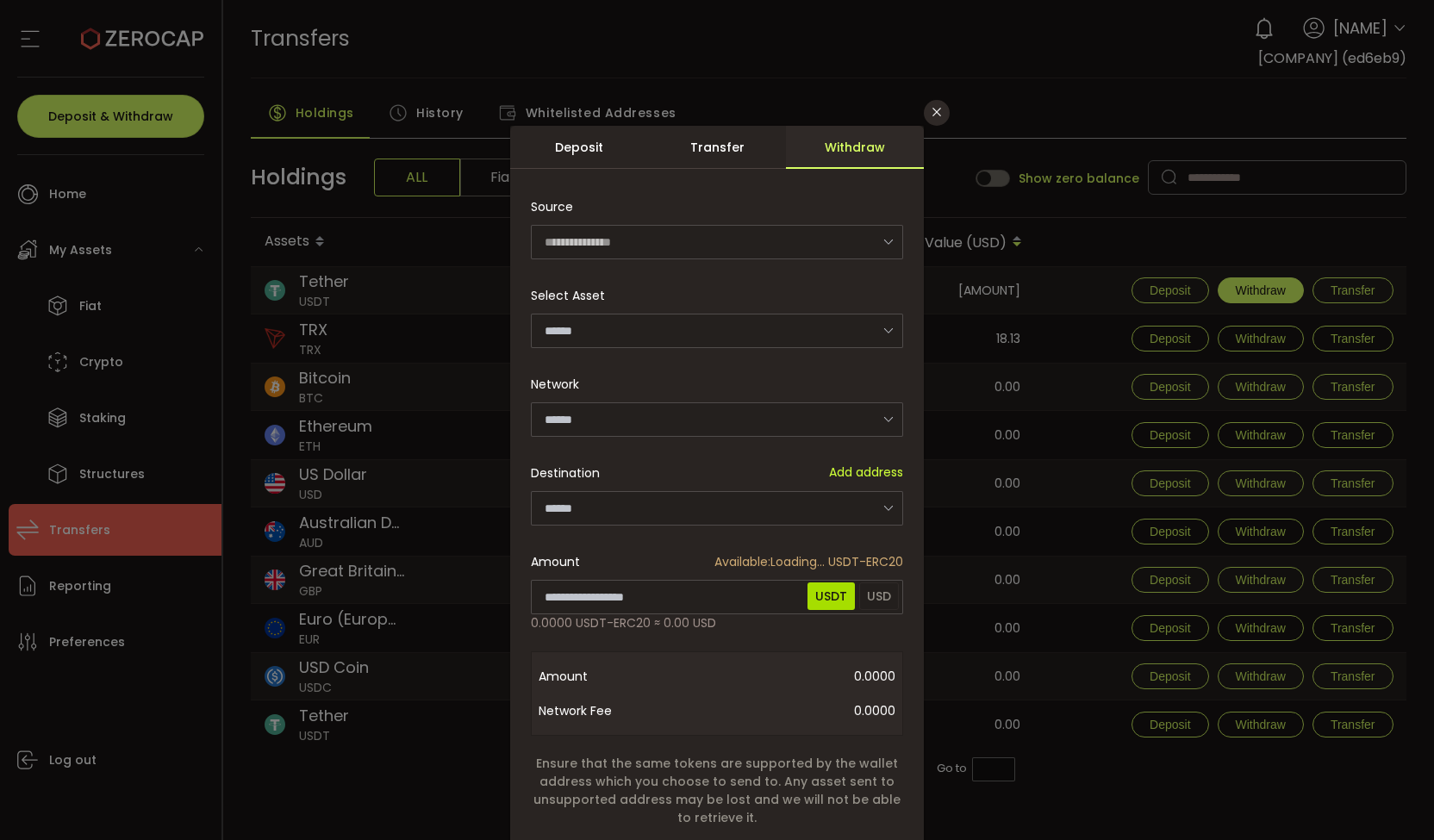 type on "**********" 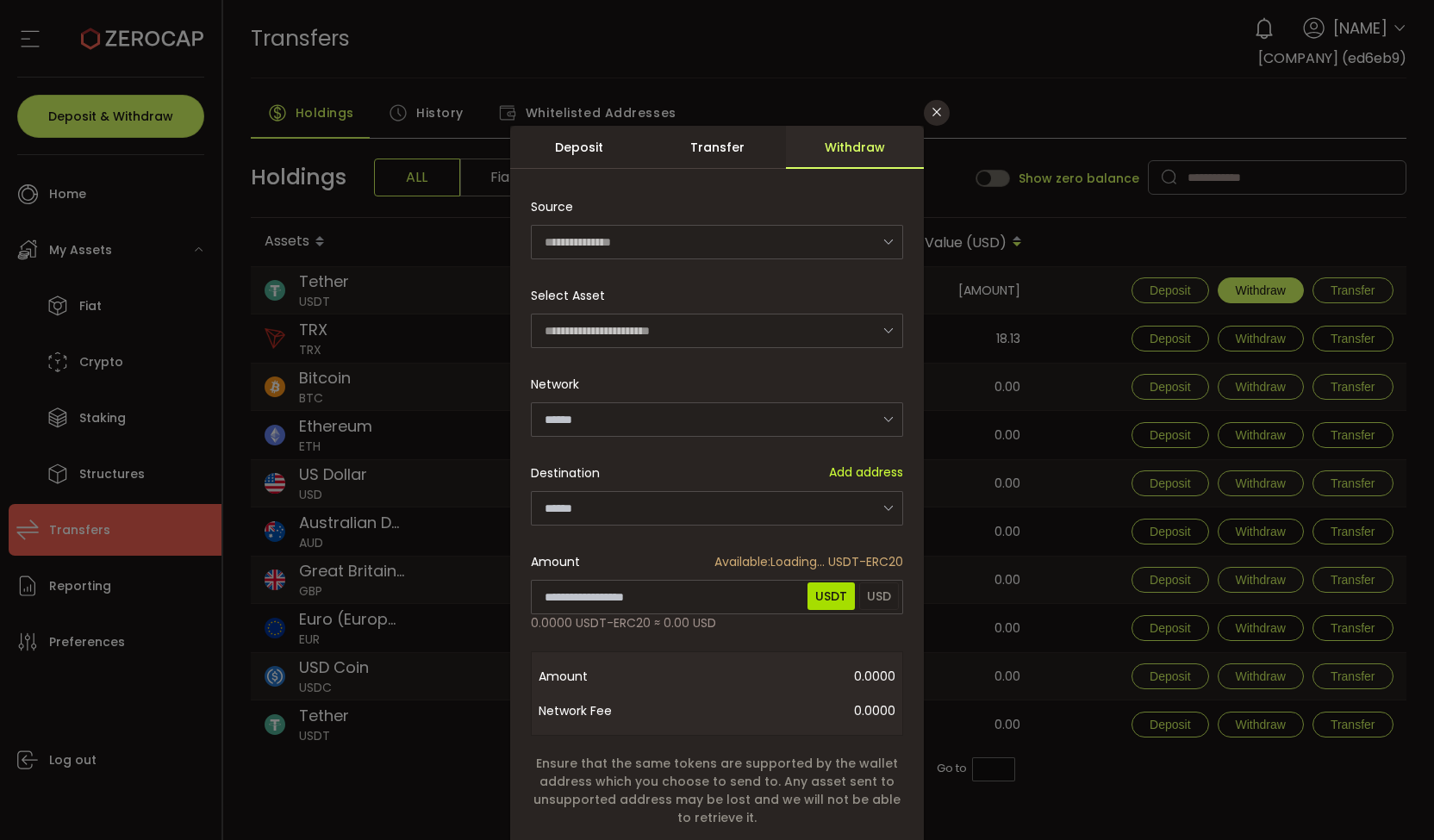 type on "********" 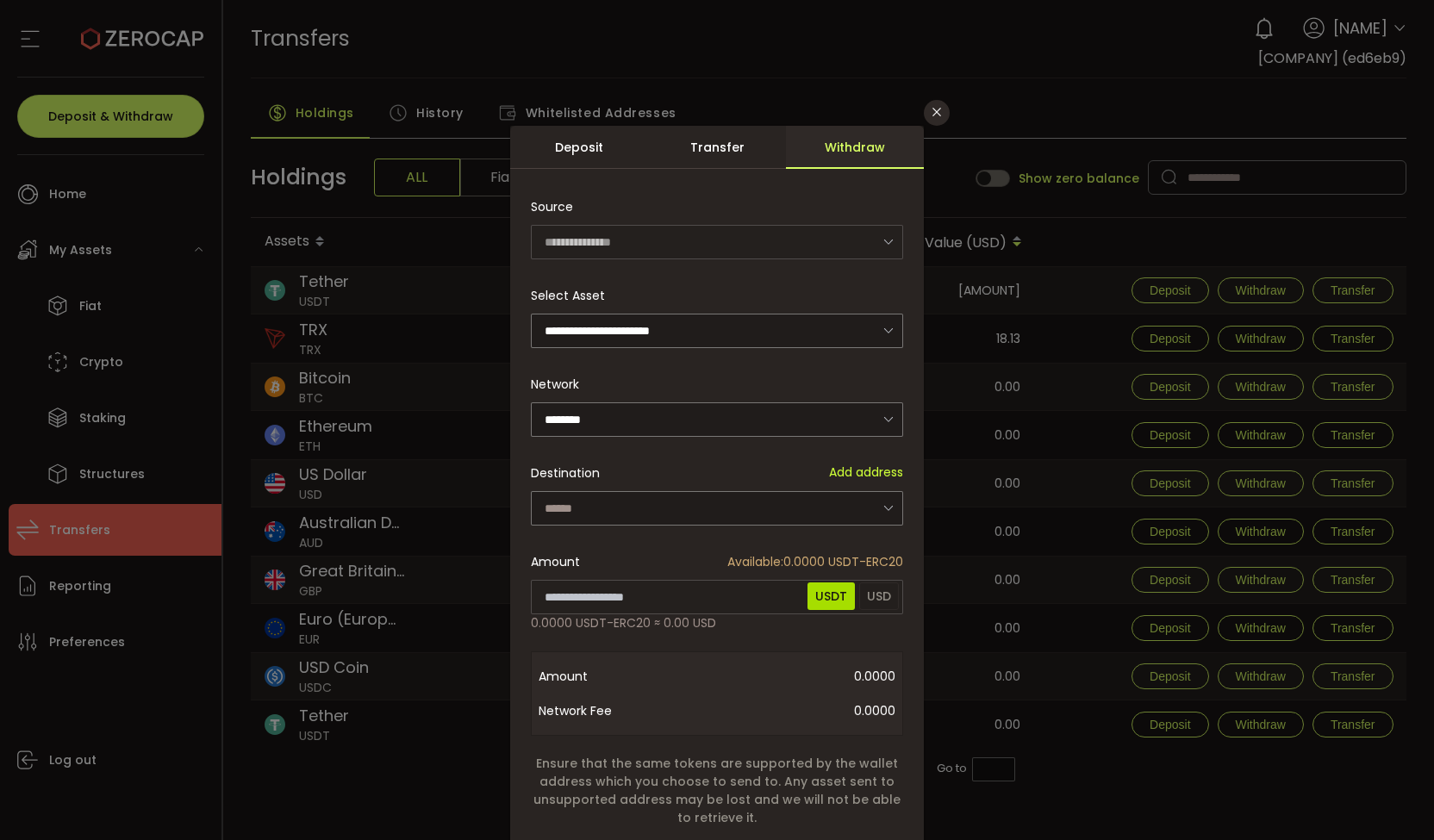 click on "Network ********" at bounding box center (717, 401) 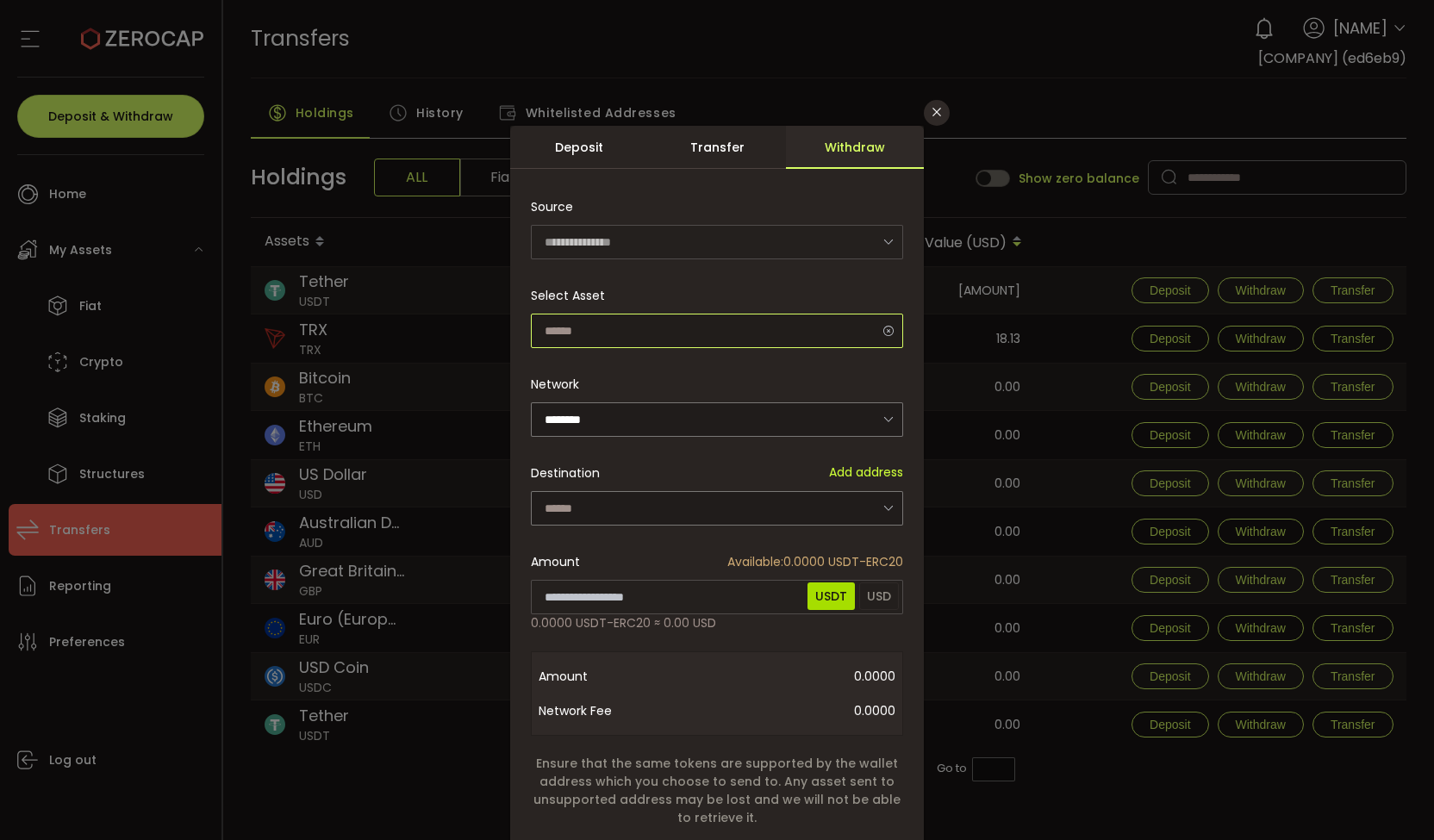 click at bounding box center [717, 331] 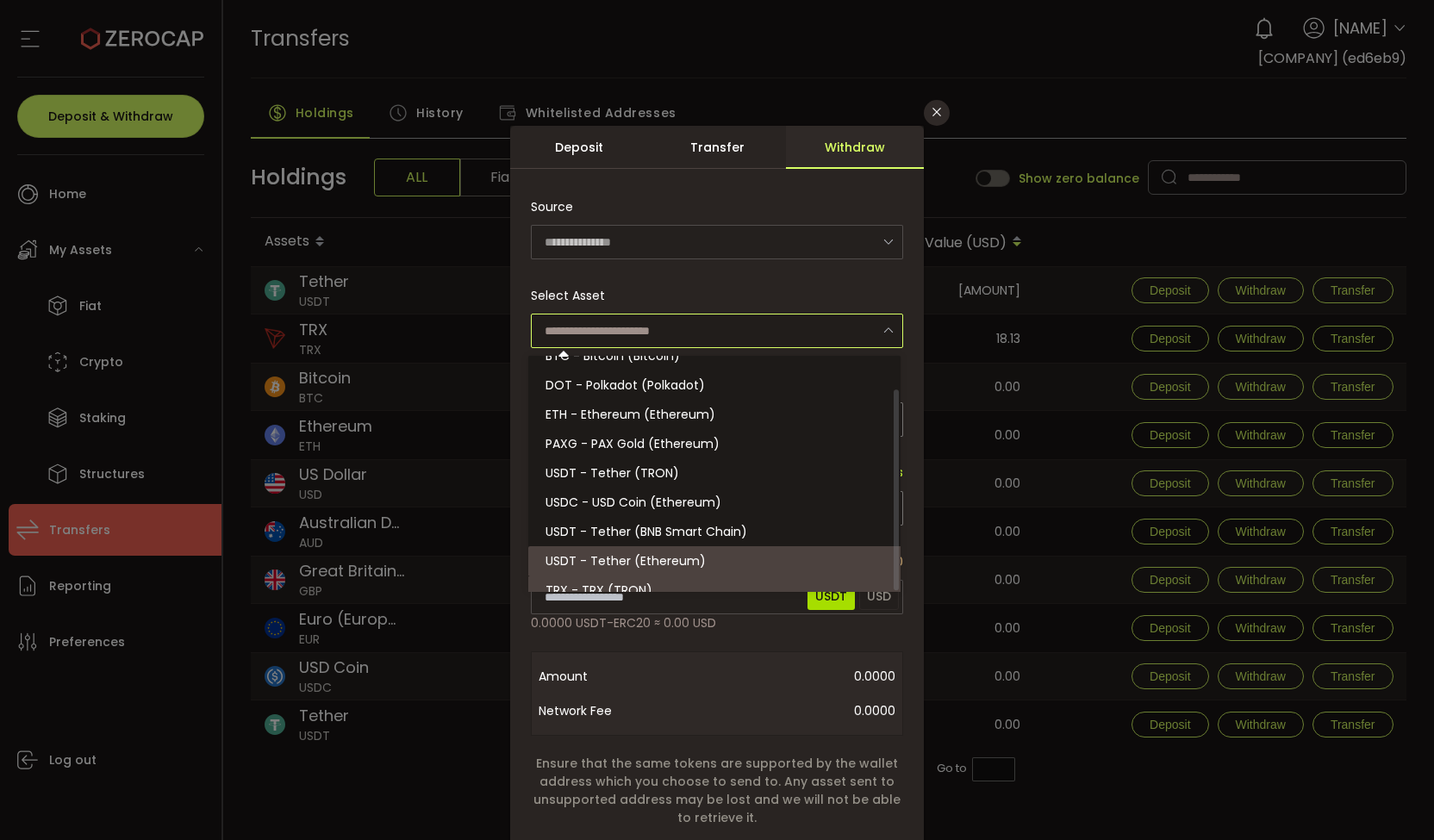 scroll, scrollTop: 38, scrollLeft: 0, axis: vertical 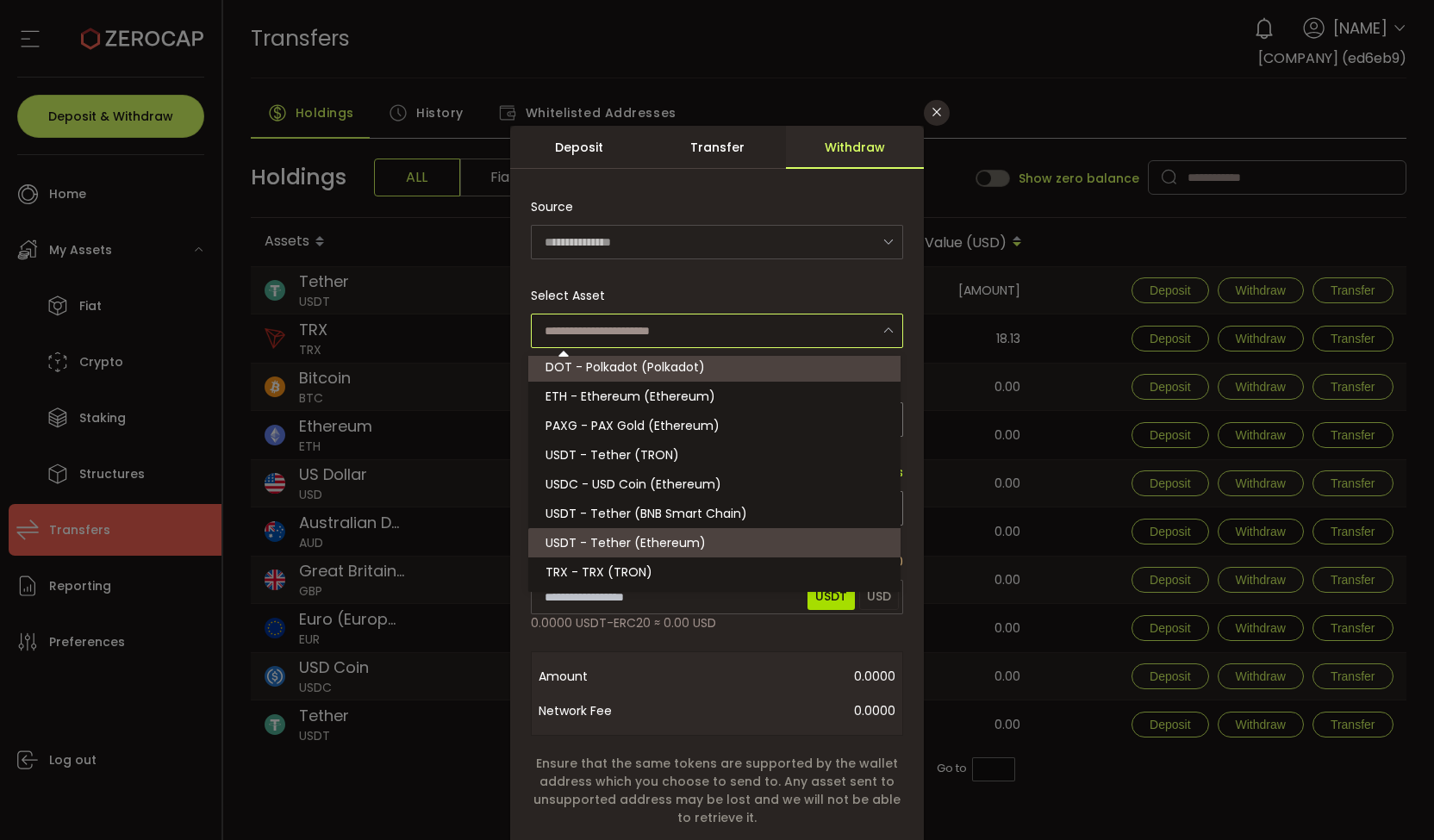 click on "**********" at bounding box center [717, 553] 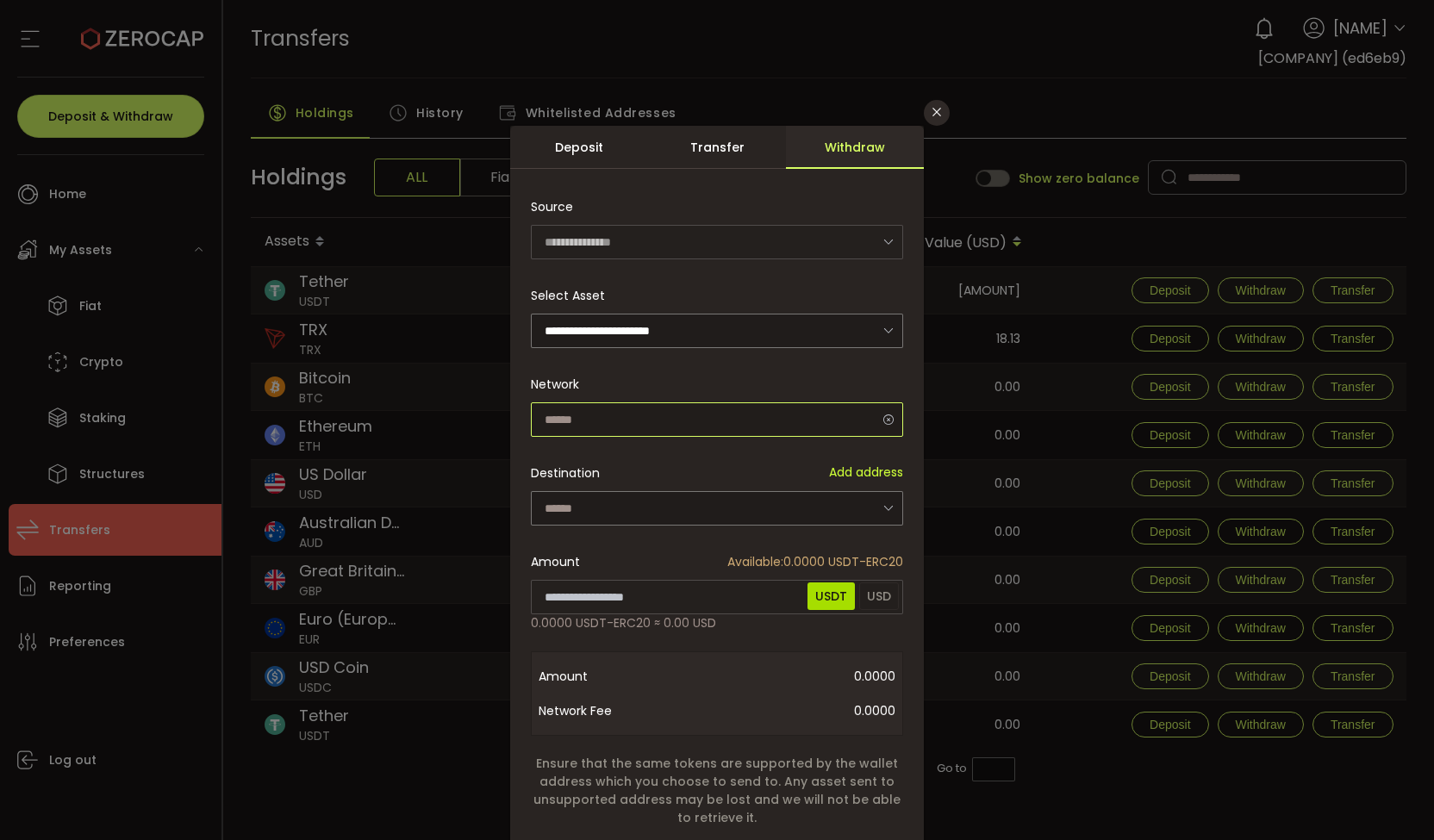 click at bounding box center [717, 420] 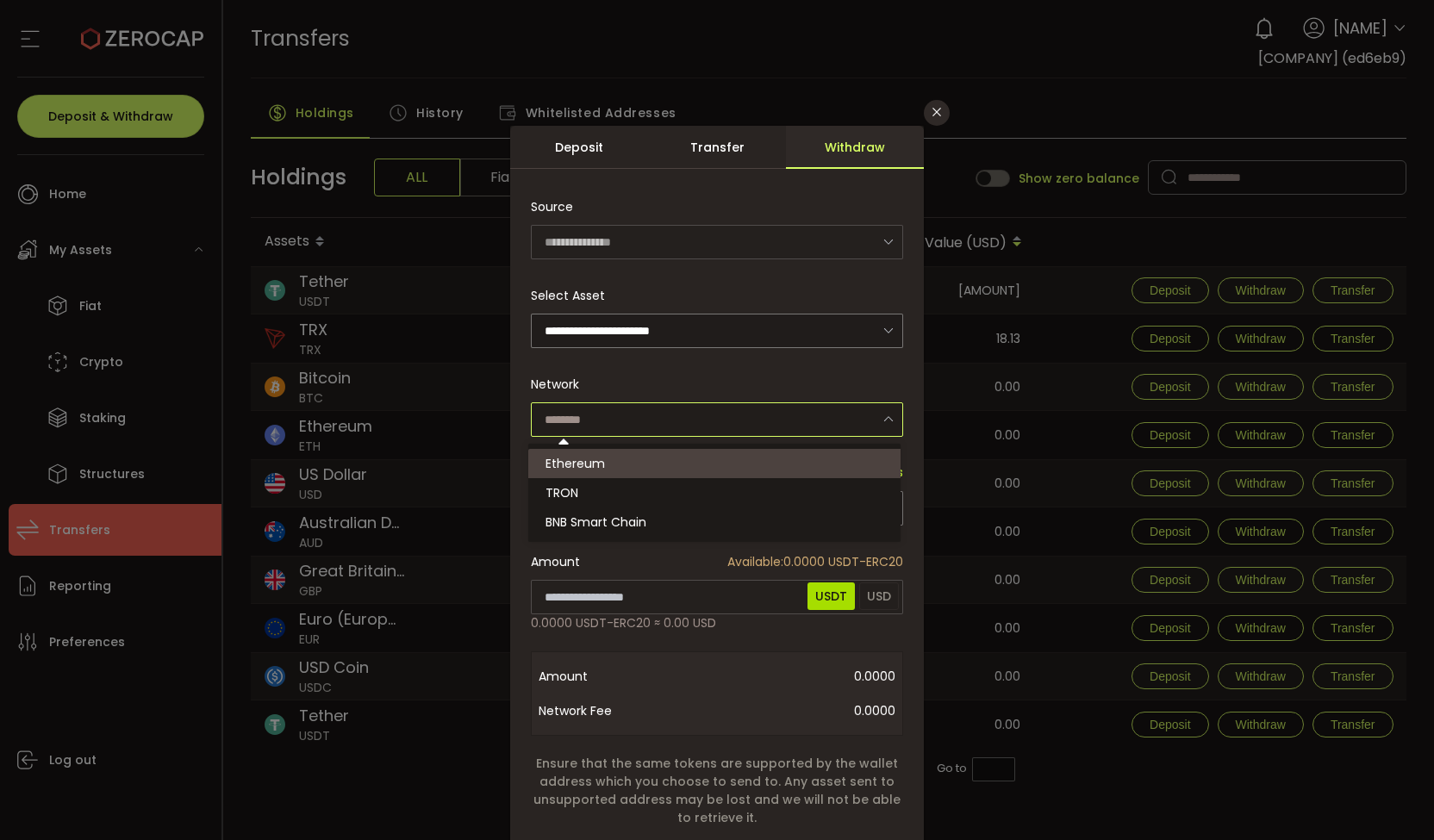 click on "Network" at bounding box center [717, 401] 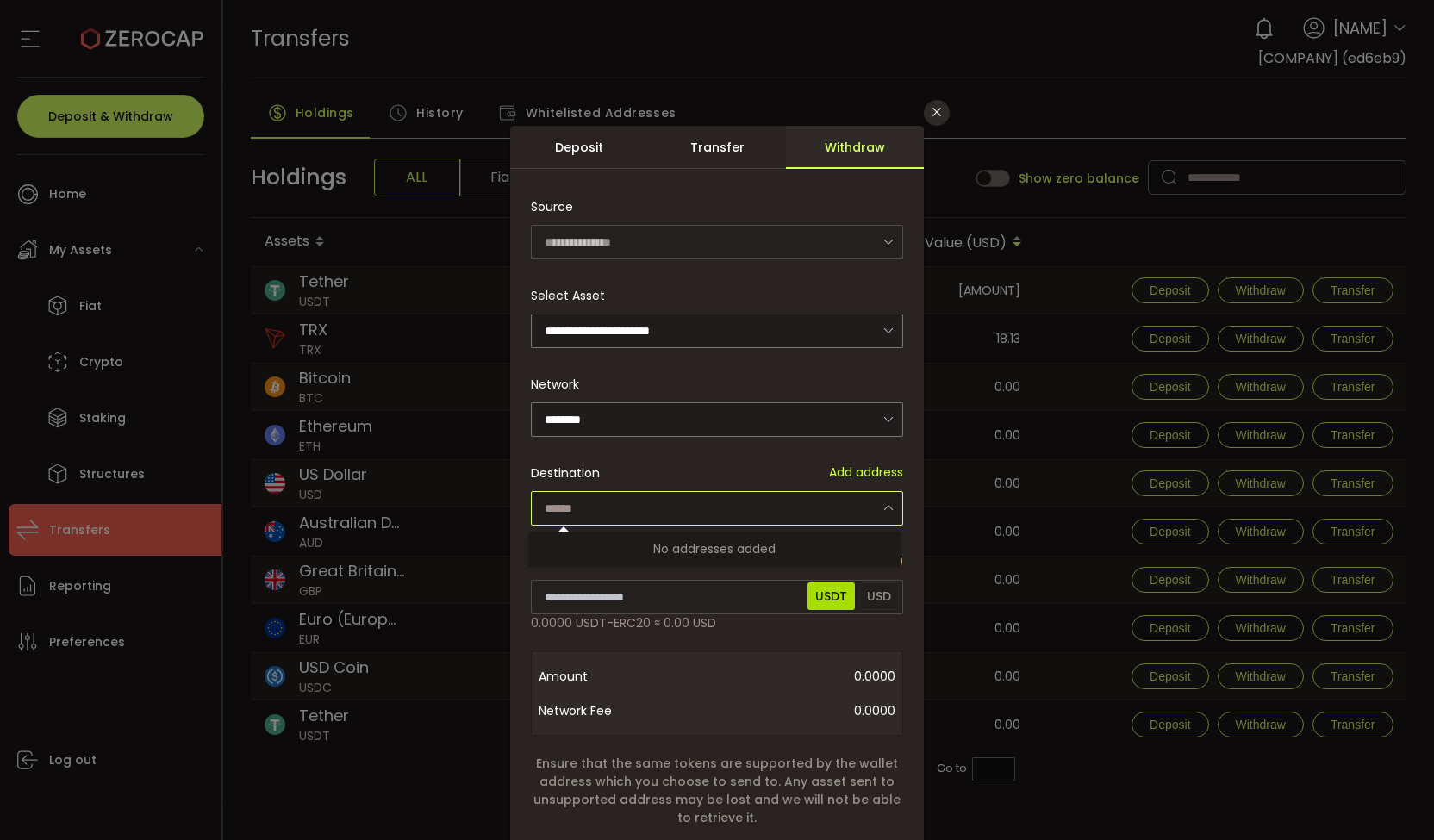 click at bounding box center (717, 508) 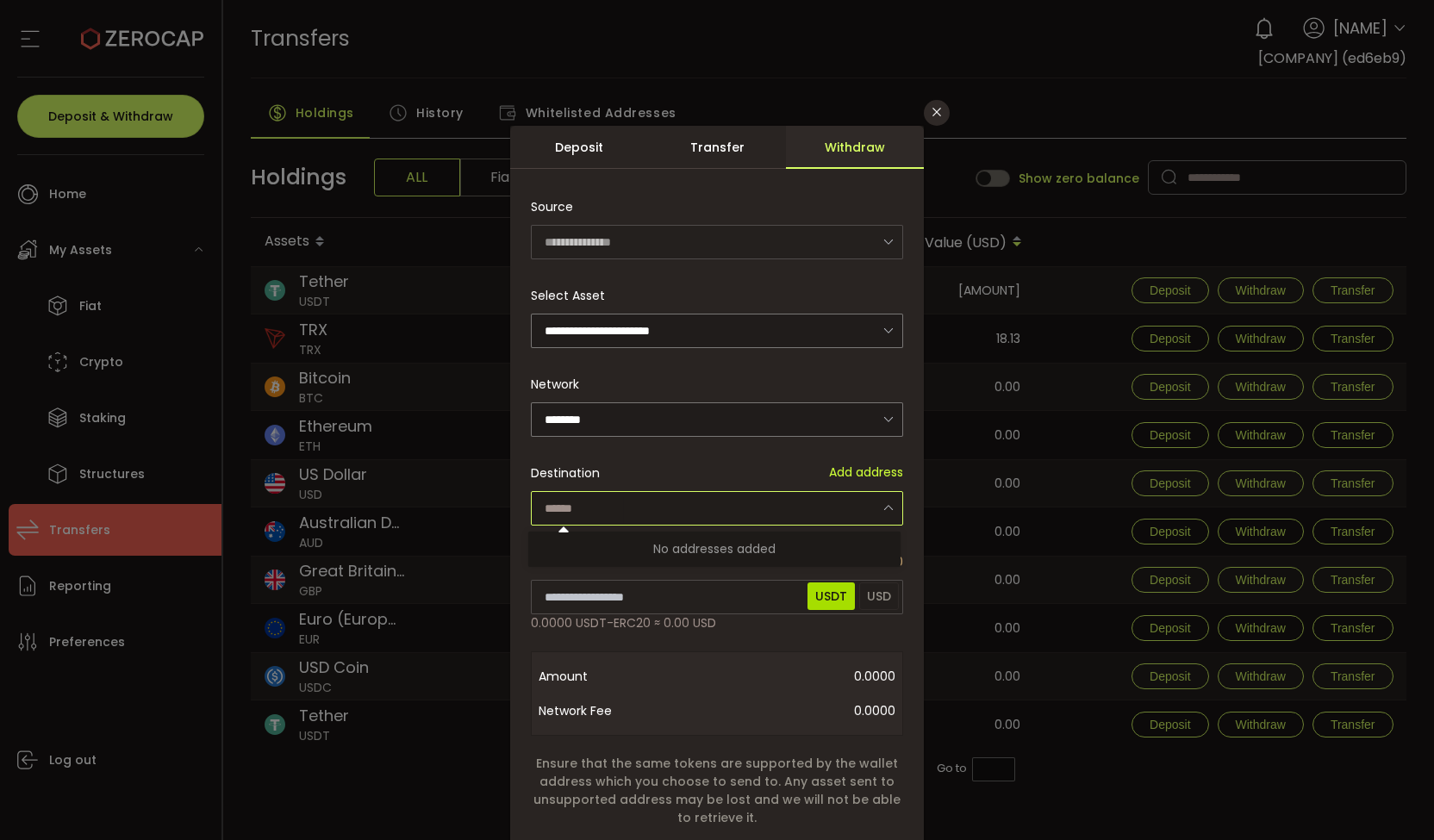 click on "Destination Add address" at bounding box center (717, 473) 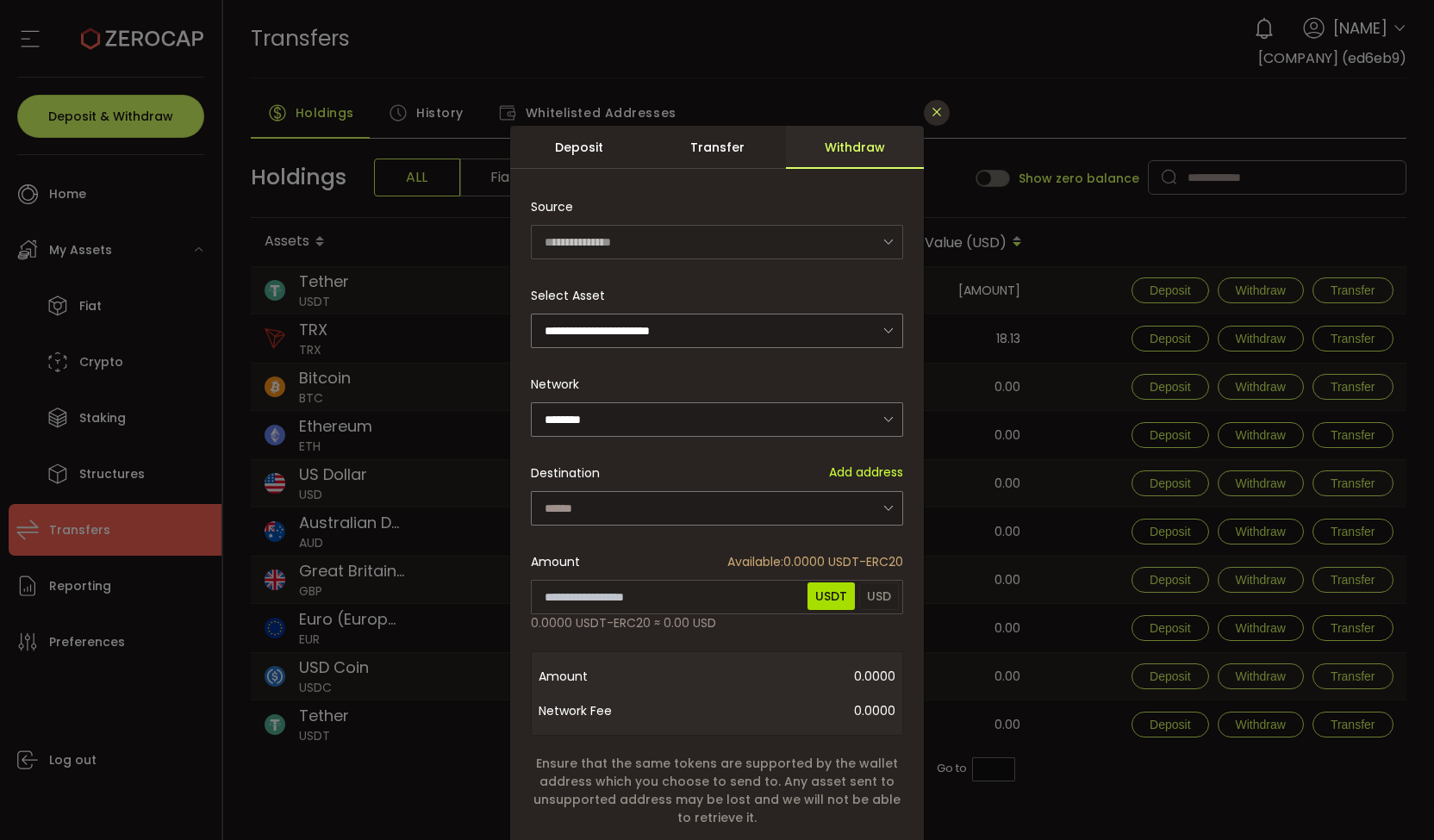 click at bounding box center (937, 112) 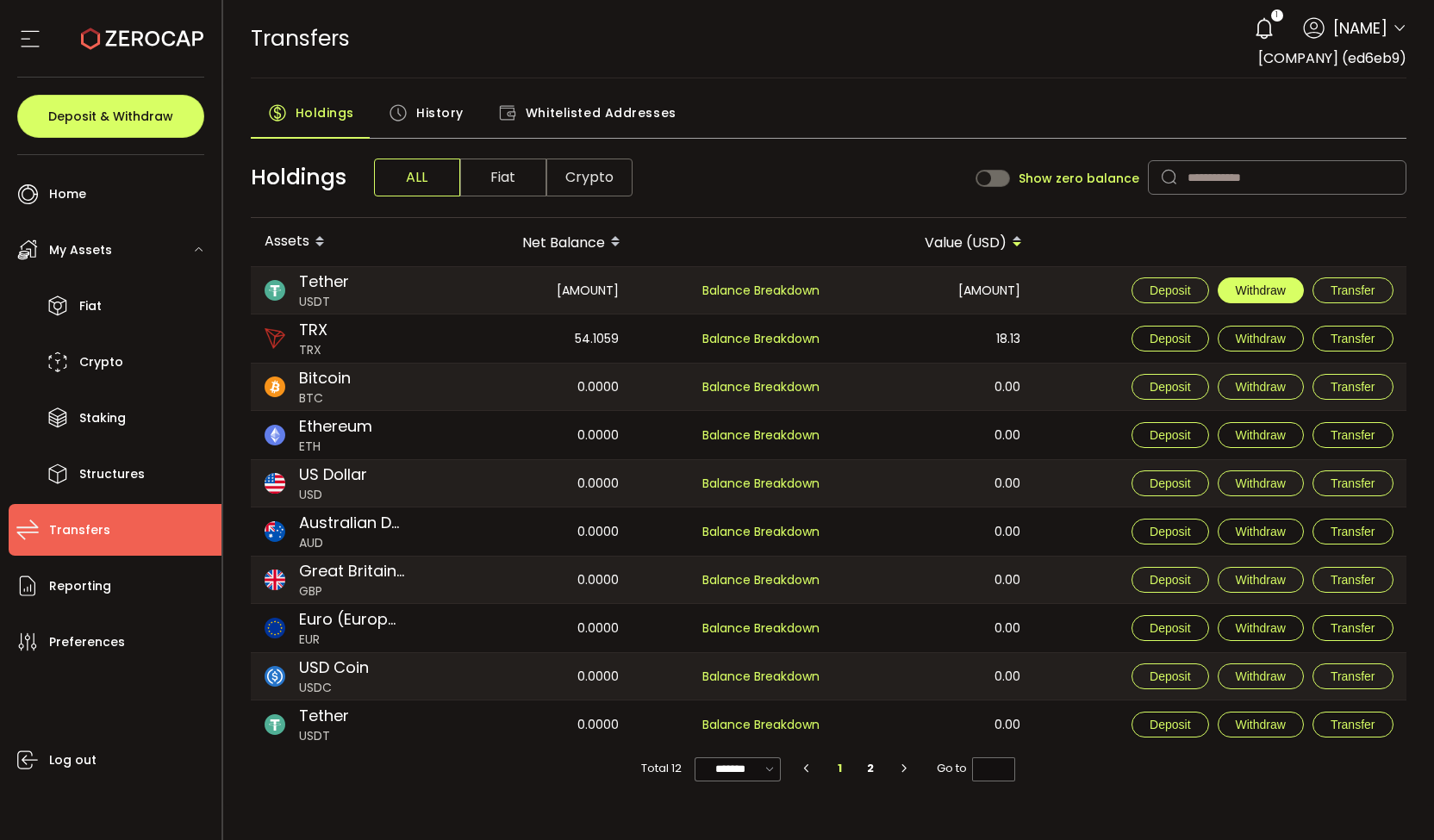 drag, startPoint x: 1276, startPoint y: 292, endPoint x: 1269, endPoint y: 298, distance: 9.219544 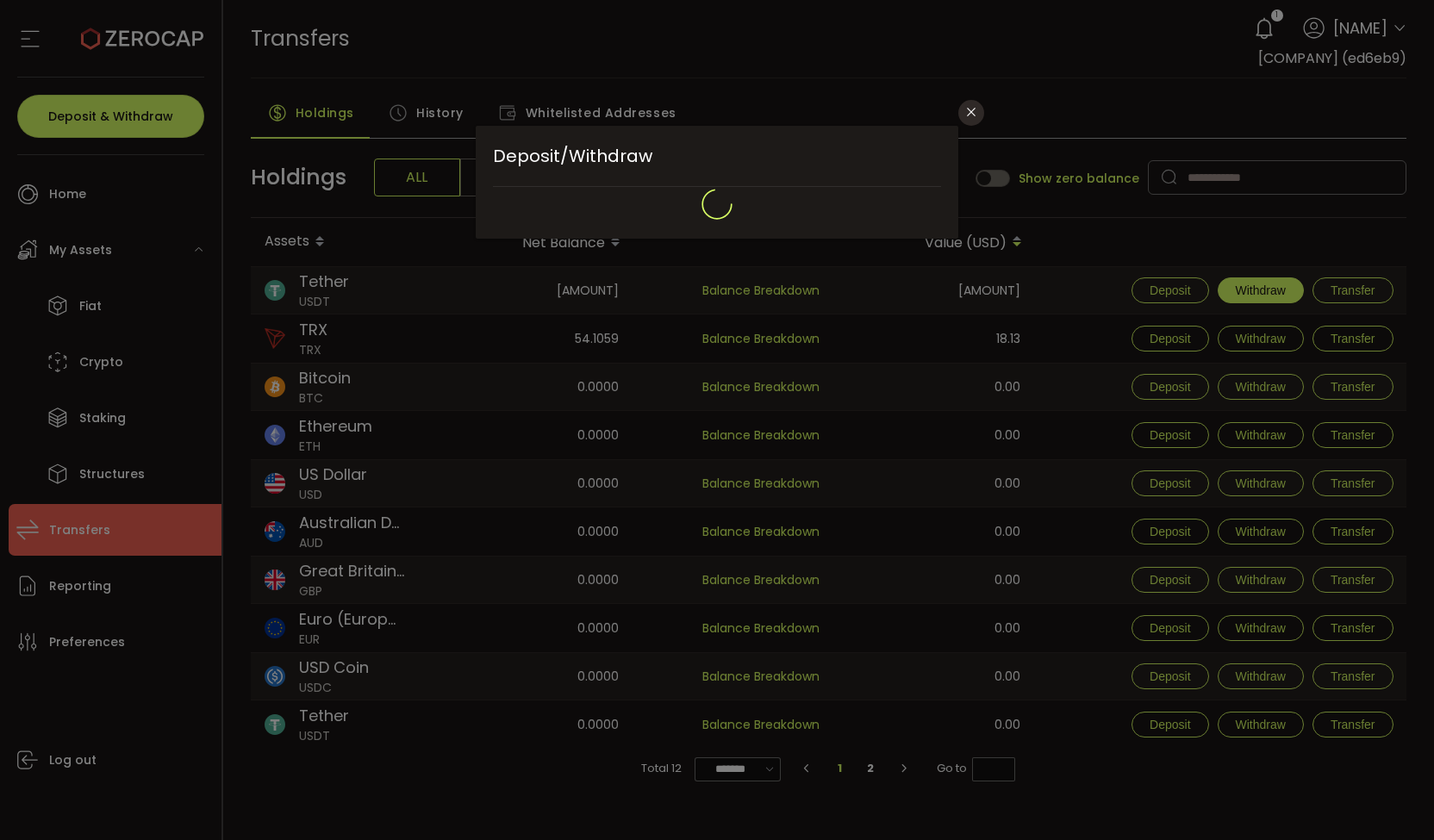 type on "**********" 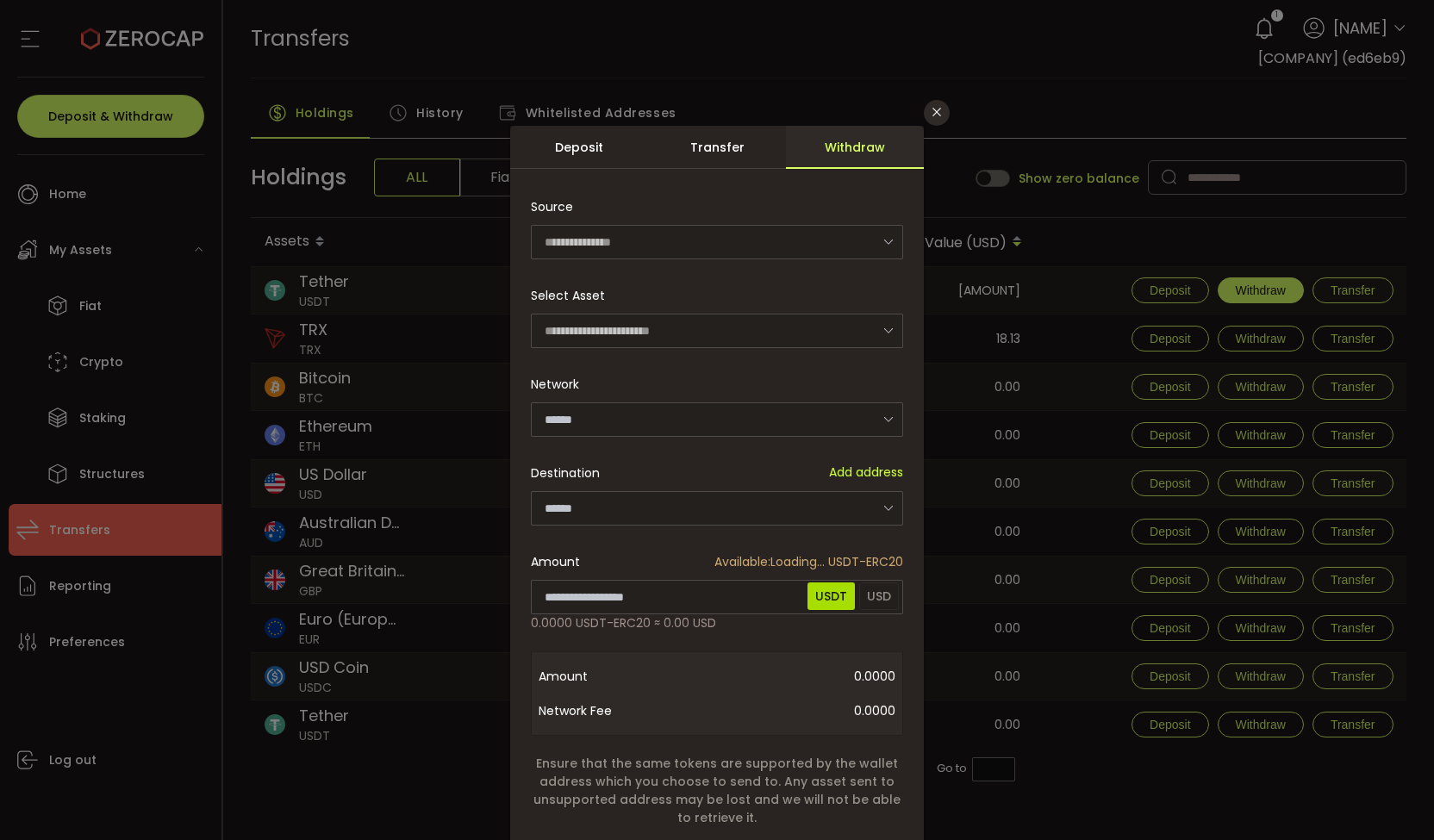 type on "********" 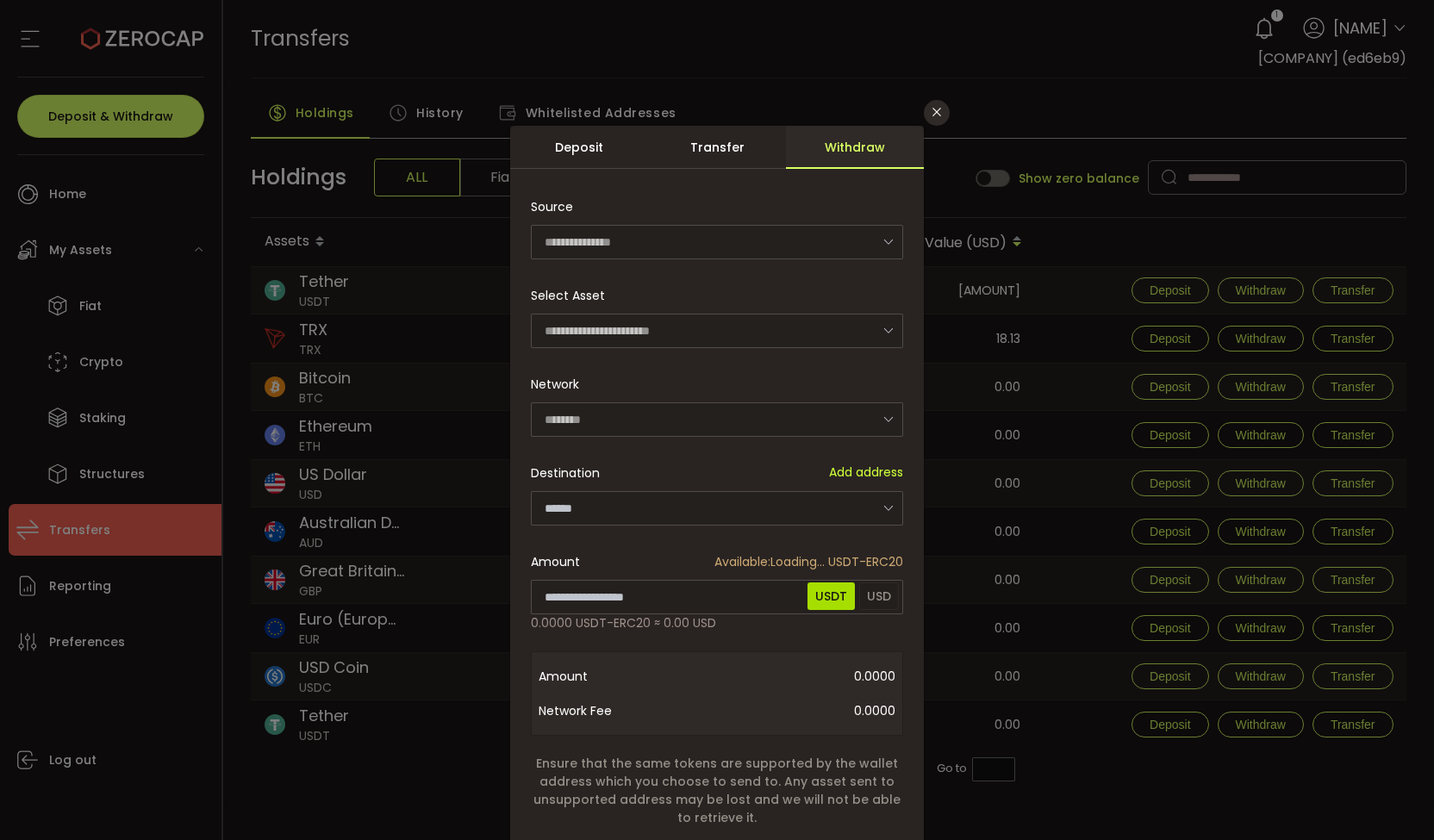 click on "Withdraw" at bounding box center (855, 147) 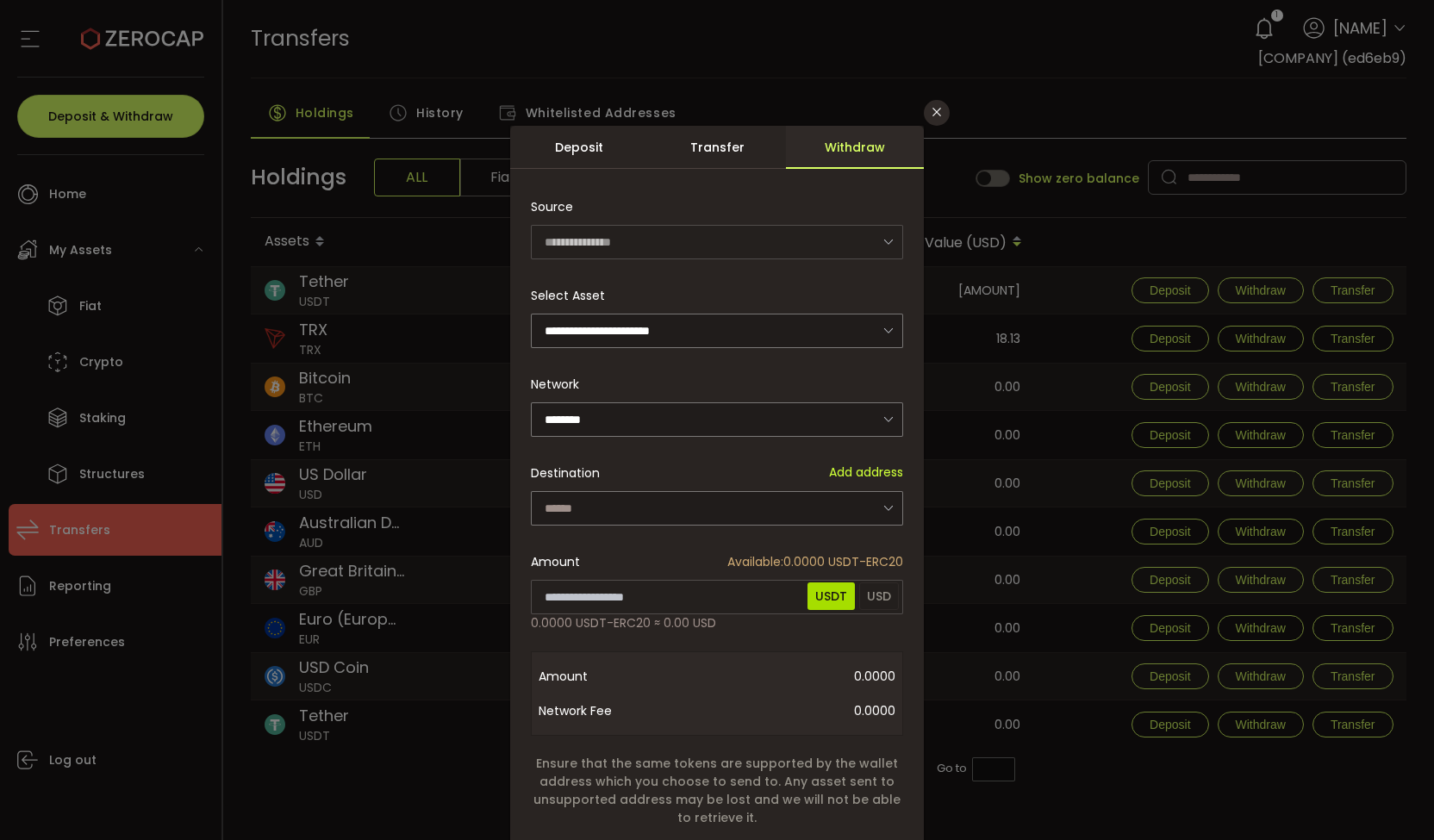 click on "**********" at bounding box center (717, 420) 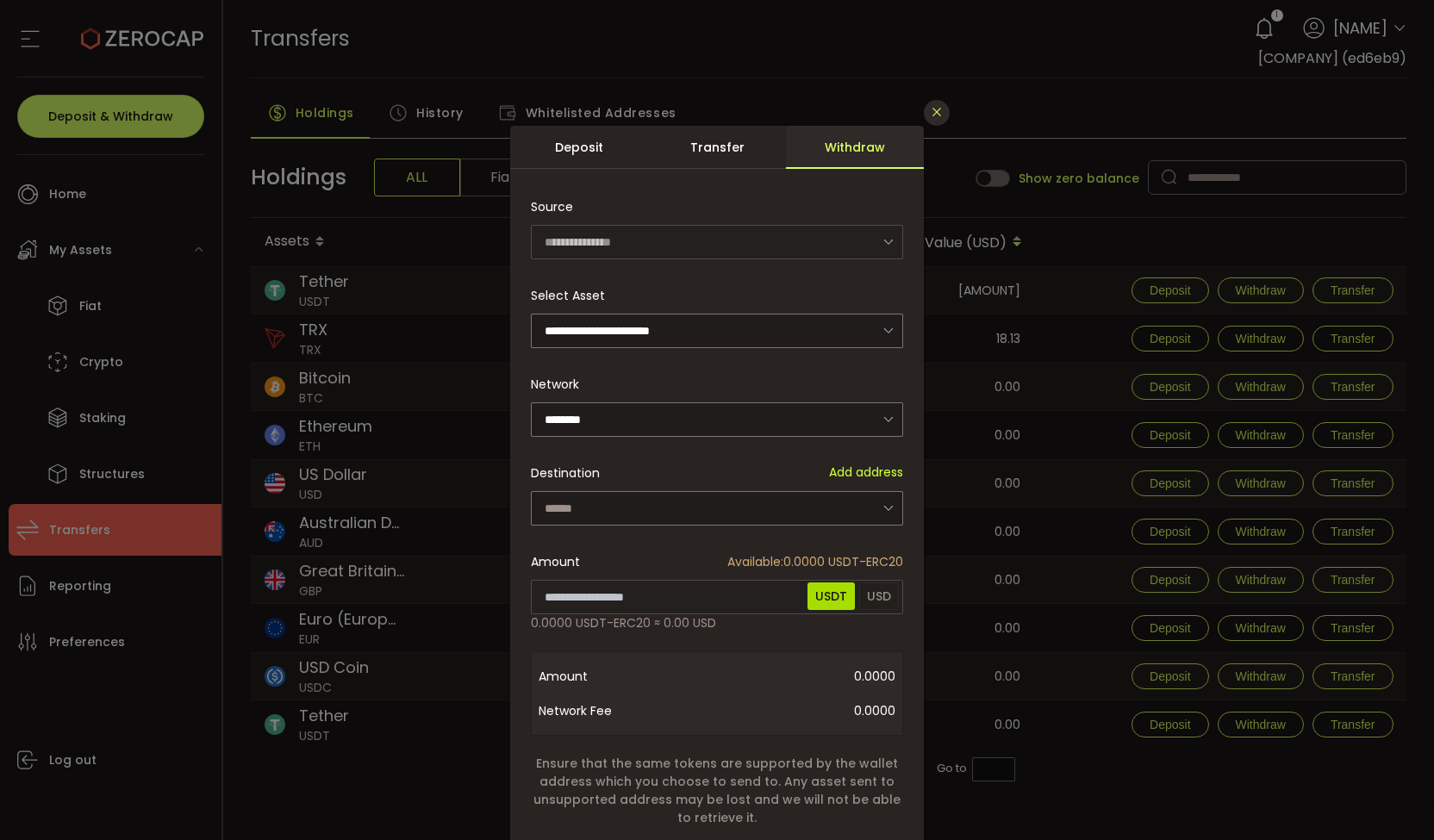 click at bounding box center [937, 112] 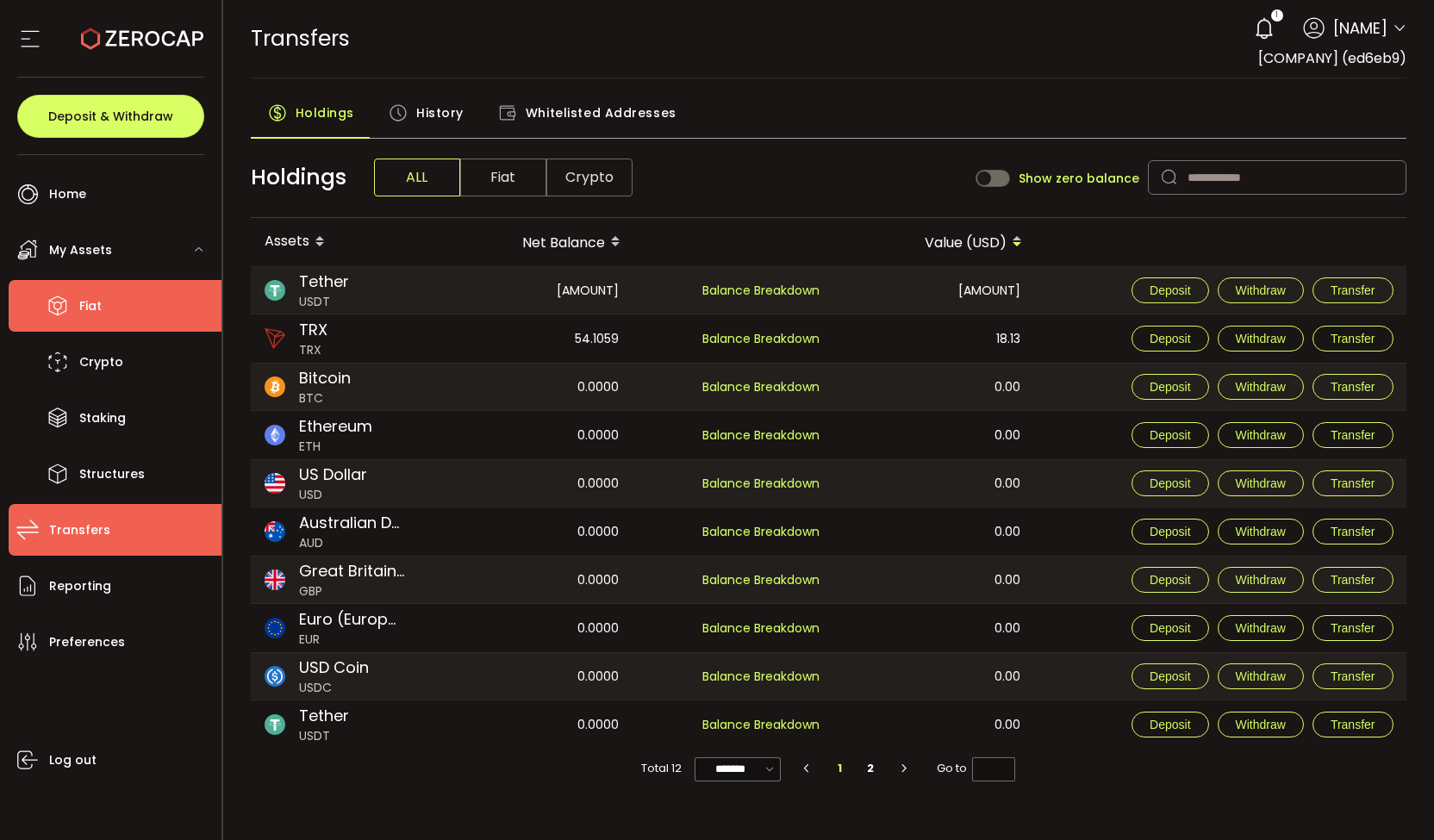 click on "Fiat" at bounding box center [90, 306] 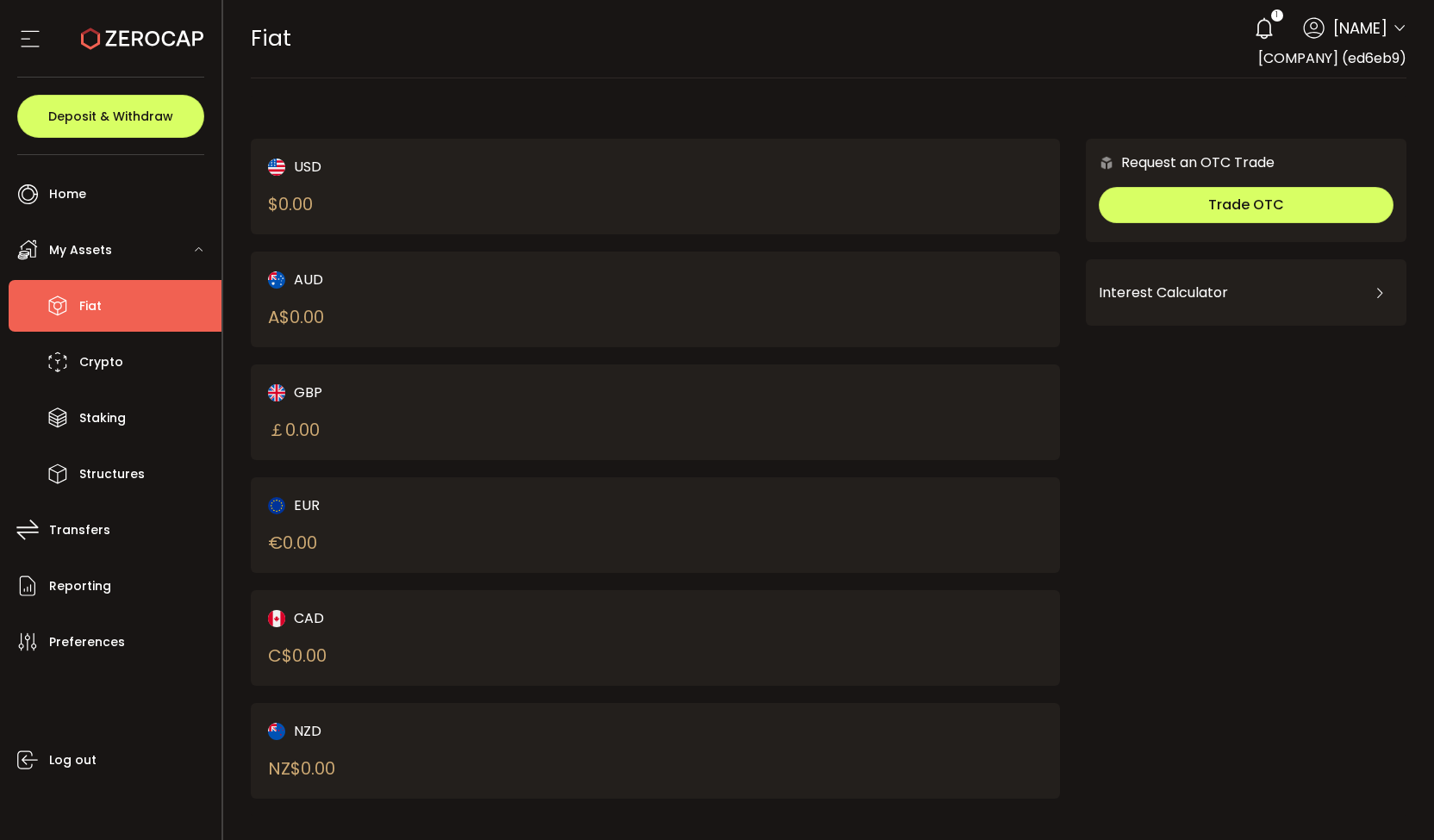 scroll, scrollTop: 0, scrollLeft: 0, axis: both 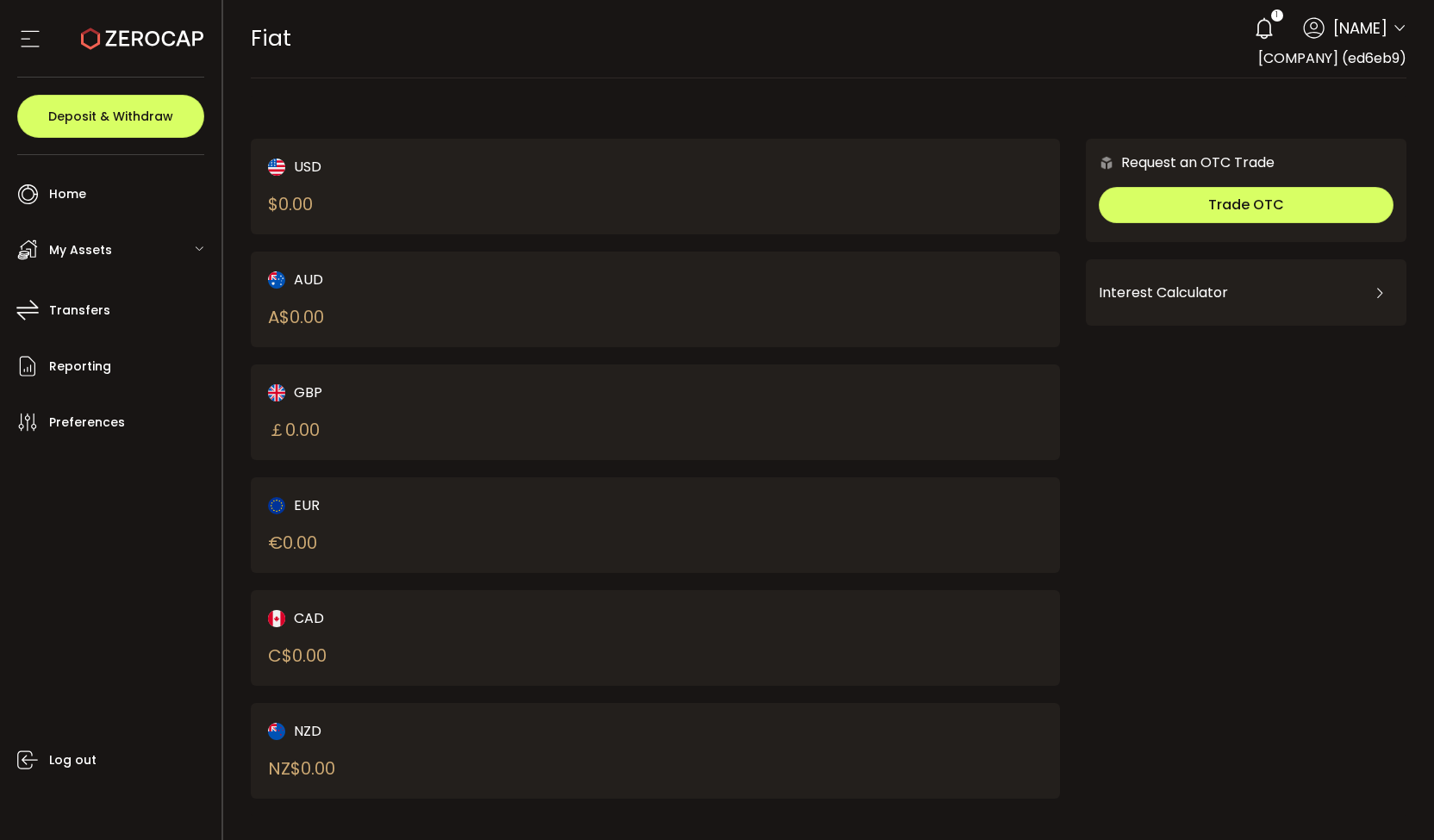 click on "My Assets" at bounding box center (115, 250) 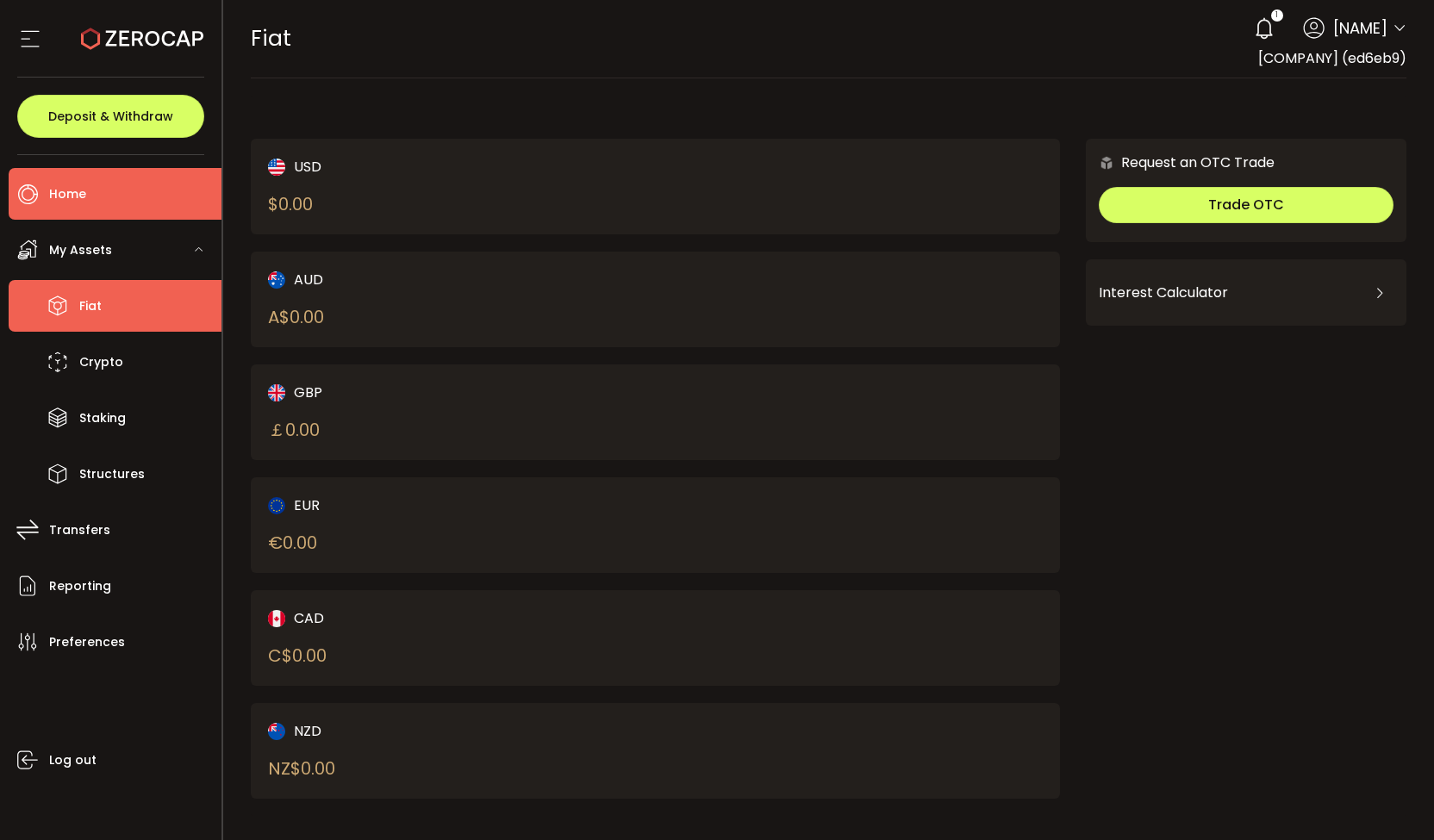 click on "Home" at bounding box center (115, 194) 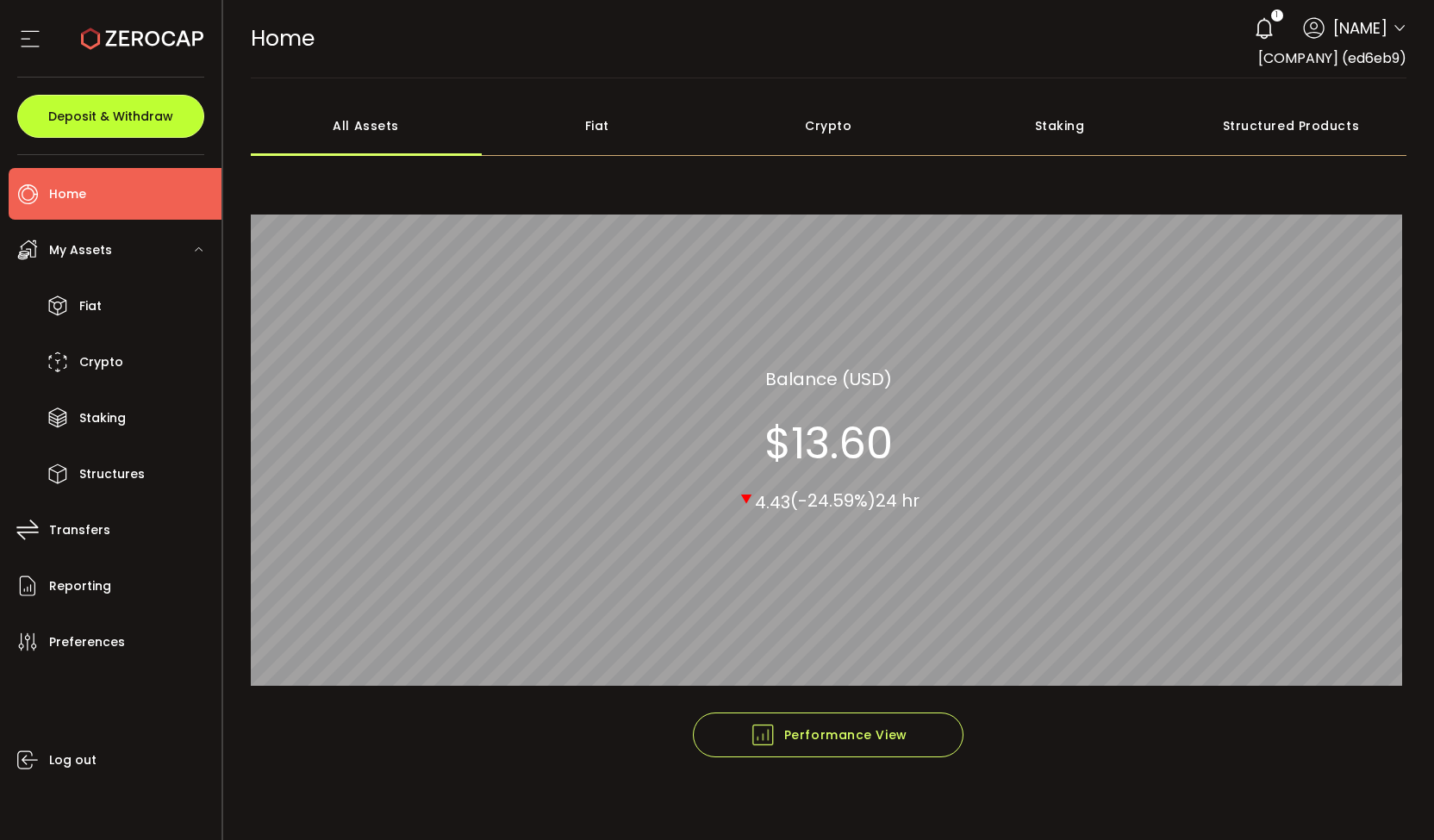 drag, startPoint x: 129, startPoint y: 114, endPoint x: 148, endPoint y: 126, distance: 22.472205 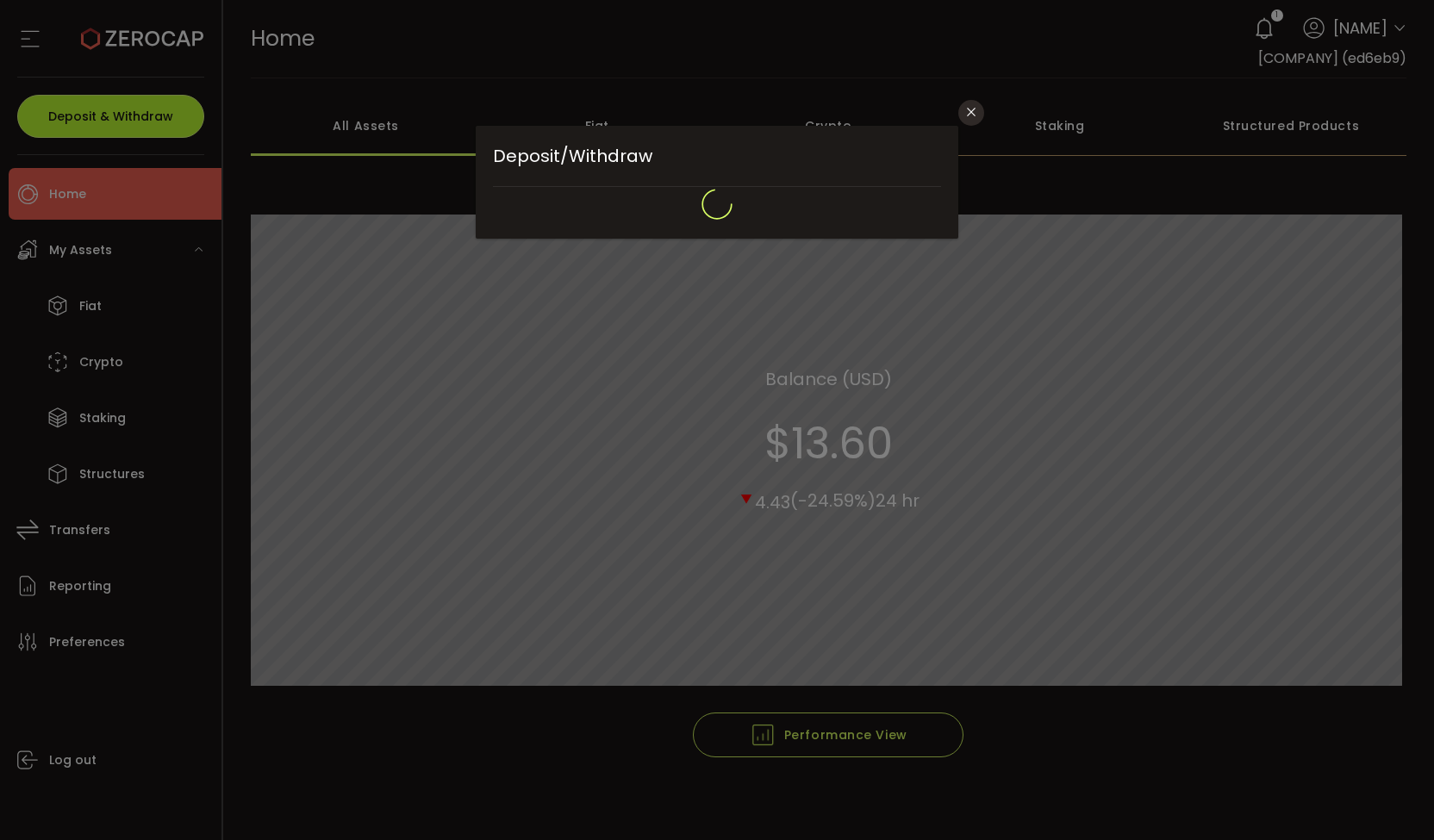 type on "**********" 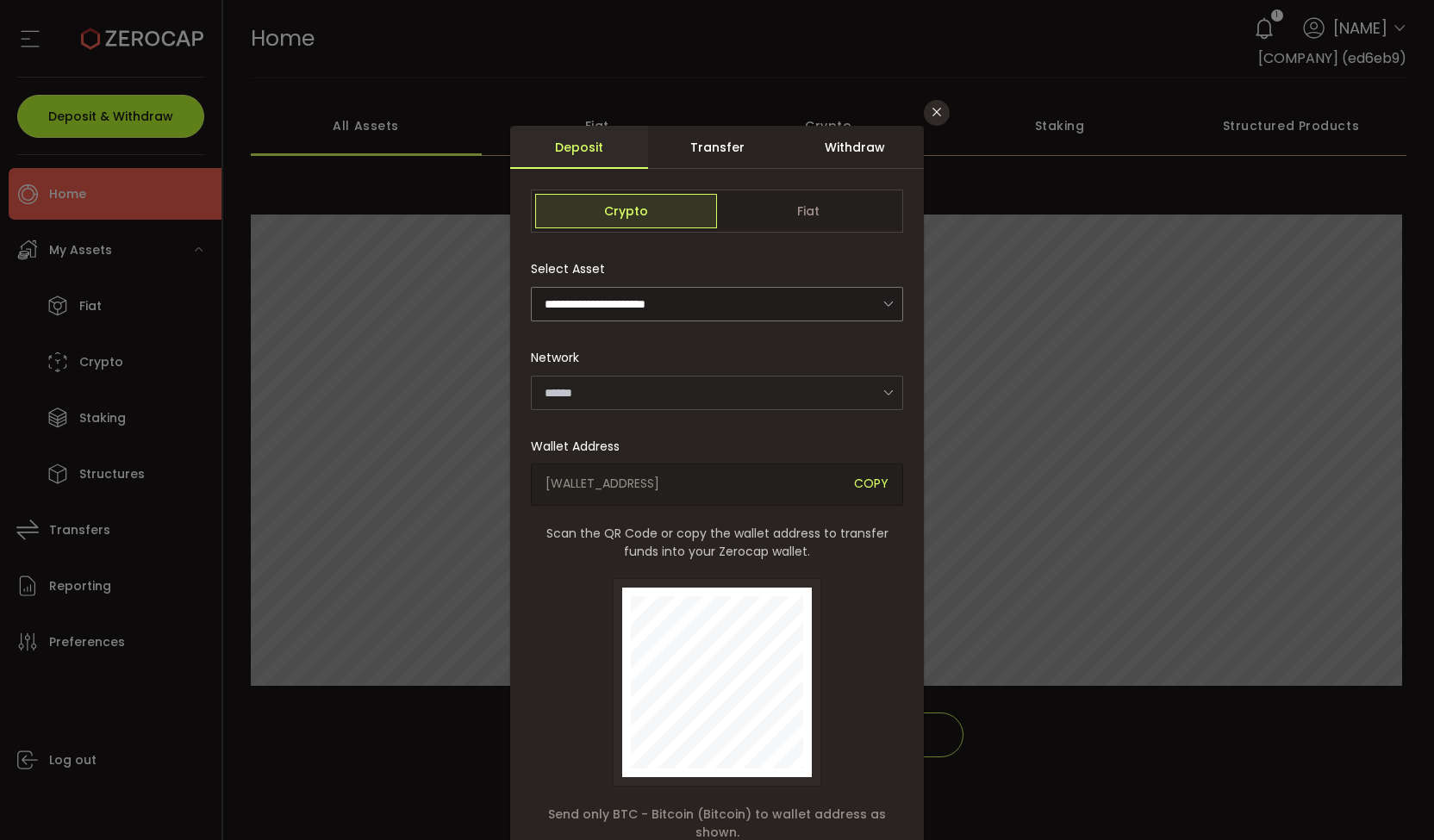 type on "*******" 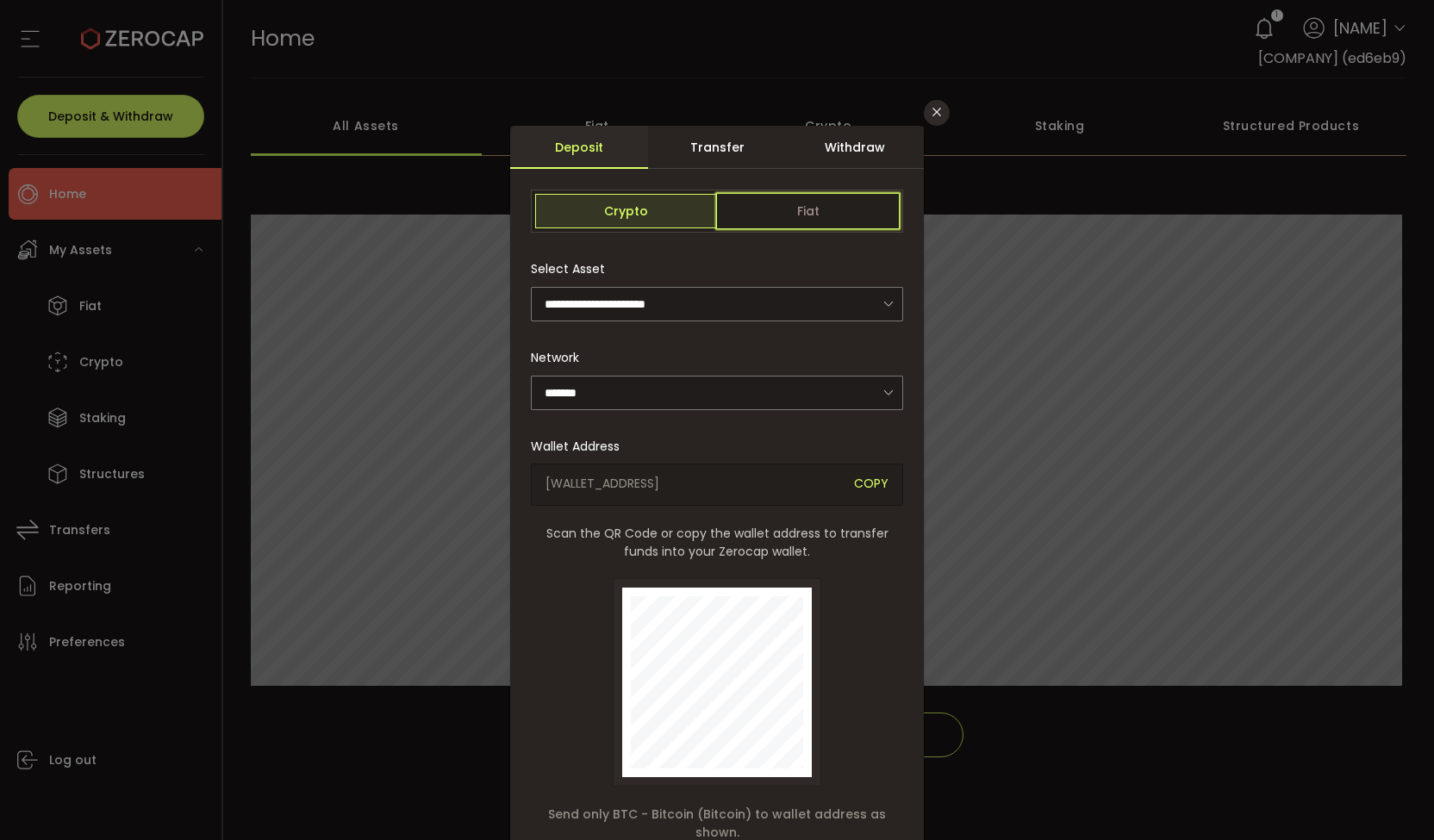 click on "Fiat" at bounding box center (807, 211) 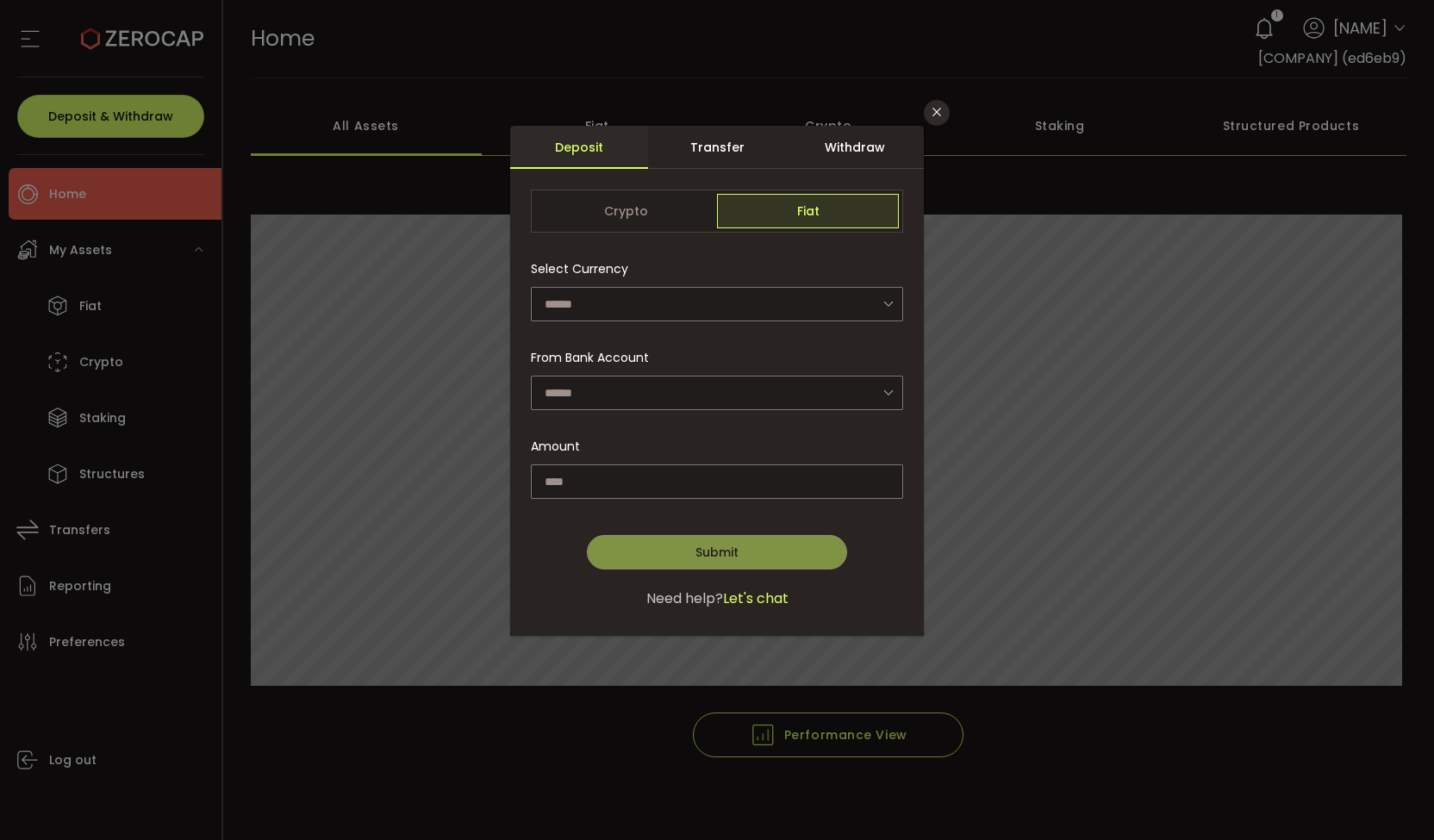 click on "Withdraw" at bounding box center [855, 147] 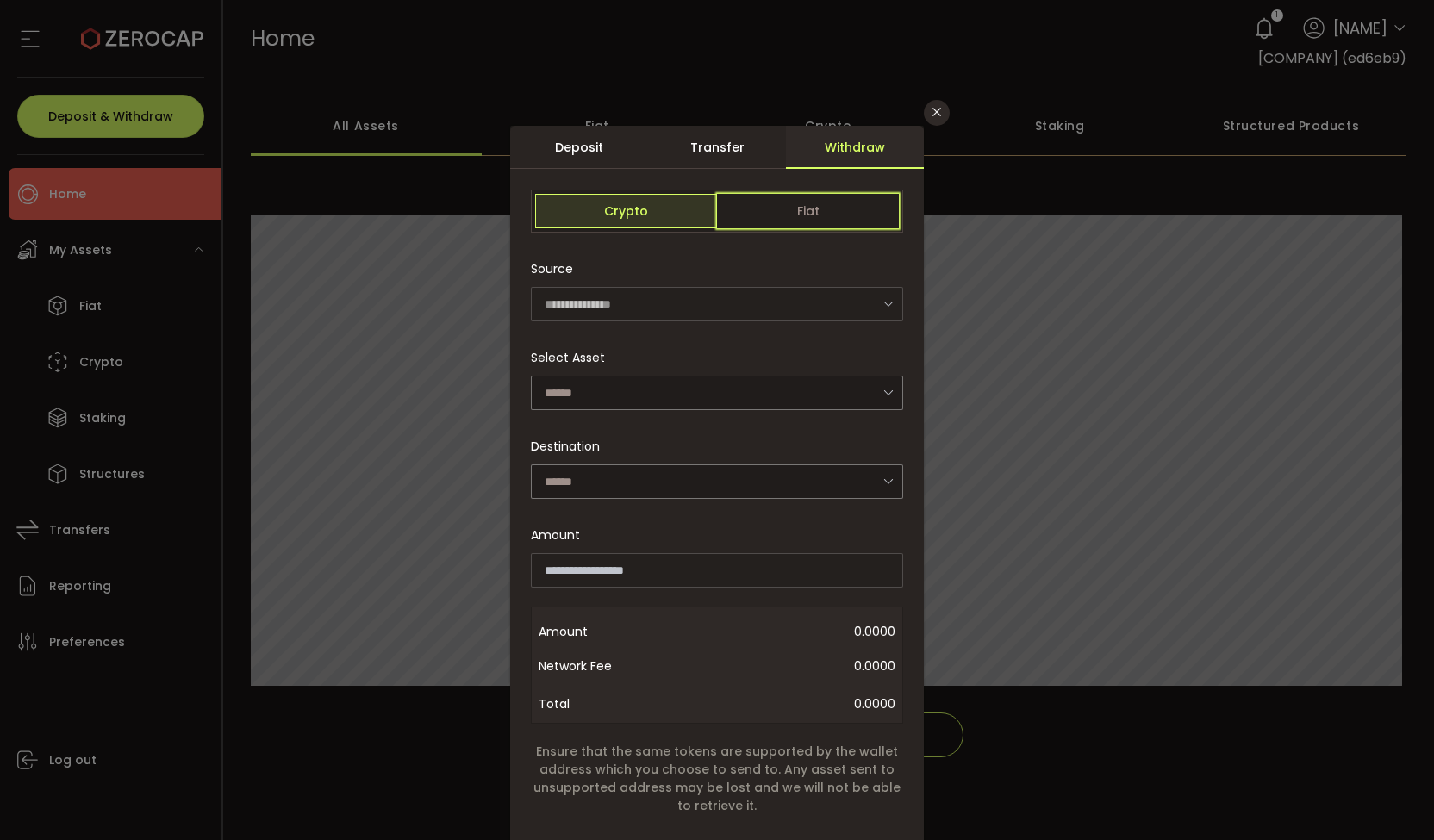 click on "Fiat" at bounding box center [807, 211] 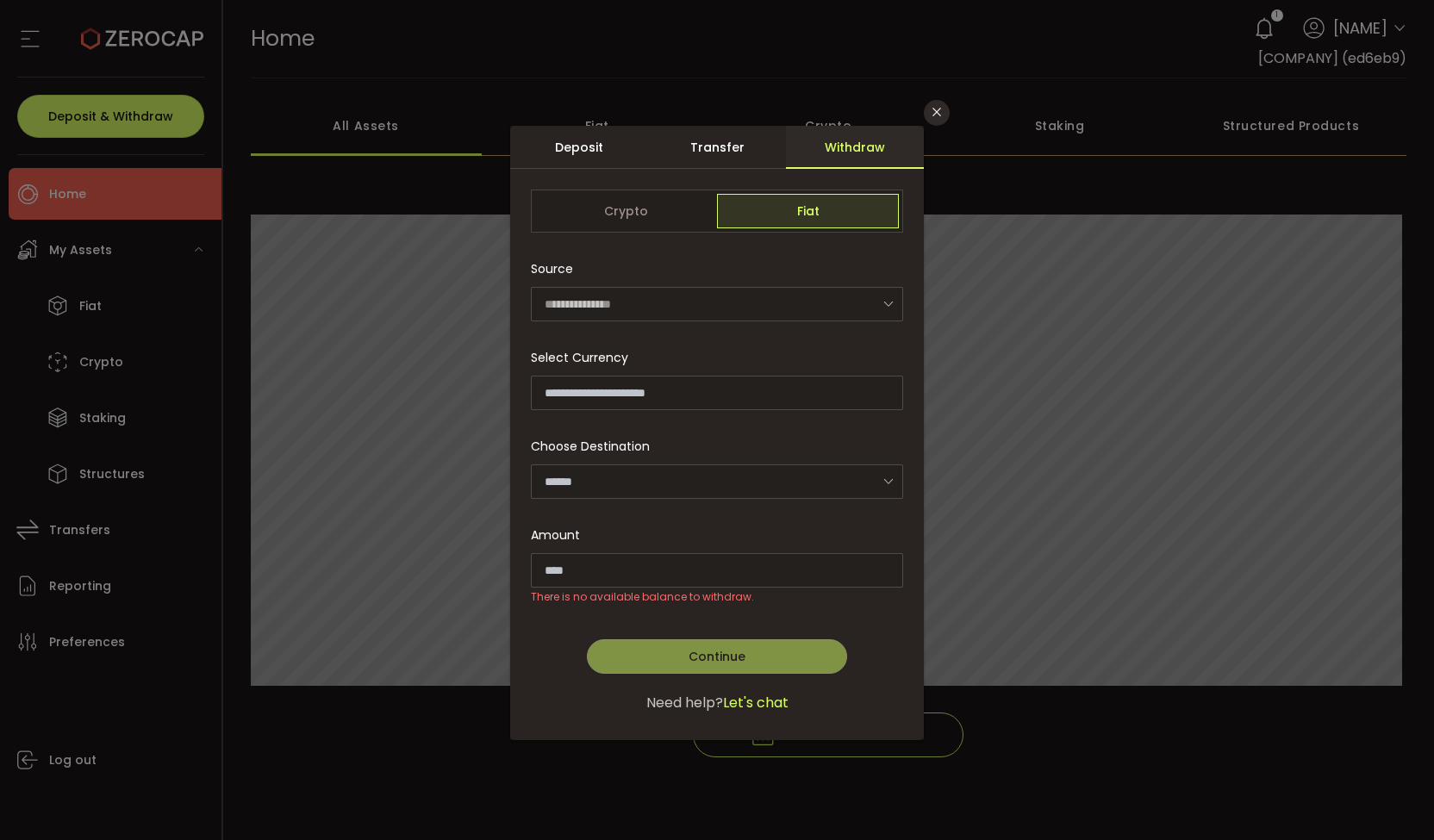 click on "Transfer" at bounding box center [717, 147] 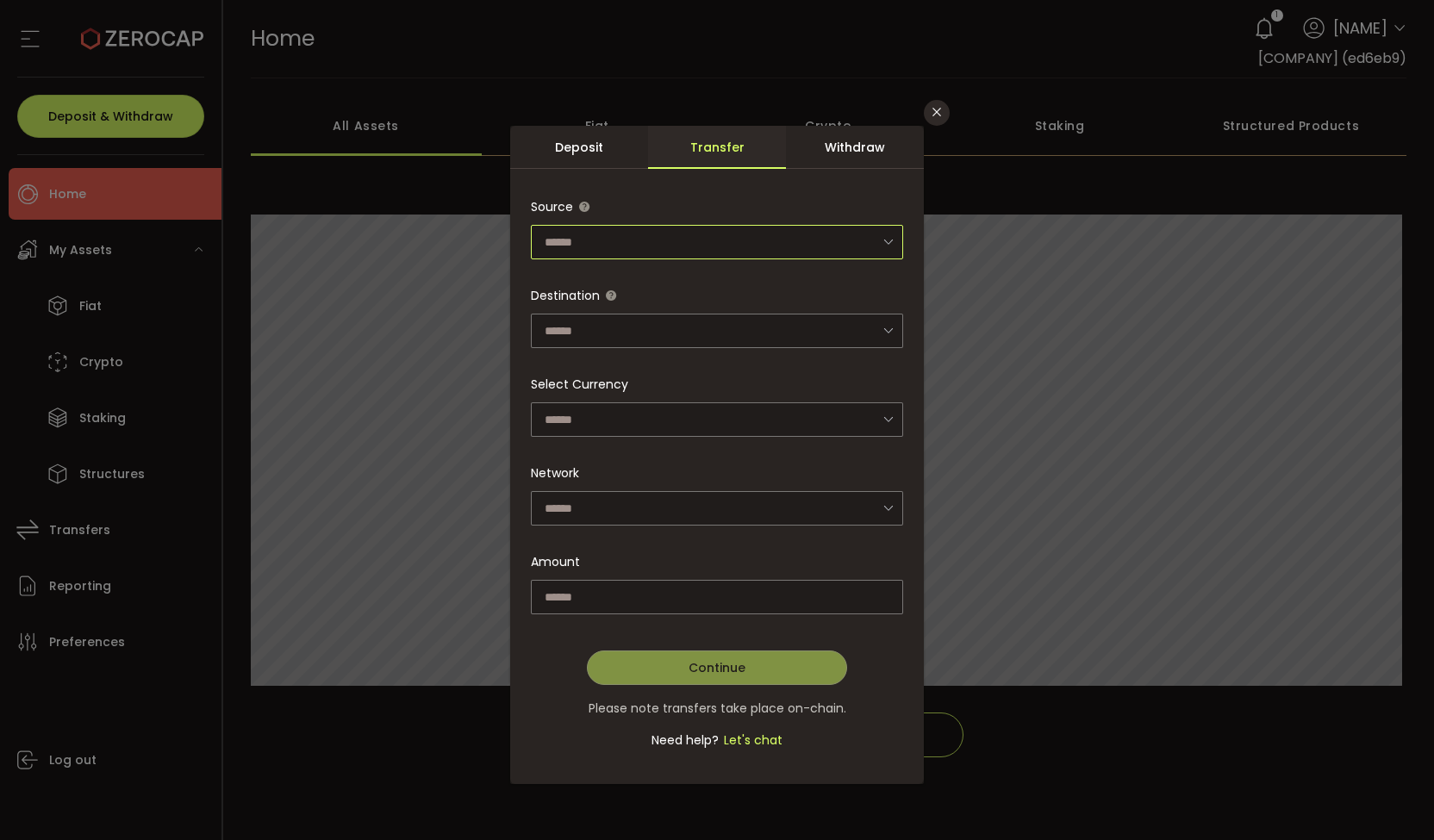 click at bounding box center (717, 242) 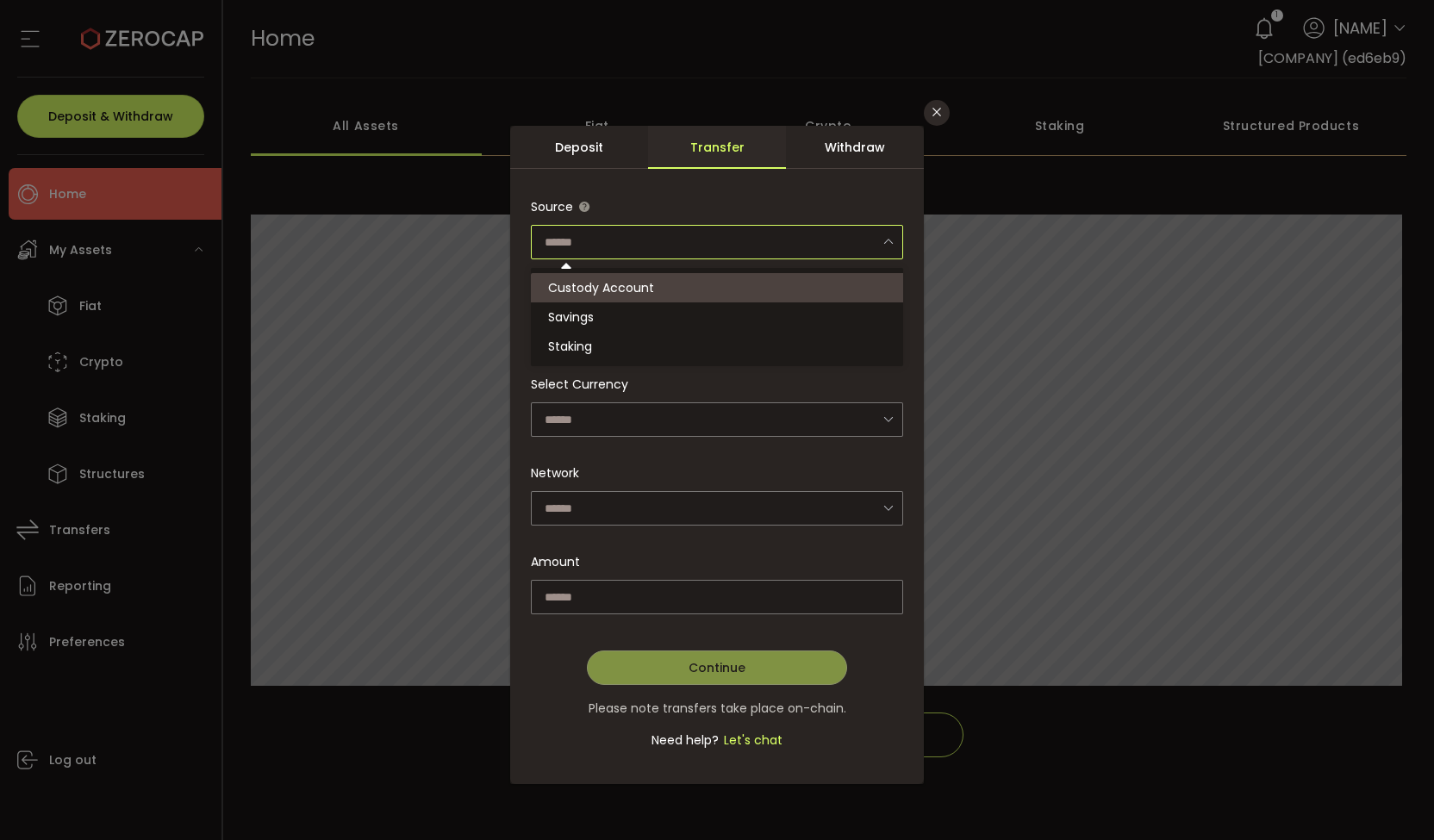 click at bounding box center [717, 242] 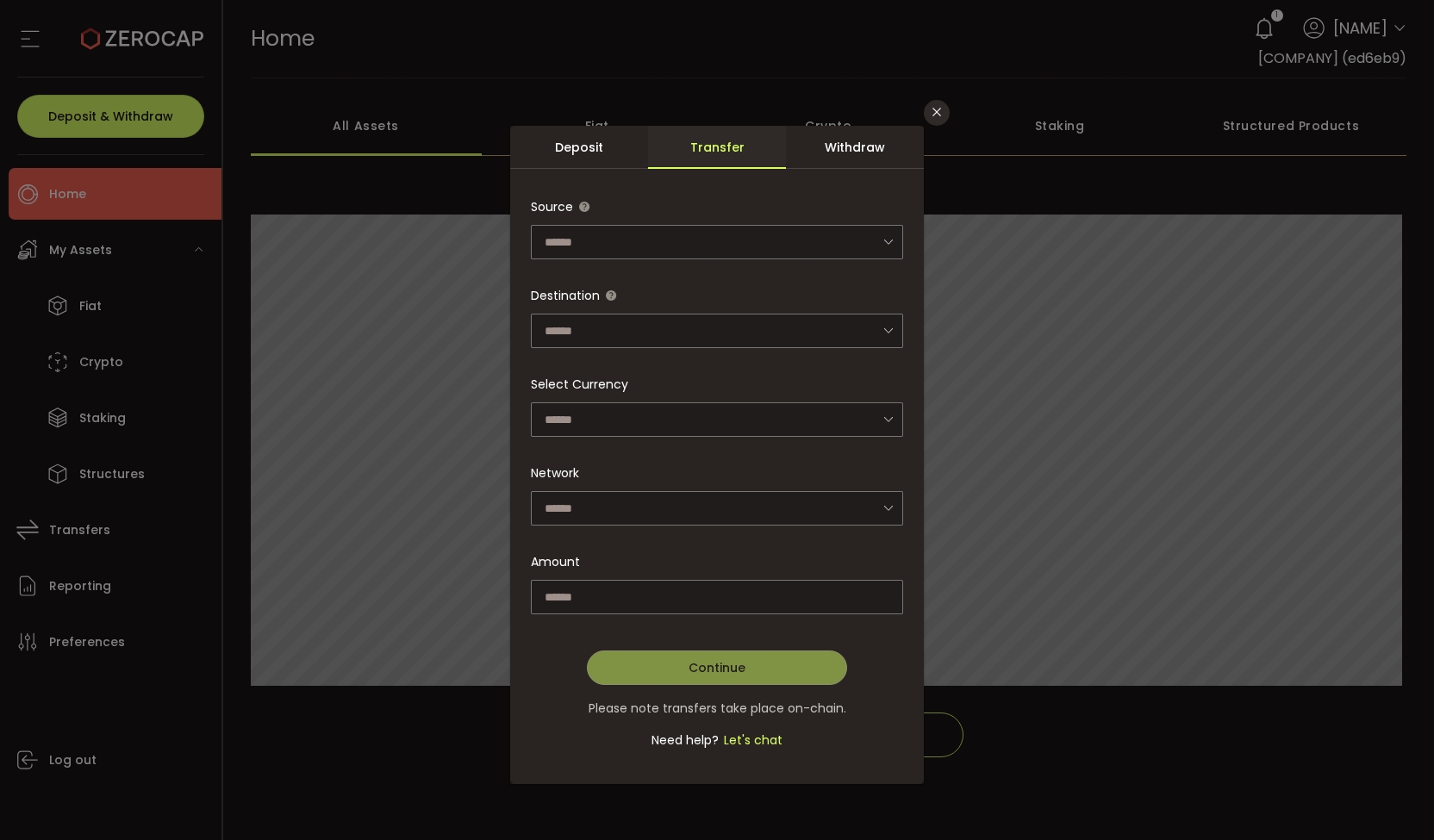 click on "Deposit" at bounding box center (579, 147) 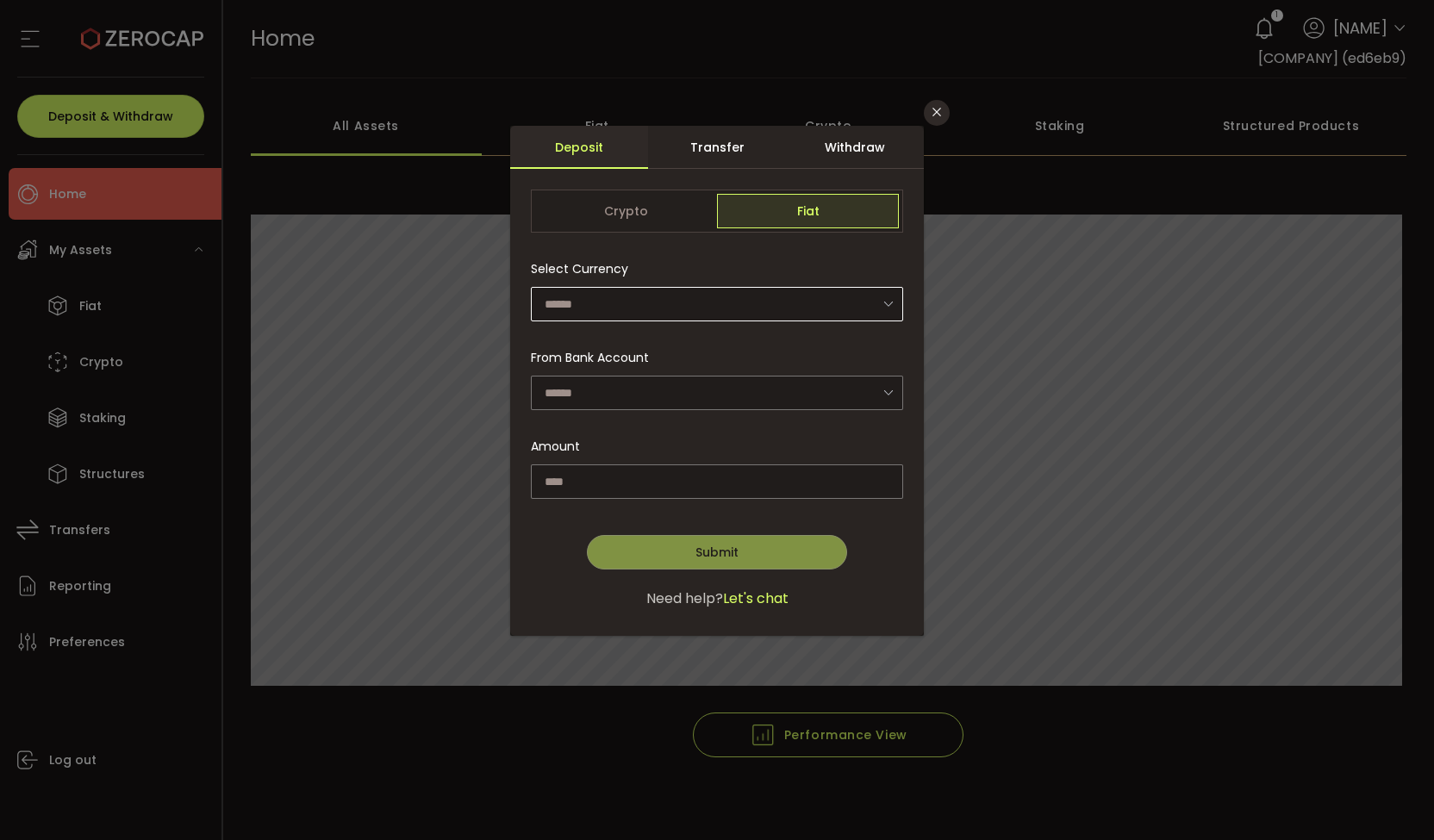 drag, startPoint x: 726, startPoint y: 271, endPoint x: 739, endPoint y: 298, distance: 29.966648 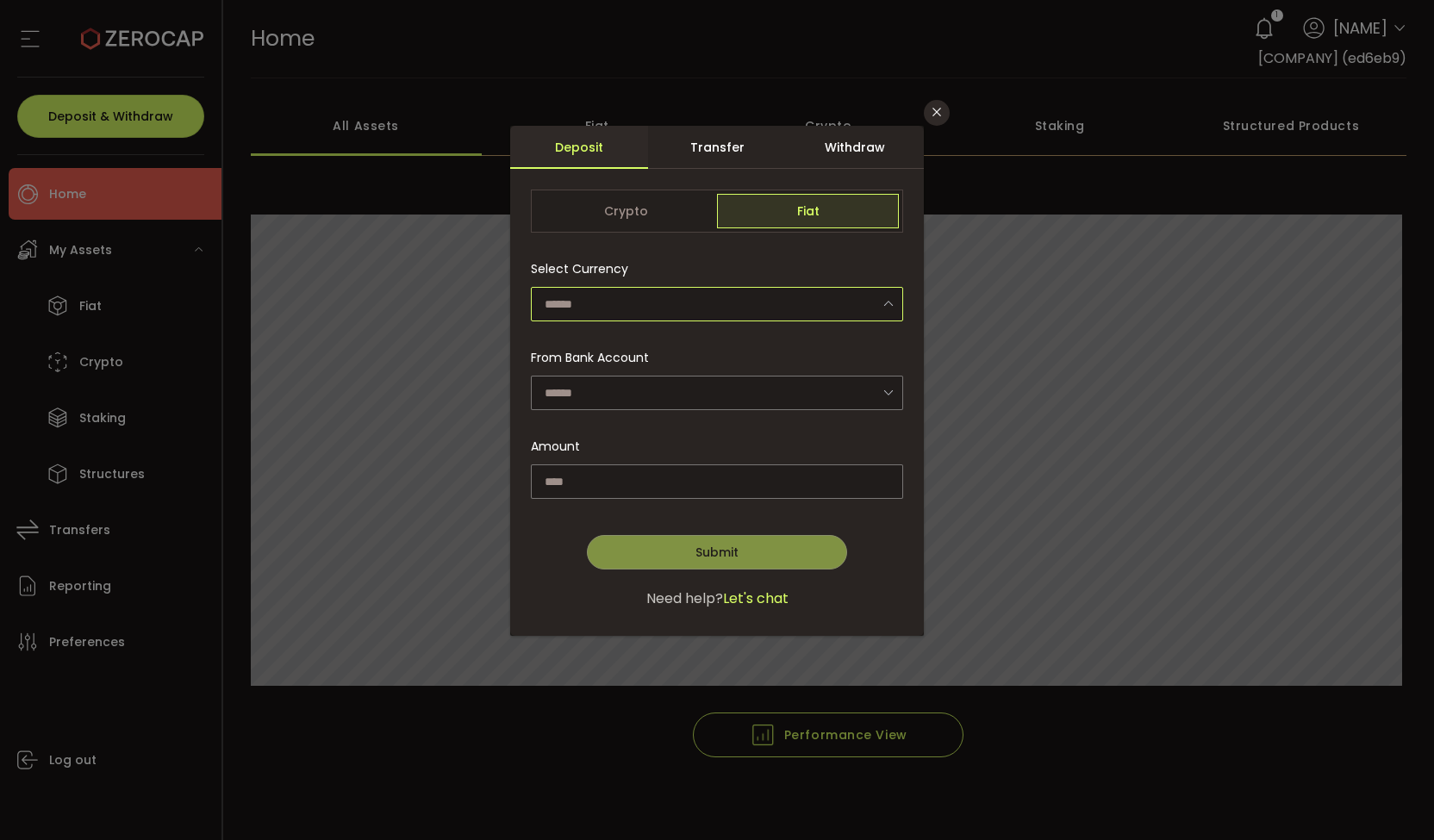 click at bounding box center (717, 304) 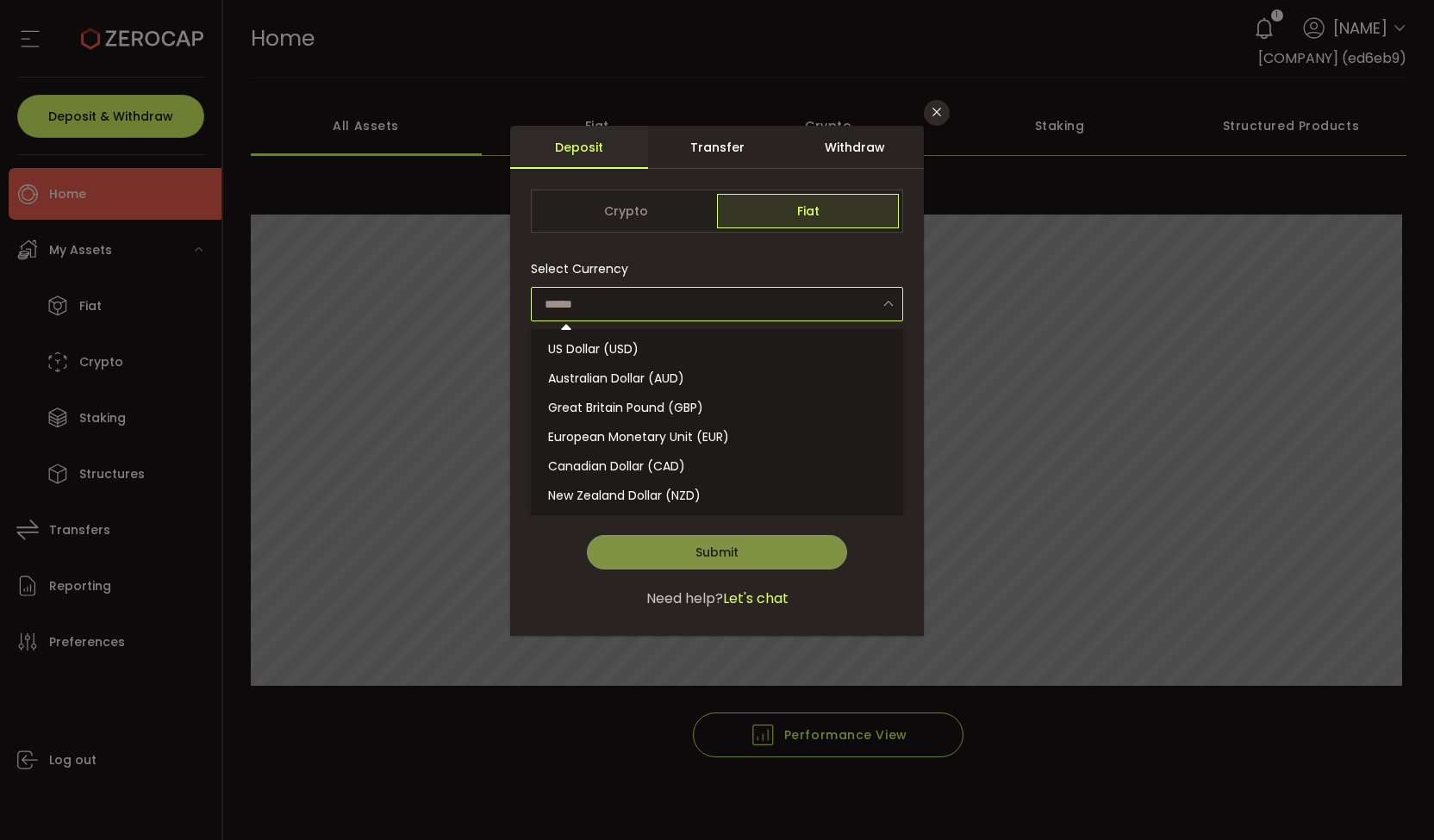 click at bounding box center [717, 304] 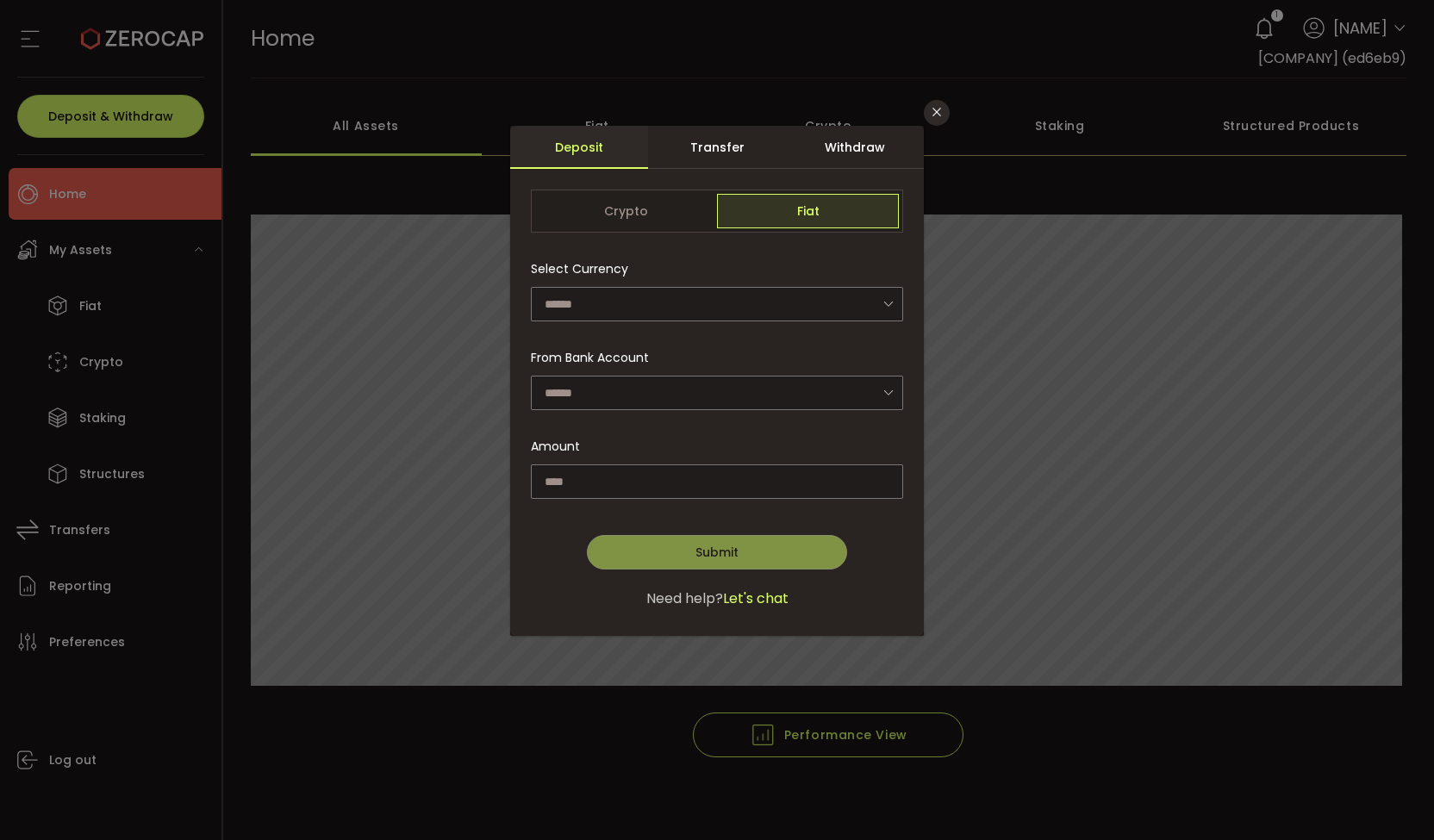 click on "Withdraw" at bounding box center [855, 147] 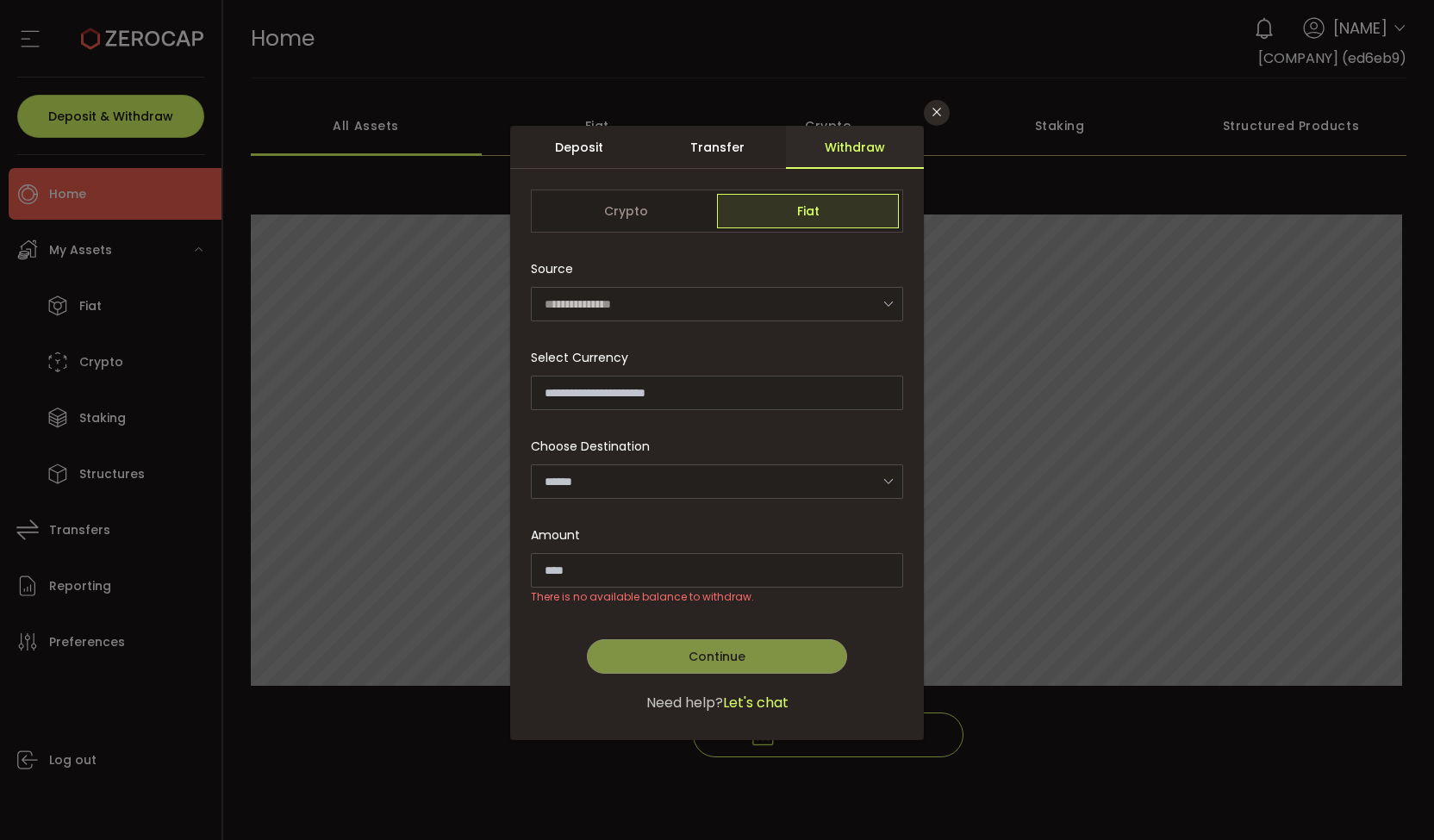 click on "Amount
Available:
0.00" at bounding box center [717, 535] 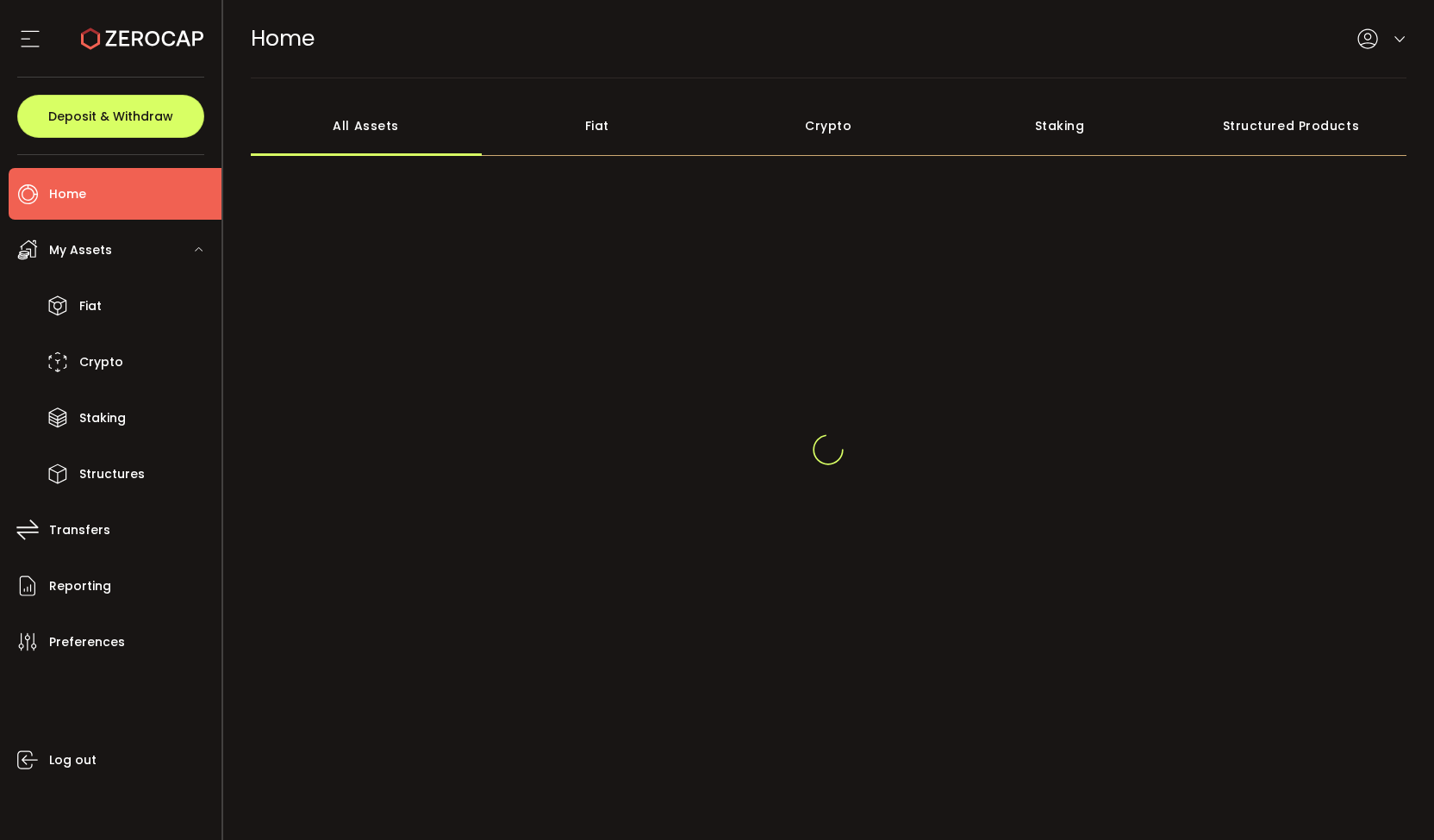 scroll, scrollTop: 0, scrollLeft: 0, axis: both 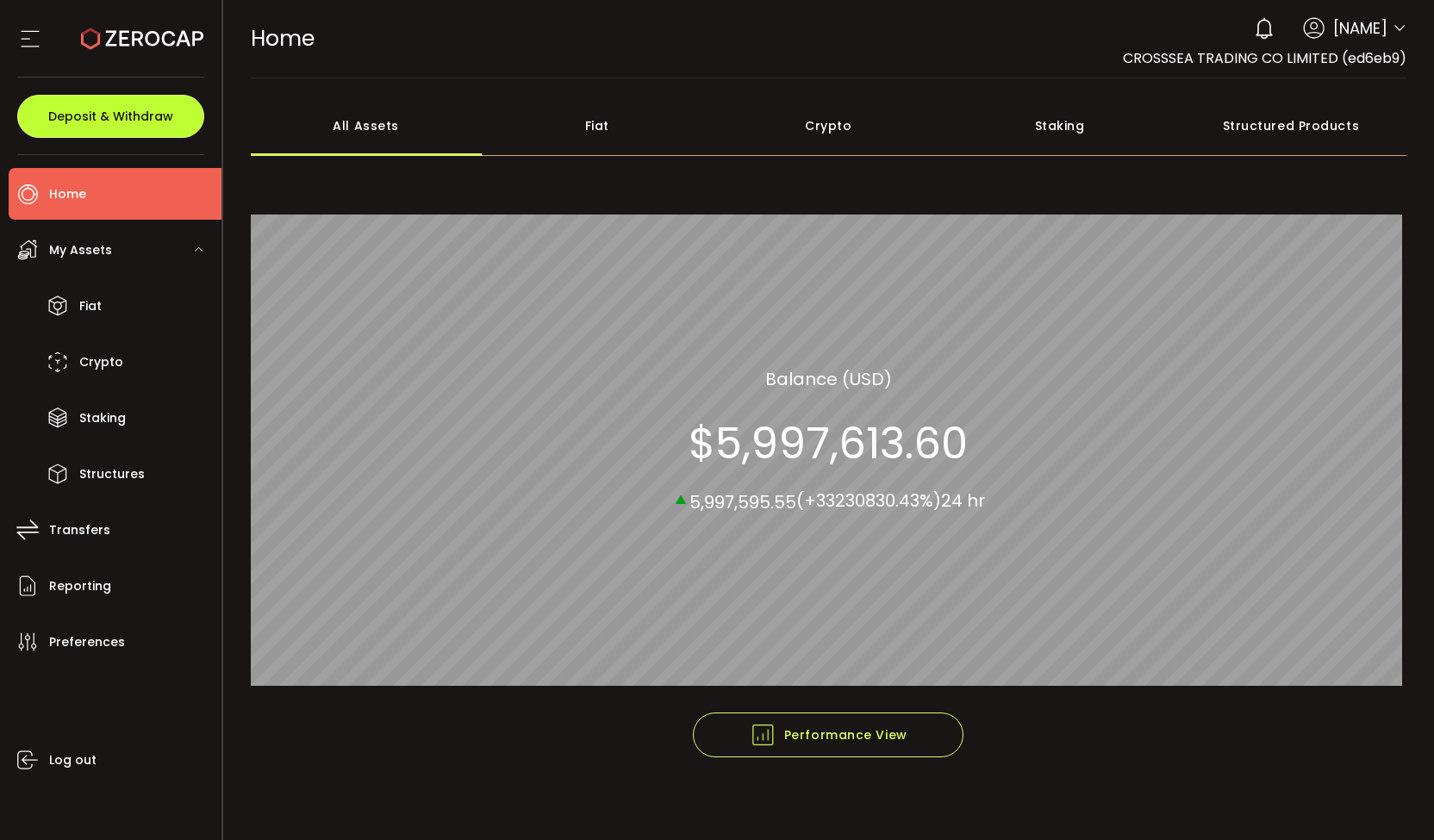 click on "Deposit & Withdraw" at bounding box center (110, 116) 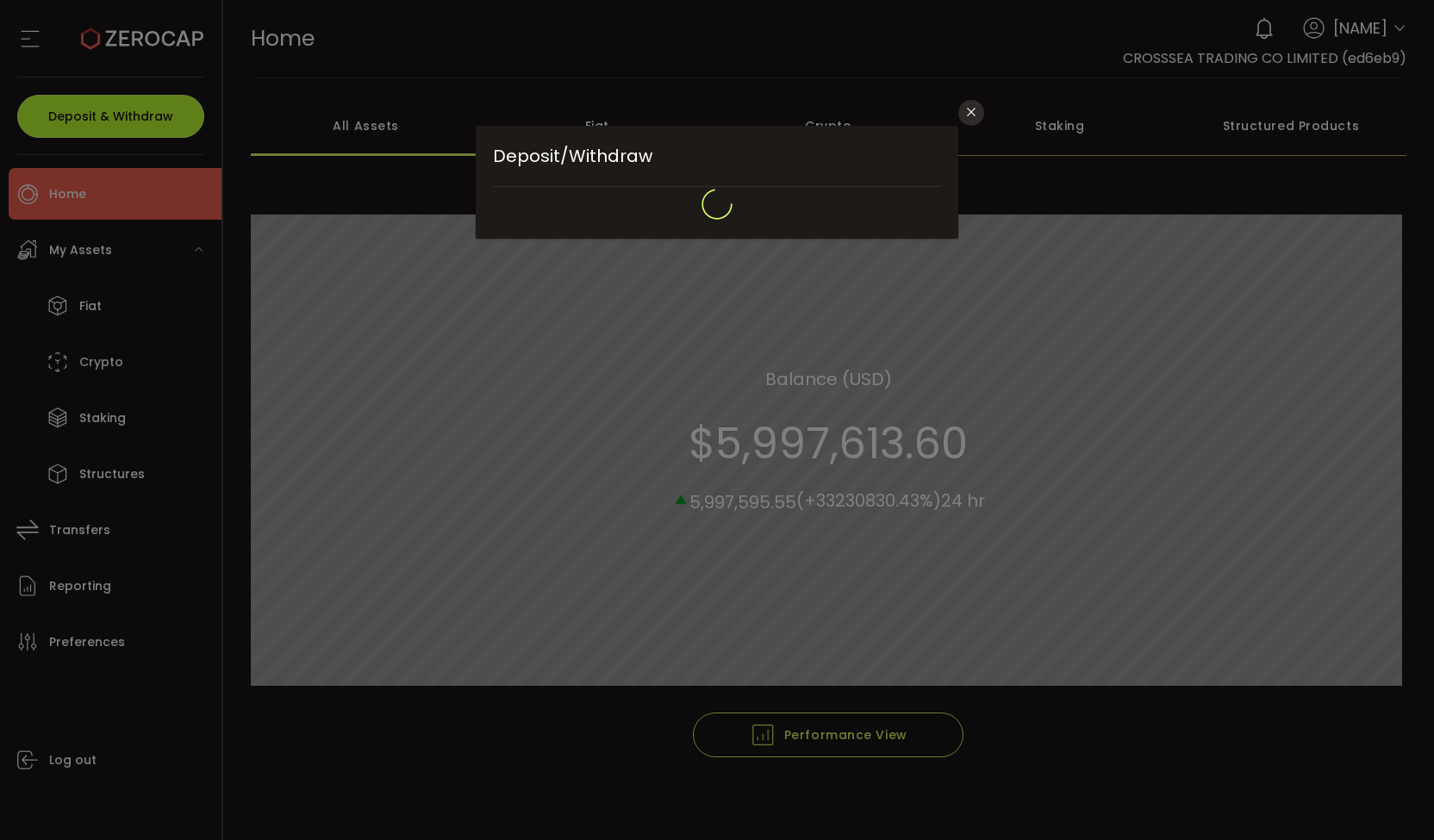 type on "**********" 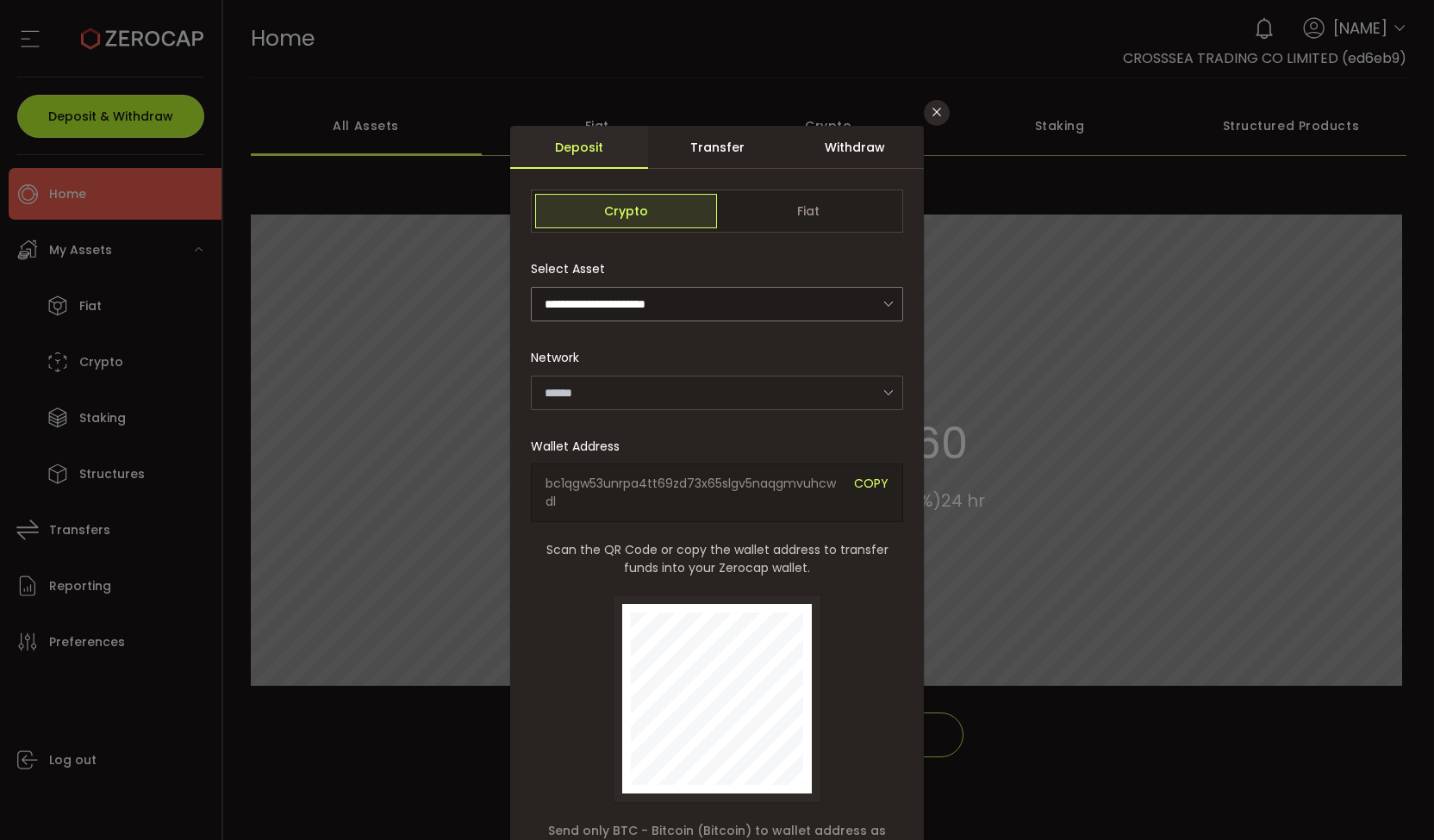 type on "*******" 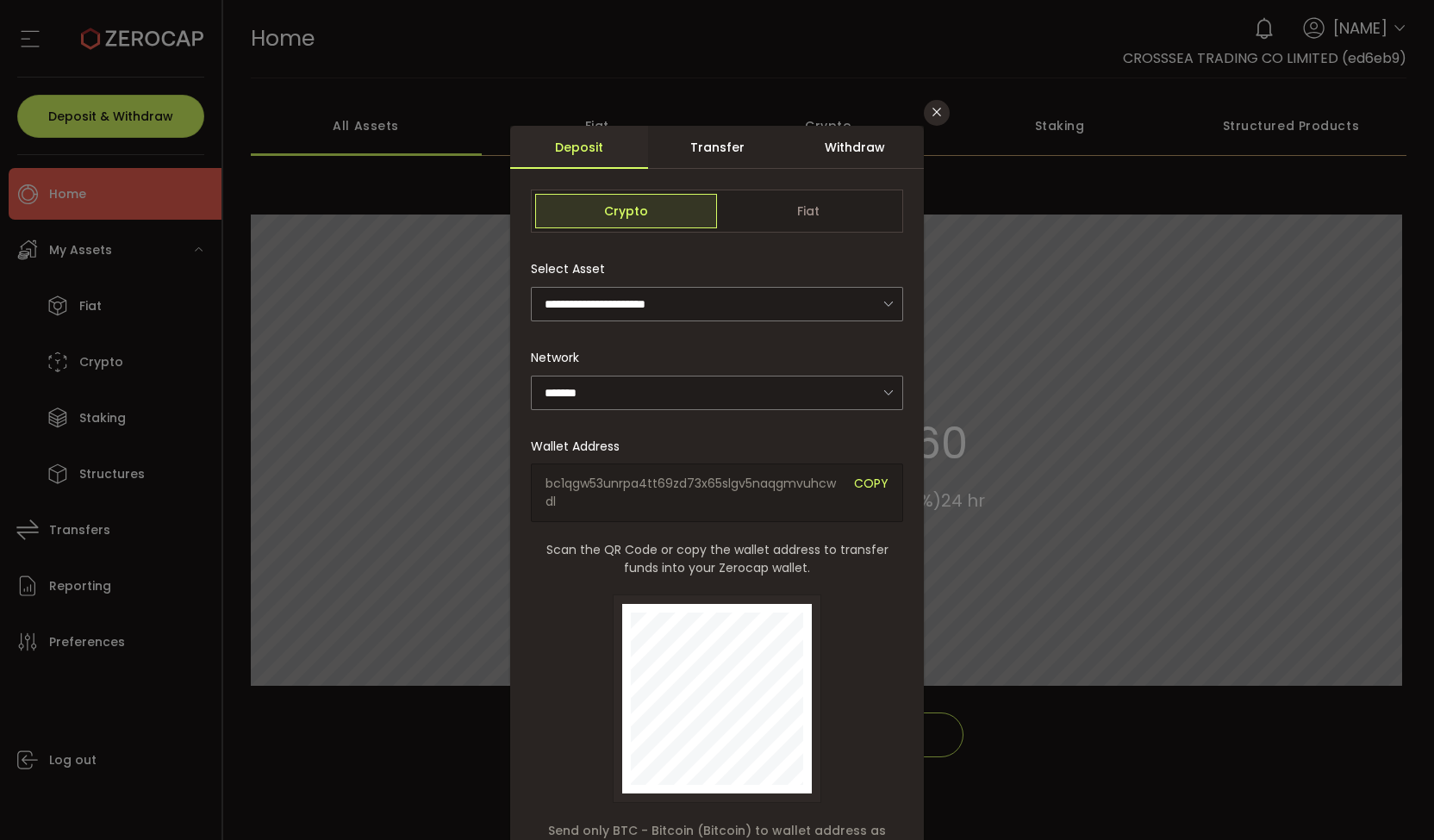 click on "Withdraw" at bounding box center [855, 147] 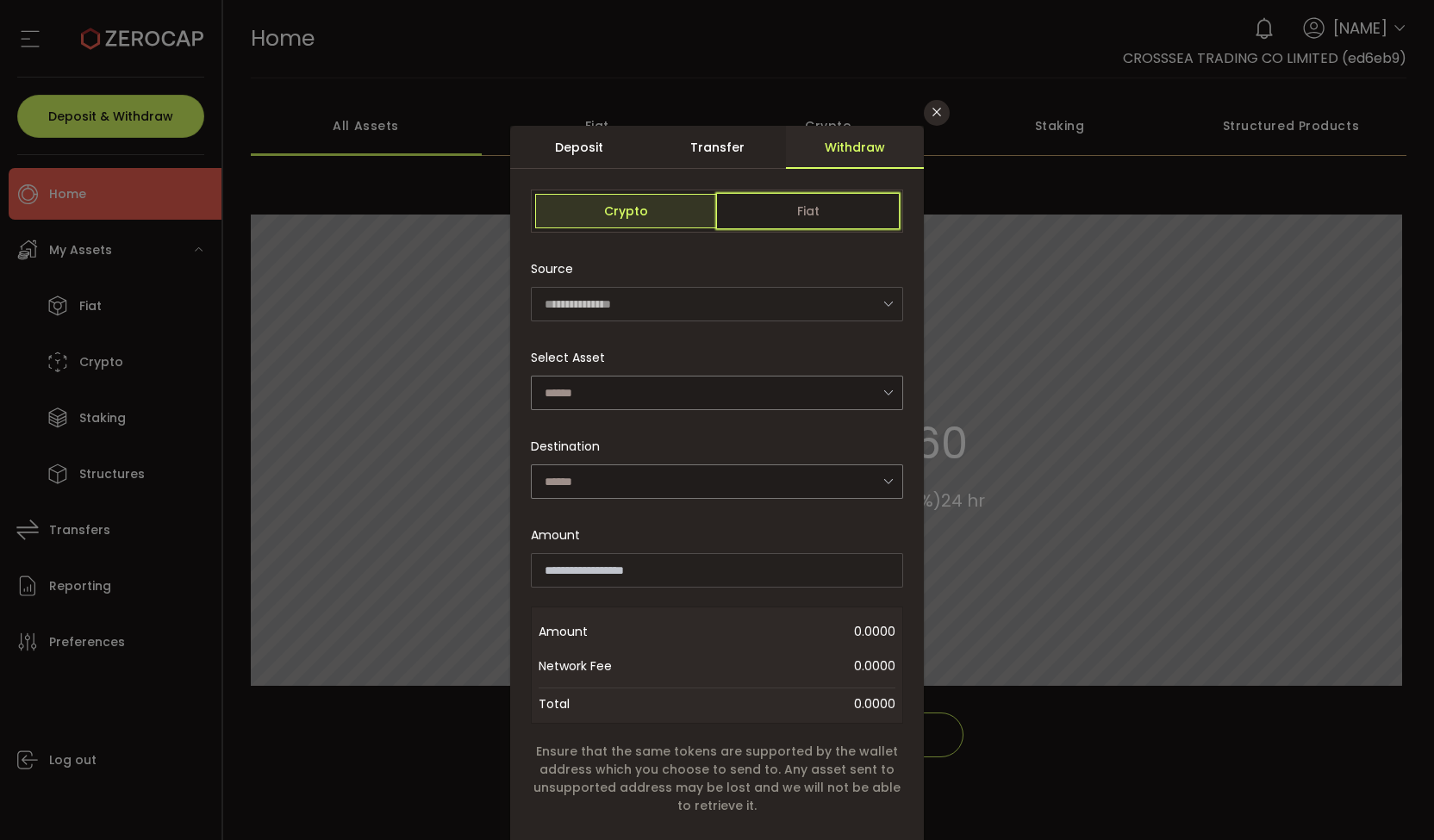 click on "Fiat" at bounding box center (807, 211) 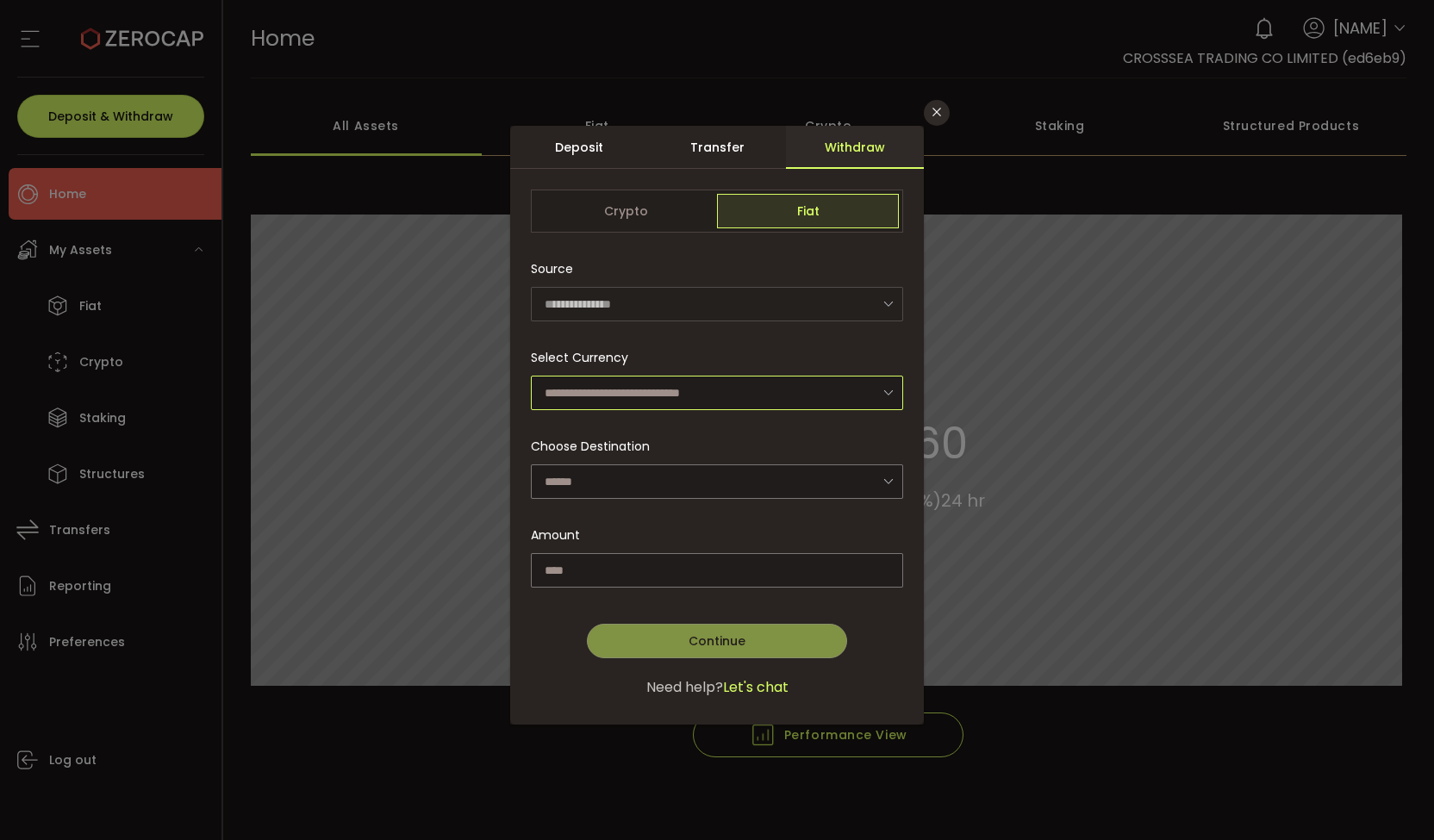 click at bounding box center [717, 393] 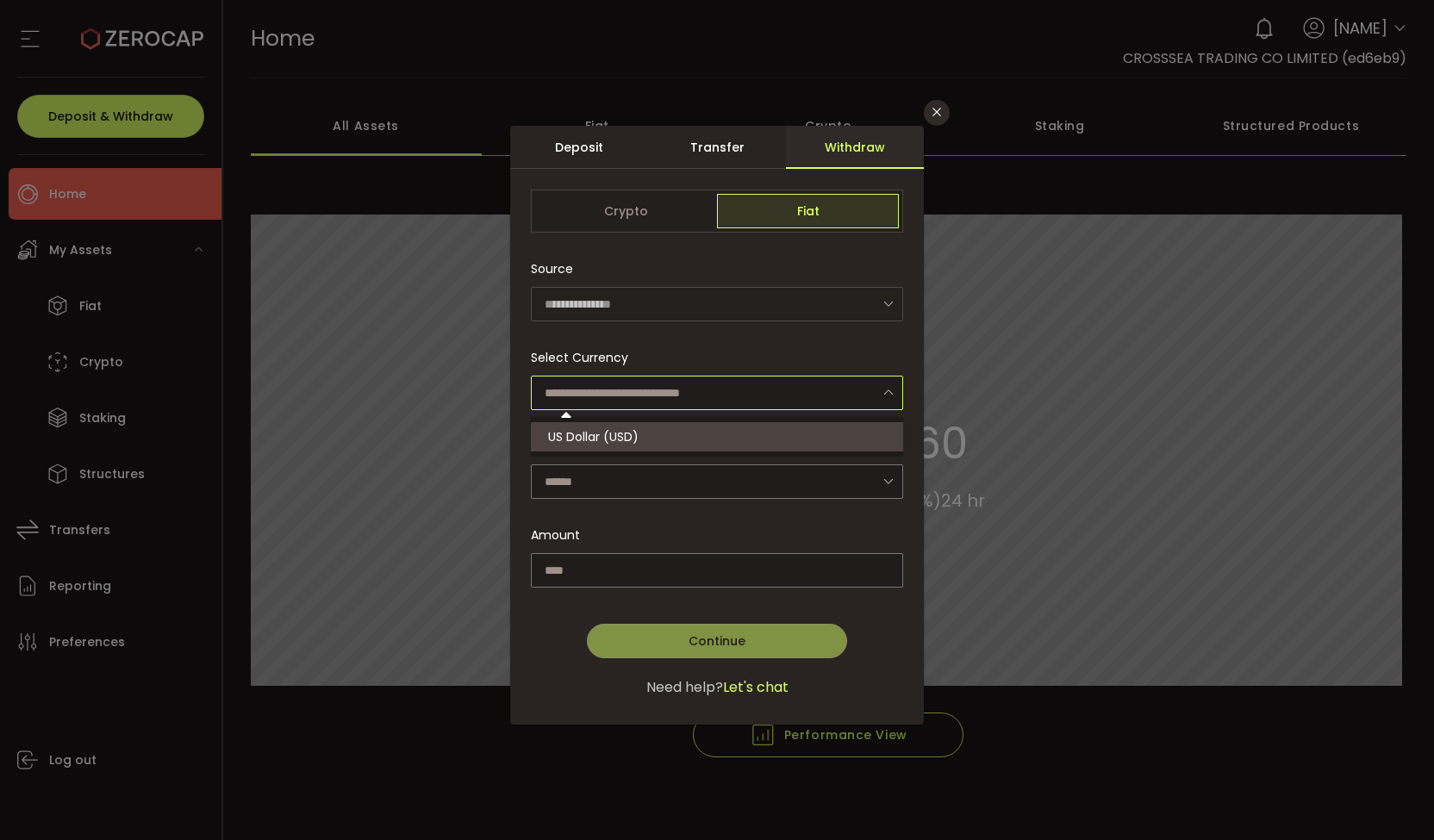 click on "US Dollar (USD)" at bounding box center [720, 437] 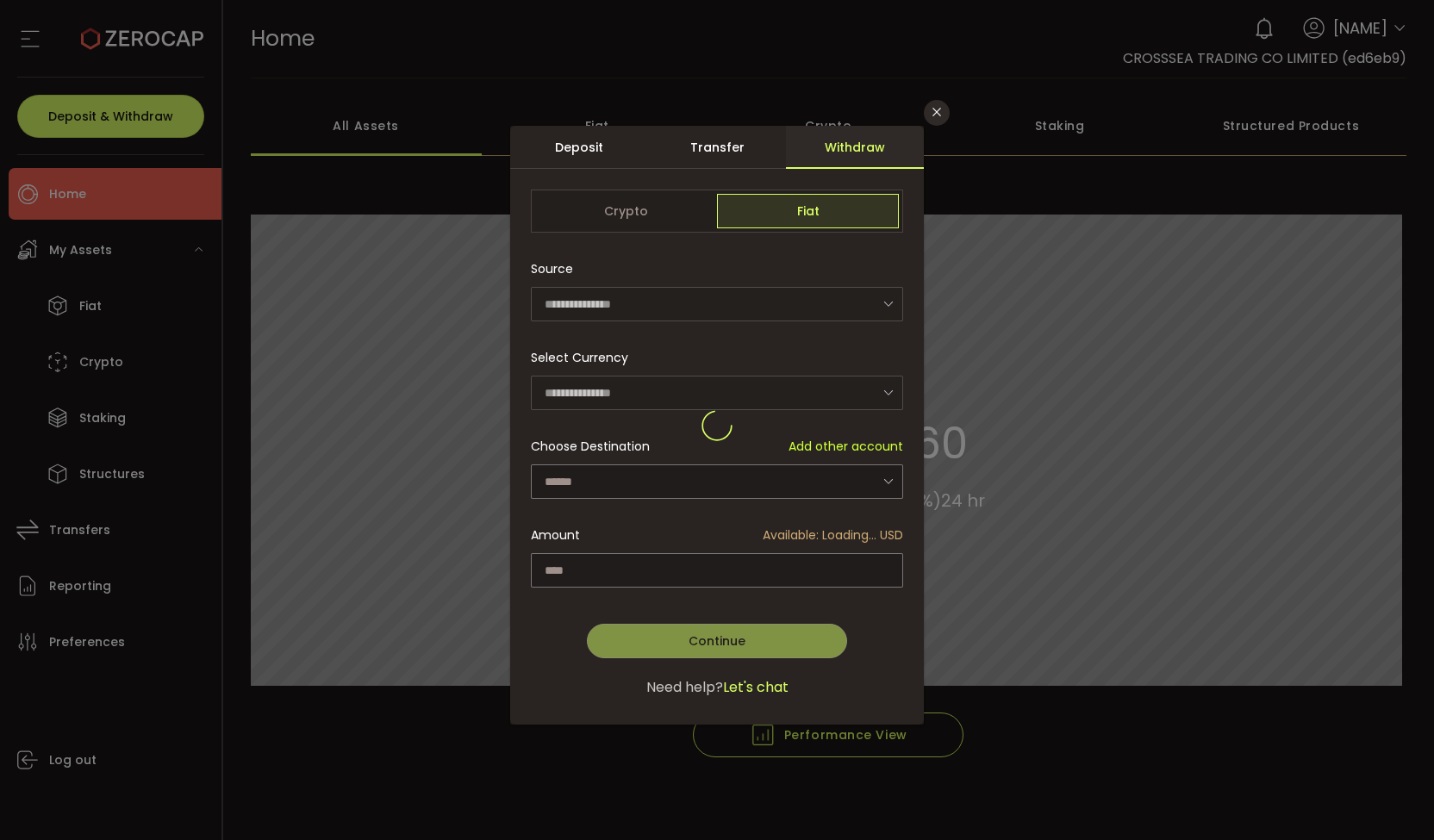 click at bounding box center [717, 425] 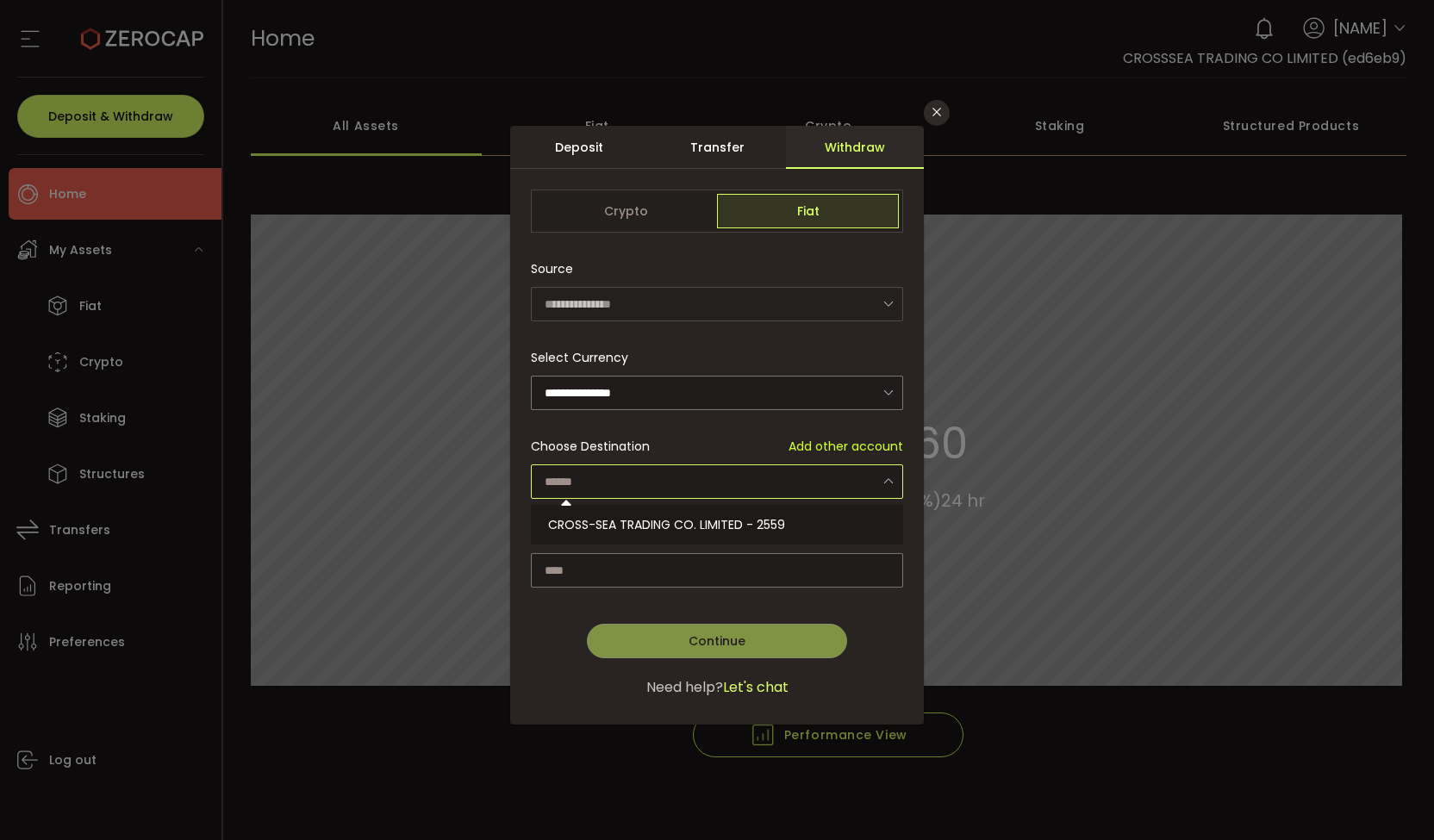 drag, startPoint x: 687, startPoint y: 487, endPoint x: 770, endPoint y: 481, distance: 83.21658 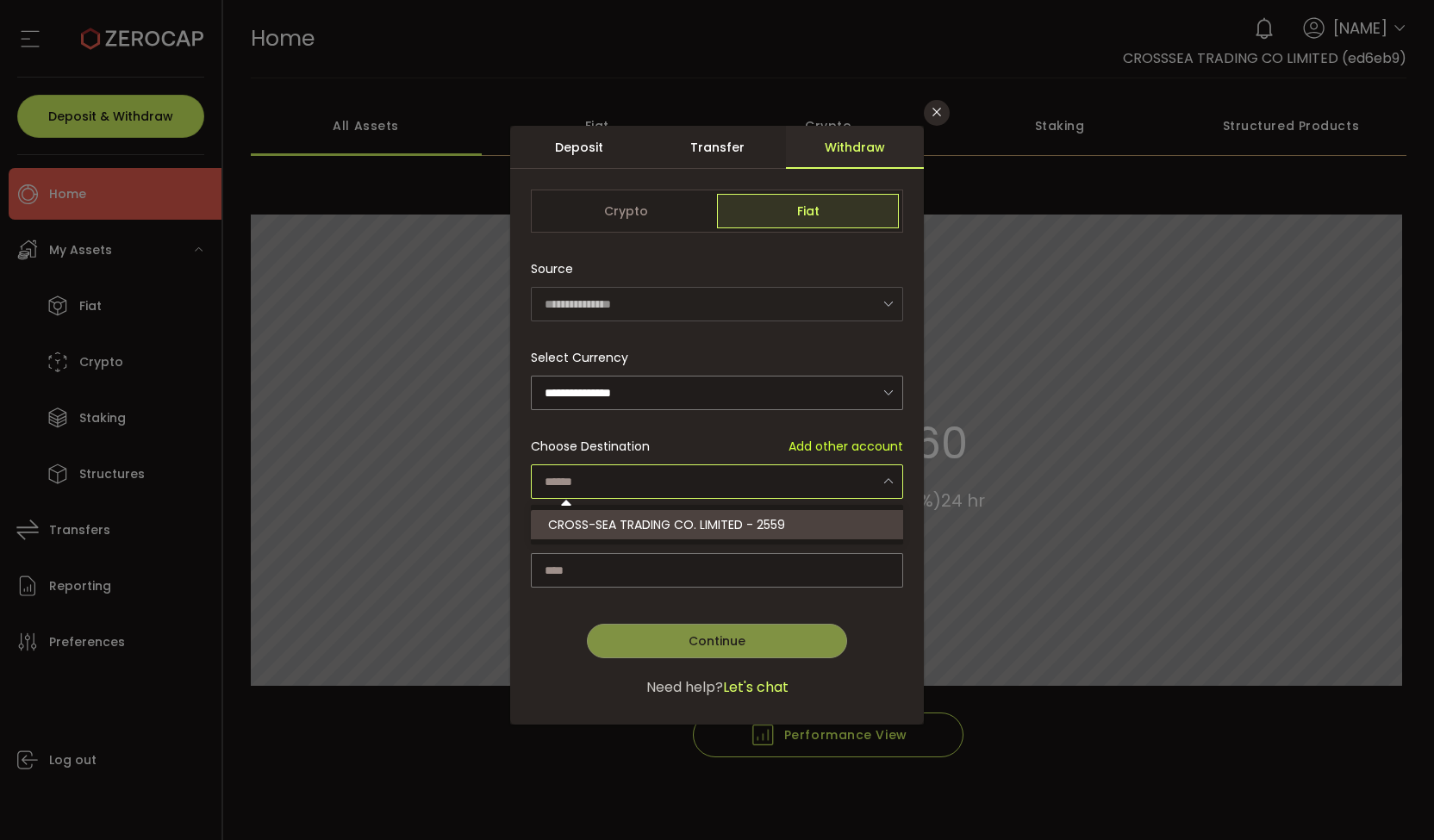 click on "[COMPANY] - 2559" at bounding box center [666, 525] 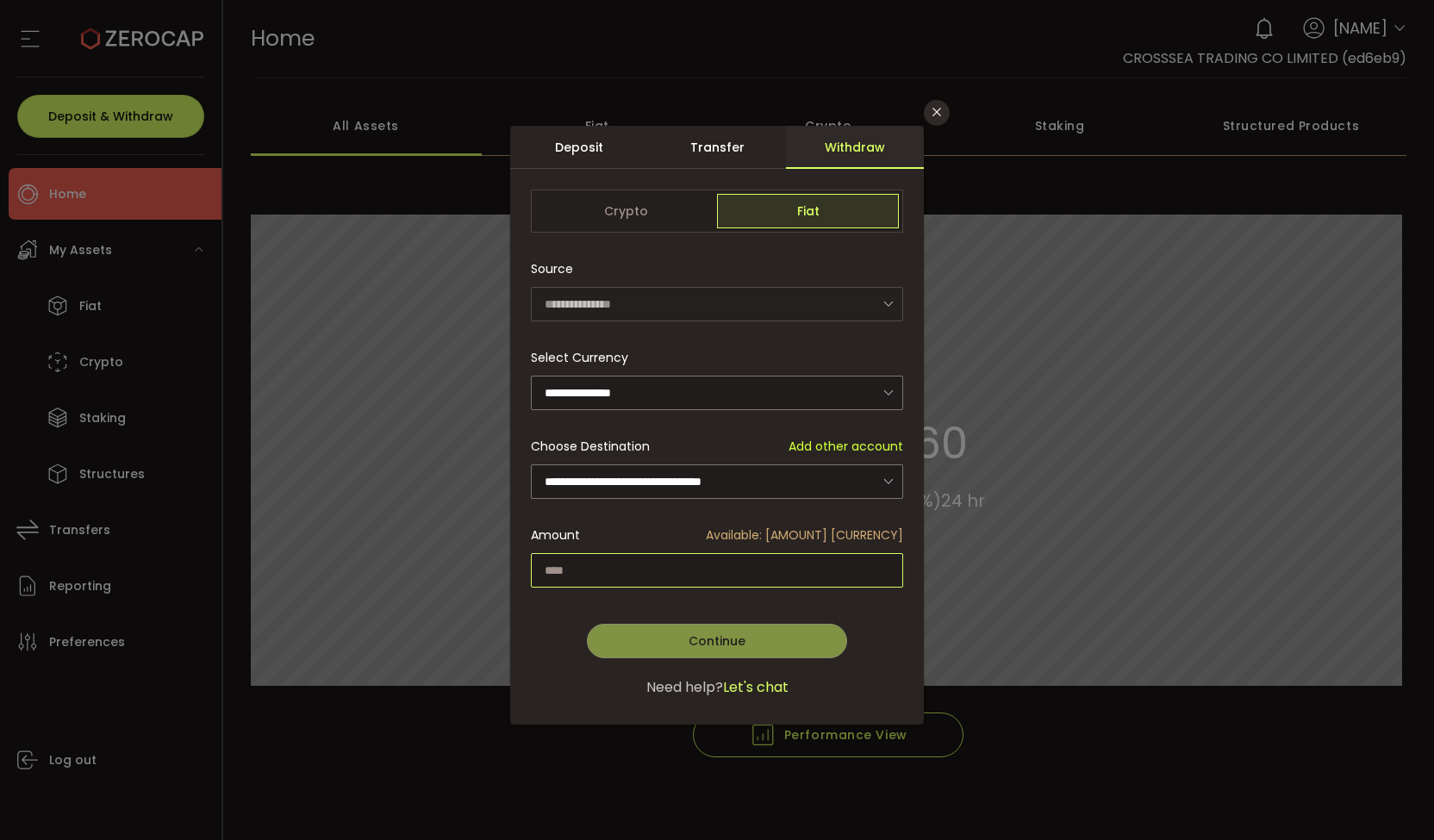 click at bounding box center [717, 570] 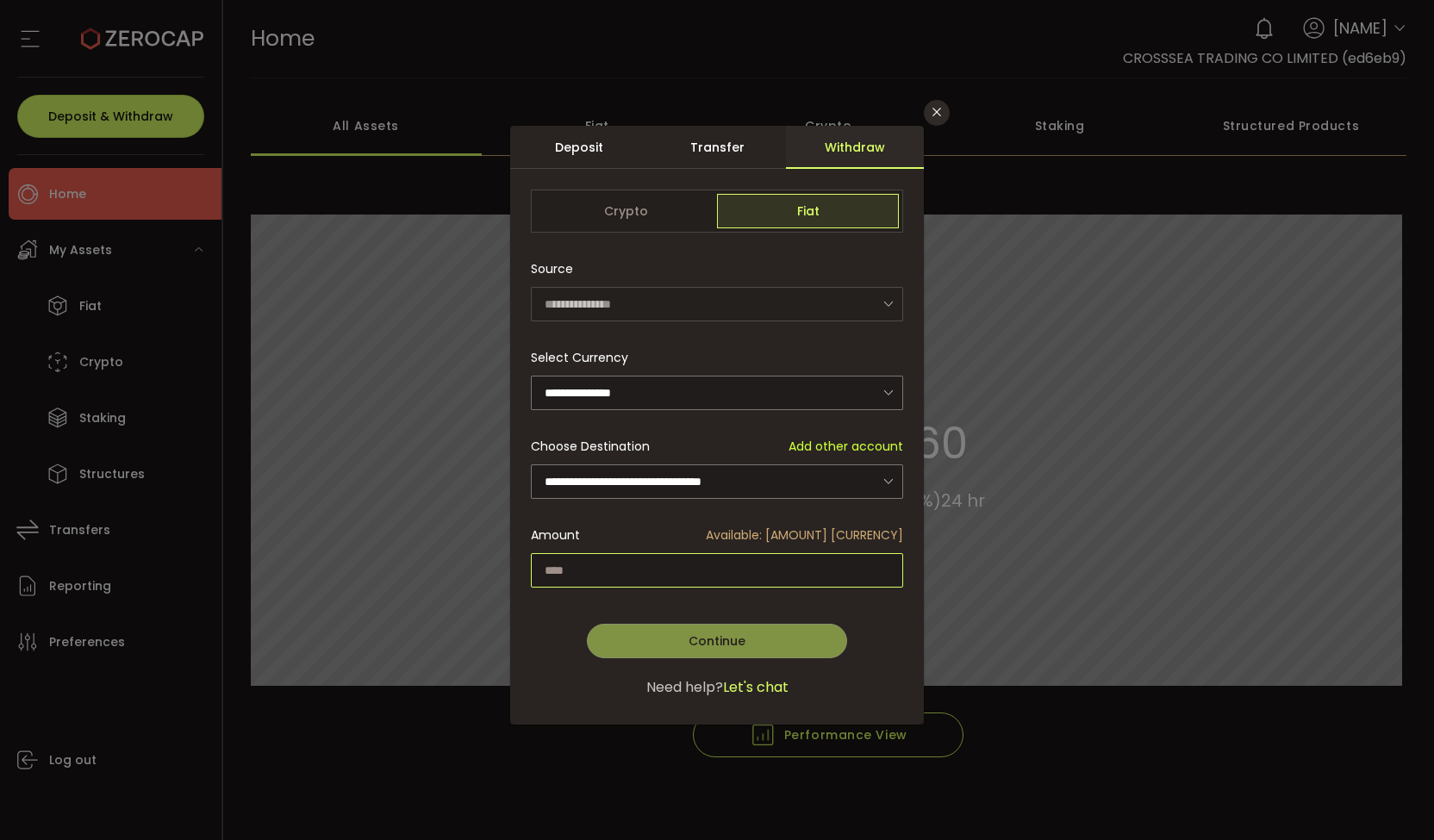 click at bounding box center (717, 570) 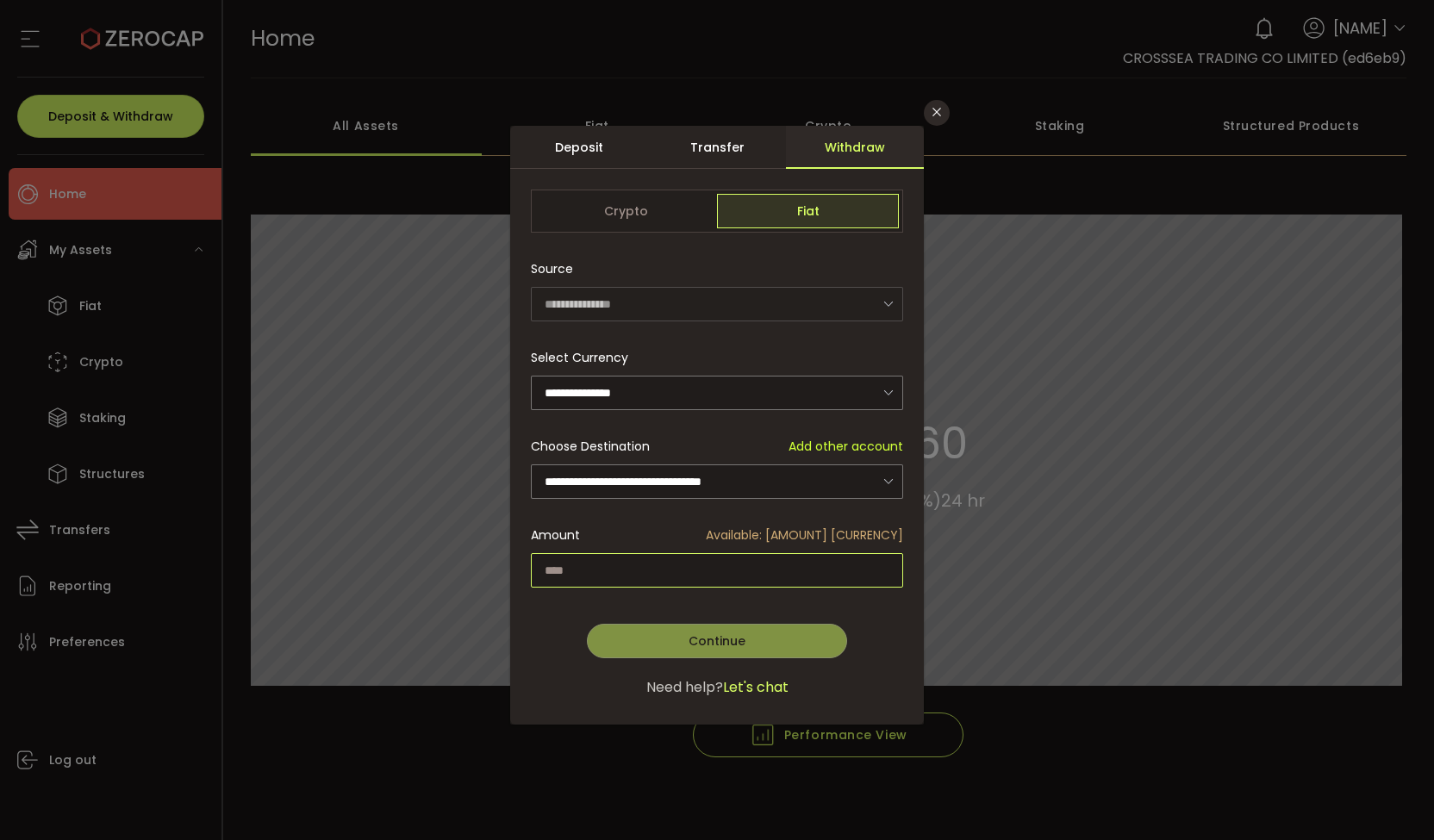 click at bounding box center [717, 570] 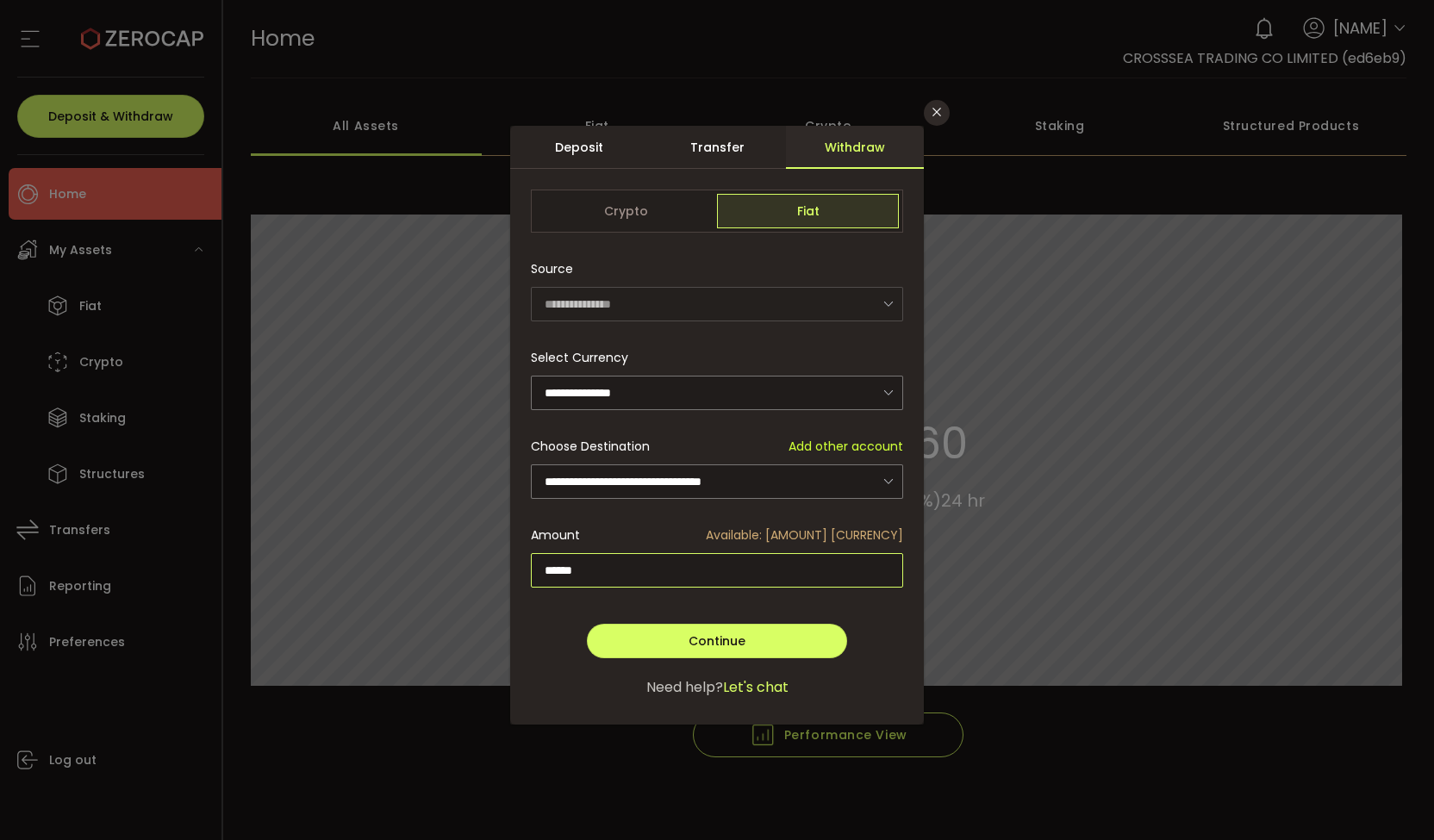 click on "******" at bounding box center [717, 570] 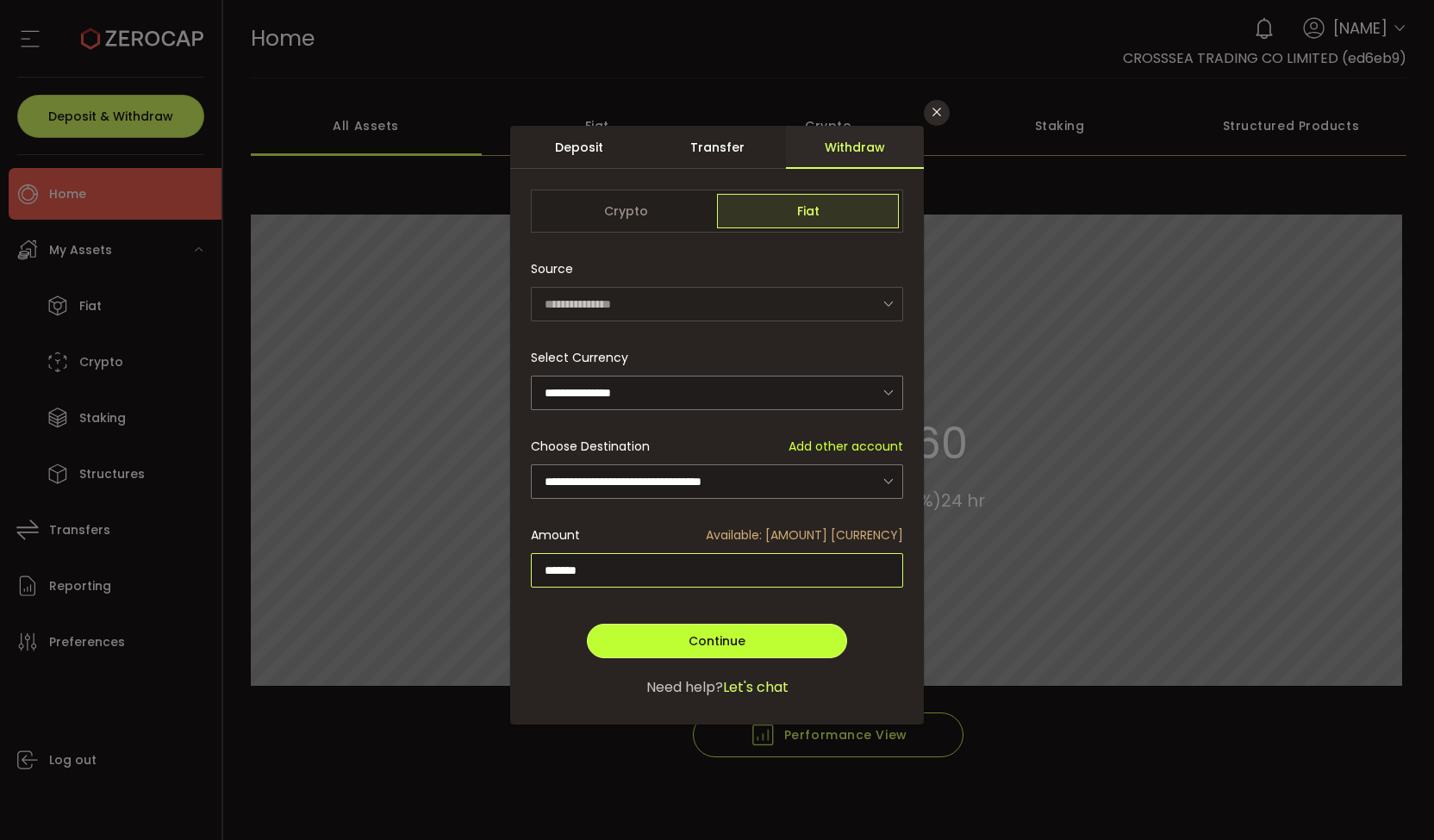 type on "*******" 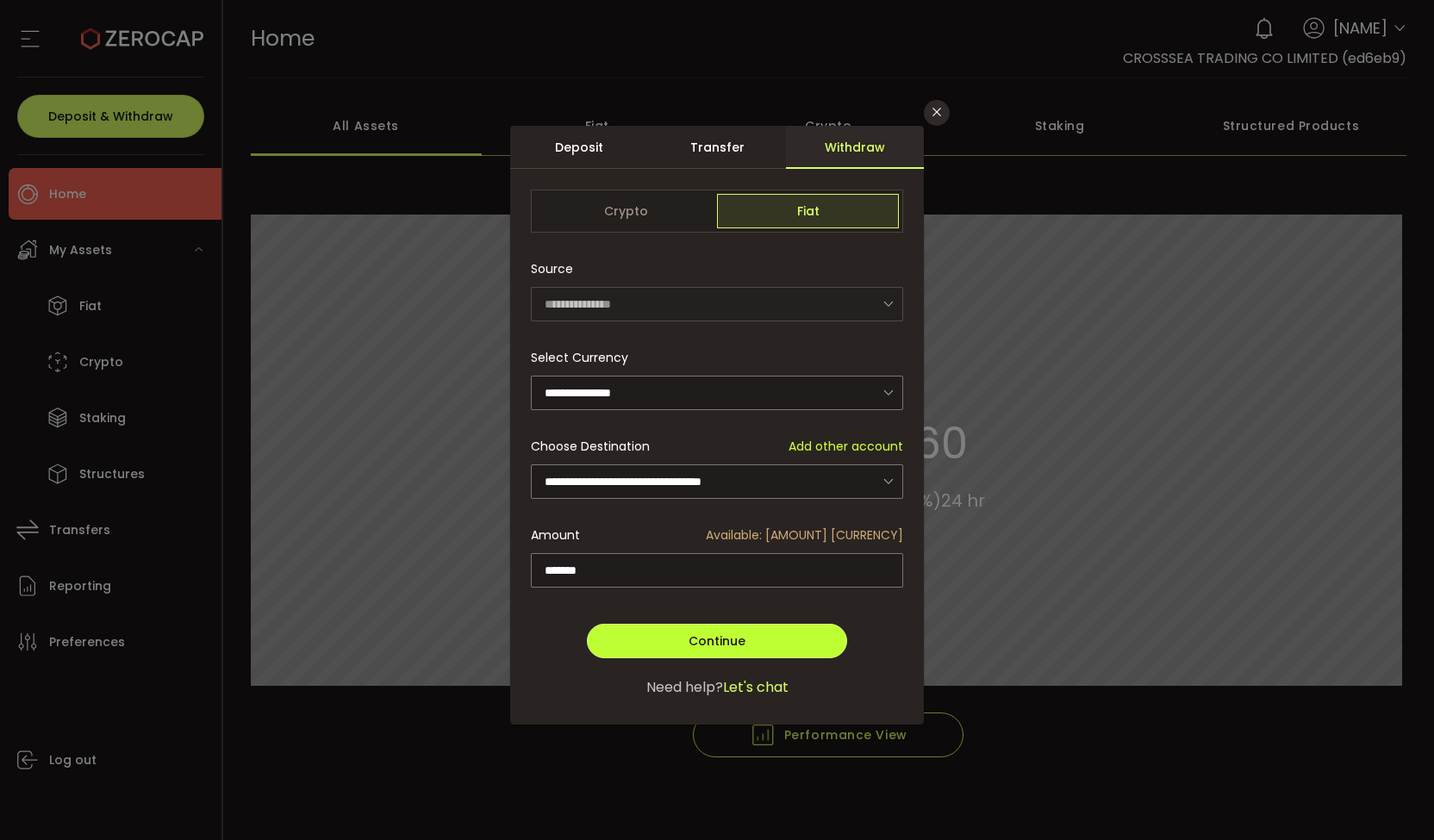 click on "Continue" at bounding box center [717, 641] 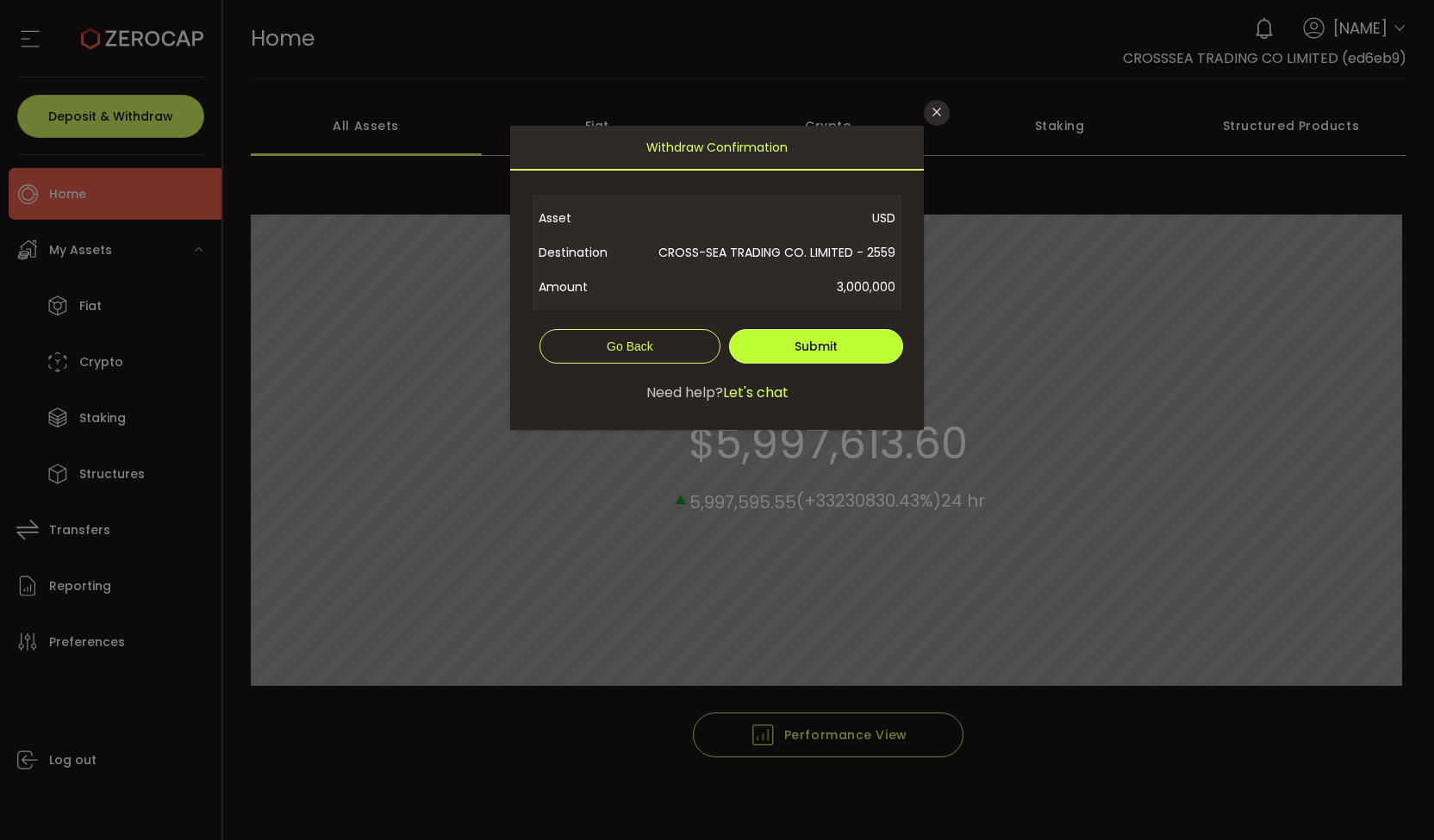 click on "Submit" at bounding box center [816, 346] 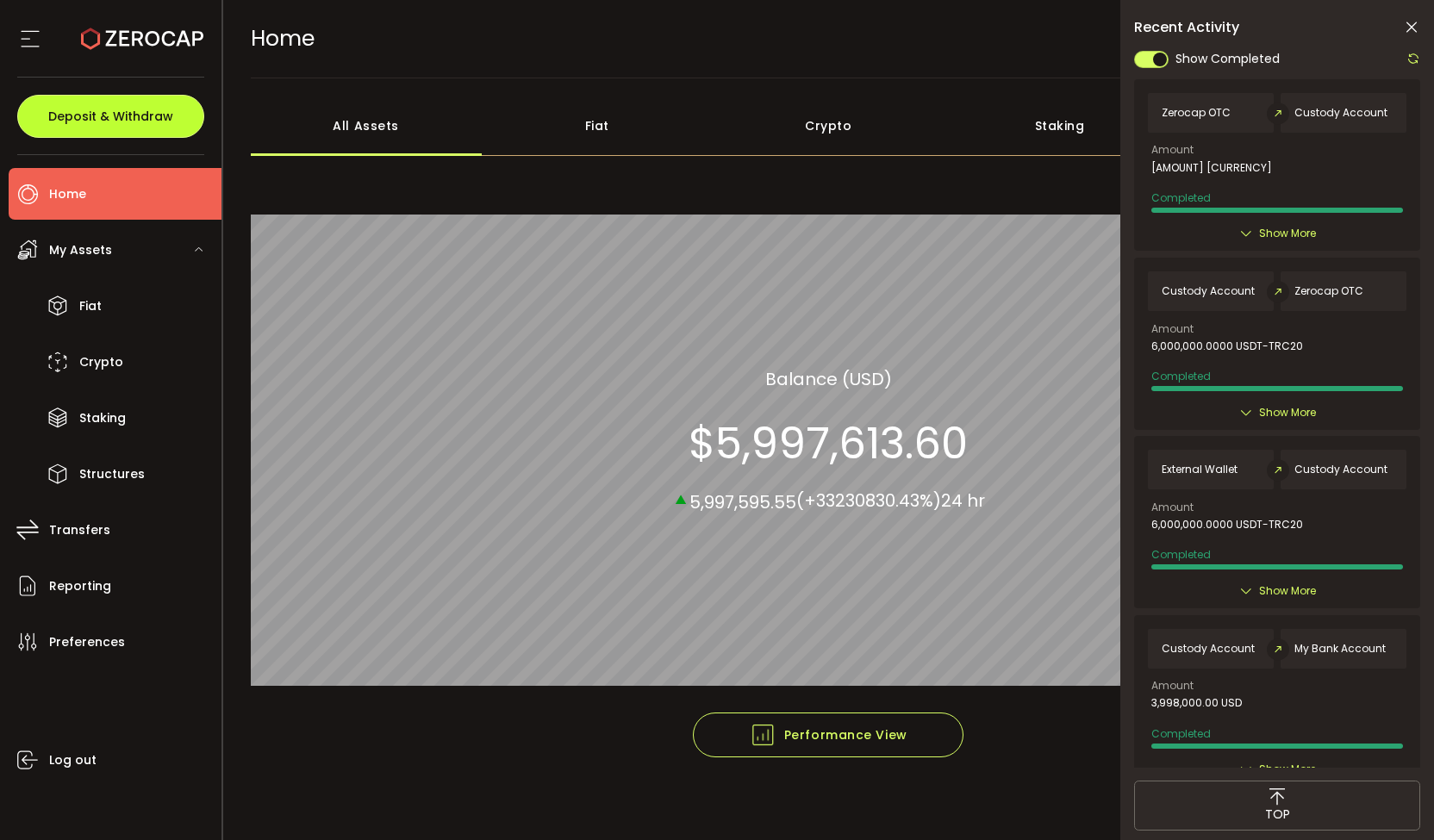 click on "Deposit & Withdraw" at bounding box center (110, 116) 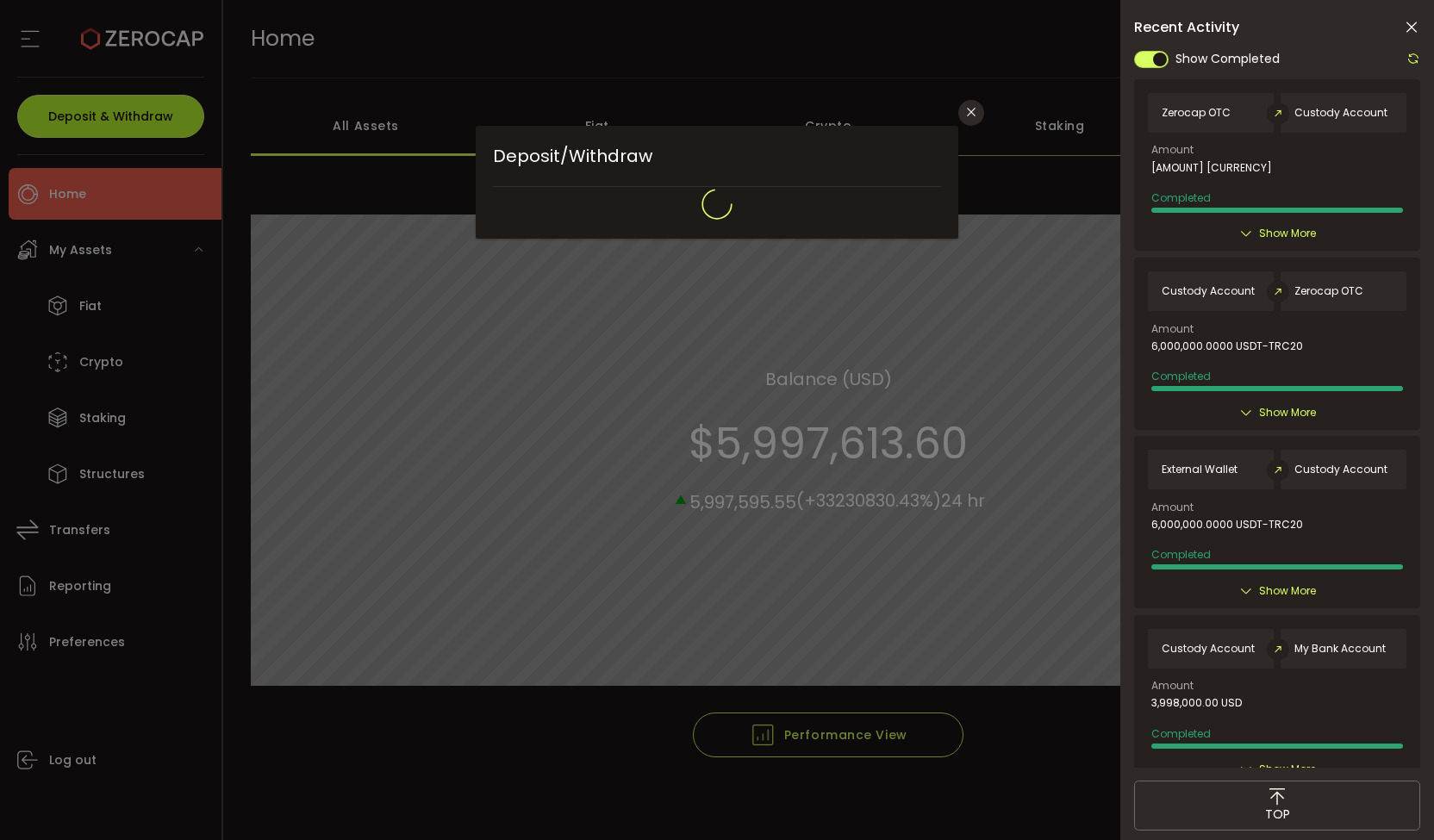 type on "**********" 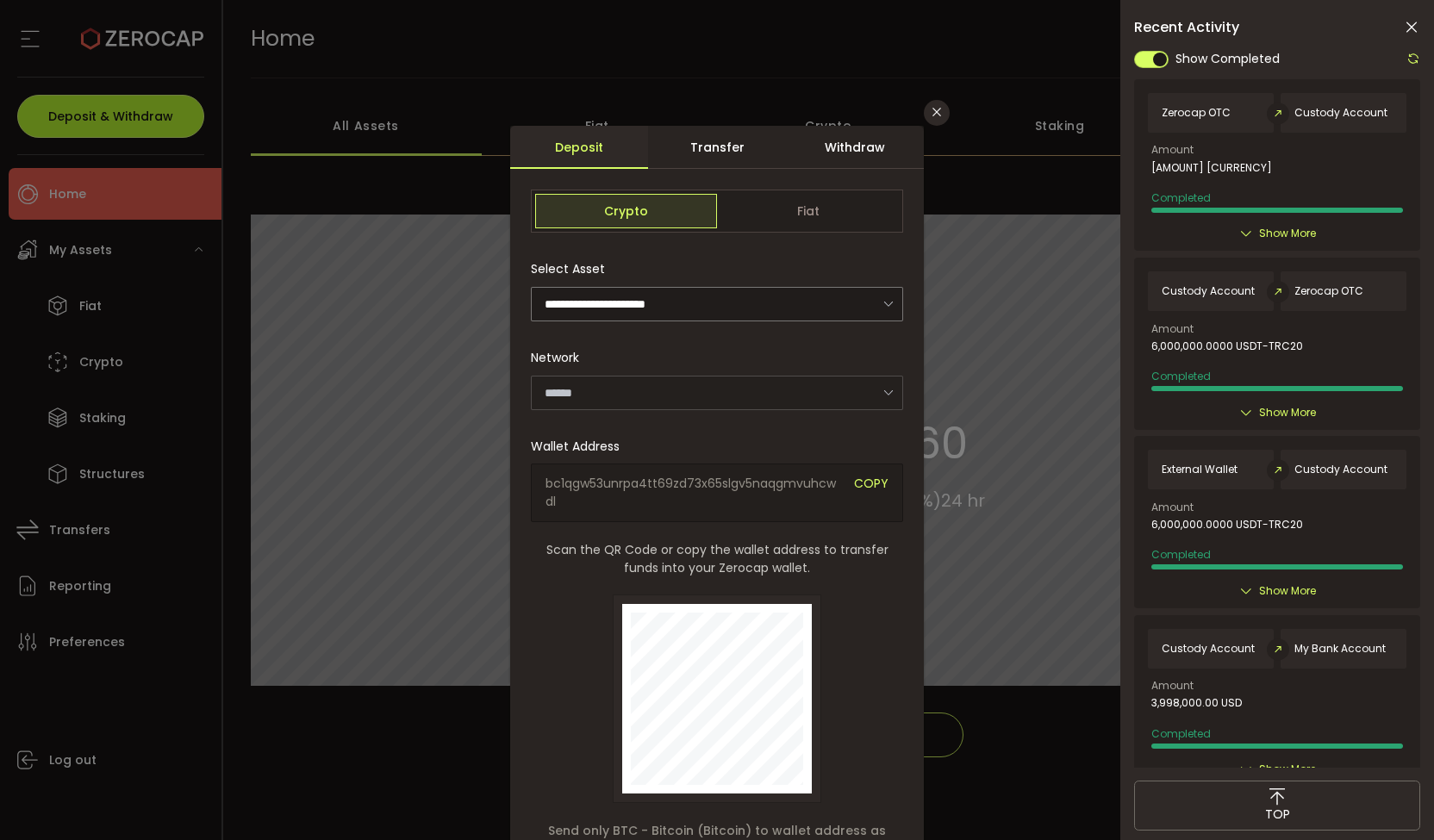 type on "*******" 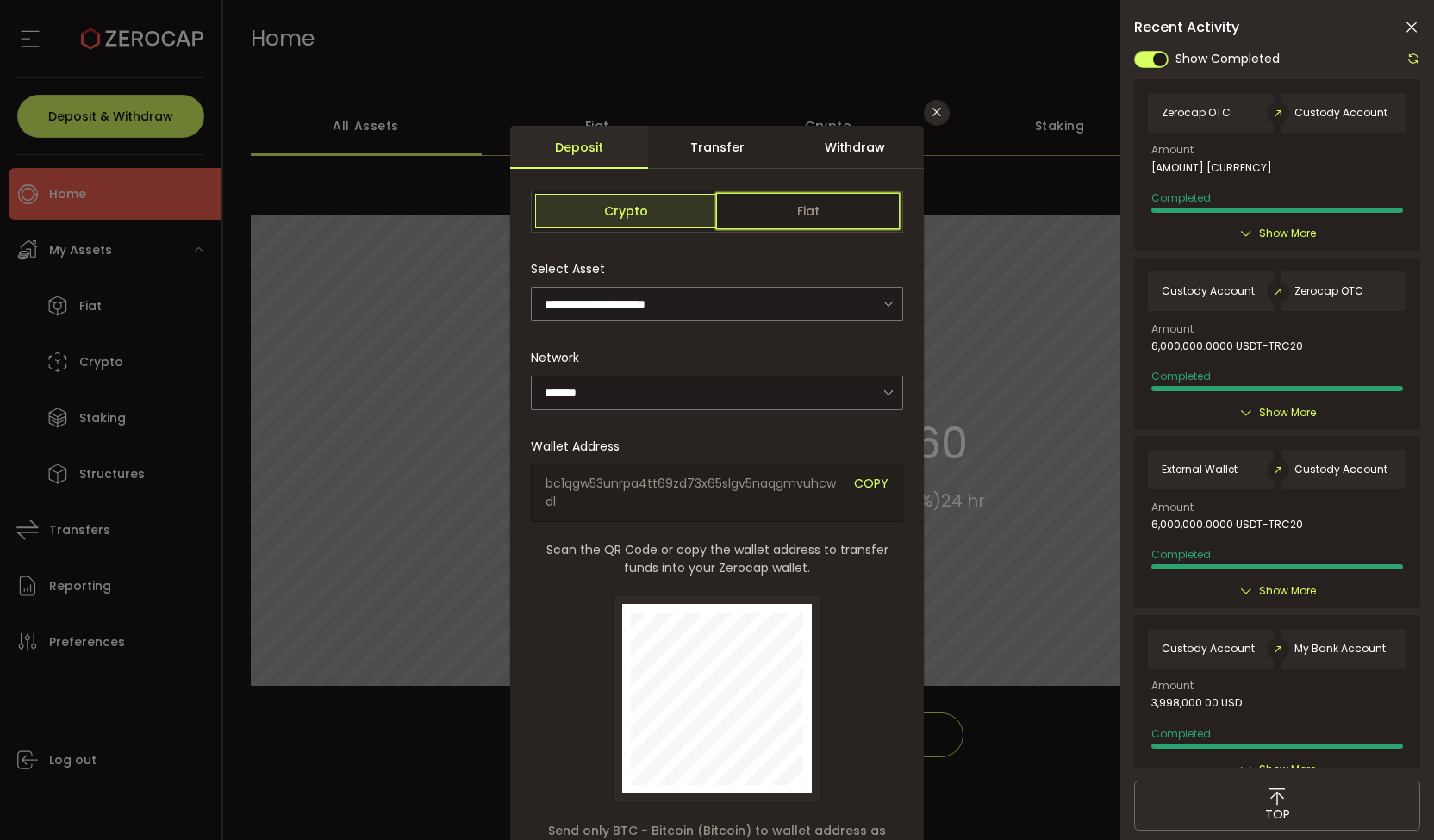 click on "Fiat" at bounding box center [807, 211] 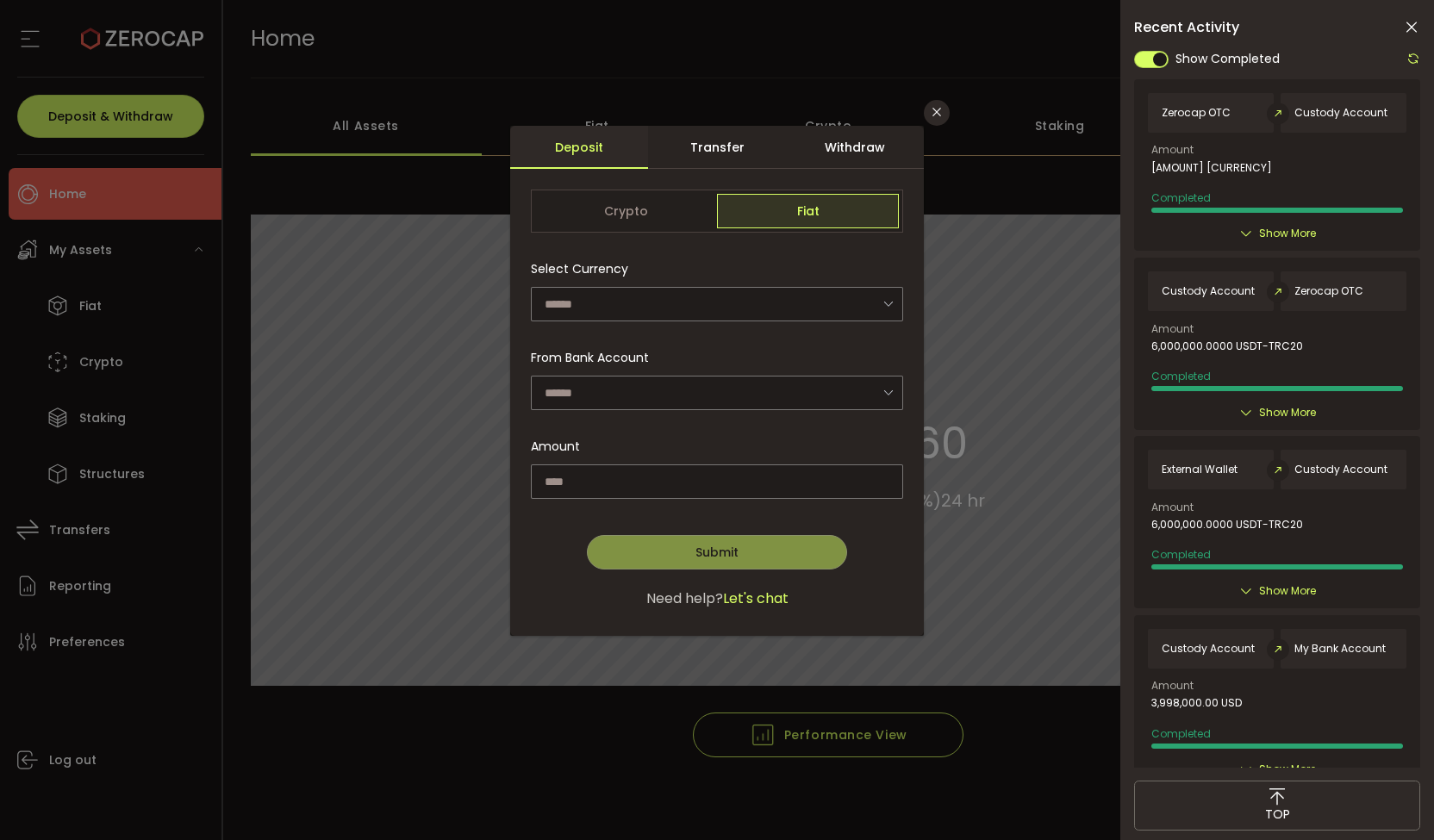 click on "Withdraw" at bounding box center (855, 147) 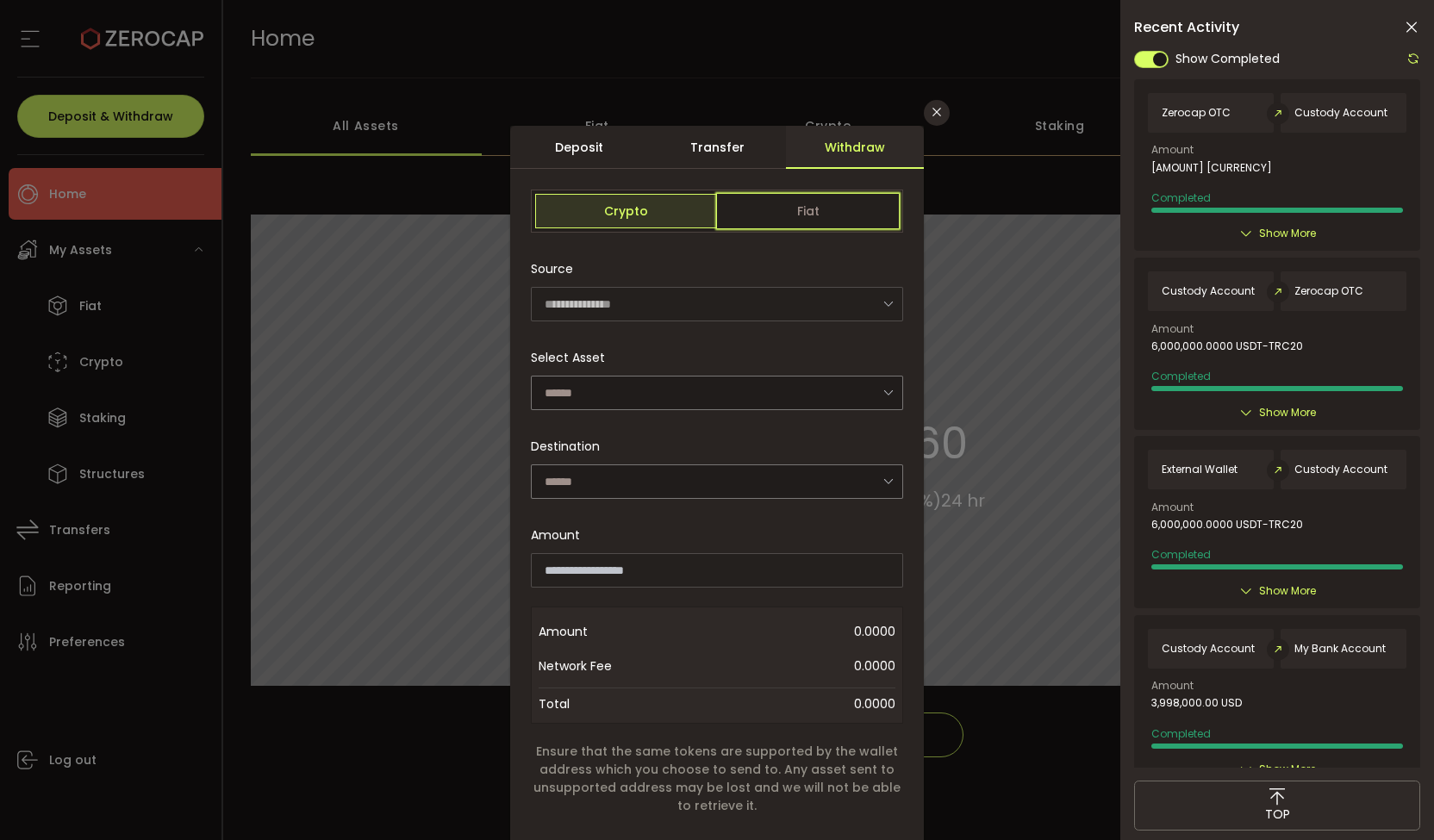 click on "Fiat" at bounding box center [807, 211] 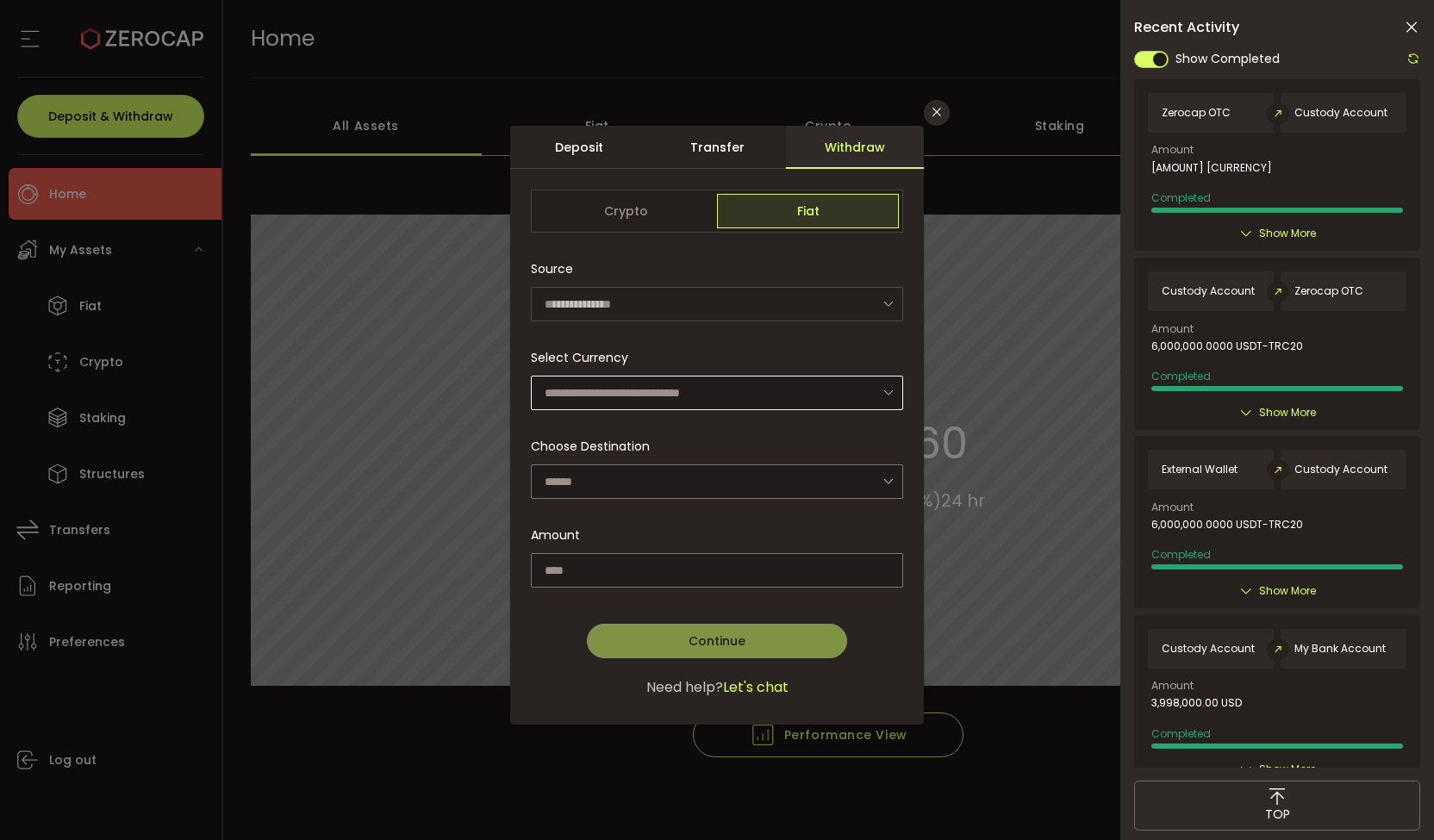 drag, startPoint x: 777, startPoint y: 366, endPoint x: 771, endPoint y: 392, distance: 26.683328 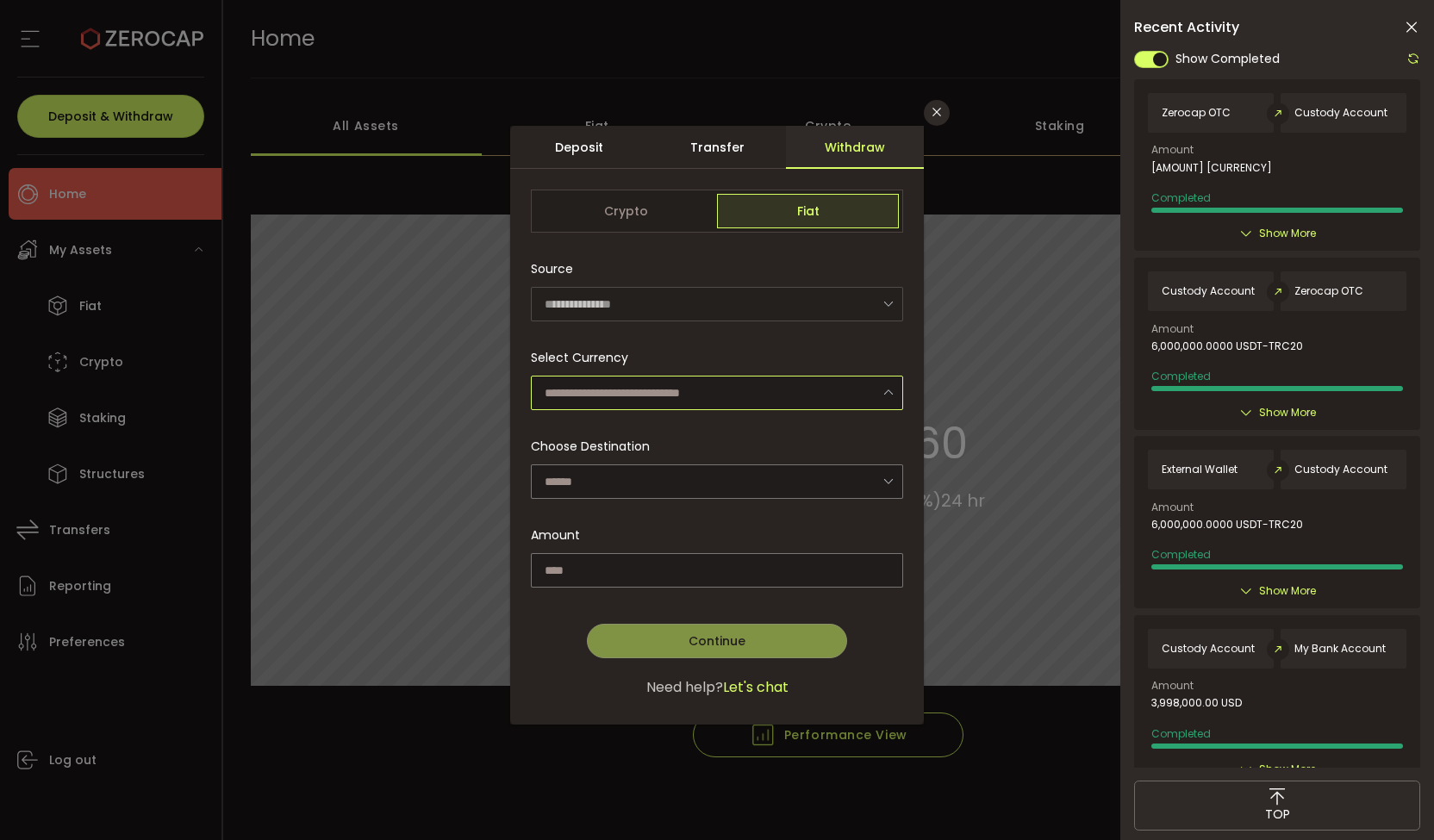 click at bounding box center [717, 393] 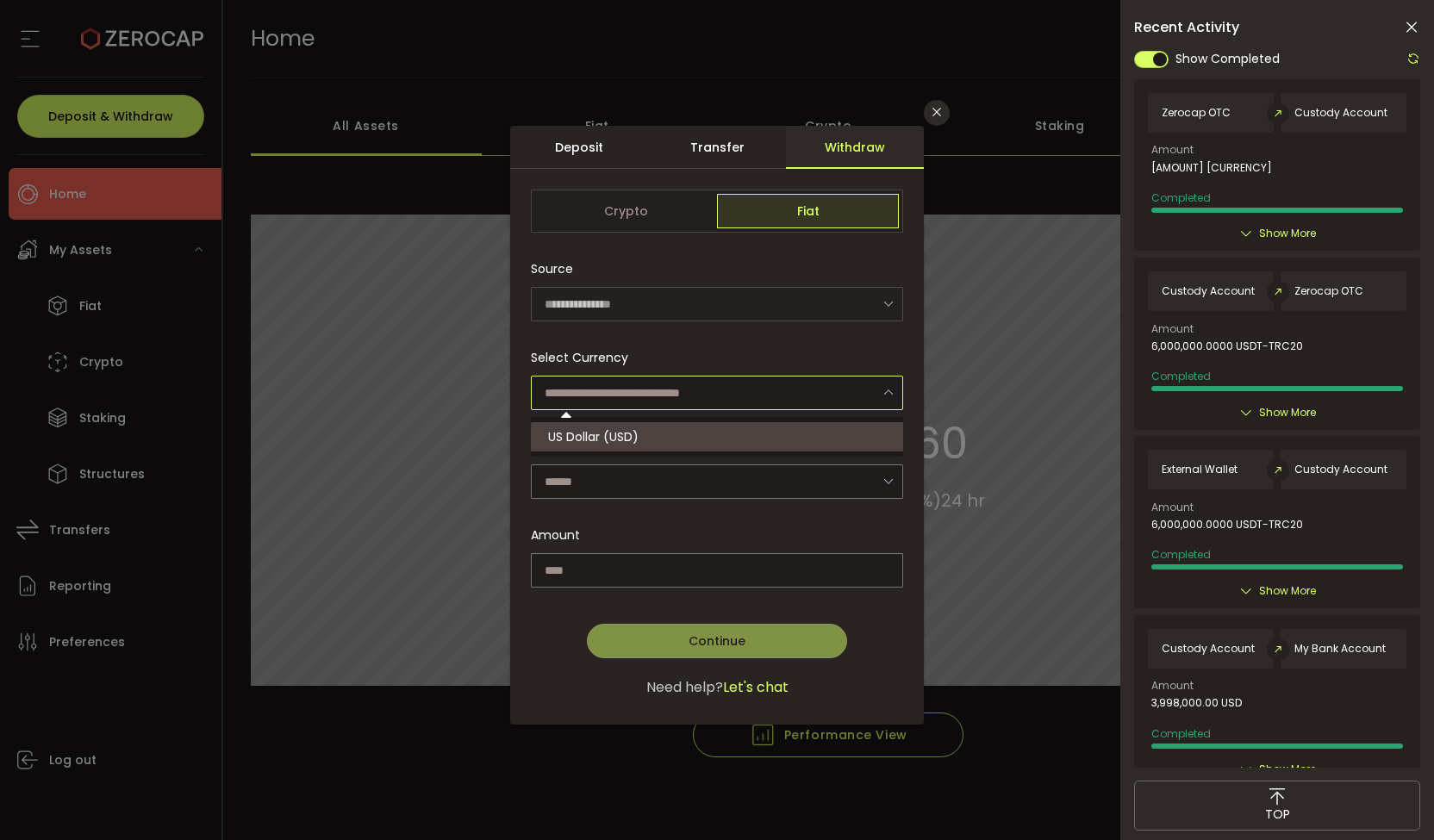 drag, startPoint x: 709, startPoint y: 435, endPoint x: 712, endPoint y: 452, distance: 17.26268 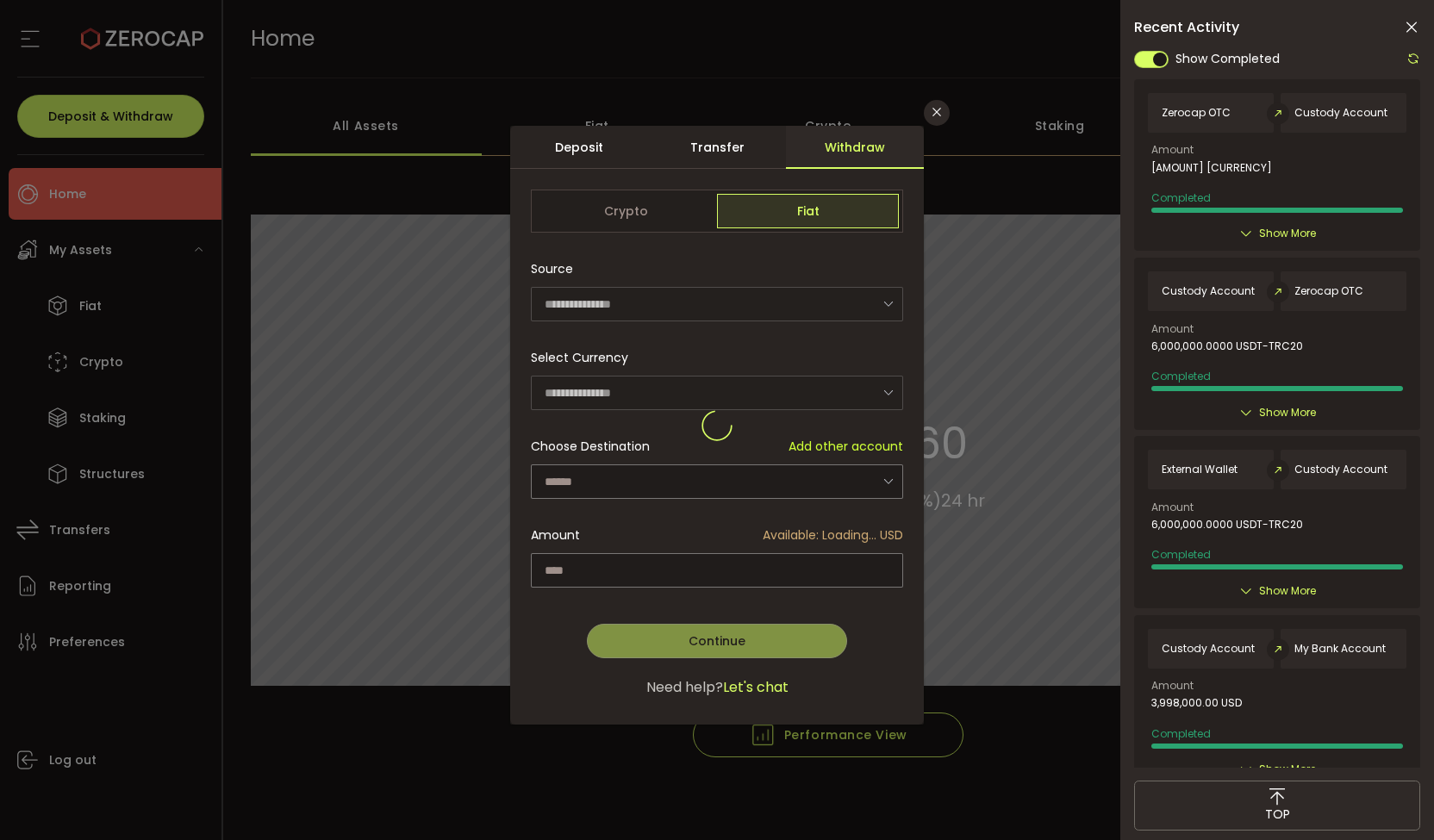 click at bounding box center [717, 425] 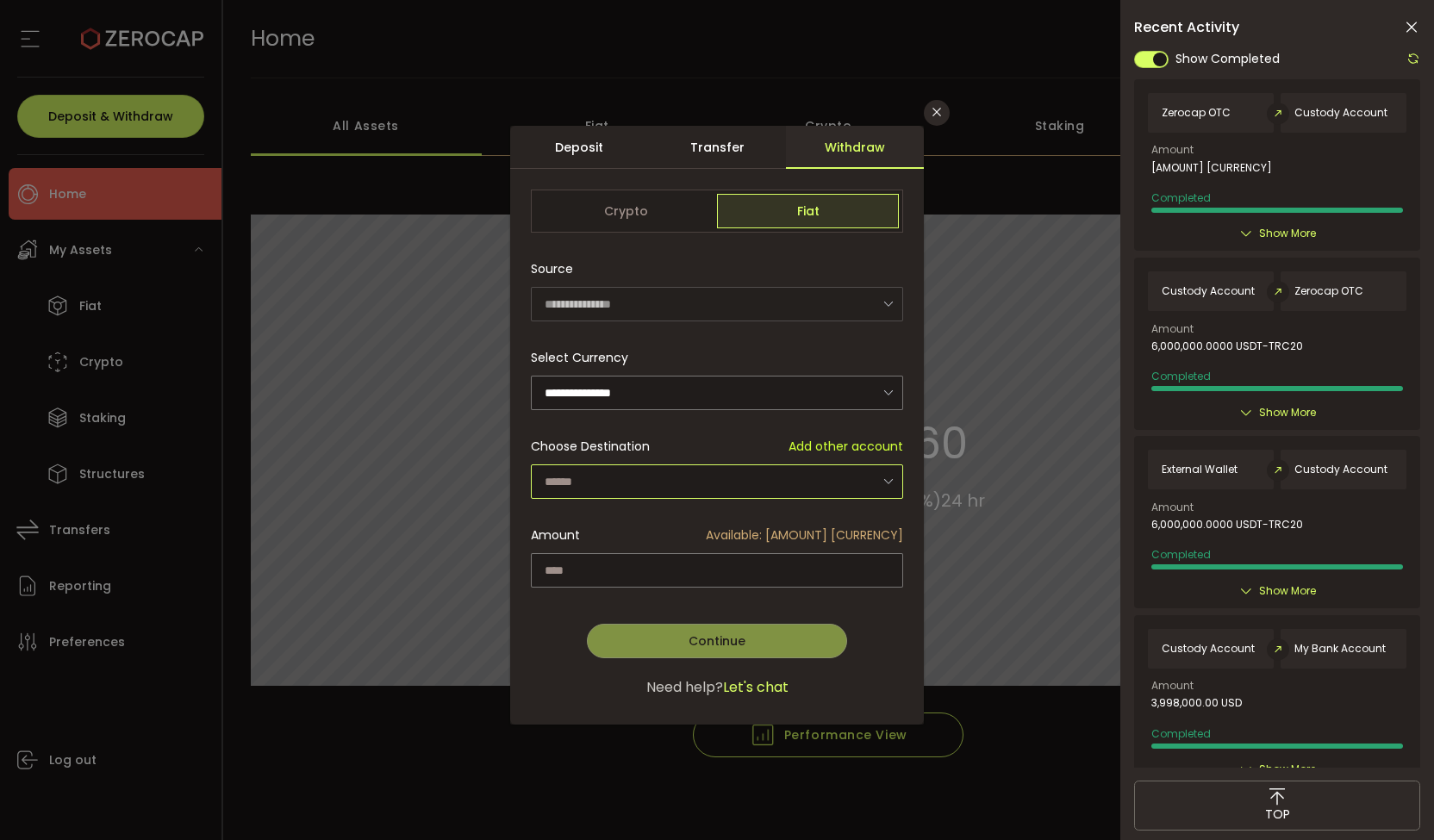click at bounding box center (717, 482) 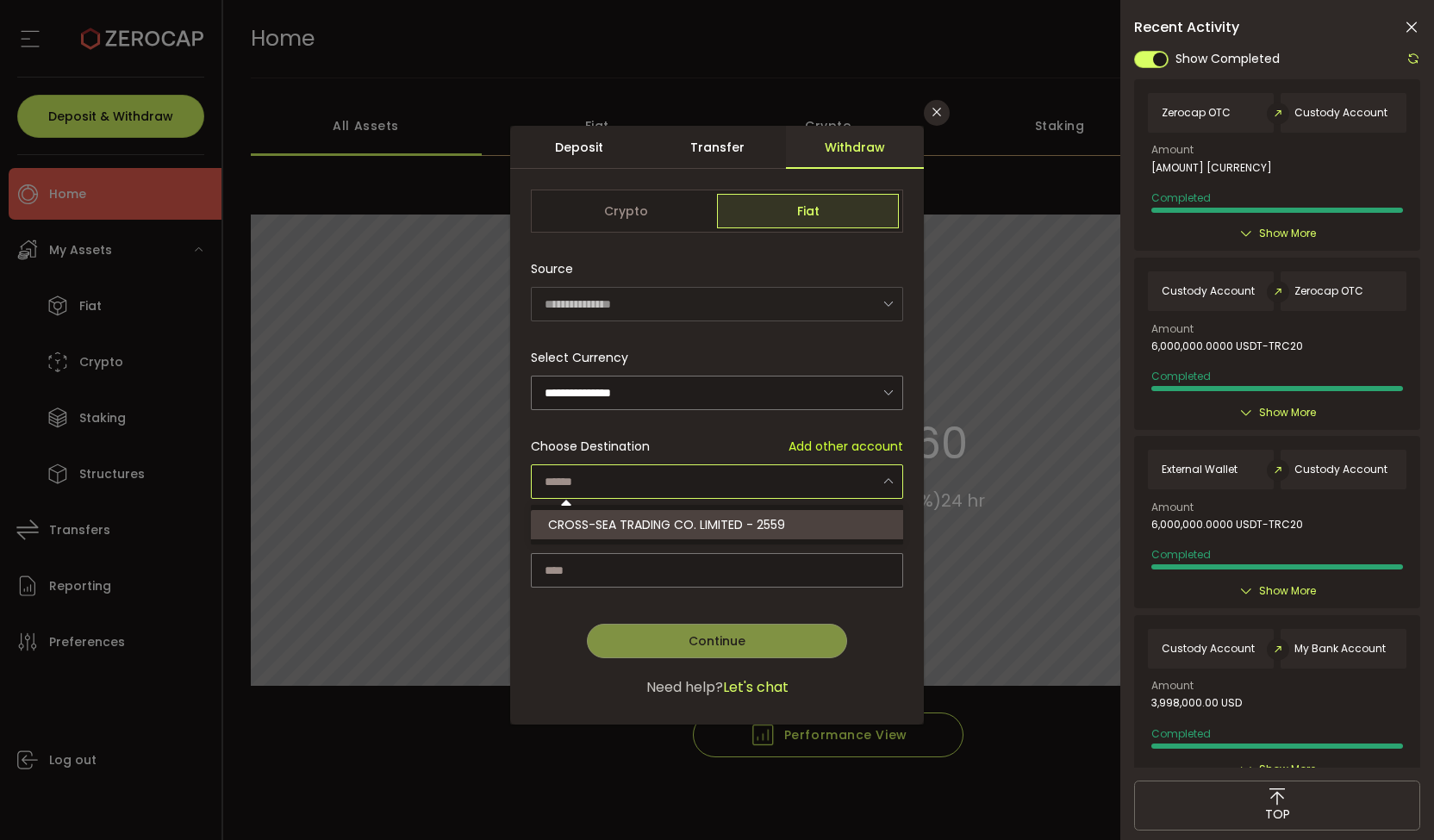 click on "[COMPANY] - 2559" at bounding box center (666, 525) 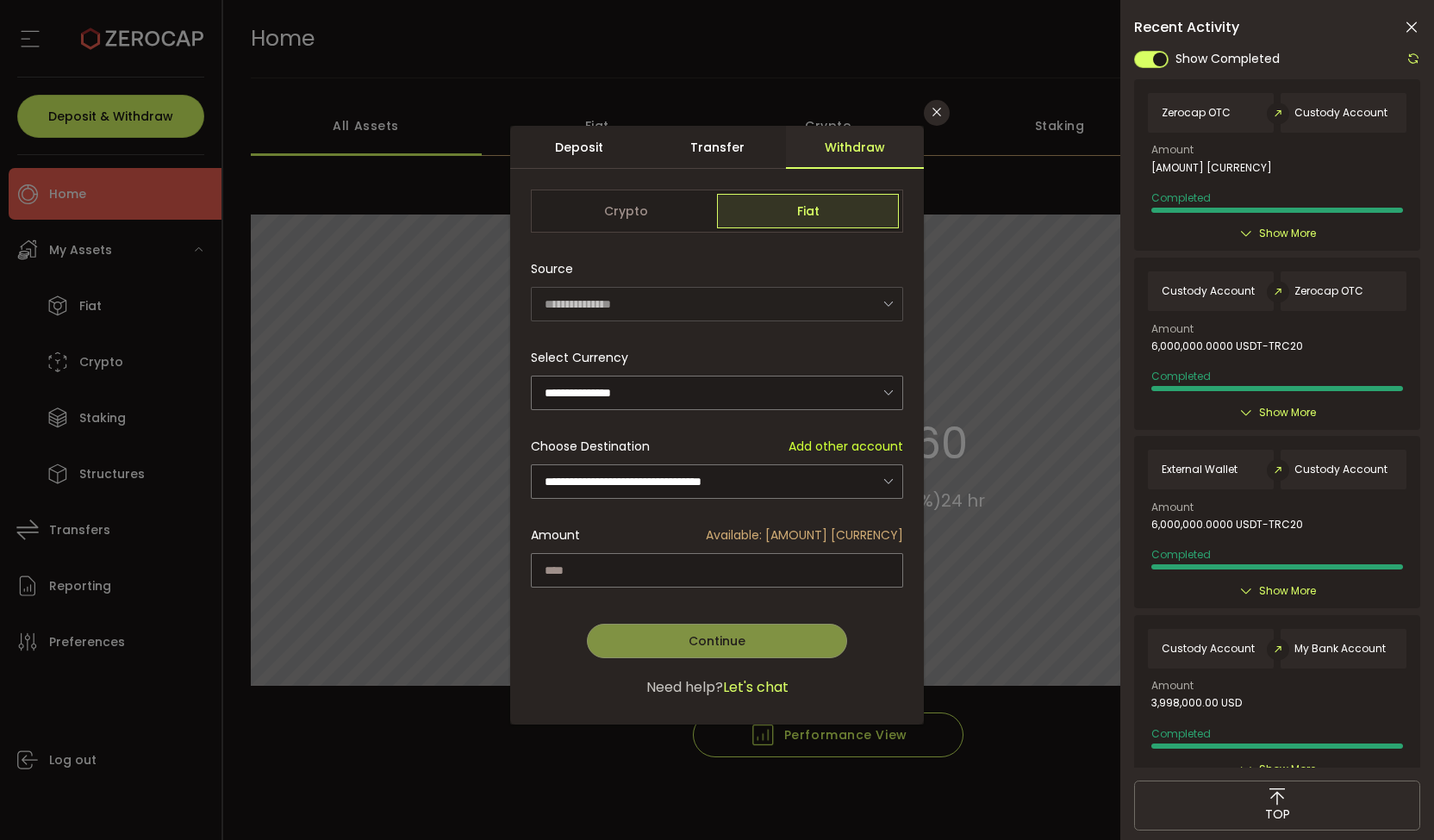 click on "Show More" at bounding box center [1287, 233] 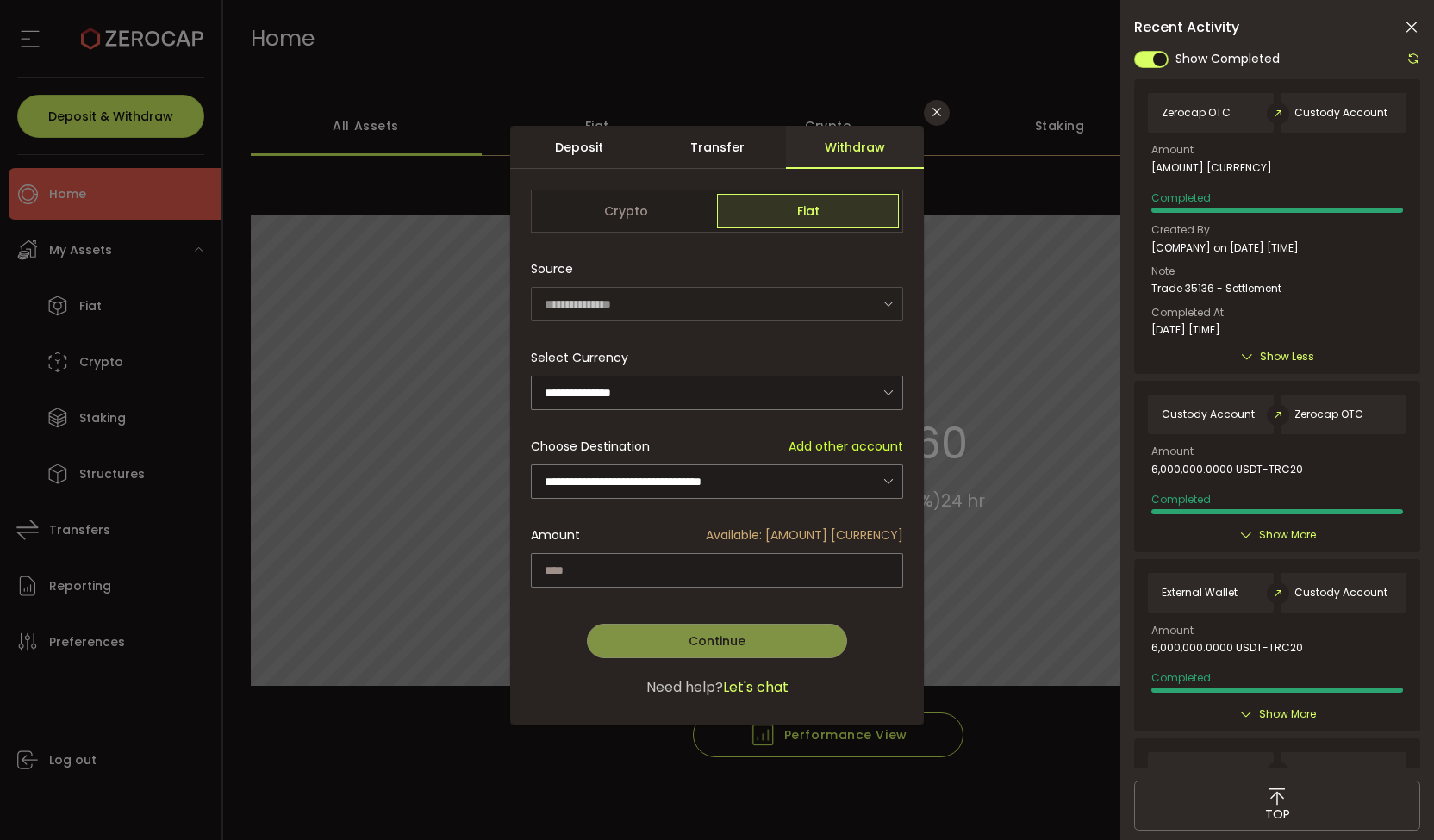 click on "Created By CROSSSEA TRADING CO LIMITED on 2025-08-06 10:55:20 Note Trade 35136 - Settlement Completed At 2025-08-06 10:55:20" at bounding box center [1277, 280] 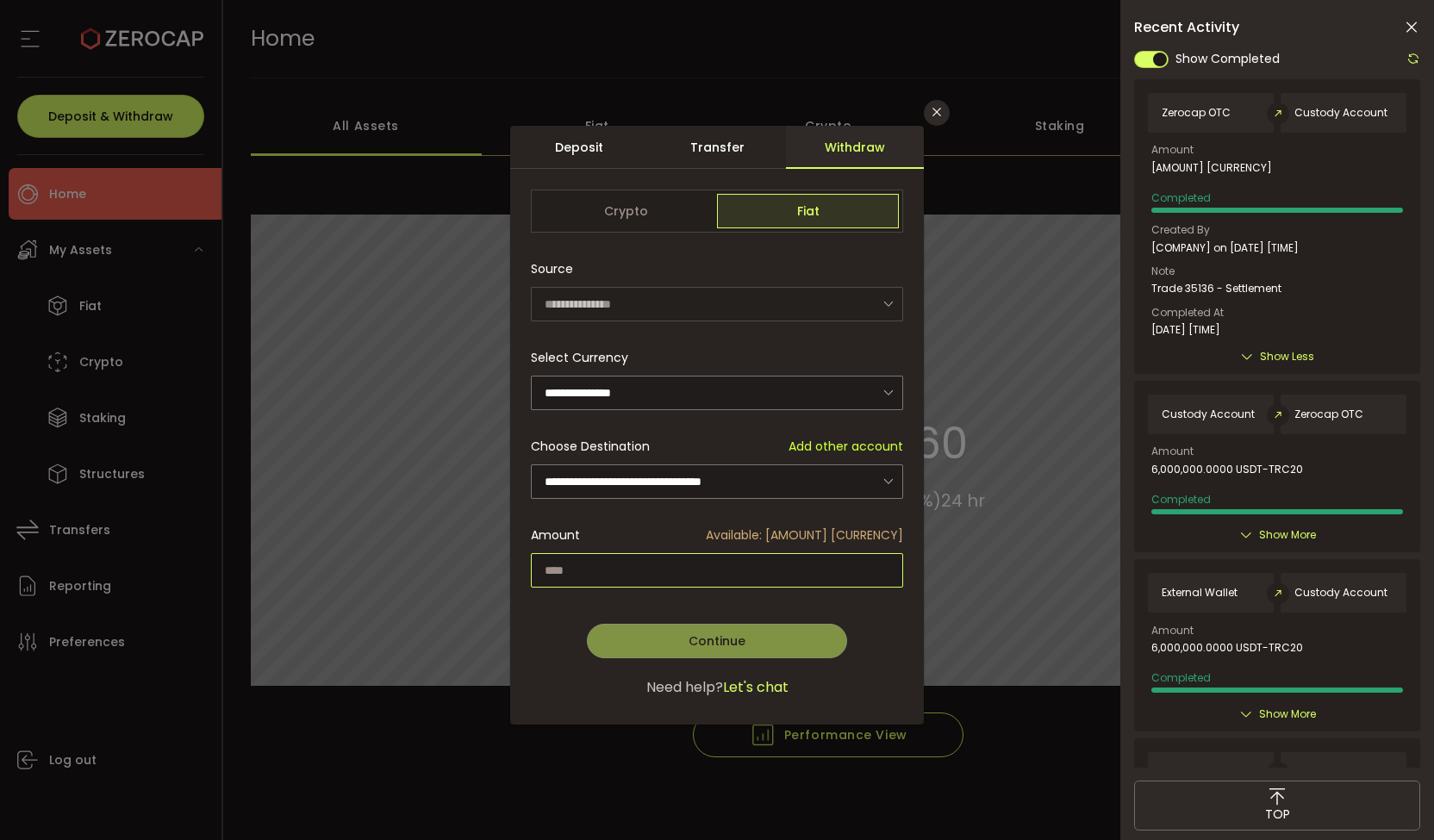 click at bounding box center (717, 570) 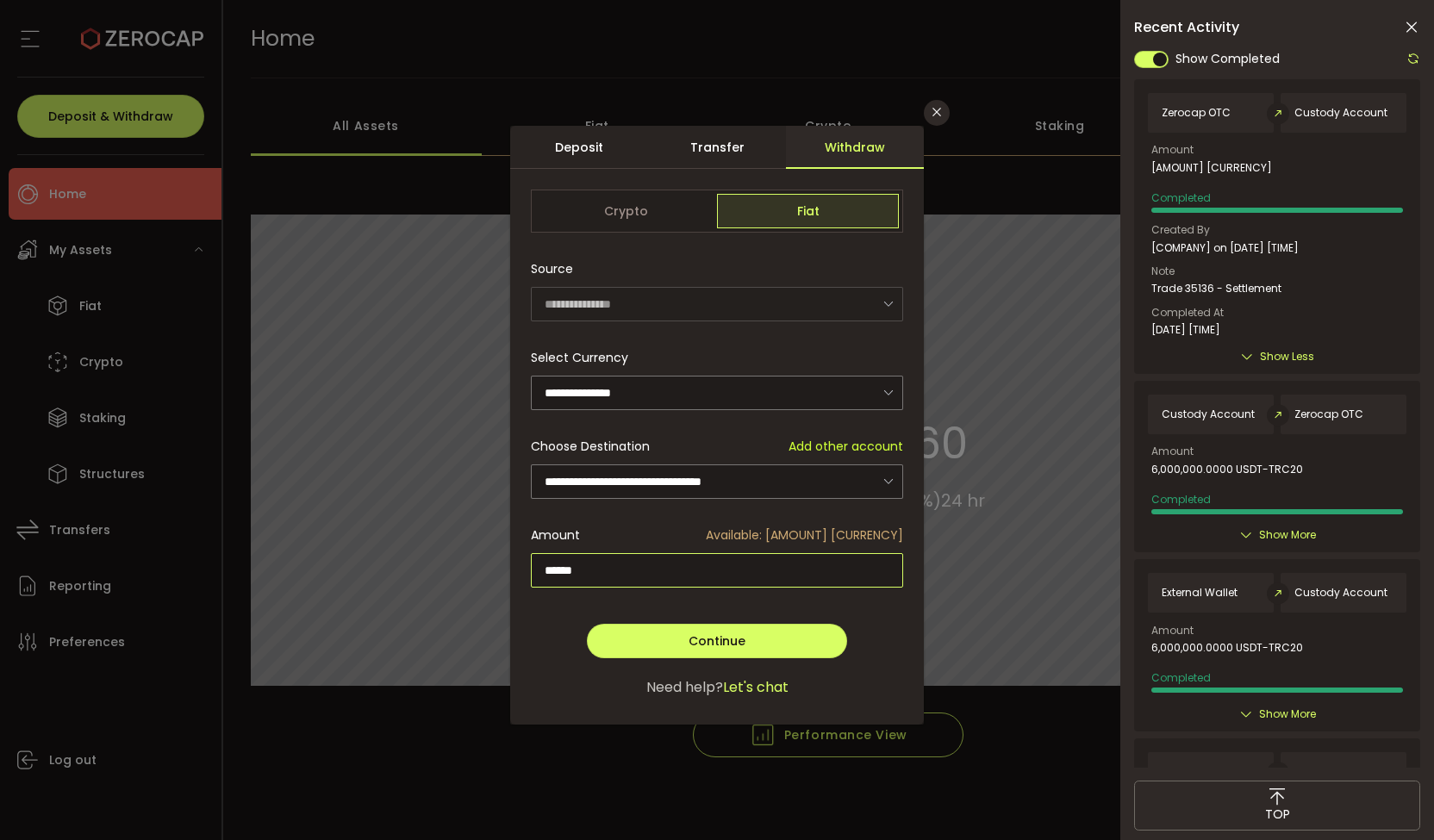 type on "******" 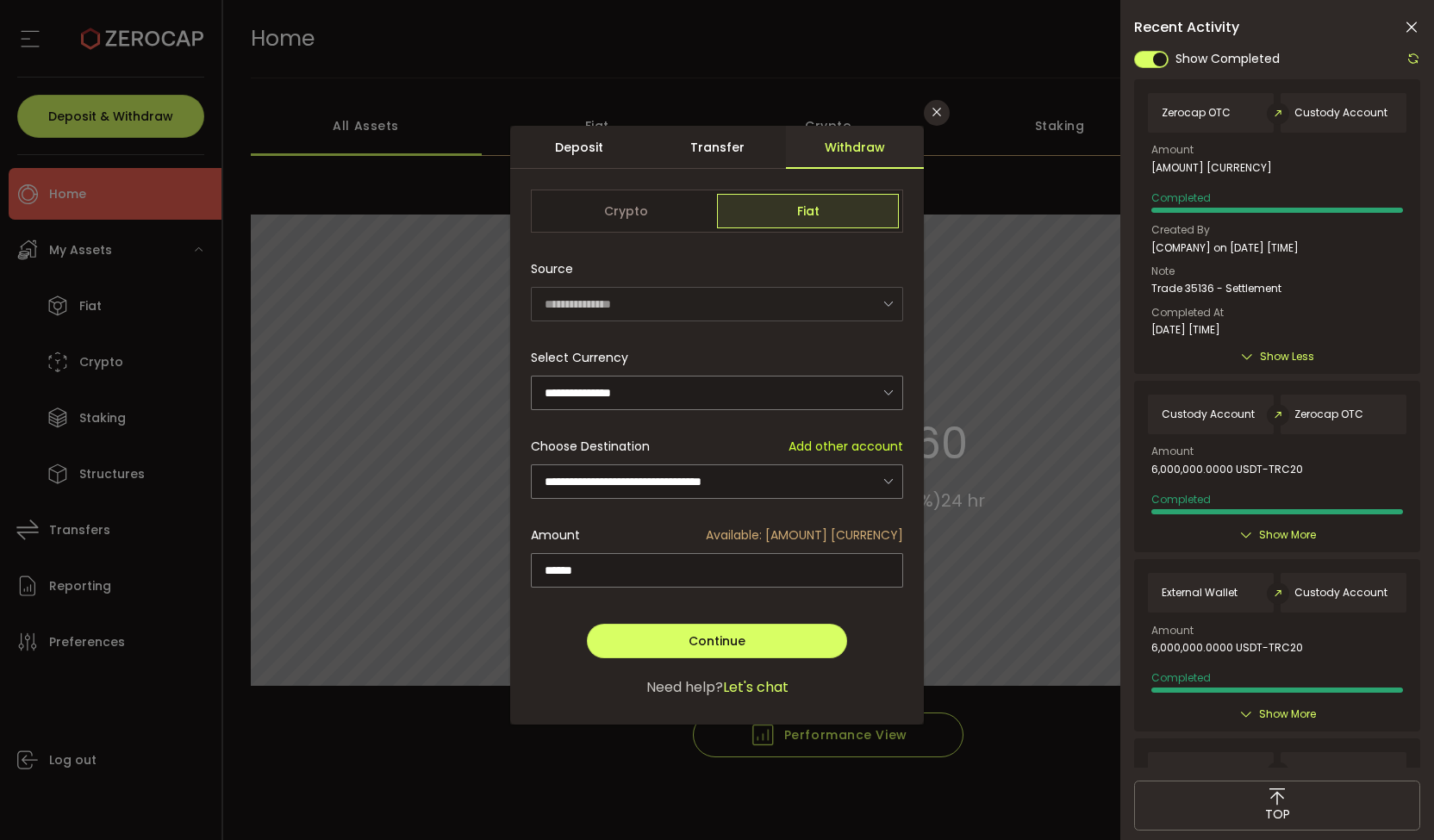 click on "**********" at bounding box center (717, 420) 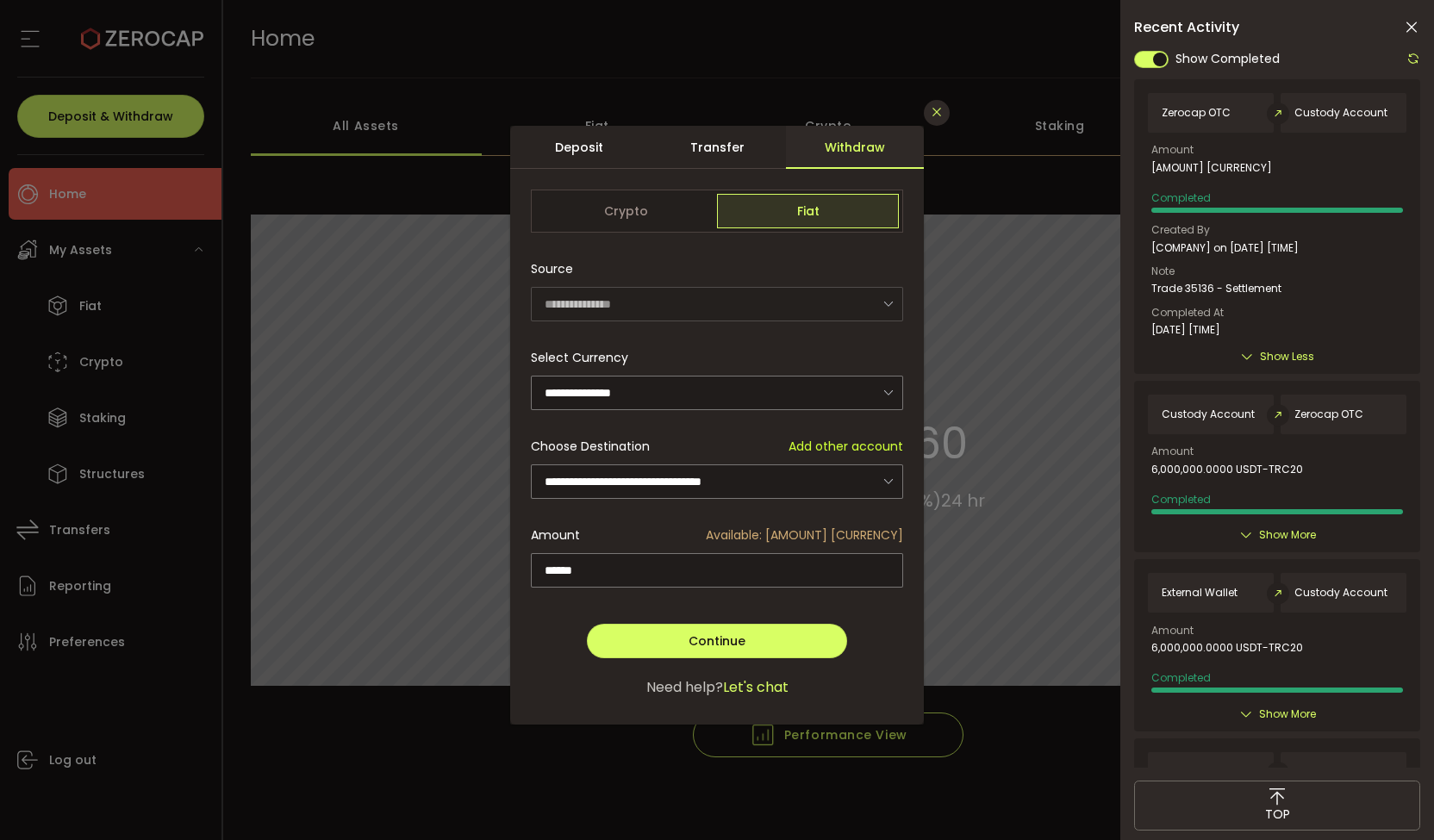 click at bounding box center [937, 112] 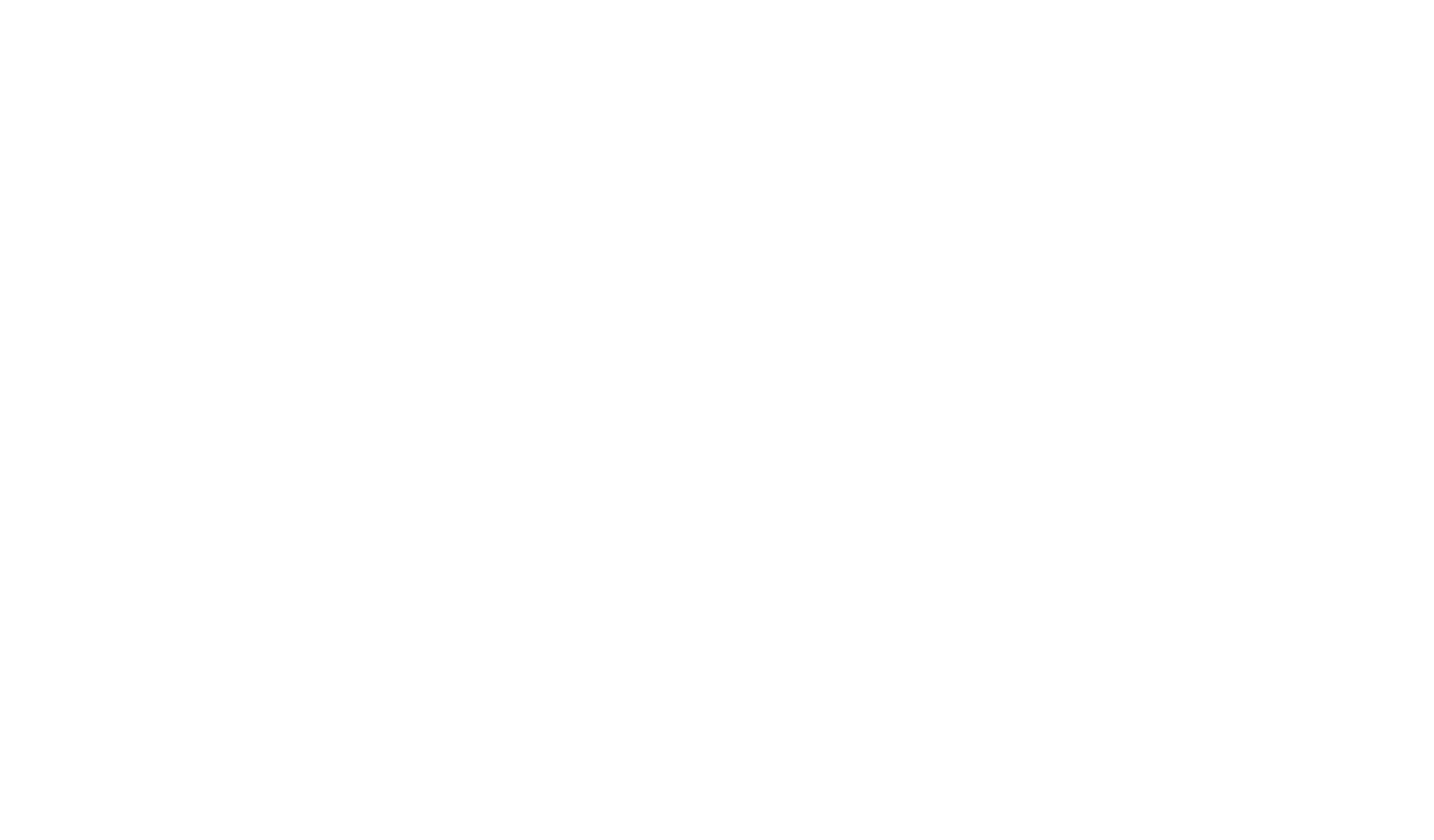 scroll, scrollTop: 0, scrollLeft: 0, axis: both 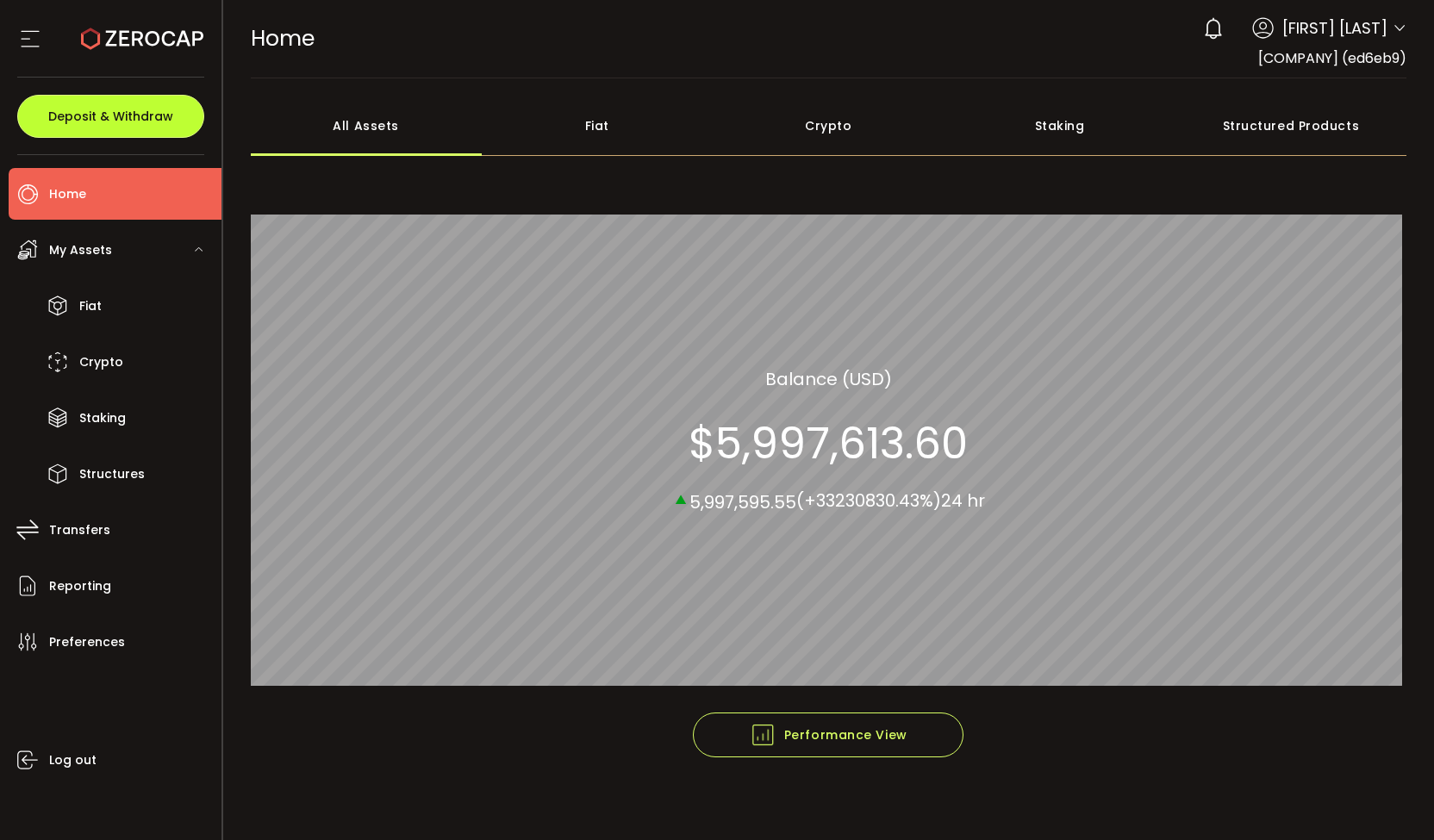 click on "Deposit & Withdraw" at bounding box center (110, 116) 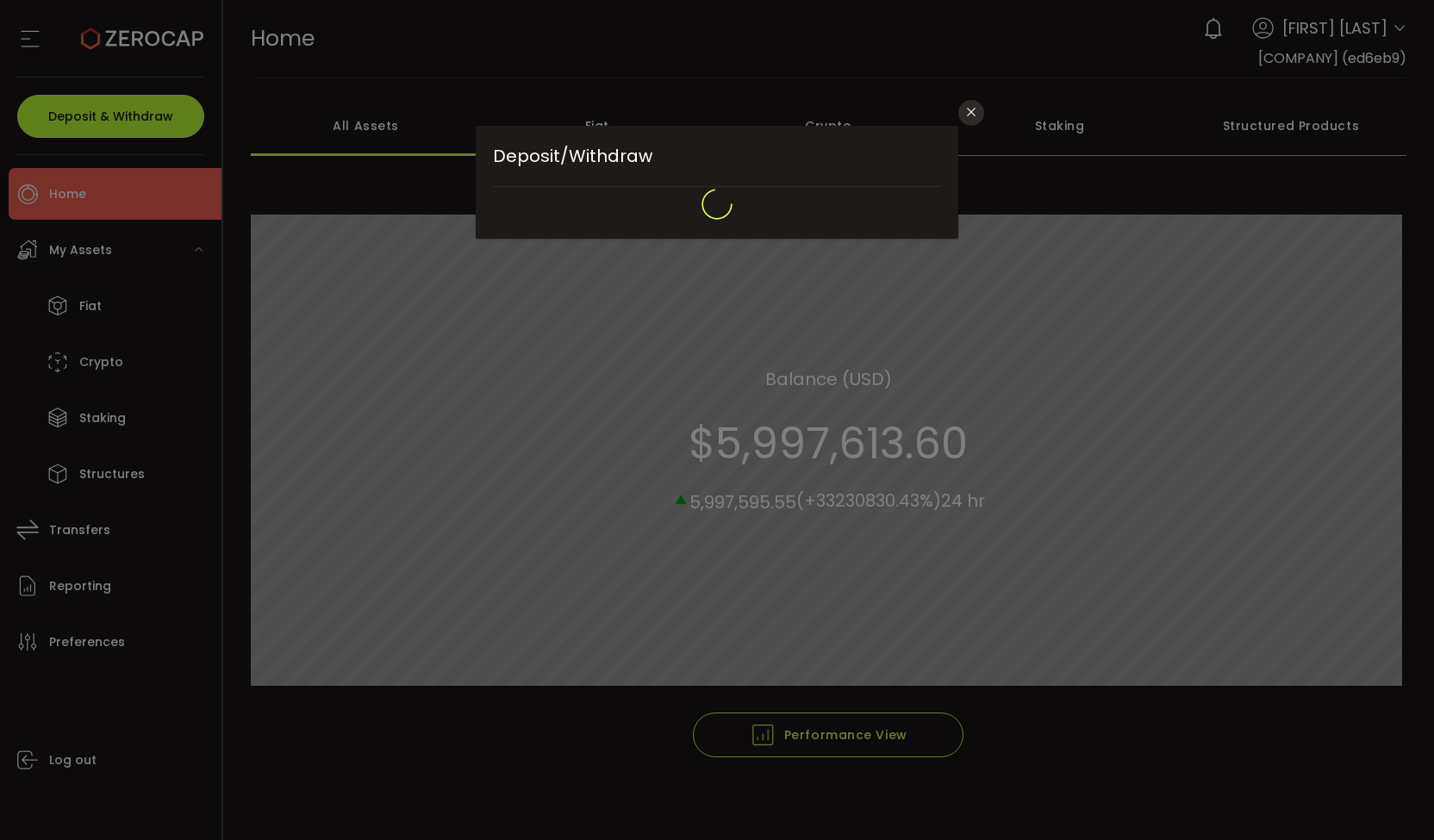 type on "**********" 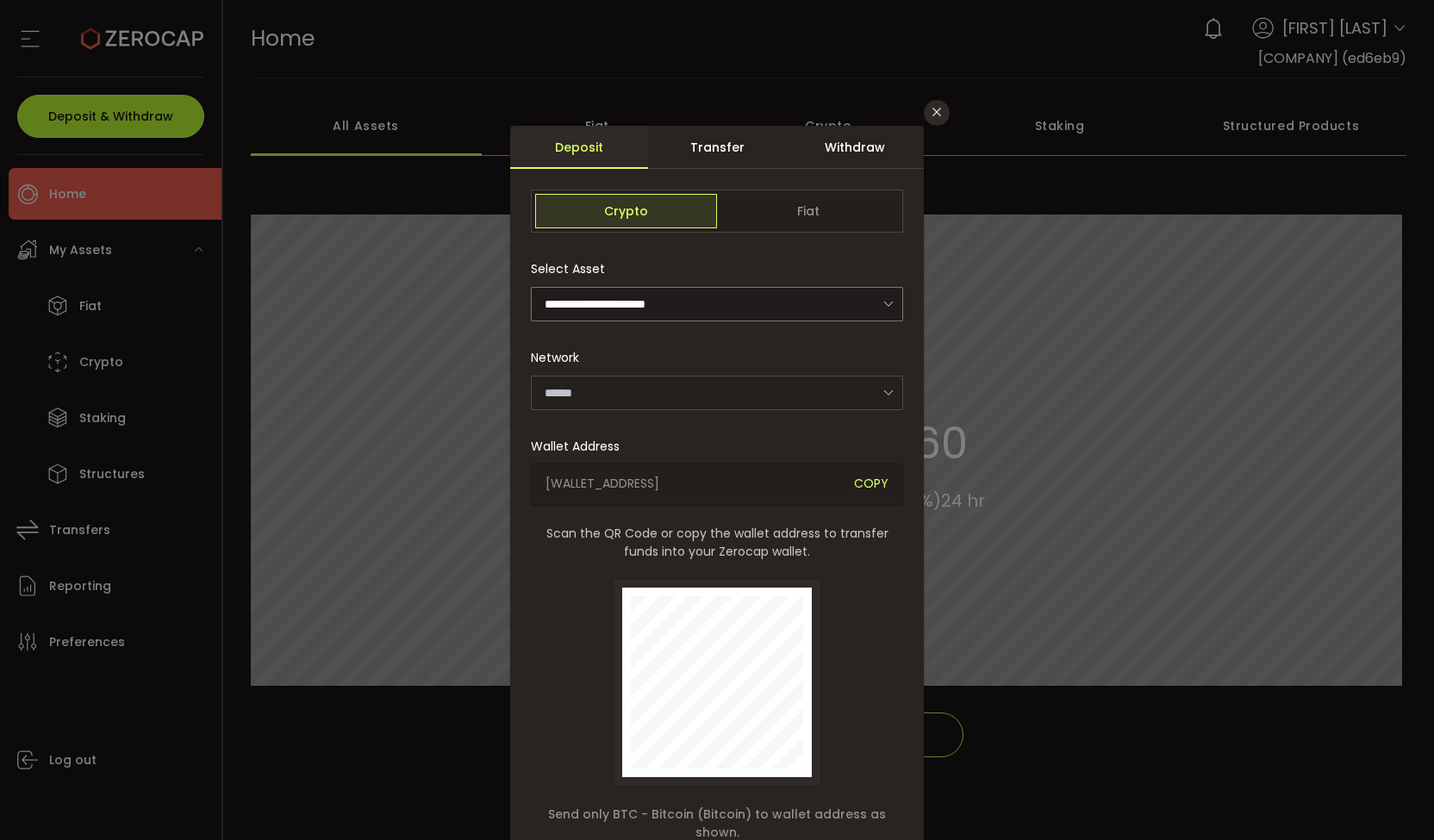 type on "**********" 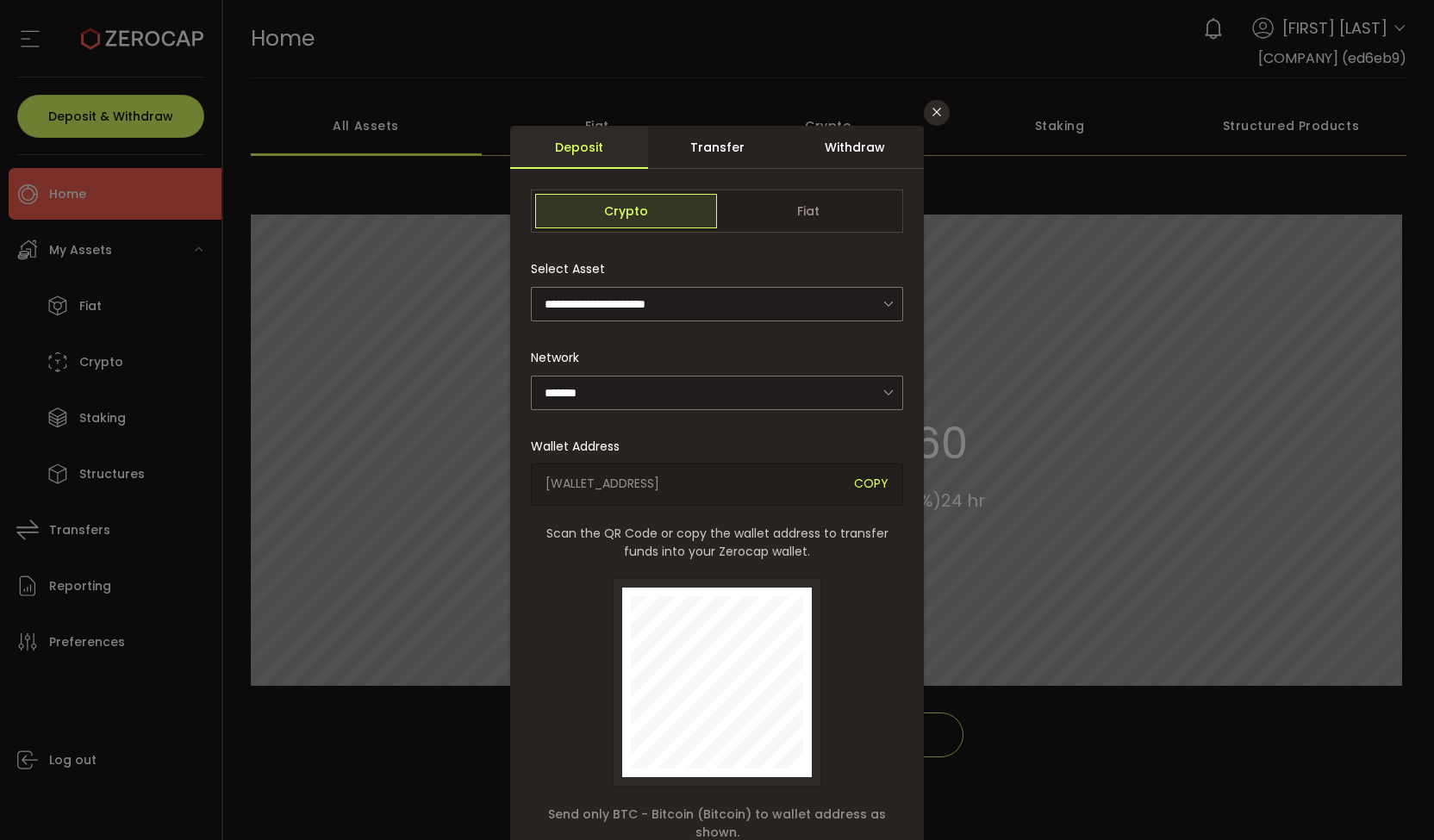 click on "Withdraw" at bounding box center [855, 147] 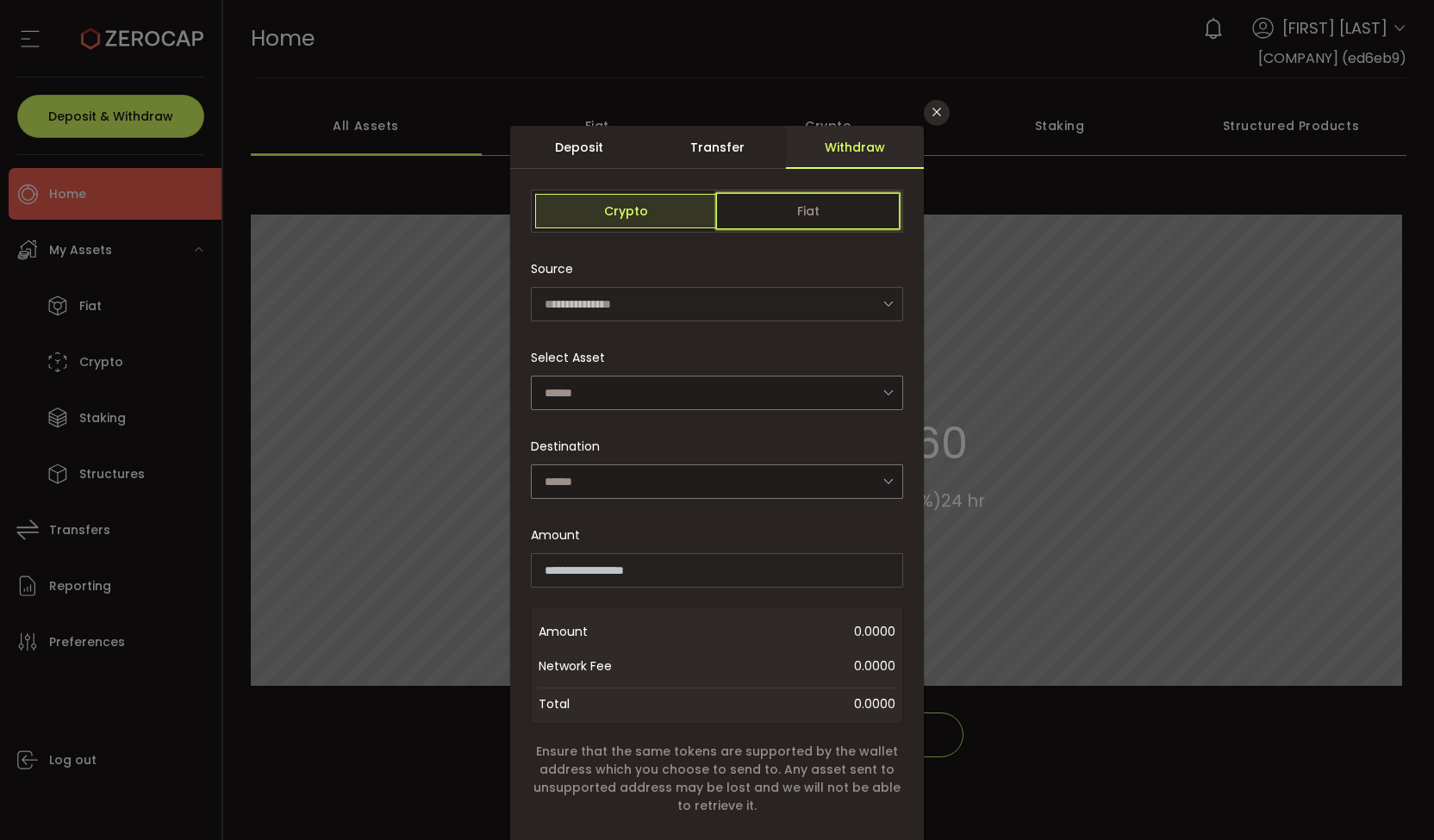 click on "Fiat" at bounding box center (807, 211) 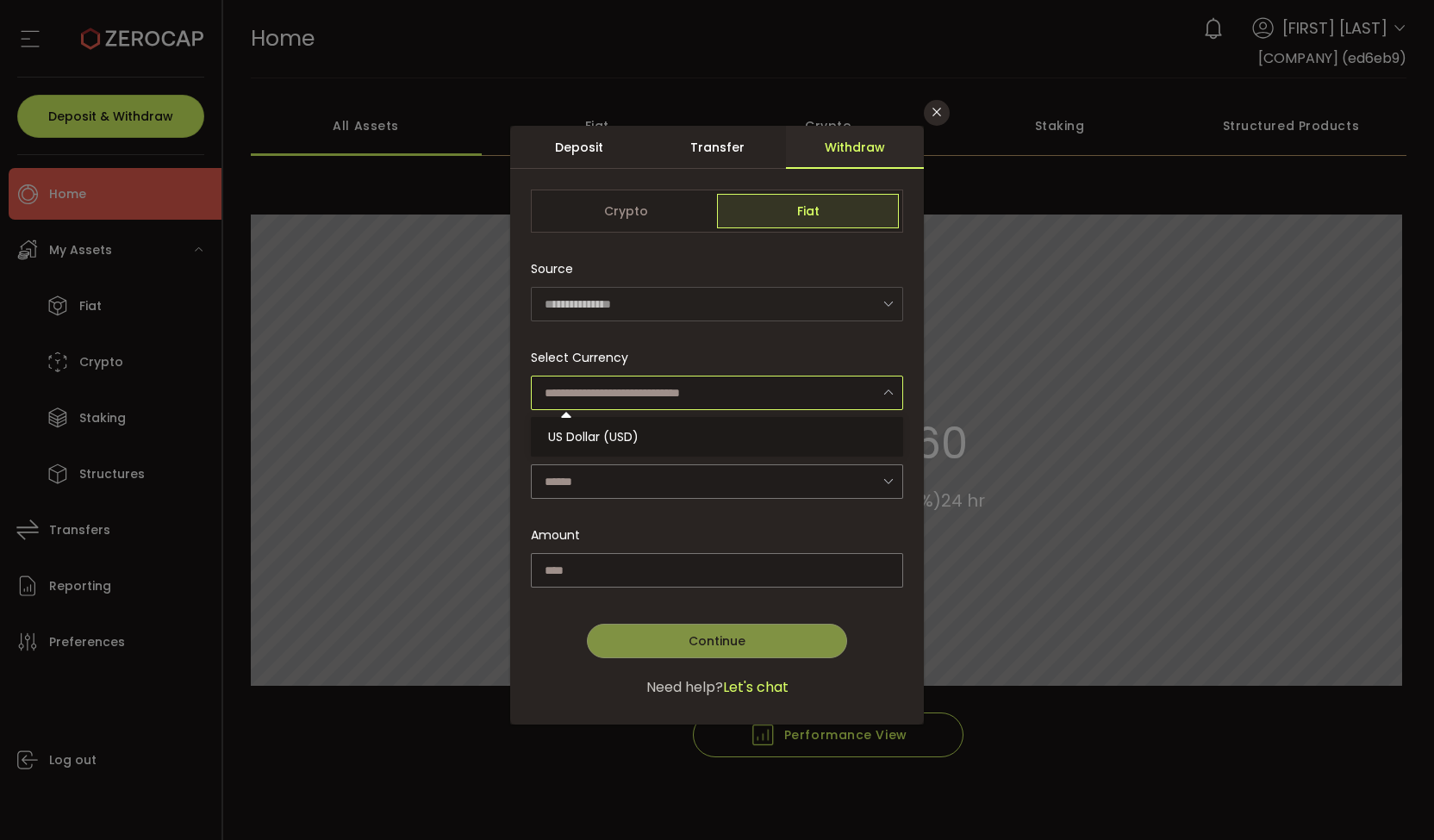 click at bounding box center (717, 393) 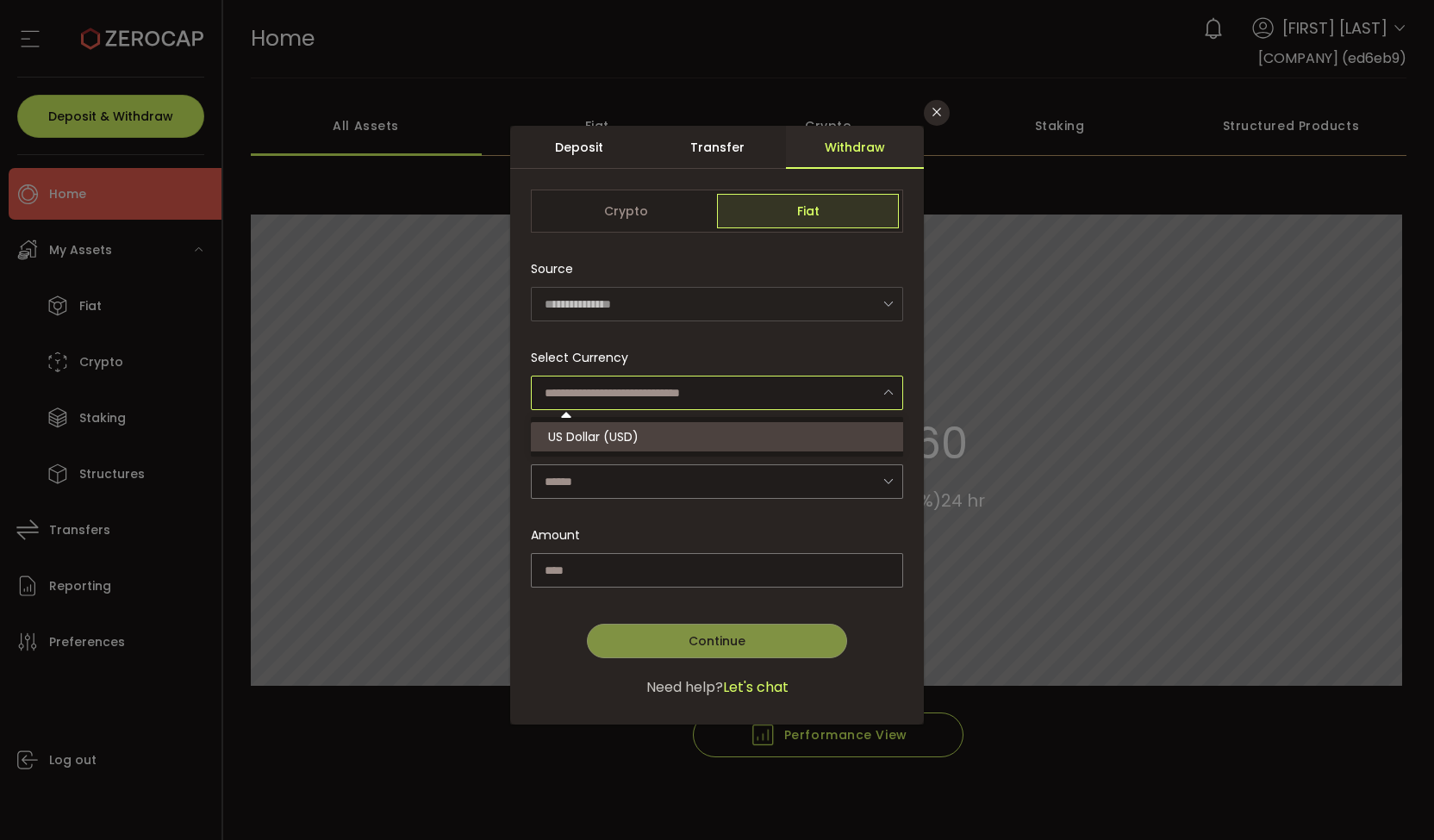 click on "US Dollar (USD)" at bounding box center (720, 437) 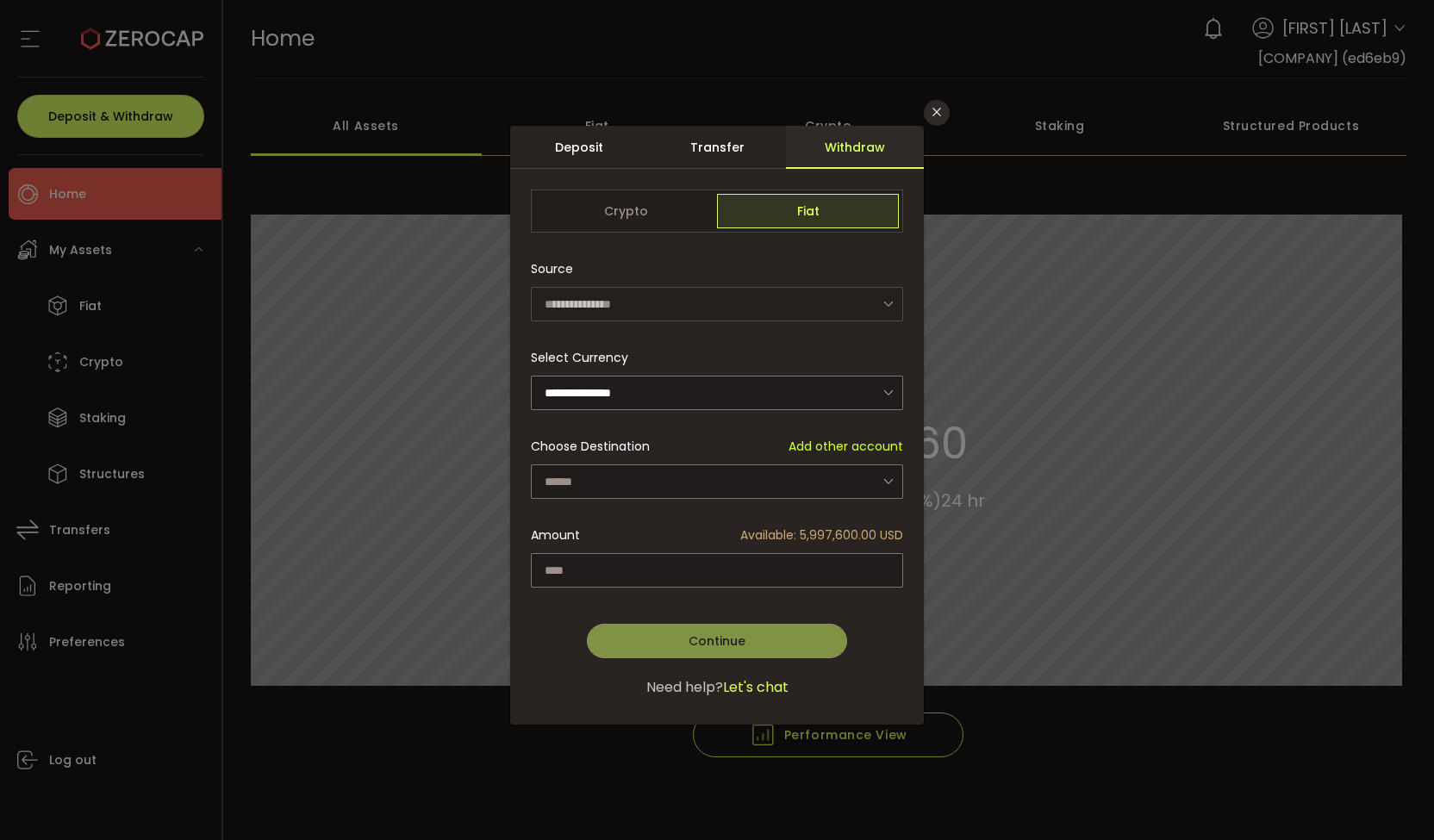 click at bounding box center (717, 425) 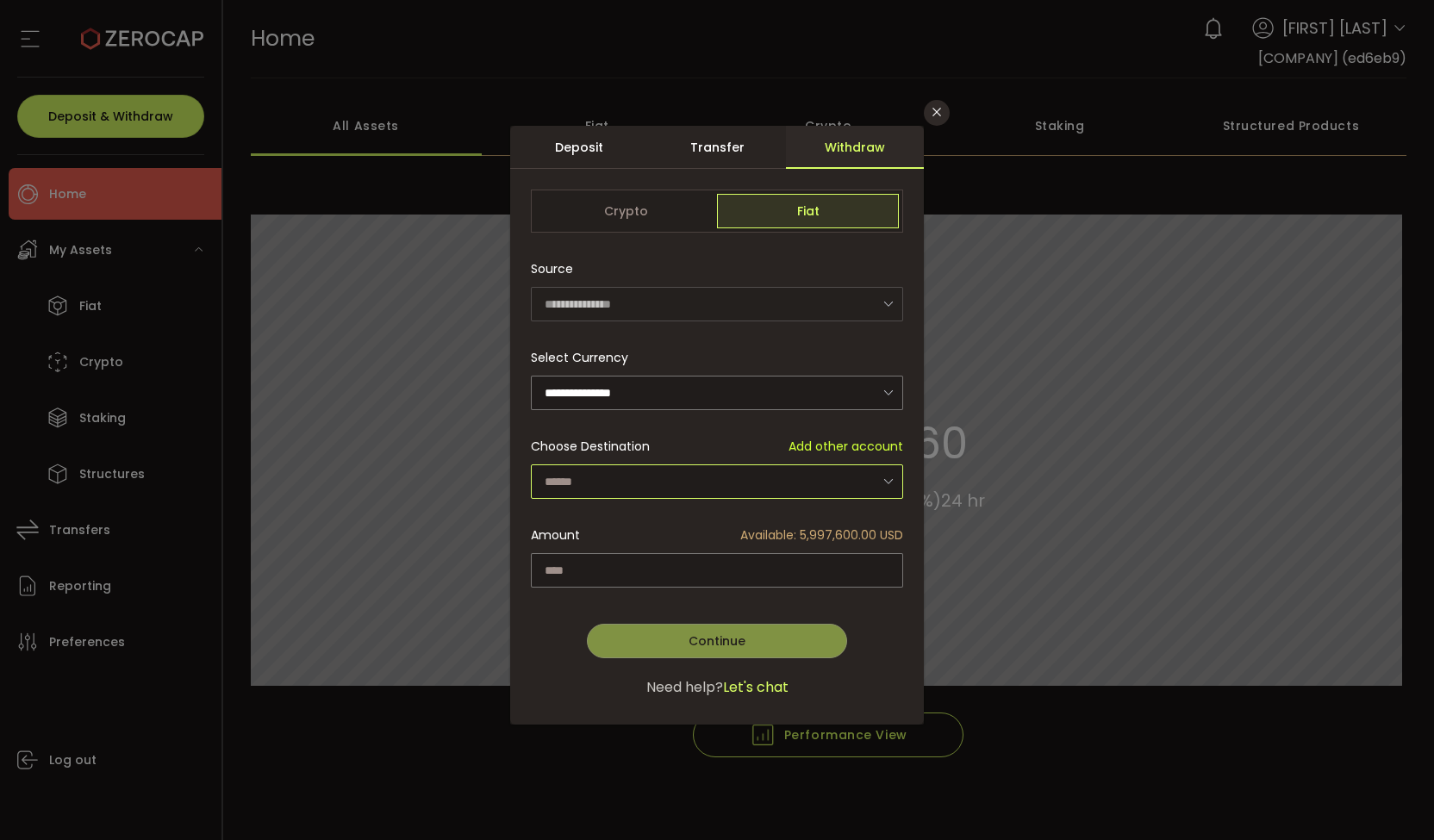click at bounding box center (717, 482) 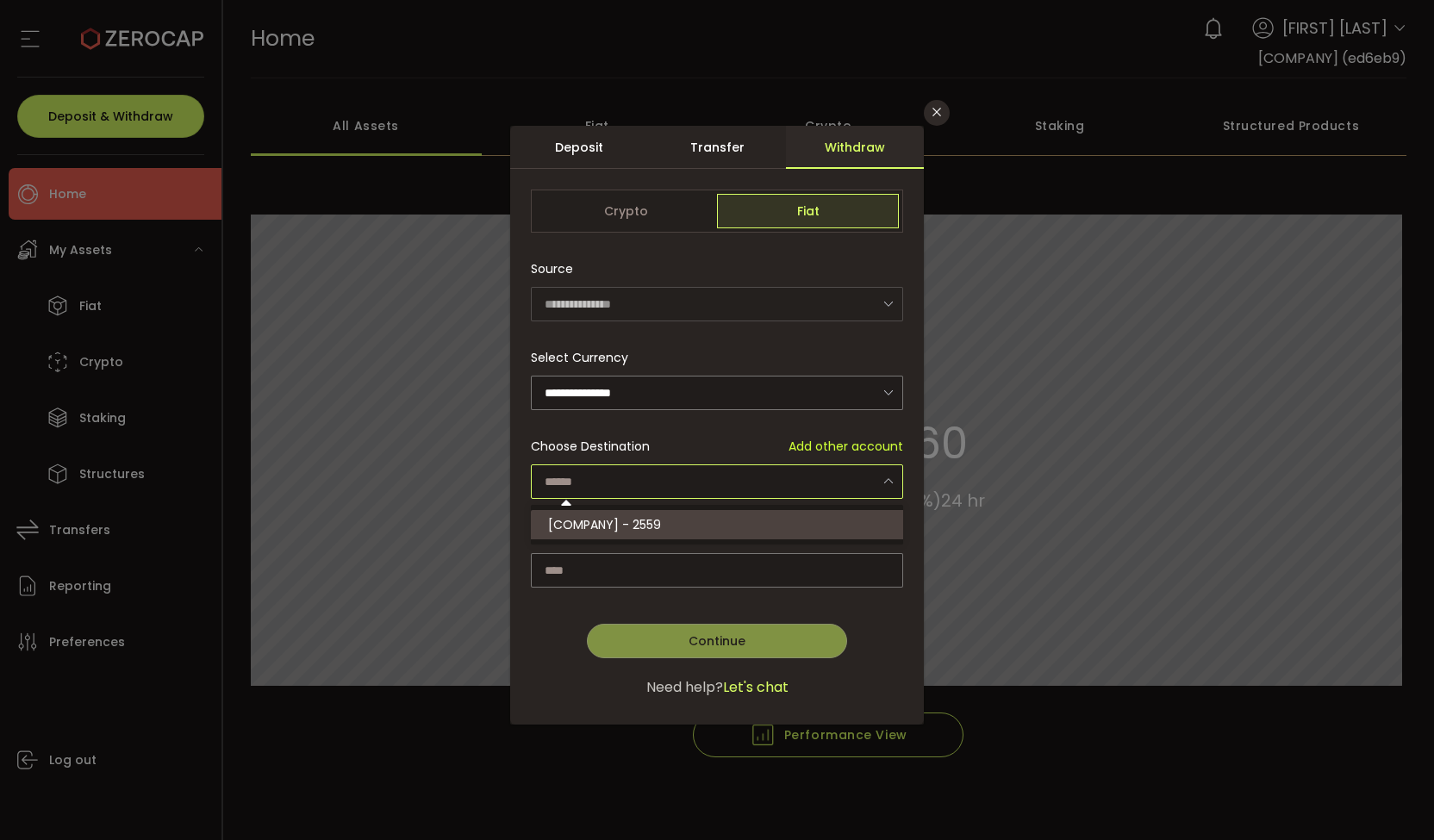 click on "[COMPANY] - 2559" at bounding box center (604, 525) 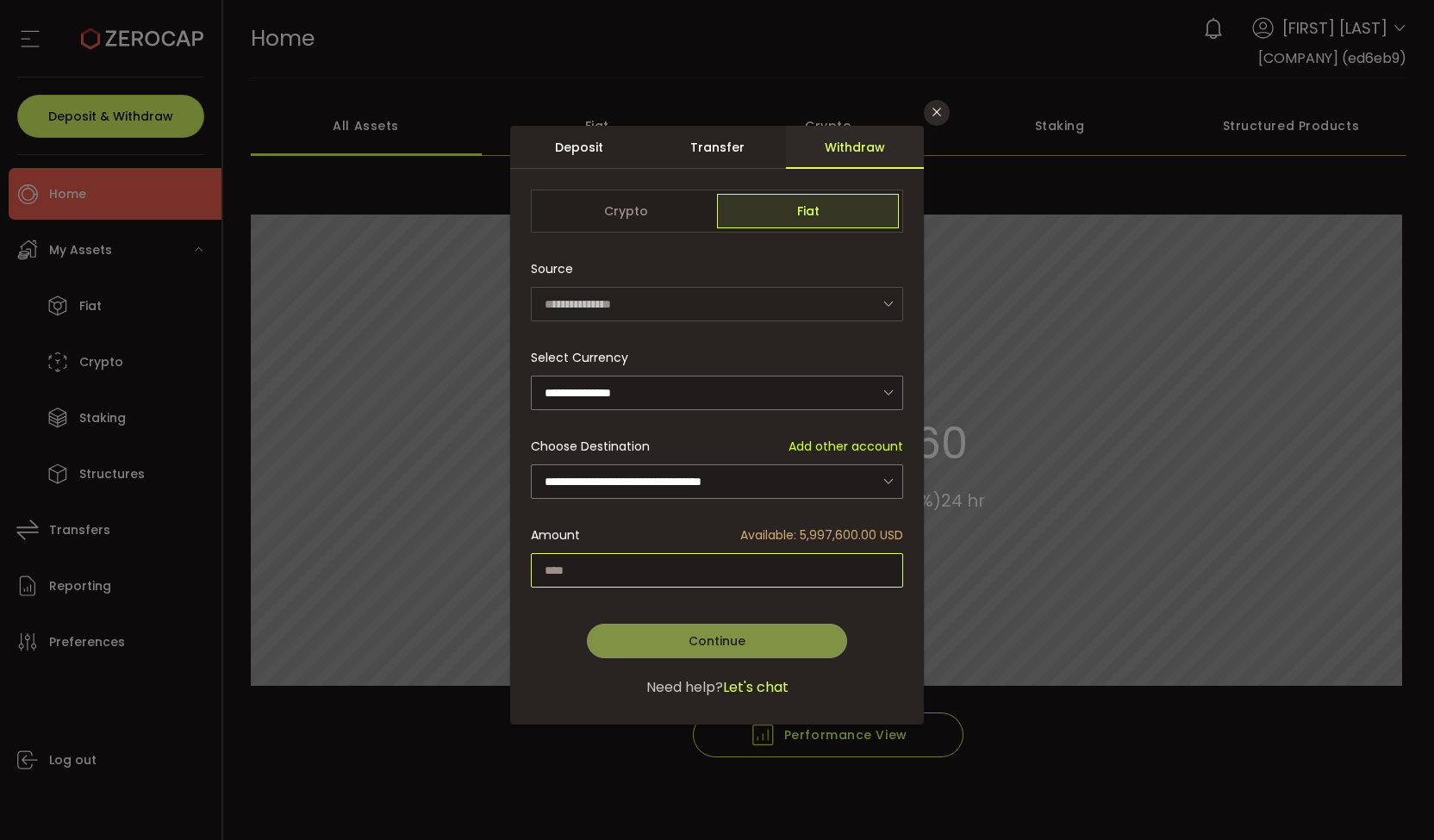 click at bounding box center (717, 570) 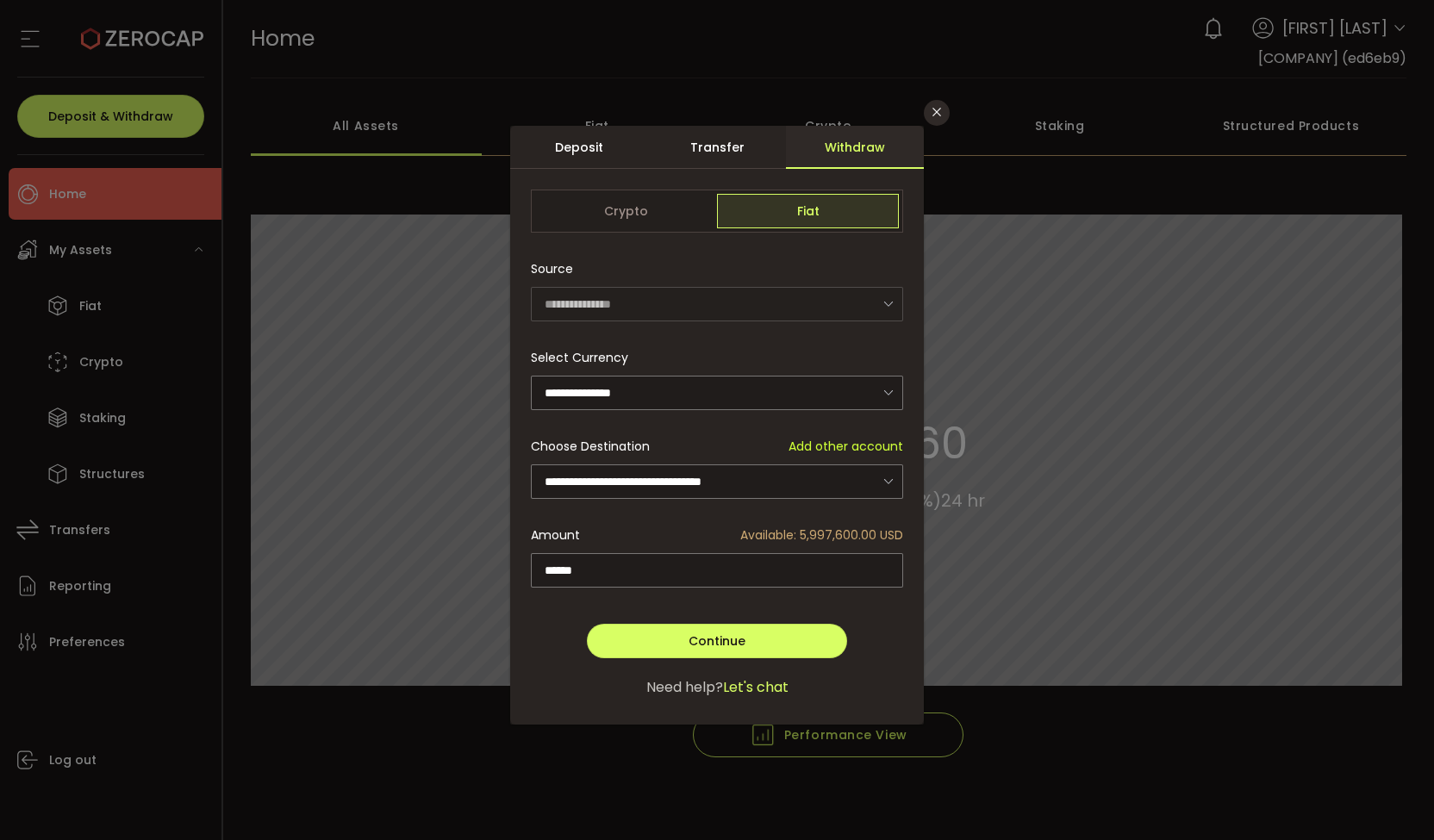 click on "Continue Go Back Submit" at bounding box center (717, 624) 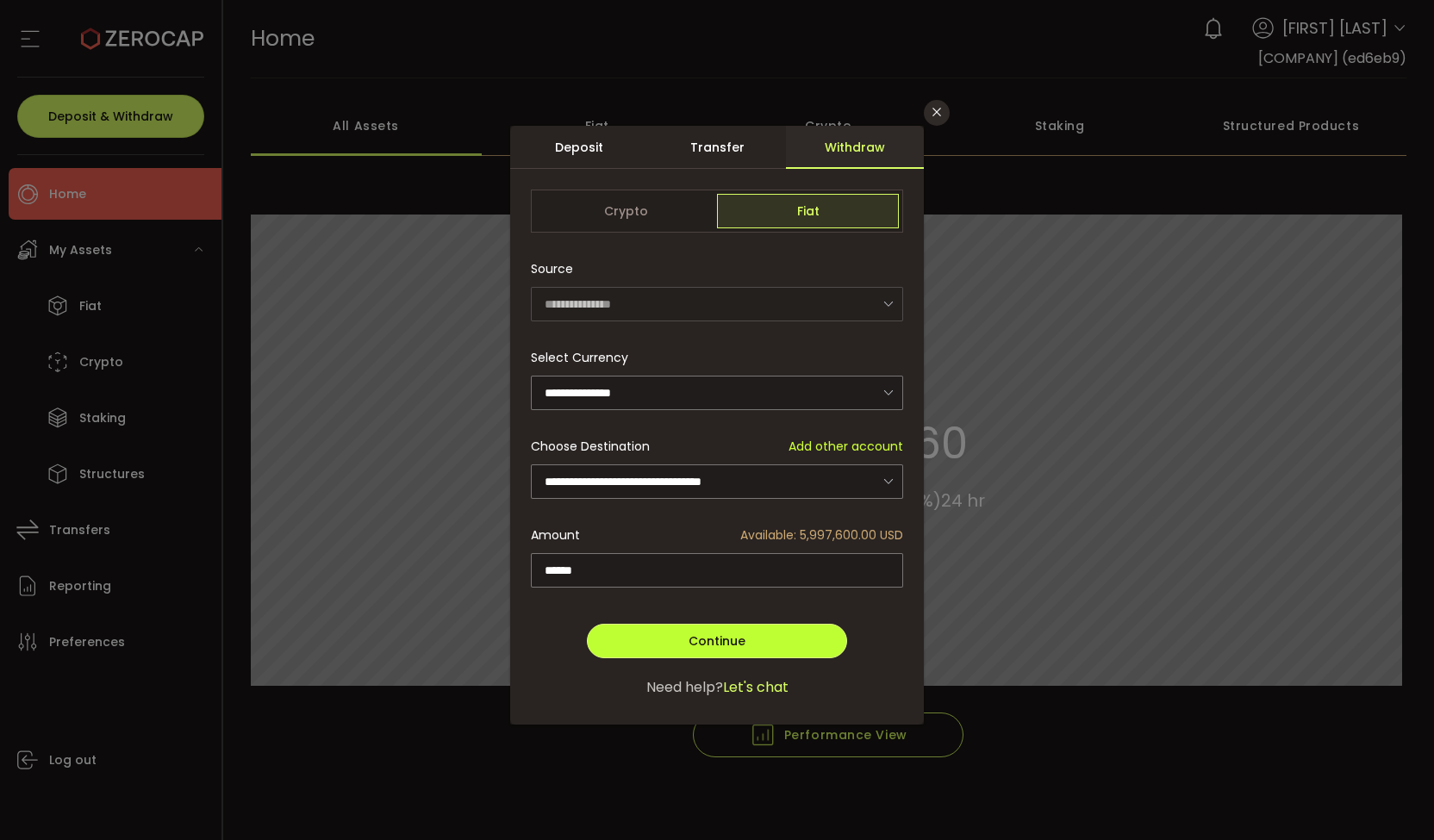 click on "Continue" at bounding box center (717, 641) 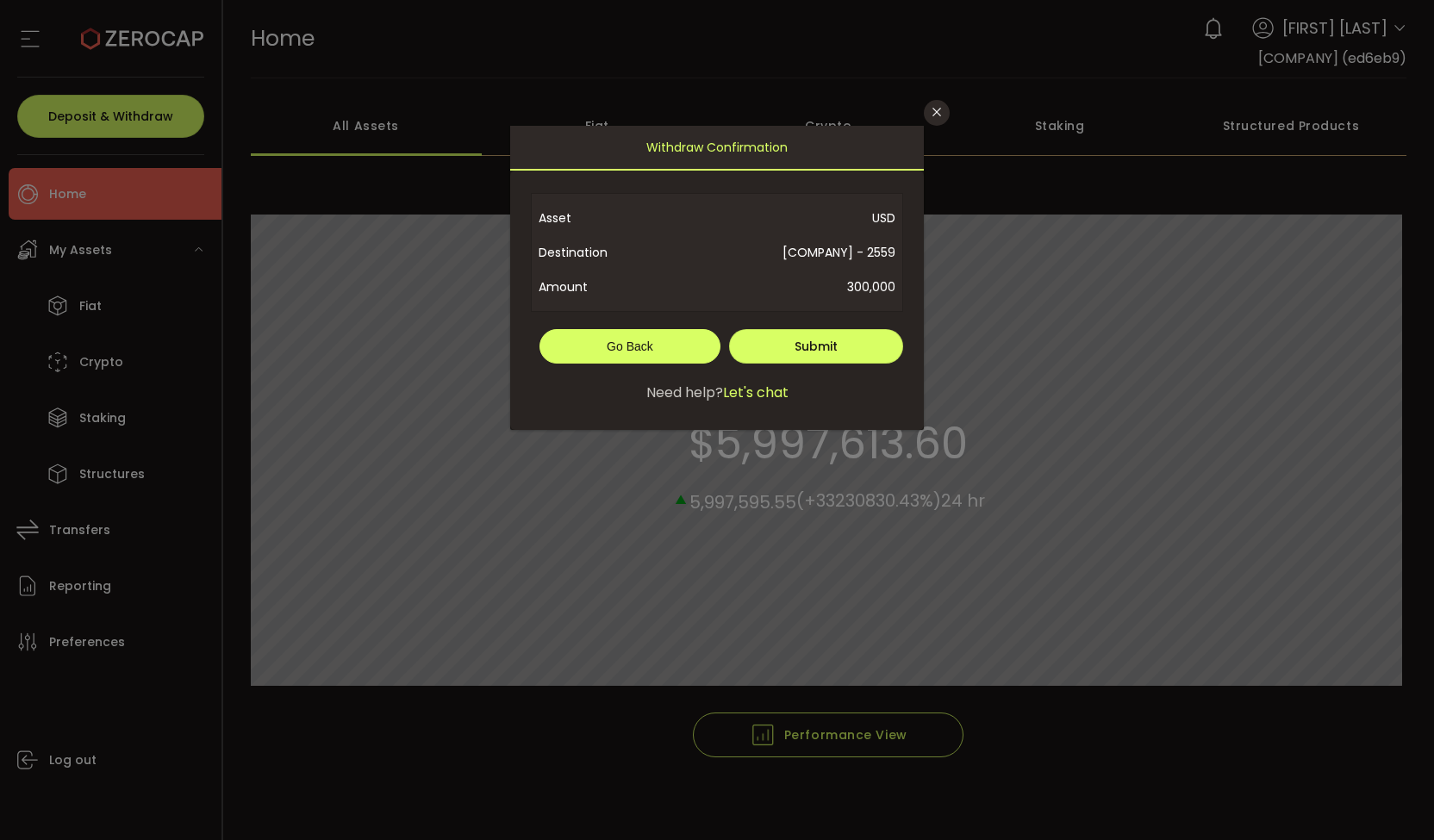 click on "Go Back" at bounding box center (630, 346) 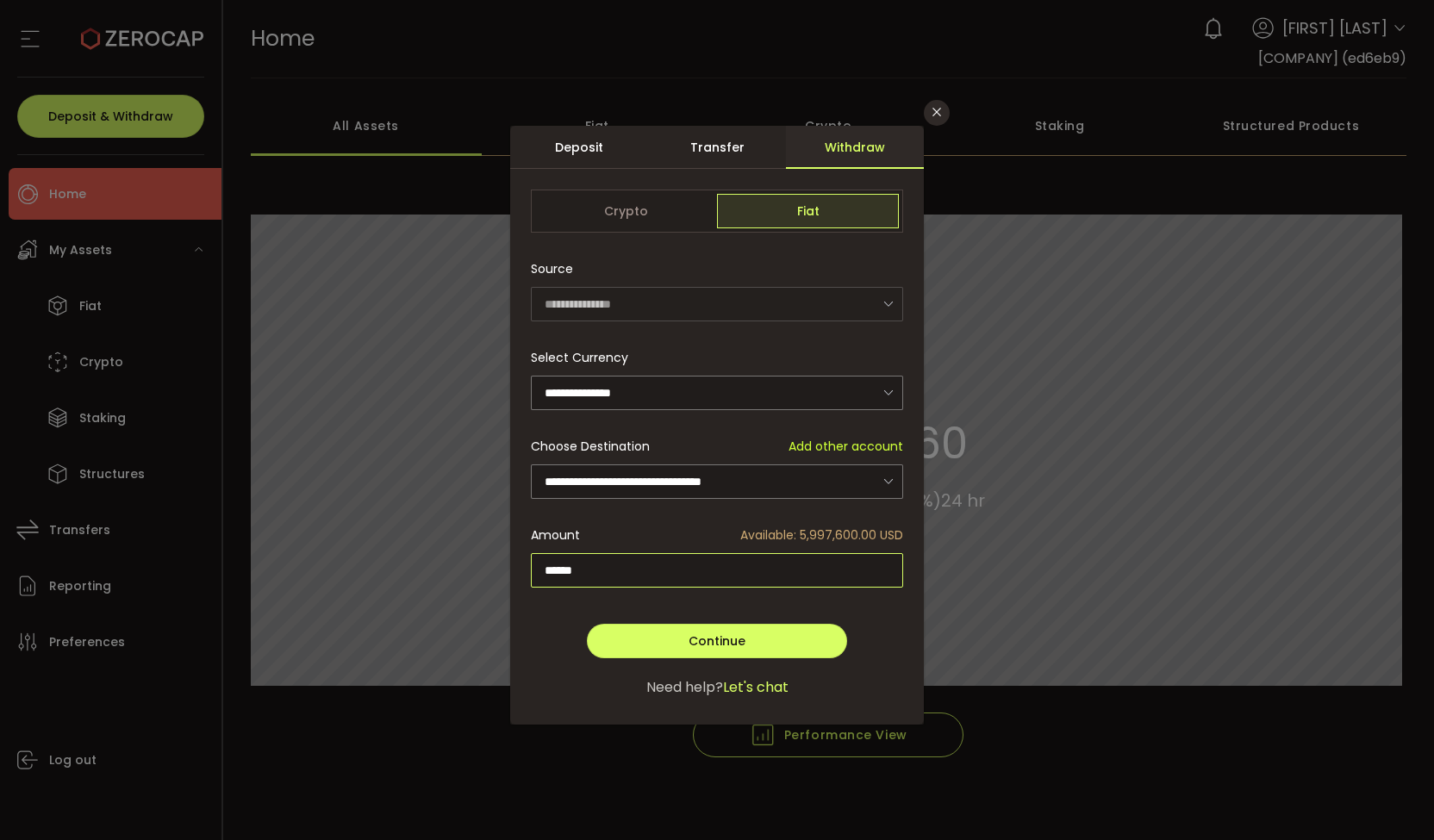 click on "******" at bounding box center [717, 570] 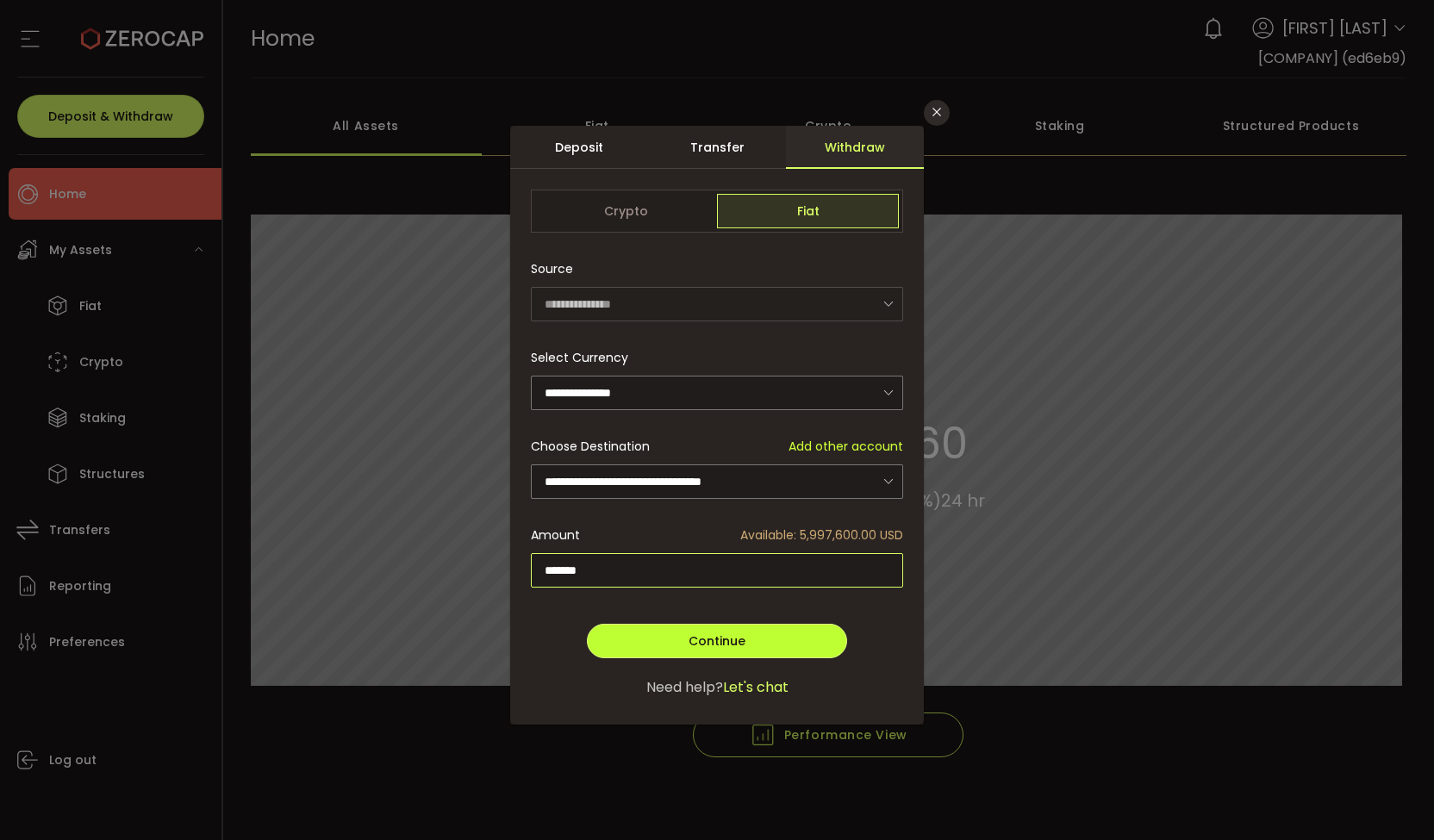 type on "*******" 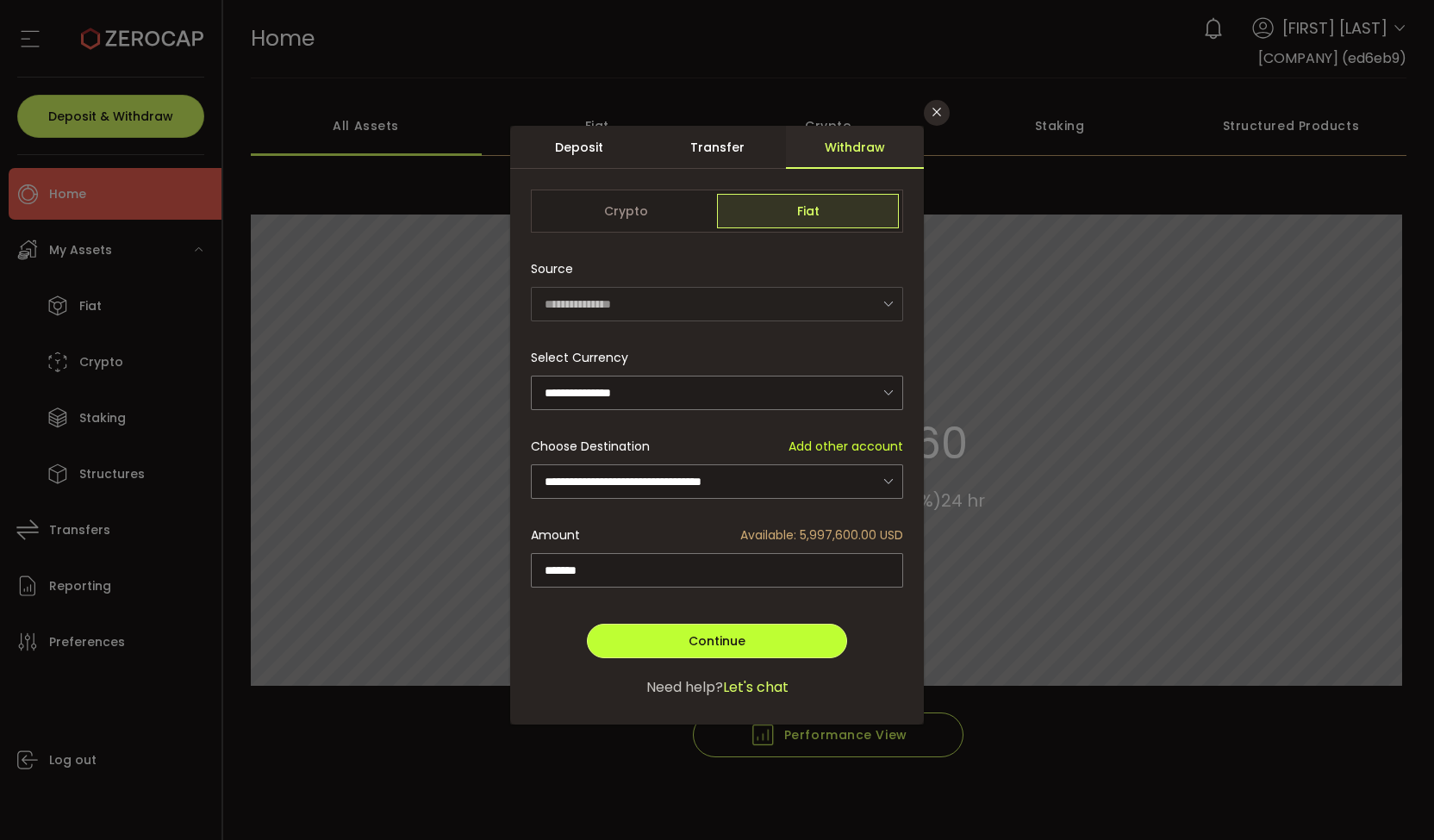click on "Continue" at bounding box center [717, 641] 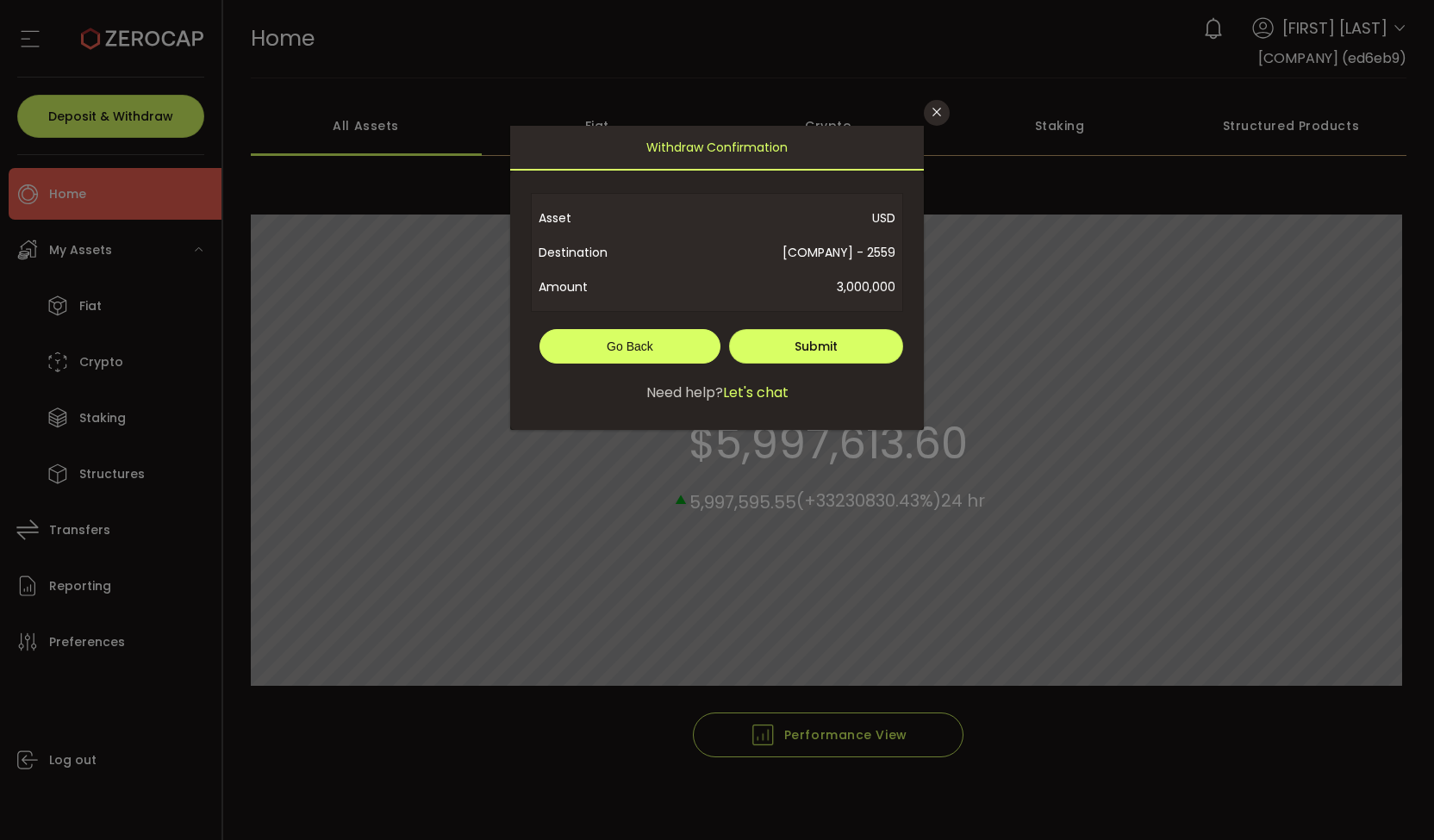 click on "Go Back" at bounding box center (630, 346) 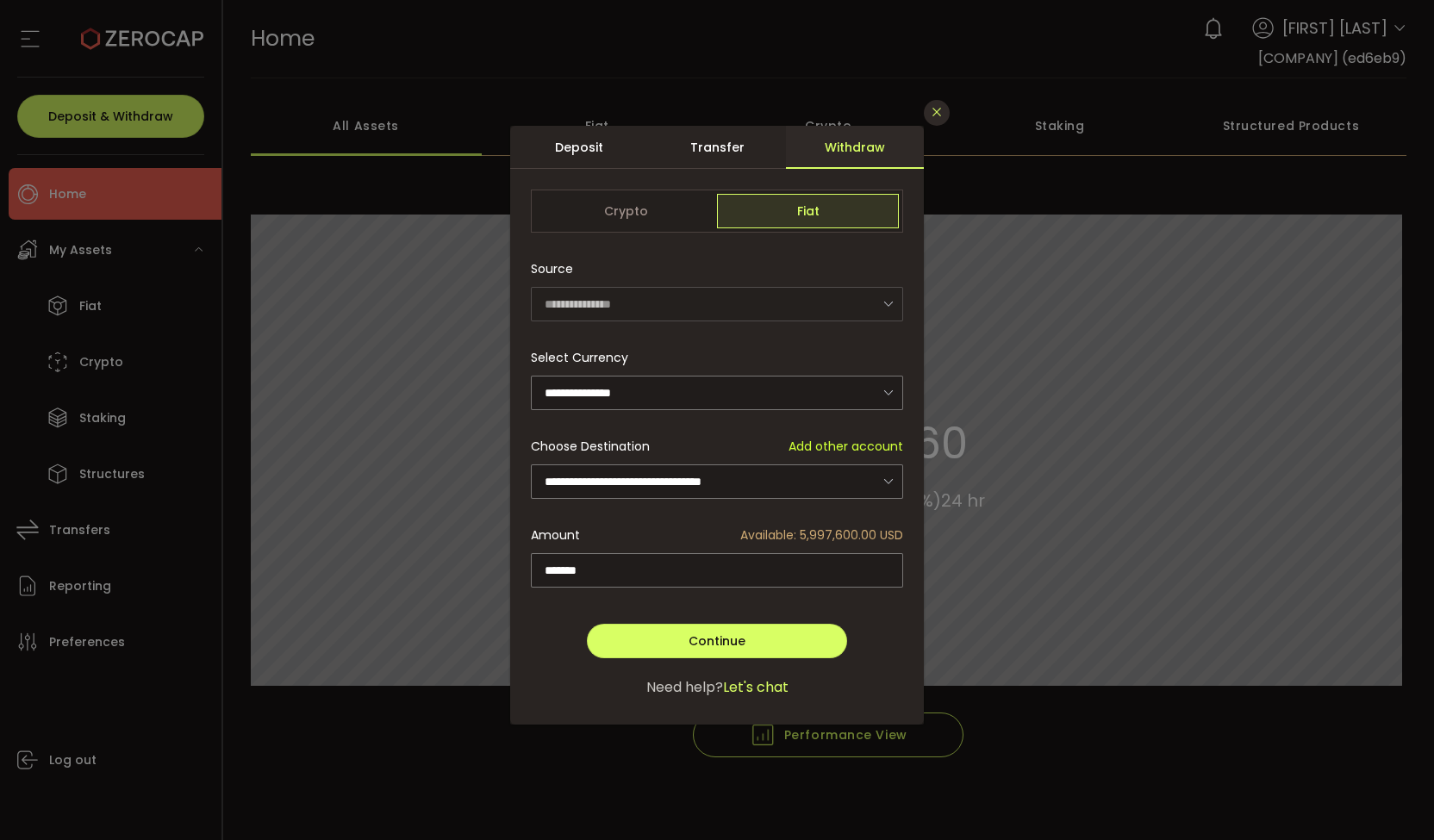 click at bounding box center [937, 113] 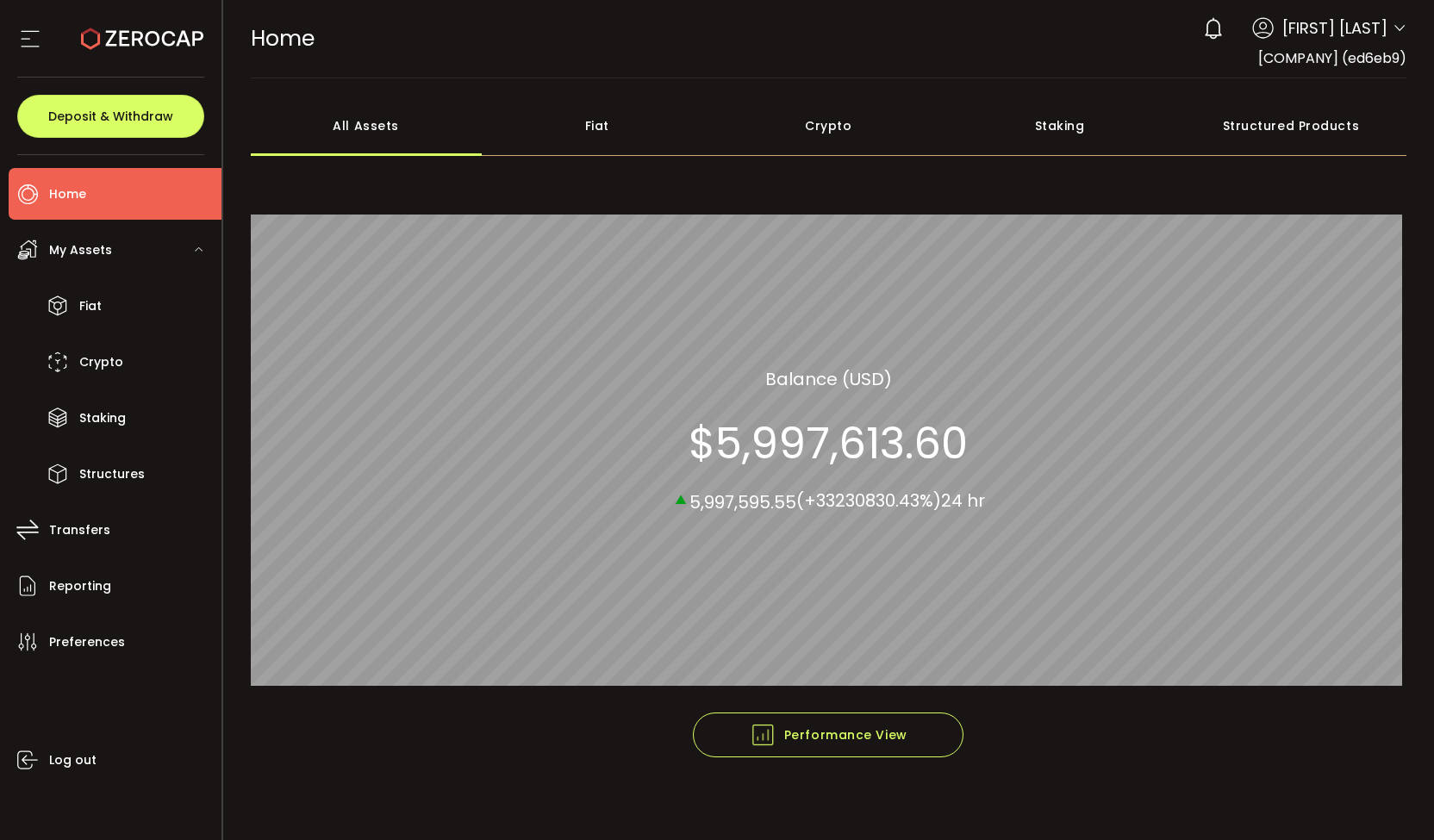 click on "All_Assets
Balance (USD) $5,997,613.60 ▴ 5,997,595.55  (+33230830.43%)  24 hr" at bounding box center (828, 439) 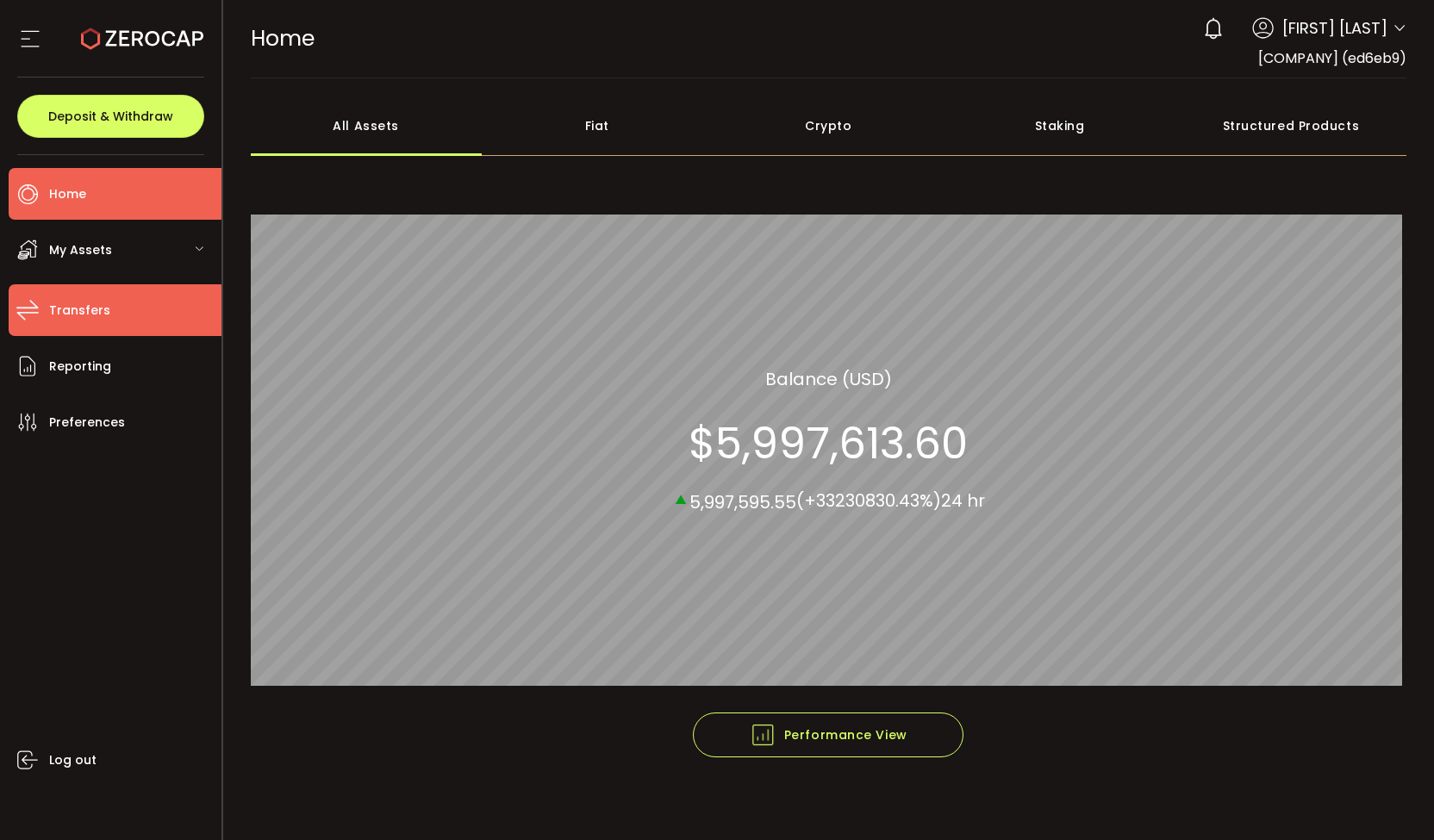 click on "Transfers" at bounding box center [79, 310] 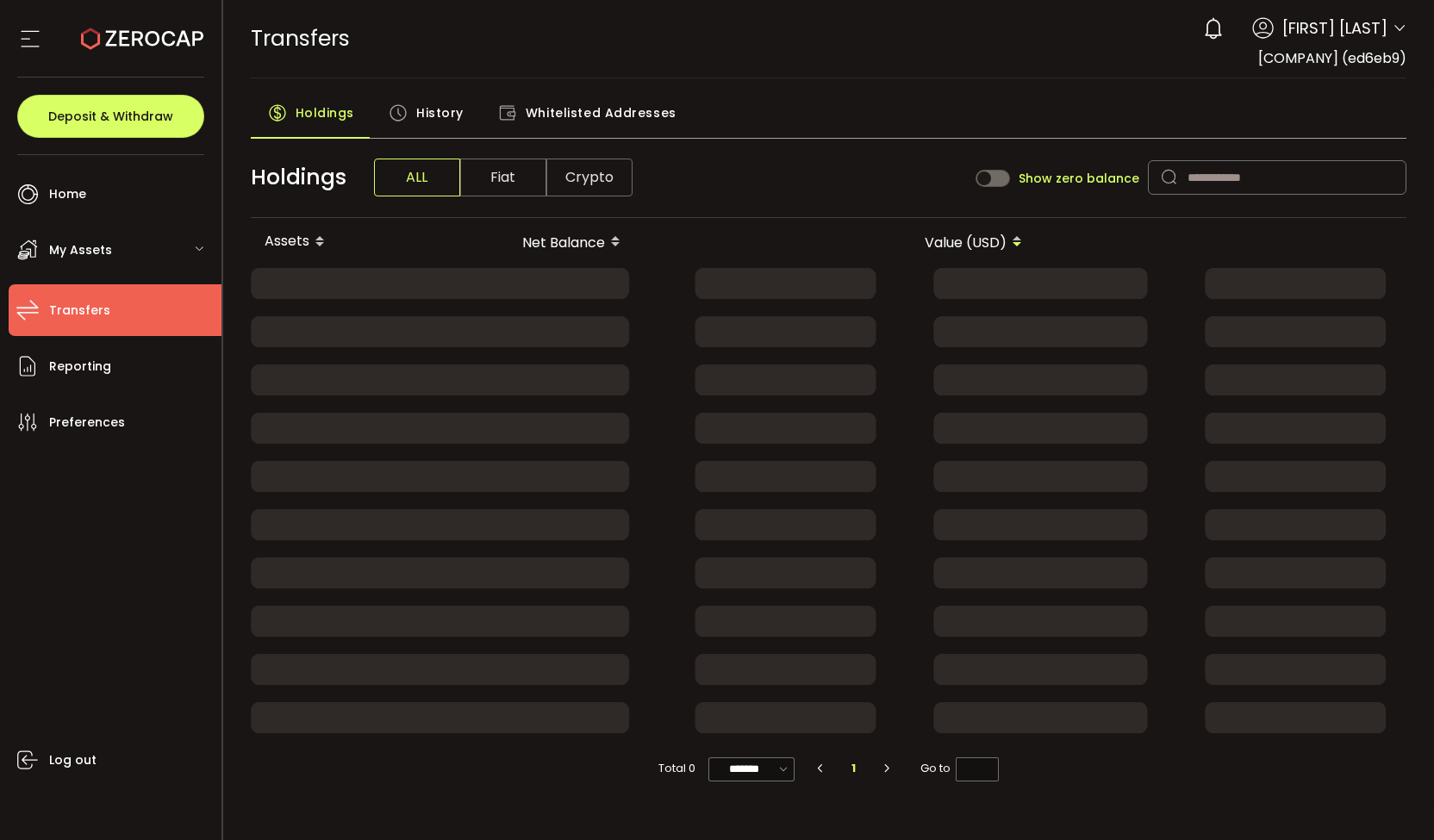 click on "My Assets" at bounding box center (115, 250) 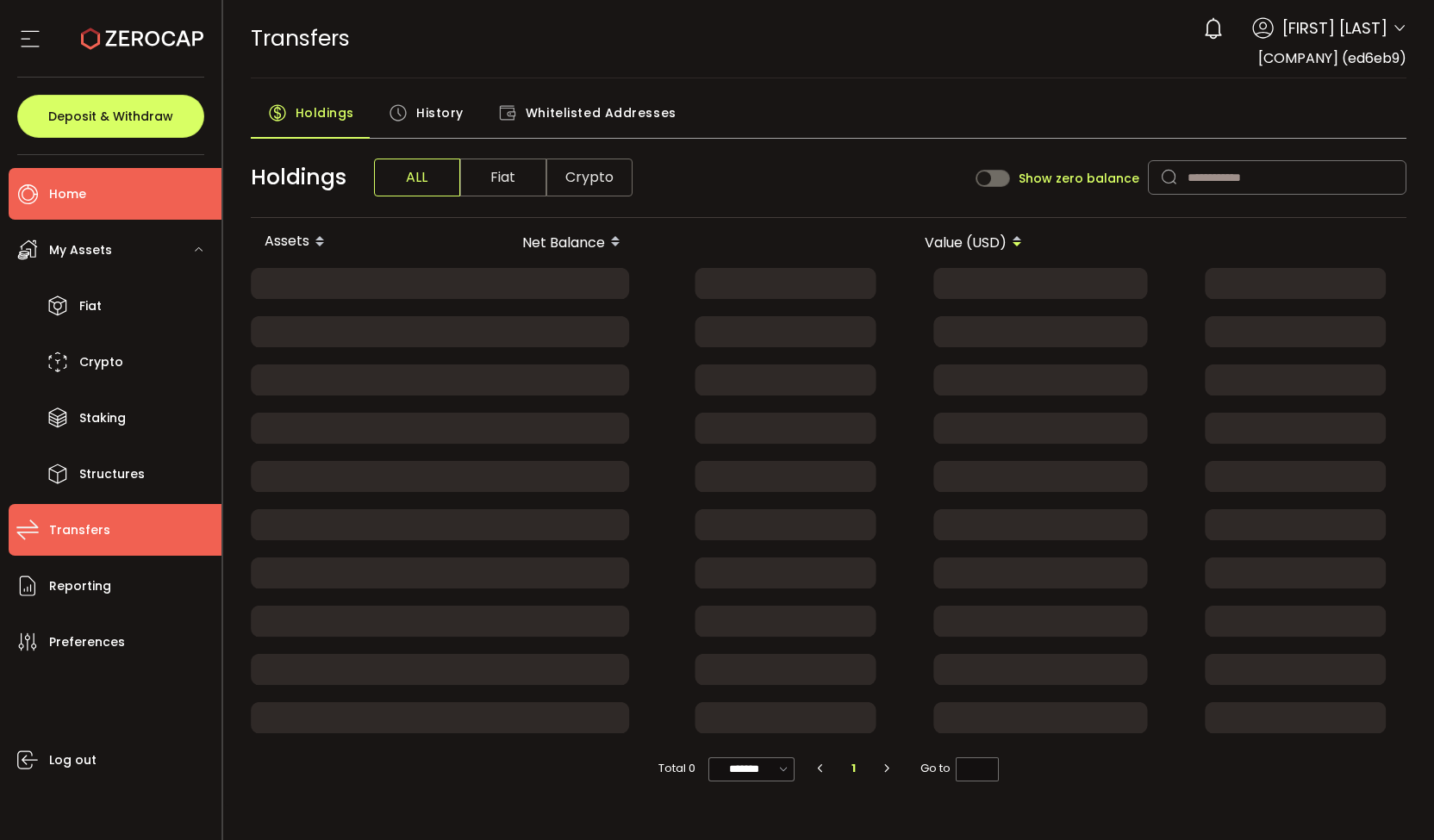 click on "Home" at bounding box center (115, 194) 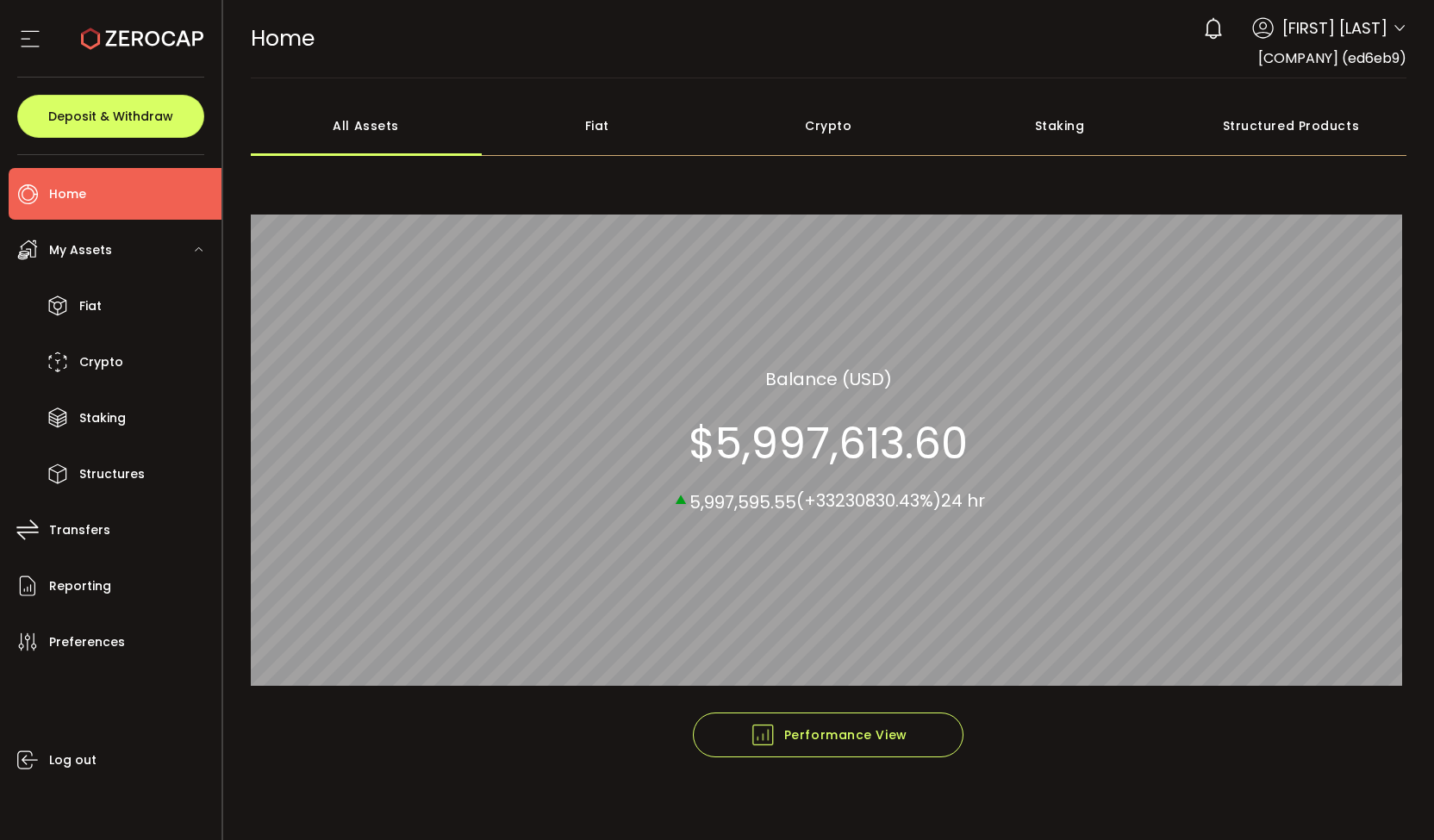 click on "Fiat" at bounding box center [597, 126] 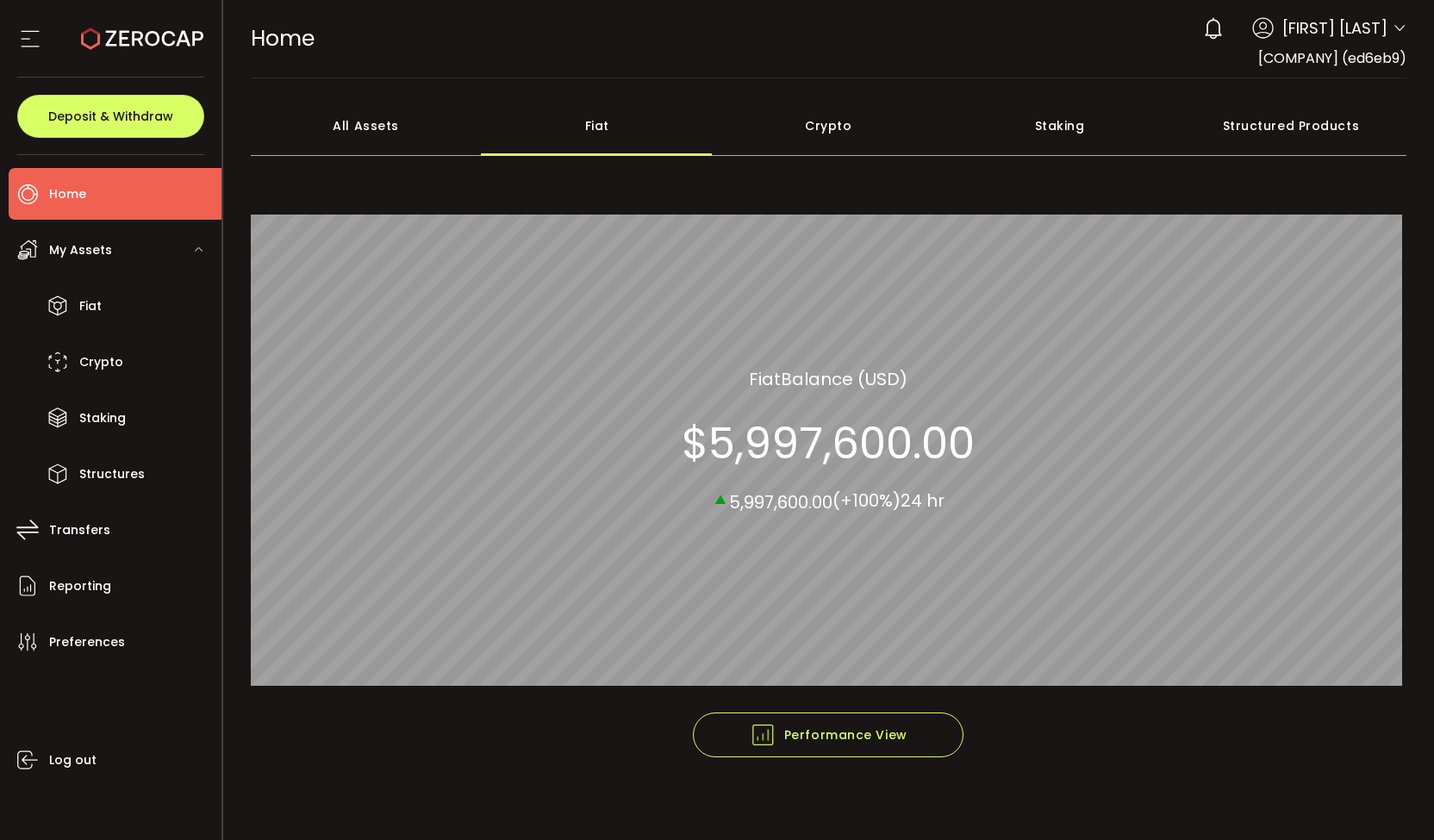 click on "Staking" at bounding box center [1059, 126] 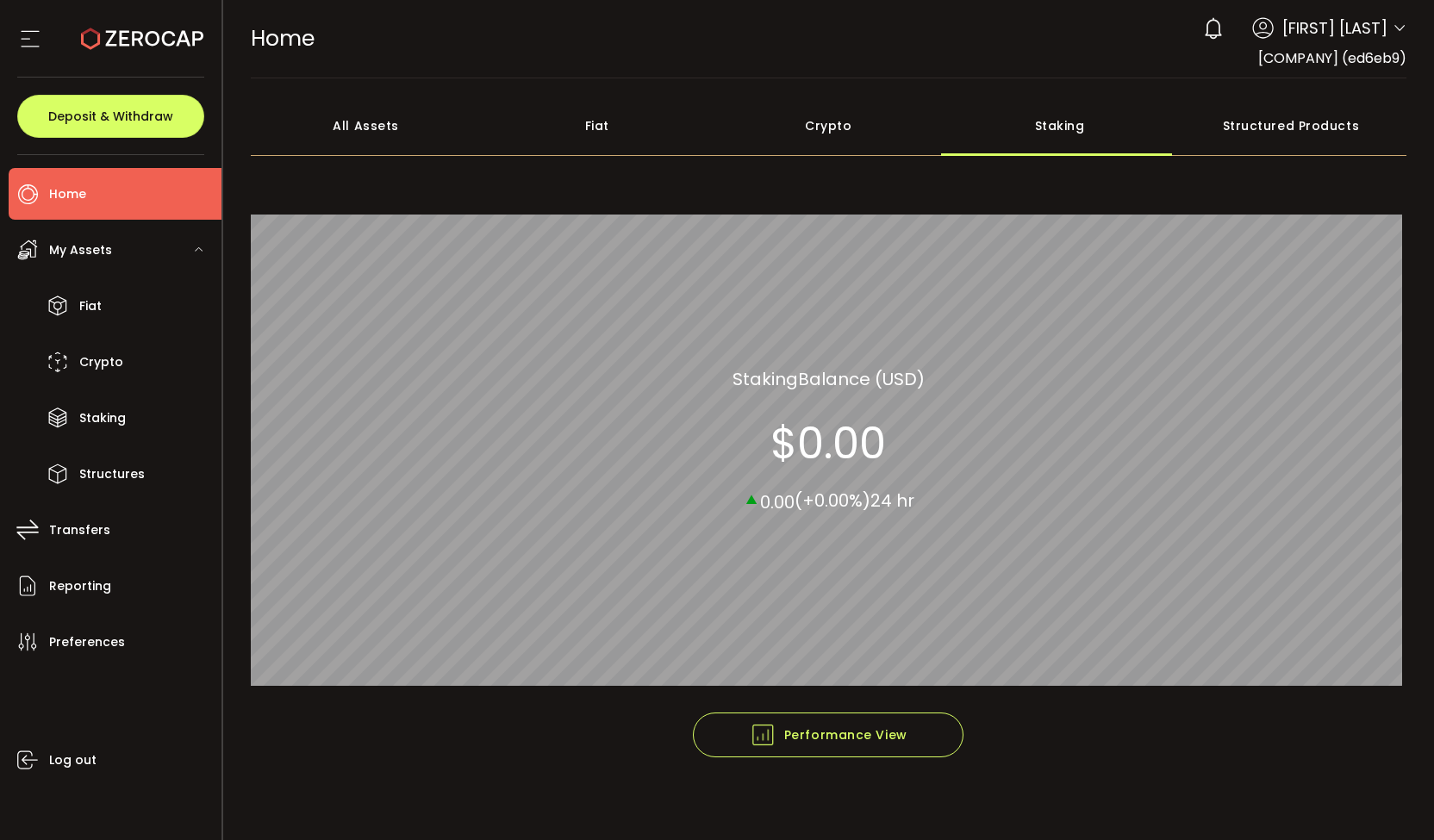 click on "Crypto" at bounding box center [828, 126] 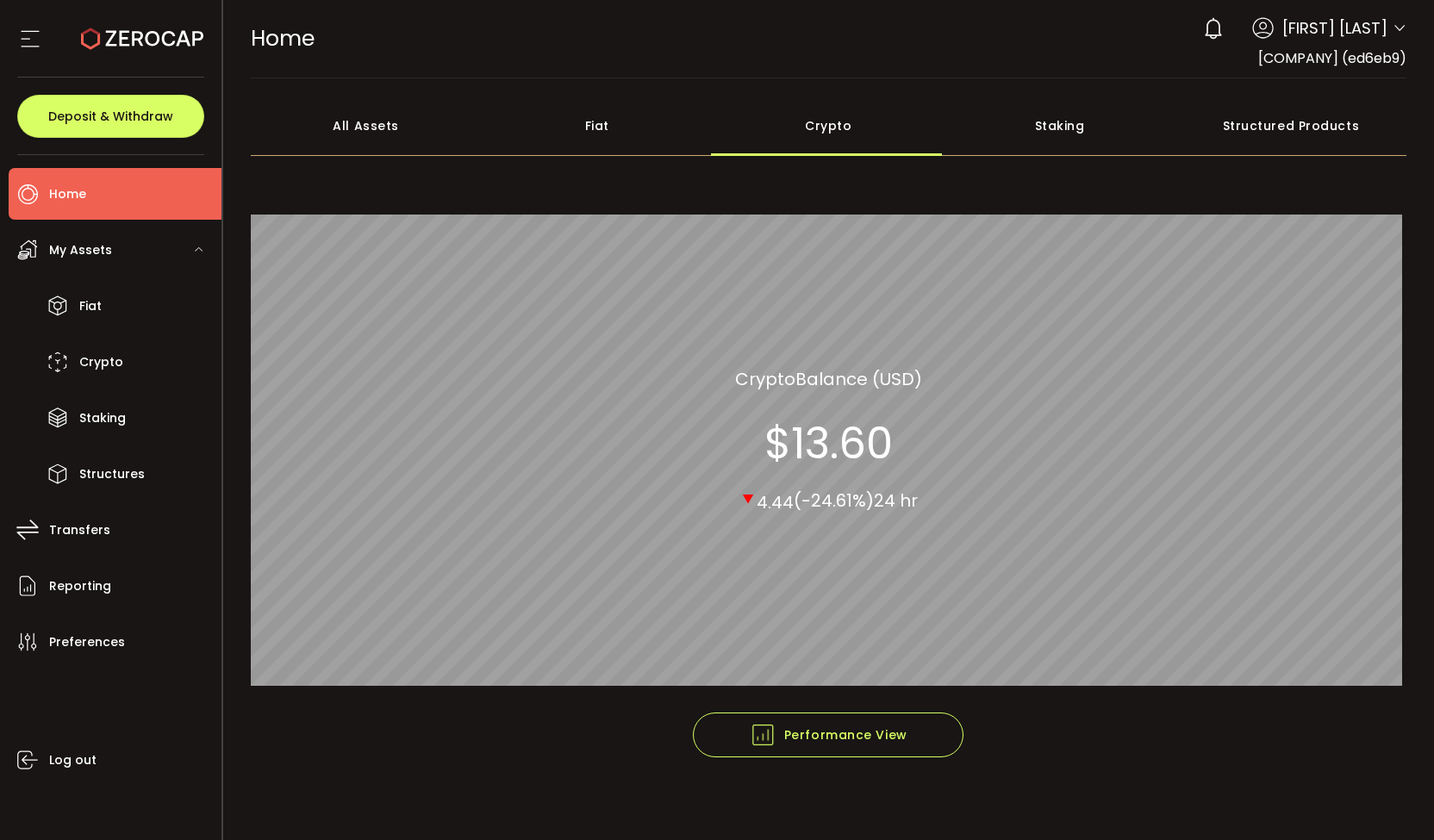 click on "Structured Products" at bounding box center [1291, 126] 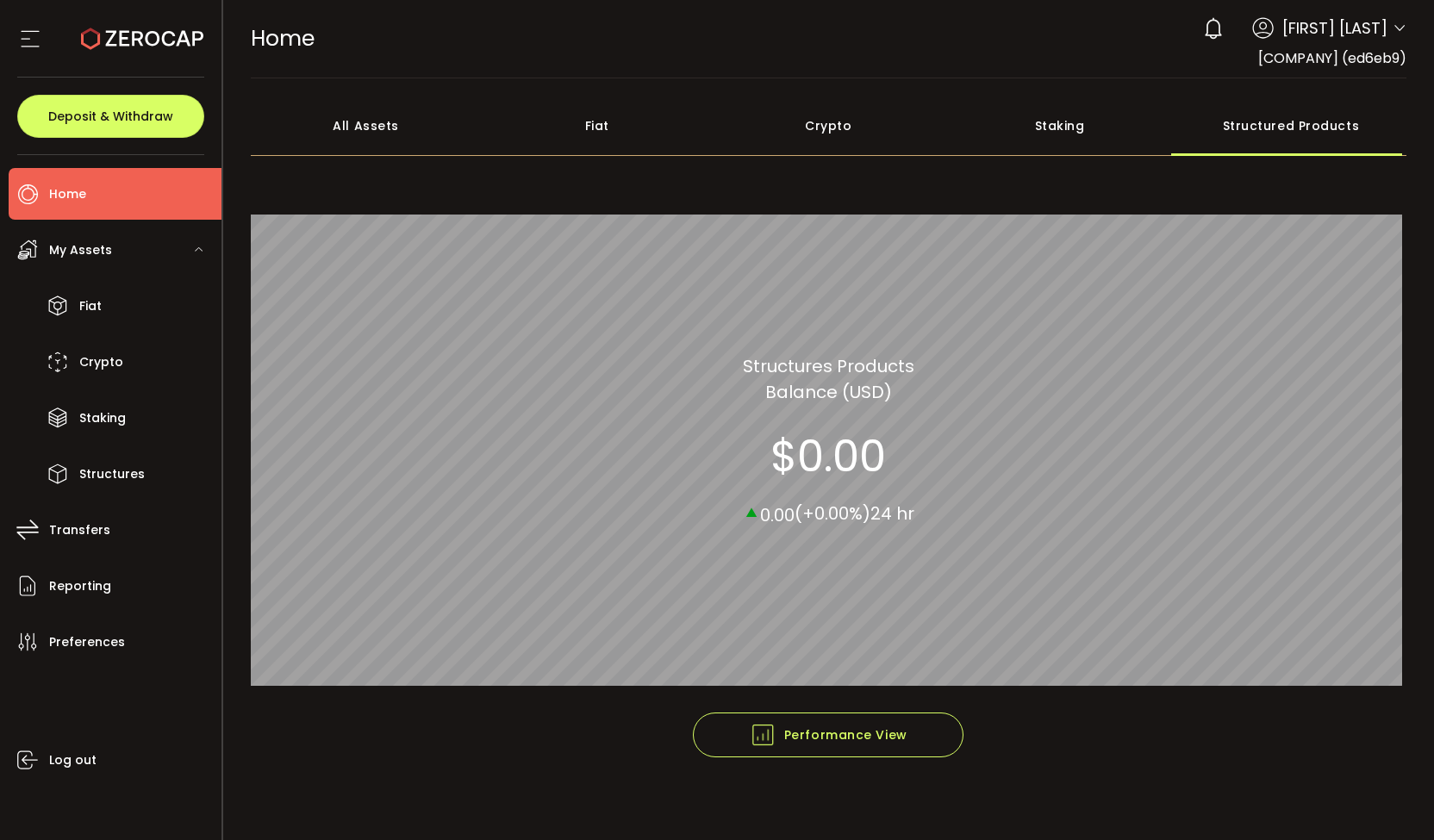 click on "Staking" at bounding box center (1059, 126) 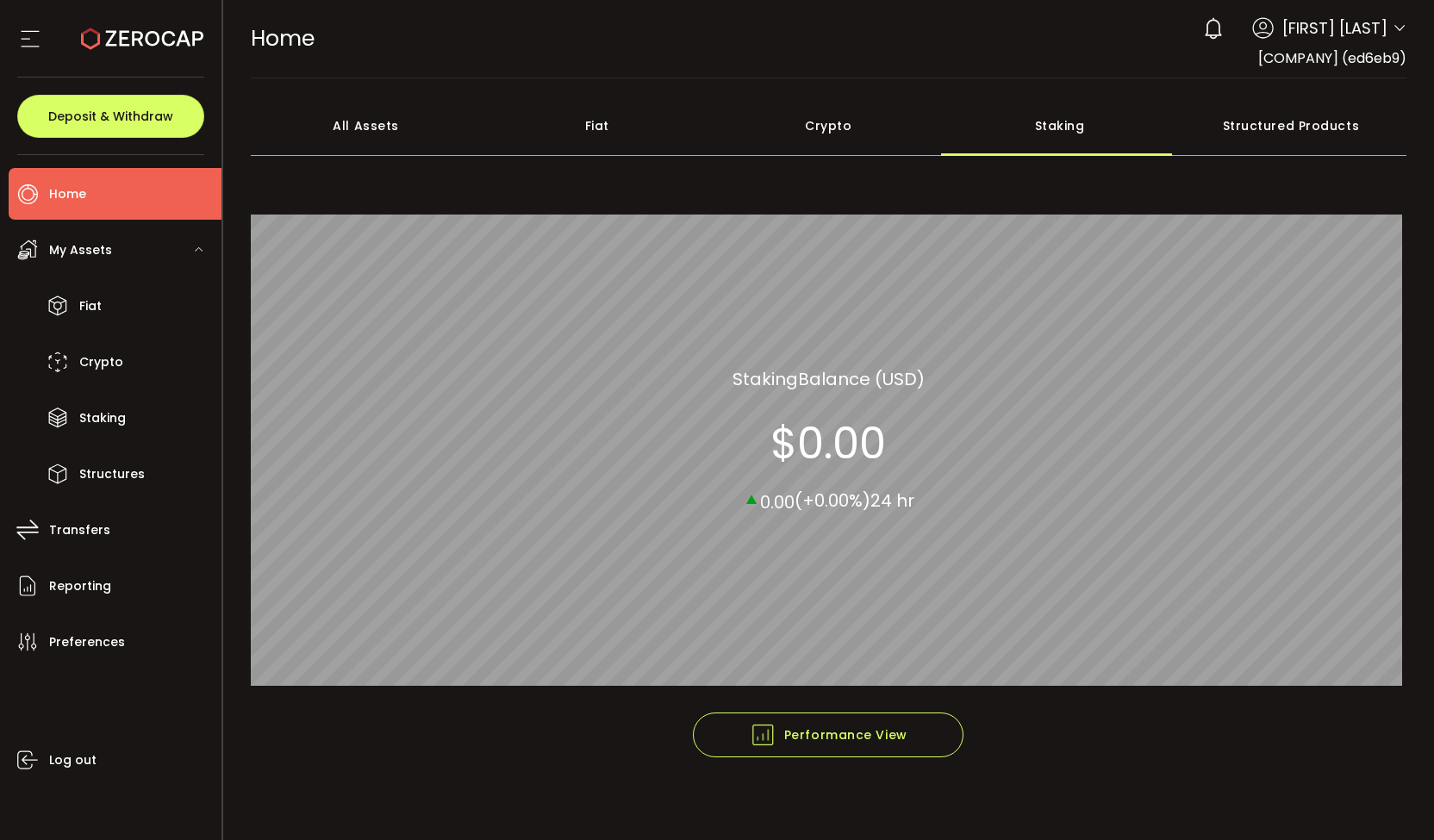 click 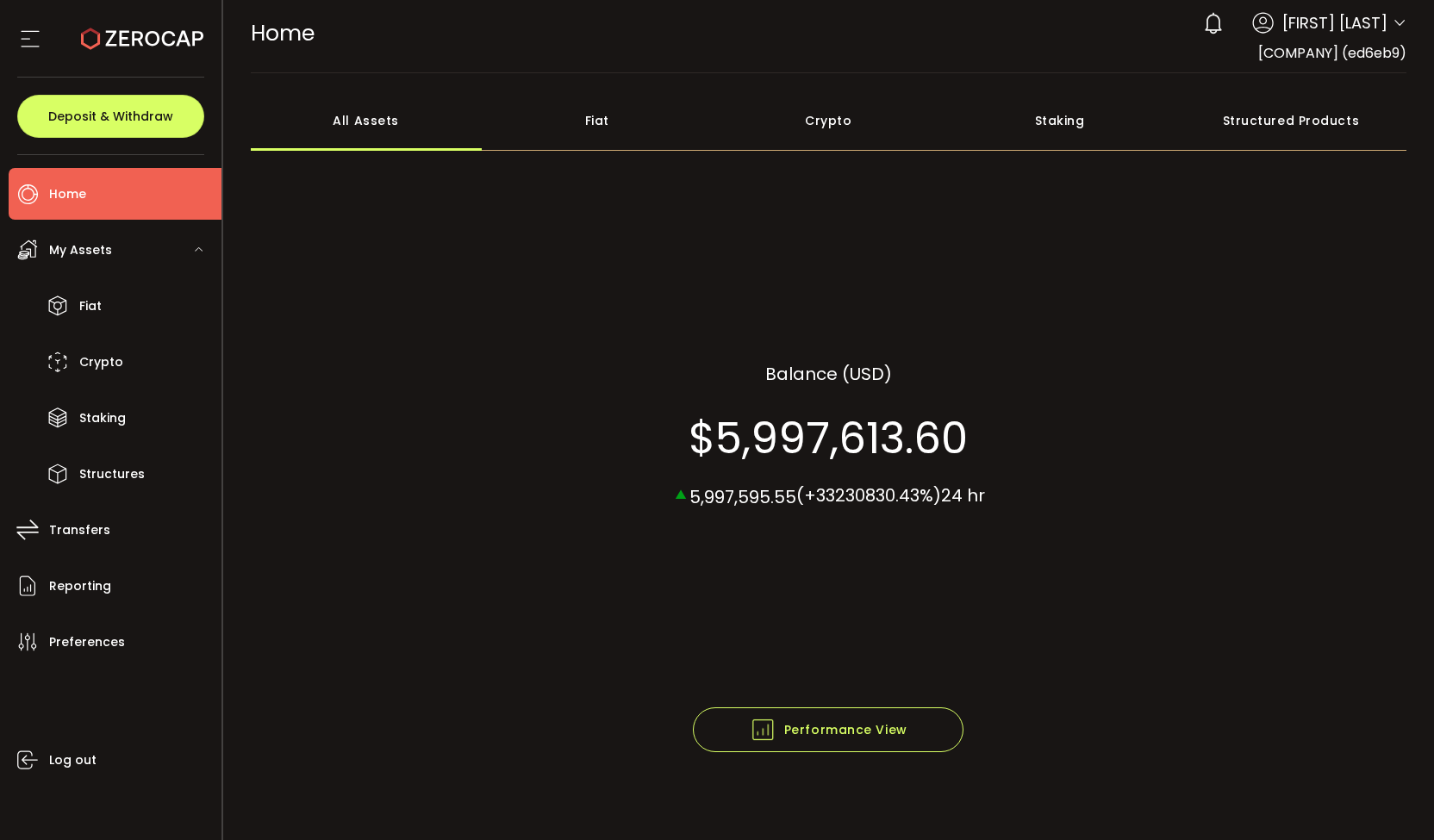 scroll, scrollTop: 7, scrollLeft: 0, axis: vertical 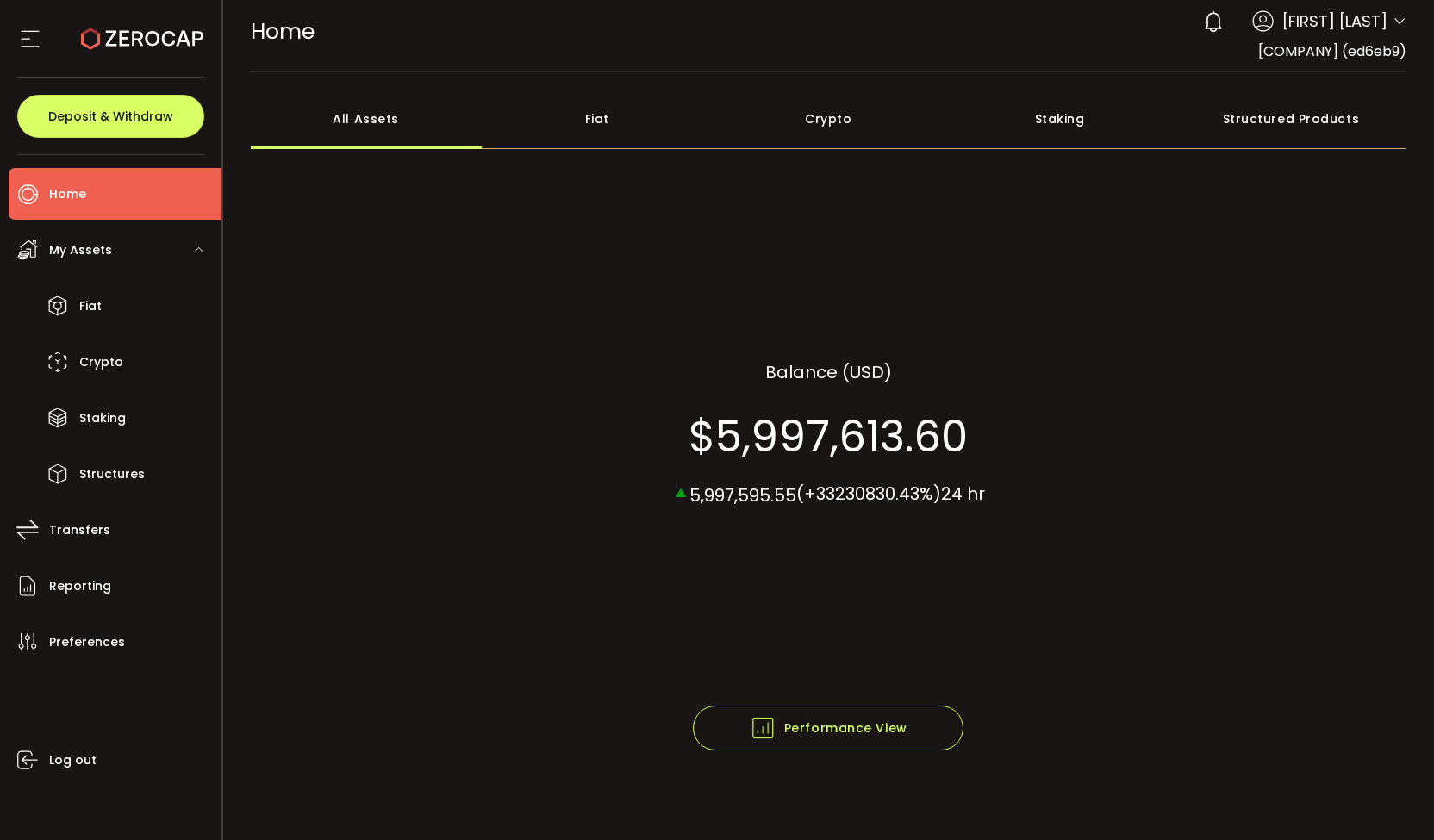click 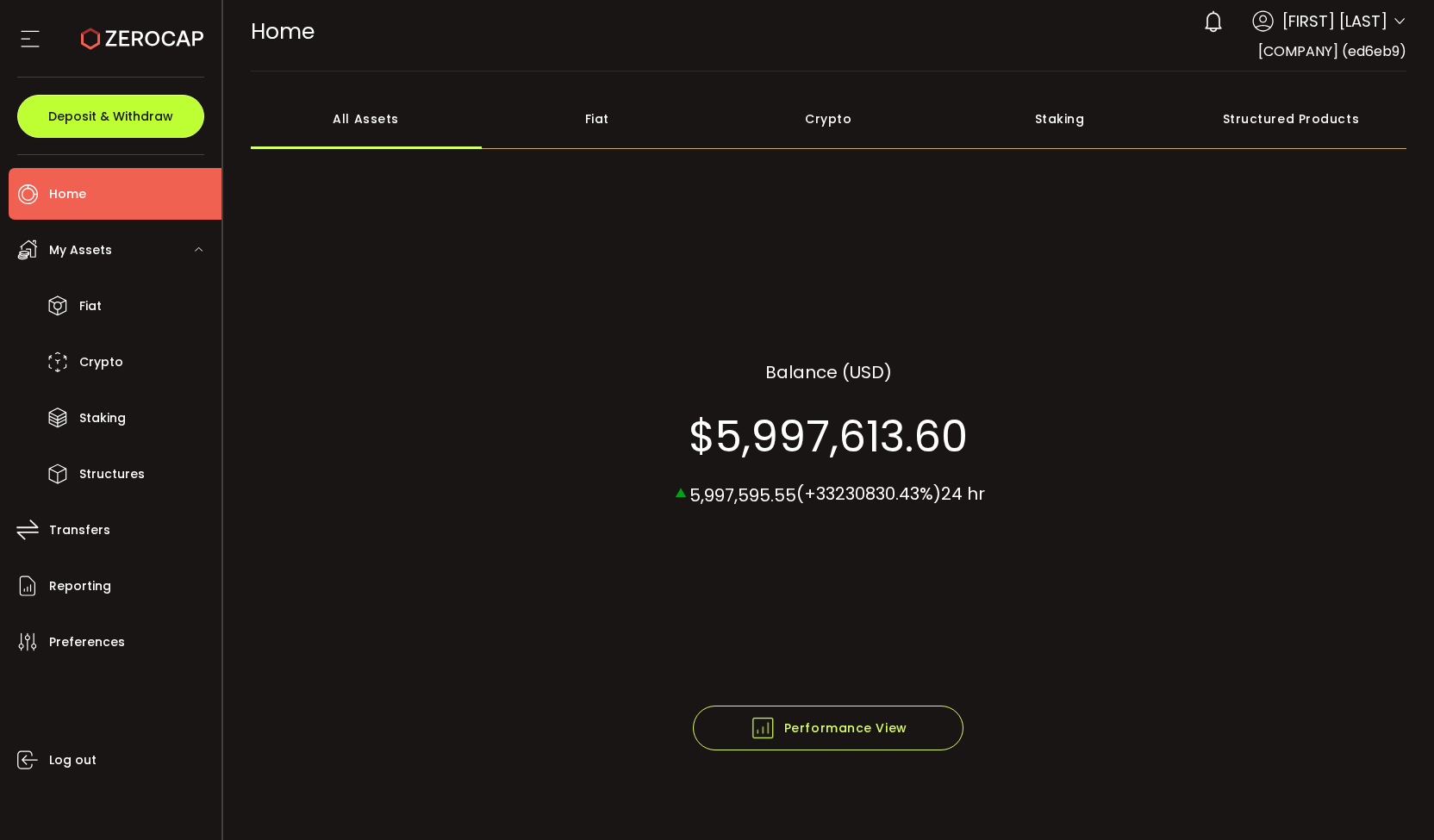 click on "Deposit & Withdraw" at bounding box center (110, 116) 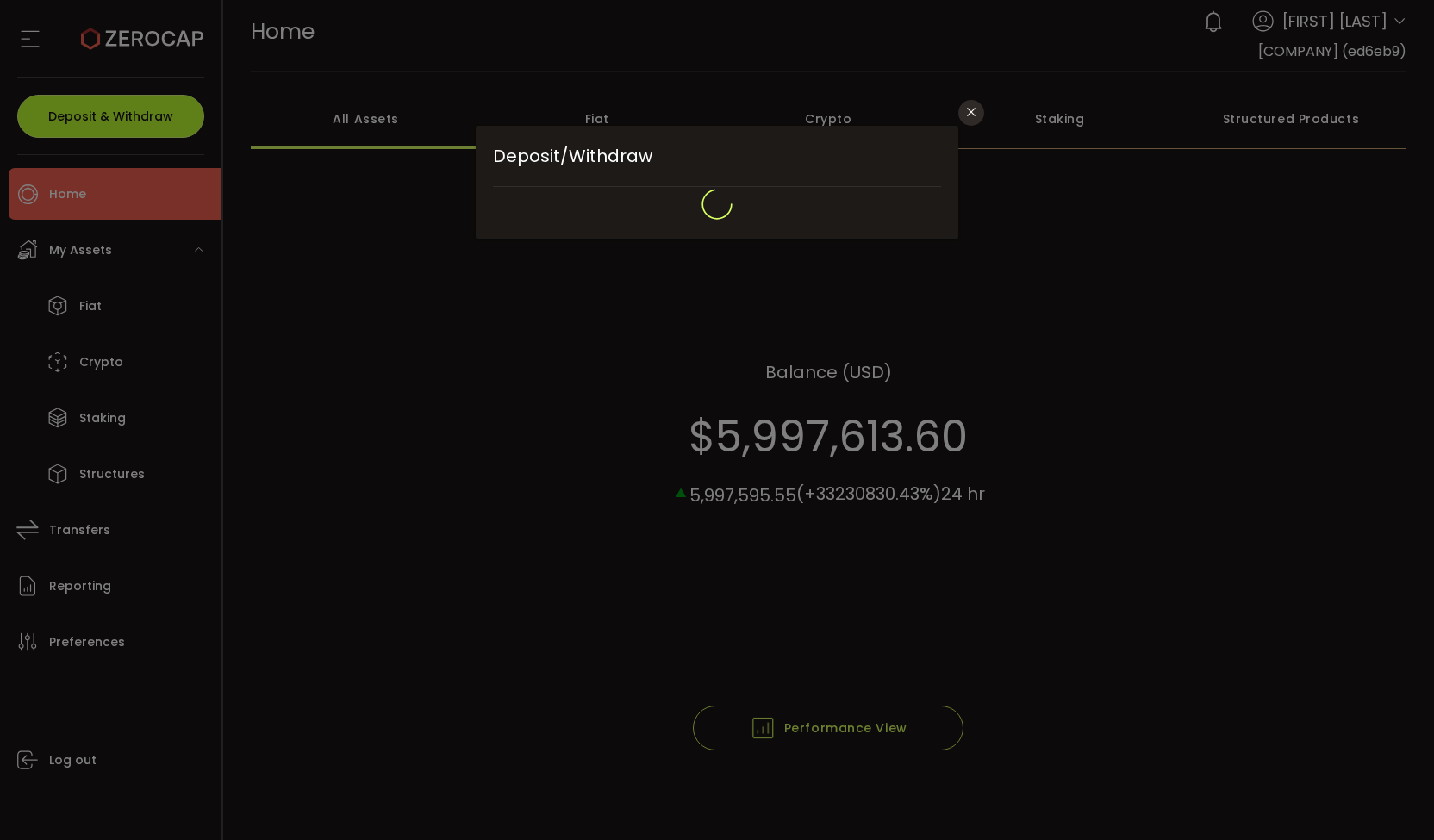 type on "**********" 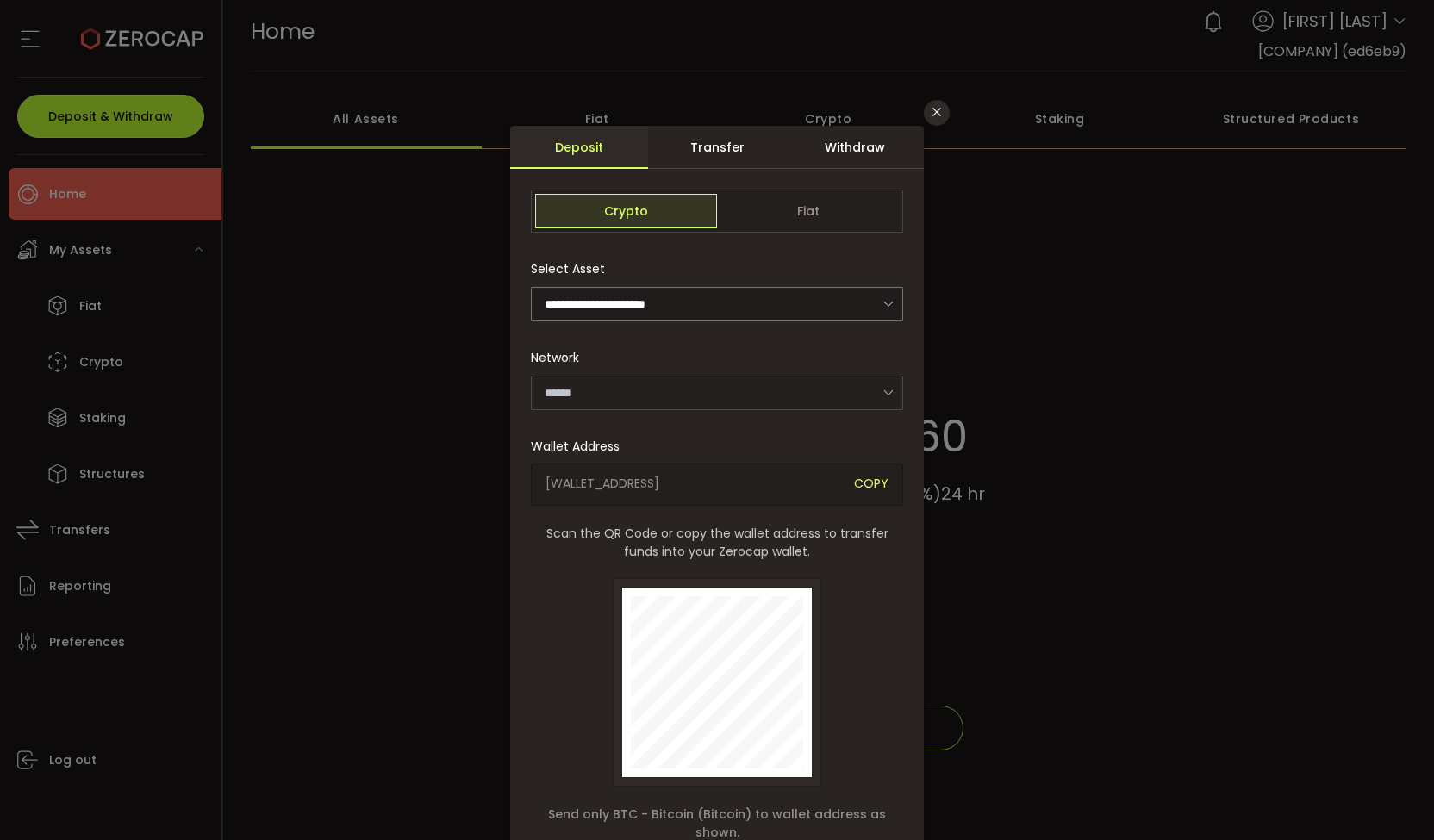type on "*******" 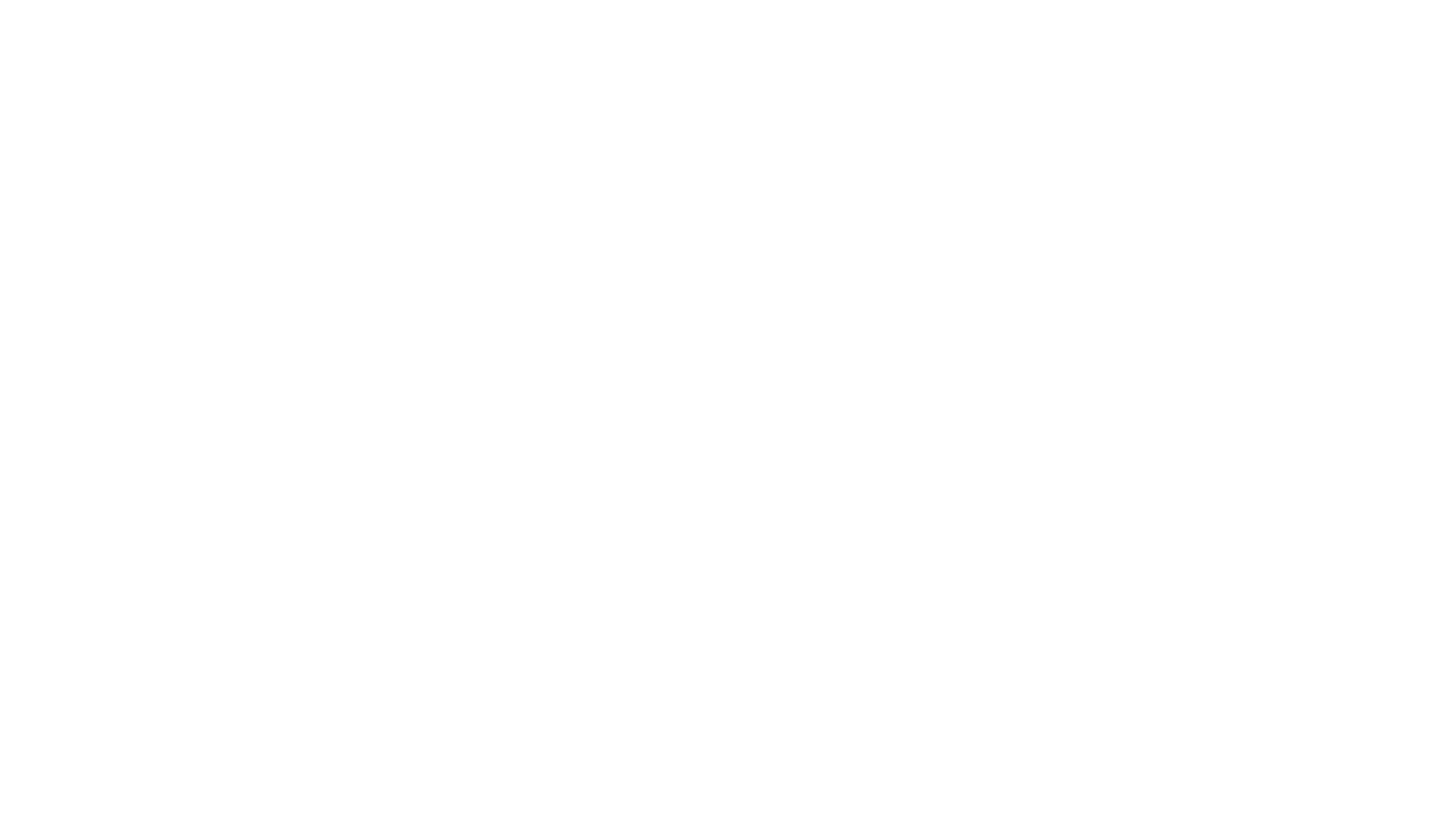 scroll, scrollTop: 0, scrollLeft: 0, axis: both 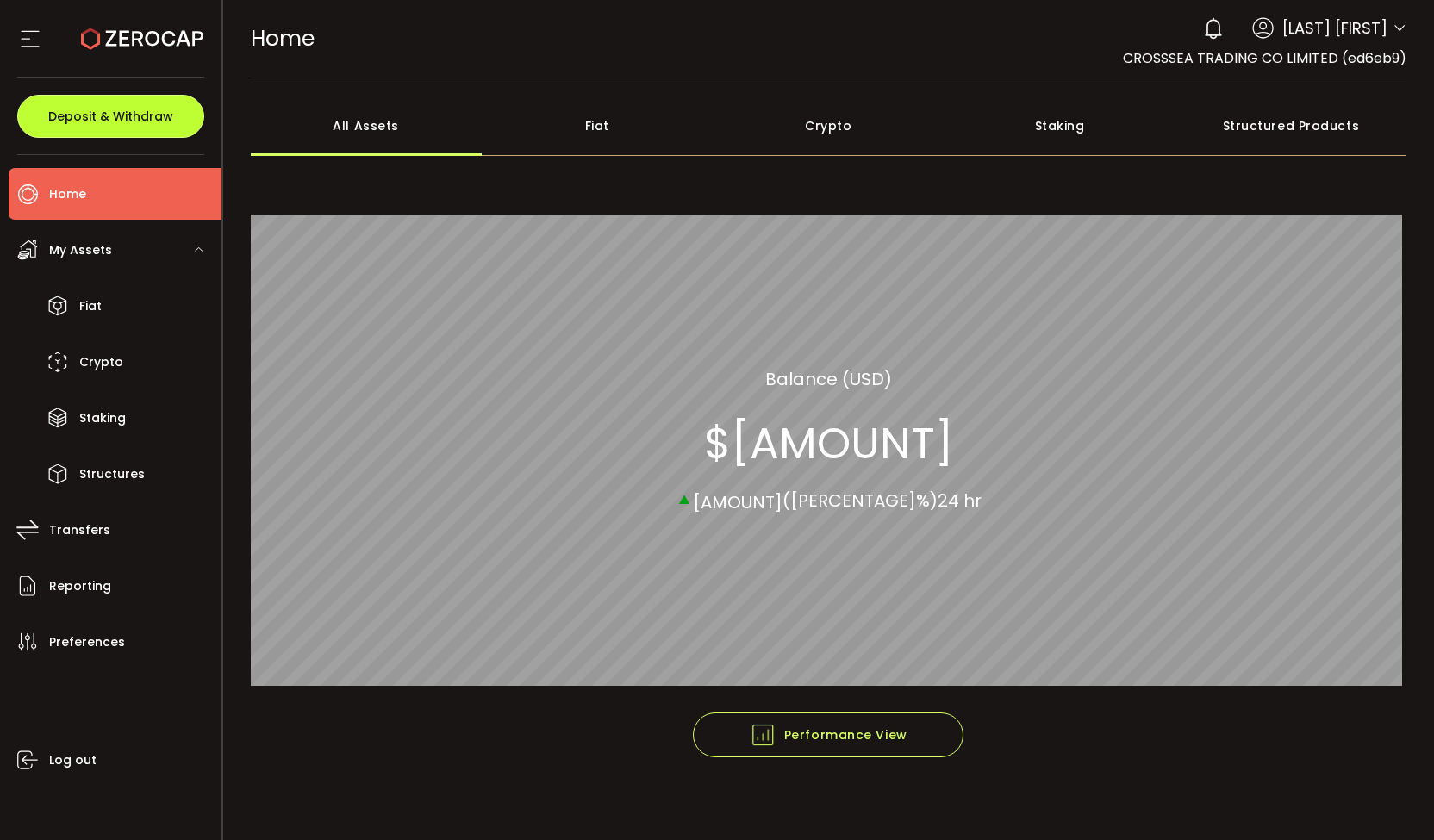 click on "Deposit & Withdraw" at bounding box center (110, 116) 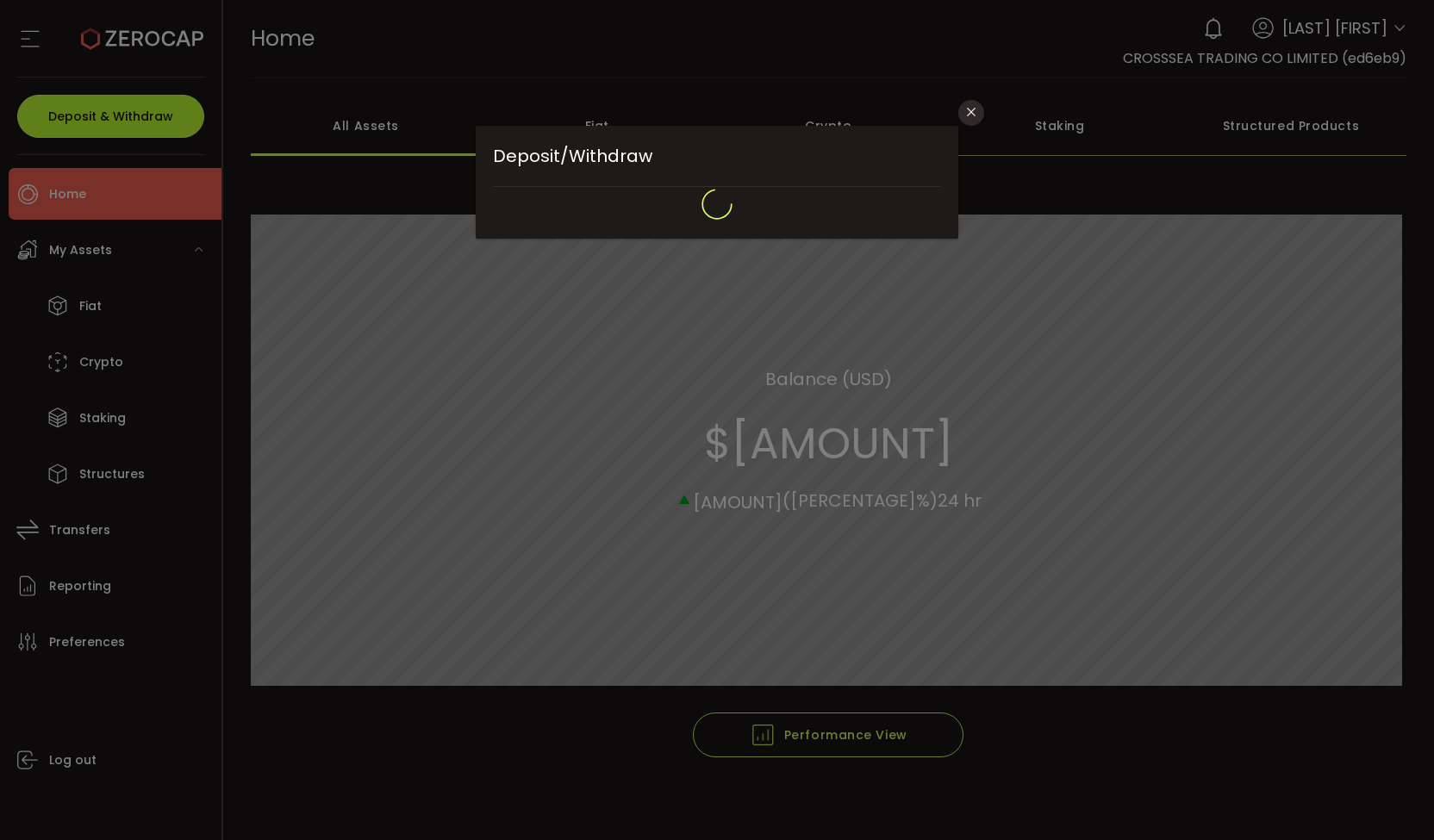 type on "**********" 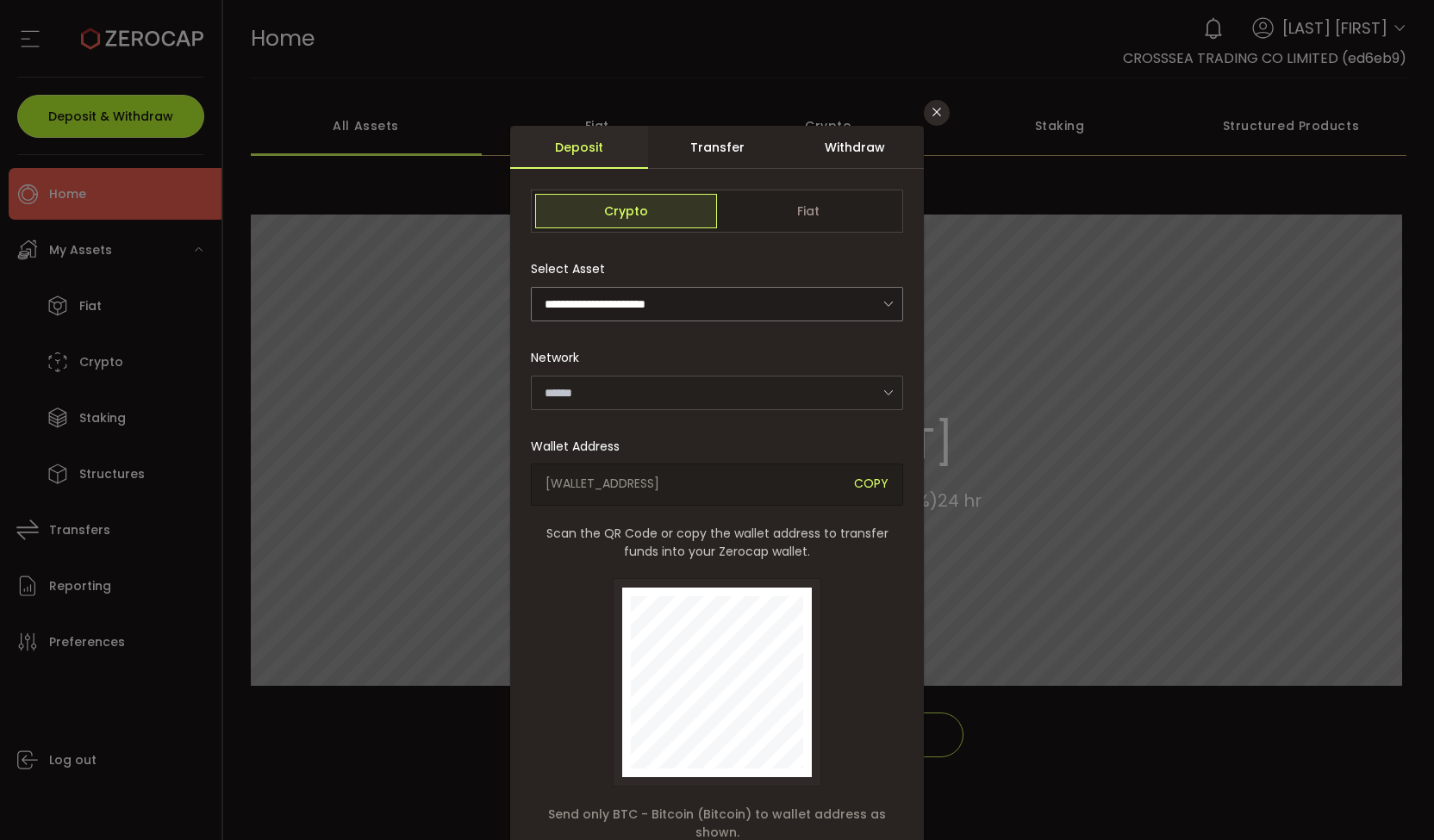type on "*******" 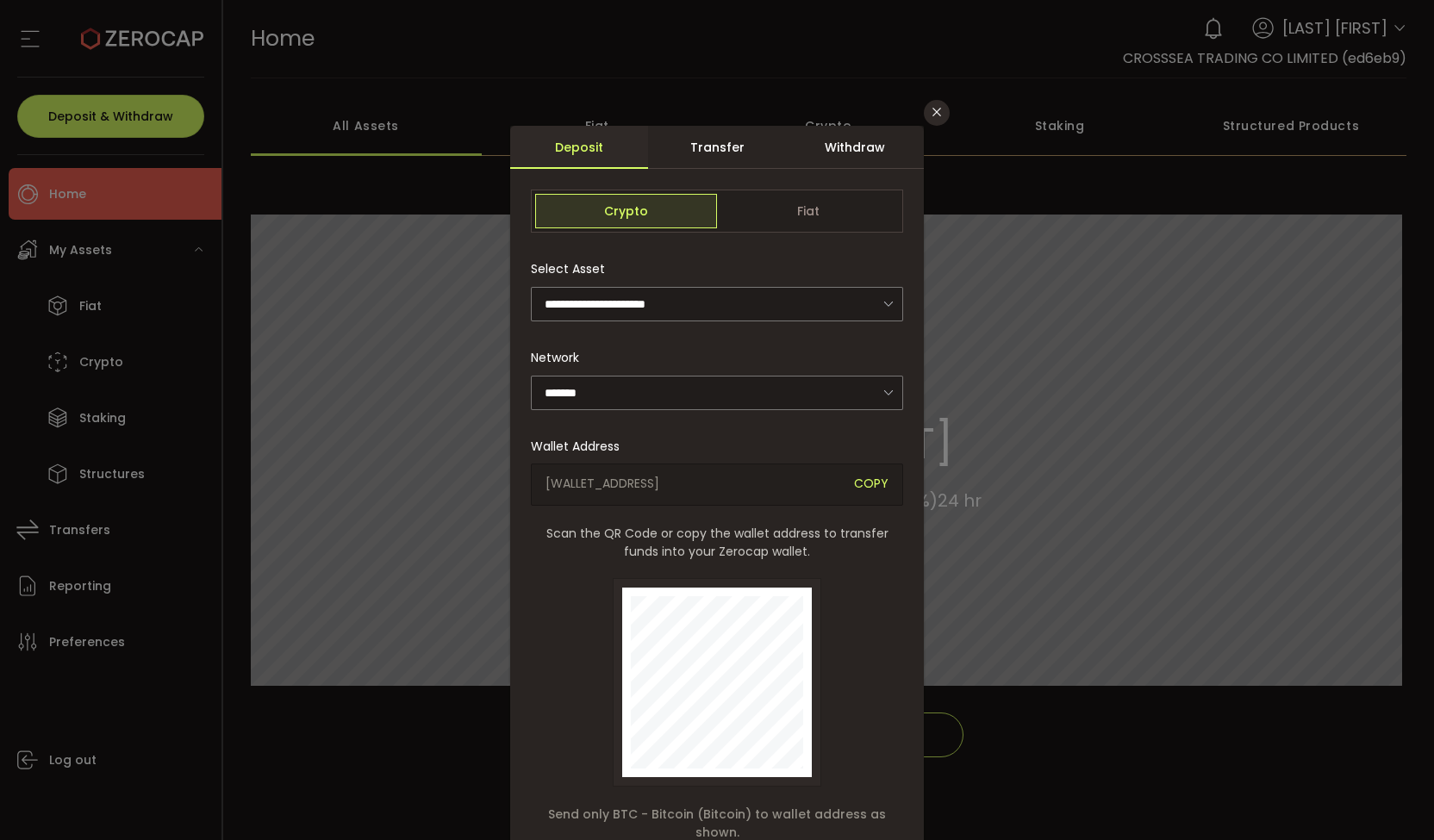 click on "Withdraw" at bounding box center [855, 147] 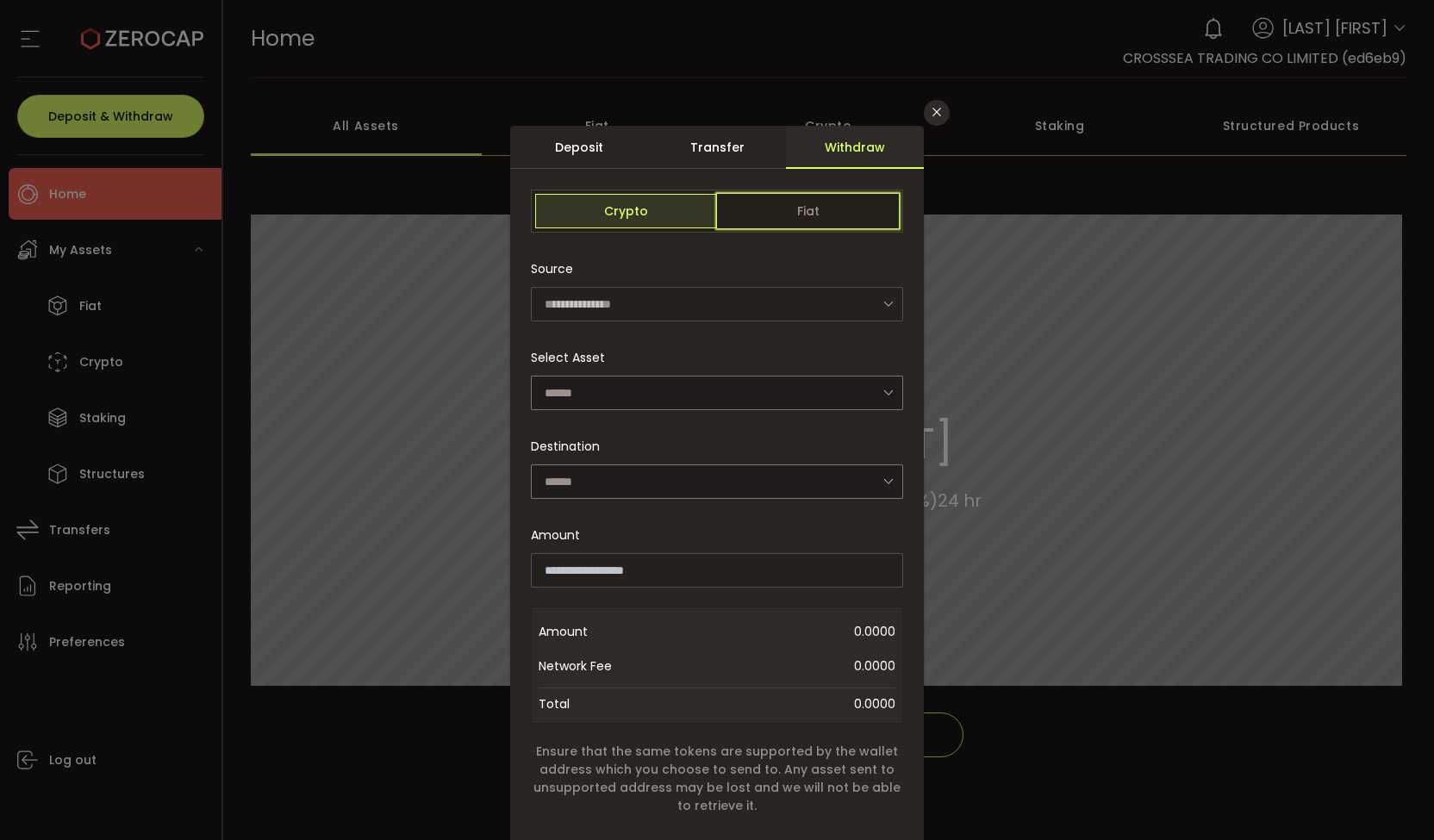 click on "Fiat" at bounding box center (807, 211) 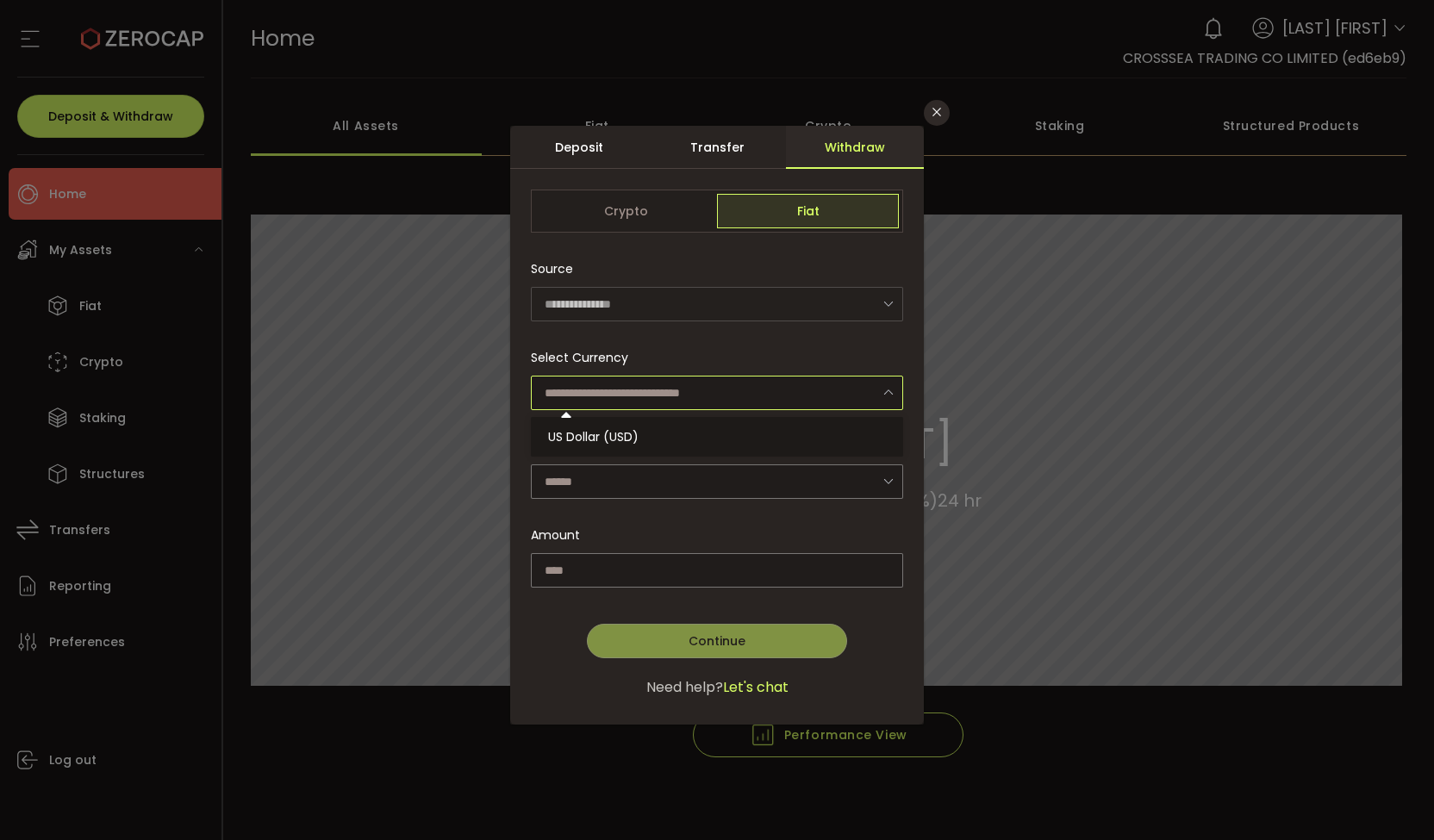 click at bounding box center (717, 393) 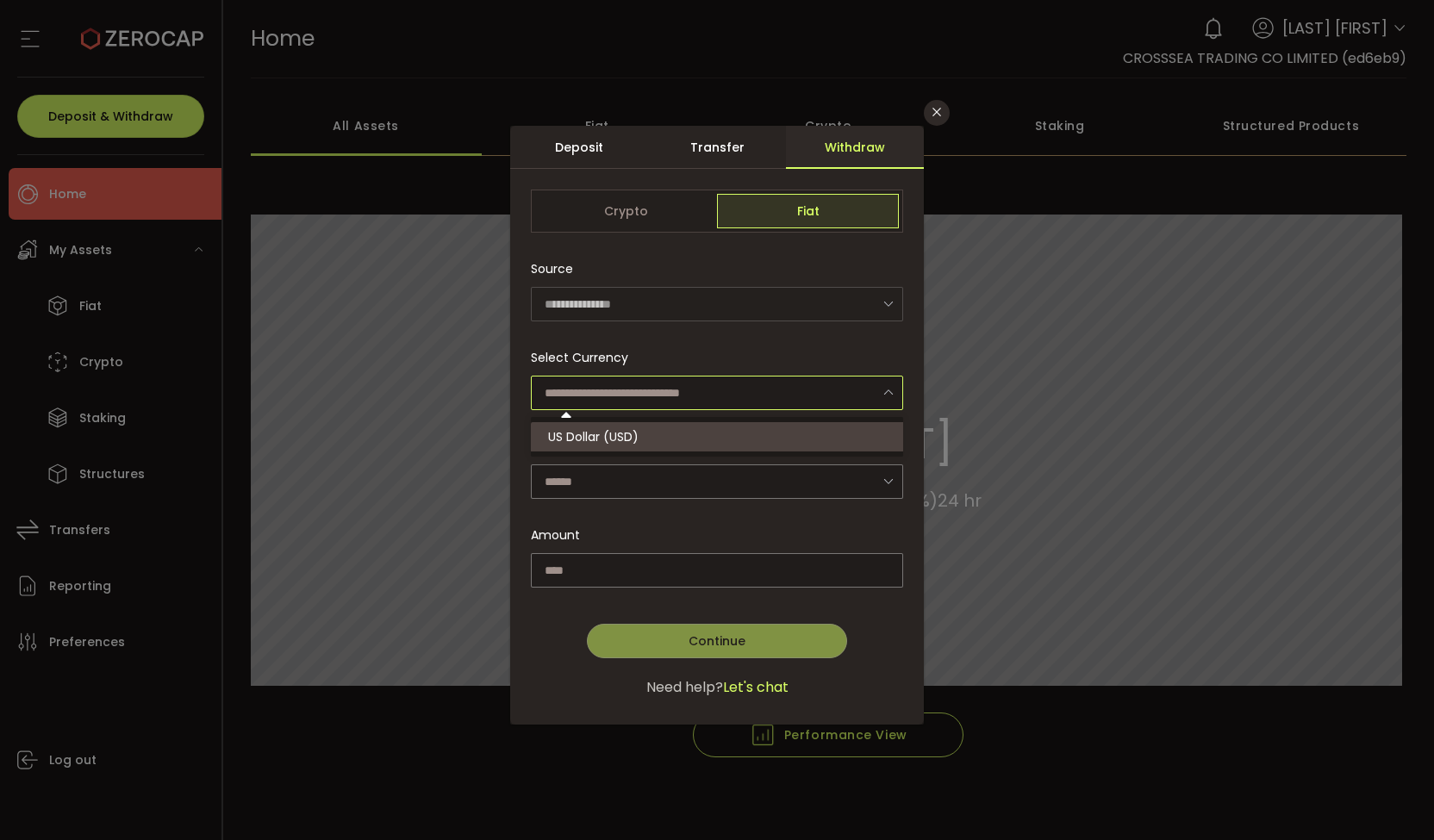 click on "US Dollar (USD)" at bounding box center (720, 437) 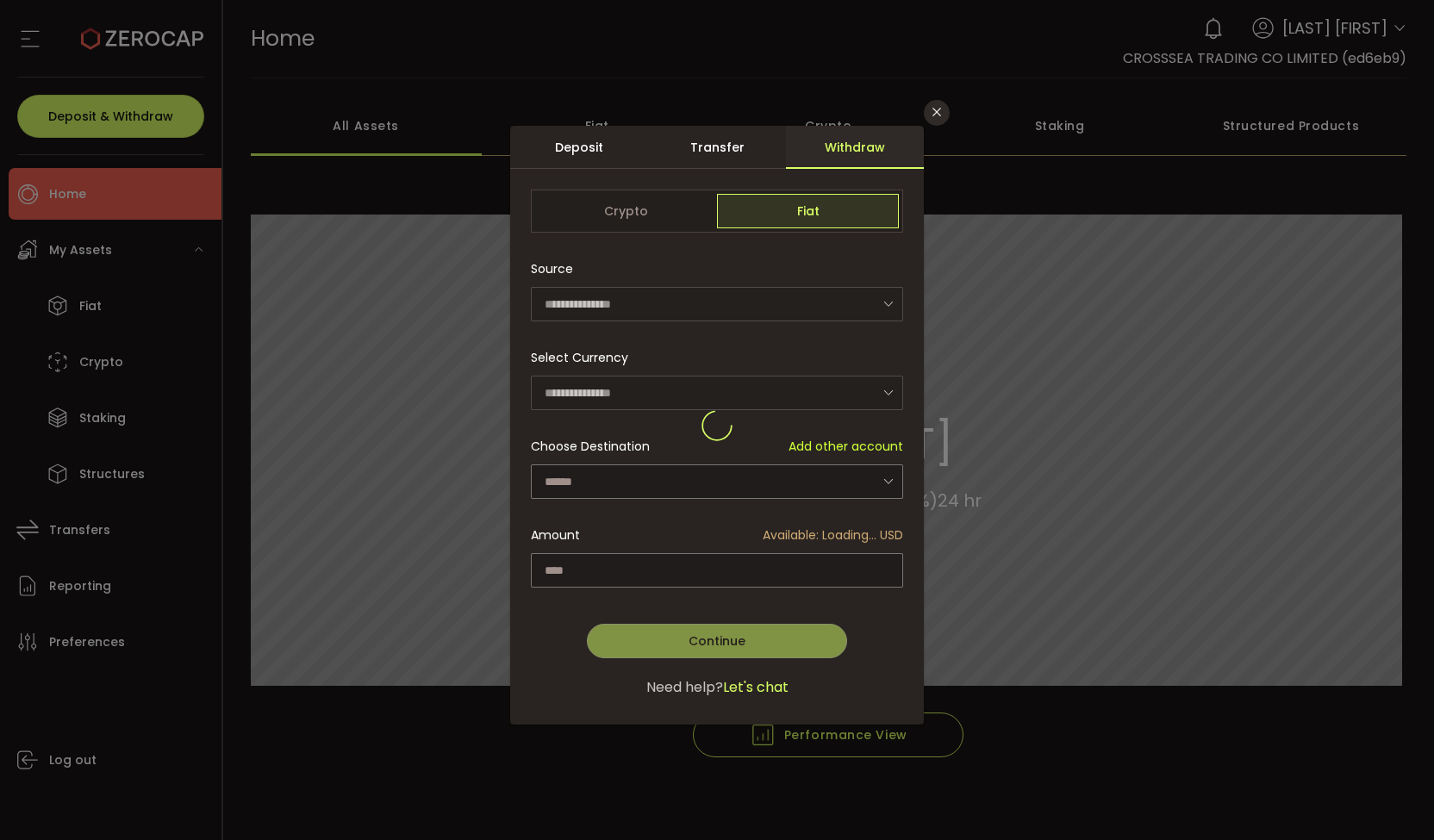 click at bounding box center [717, 425] 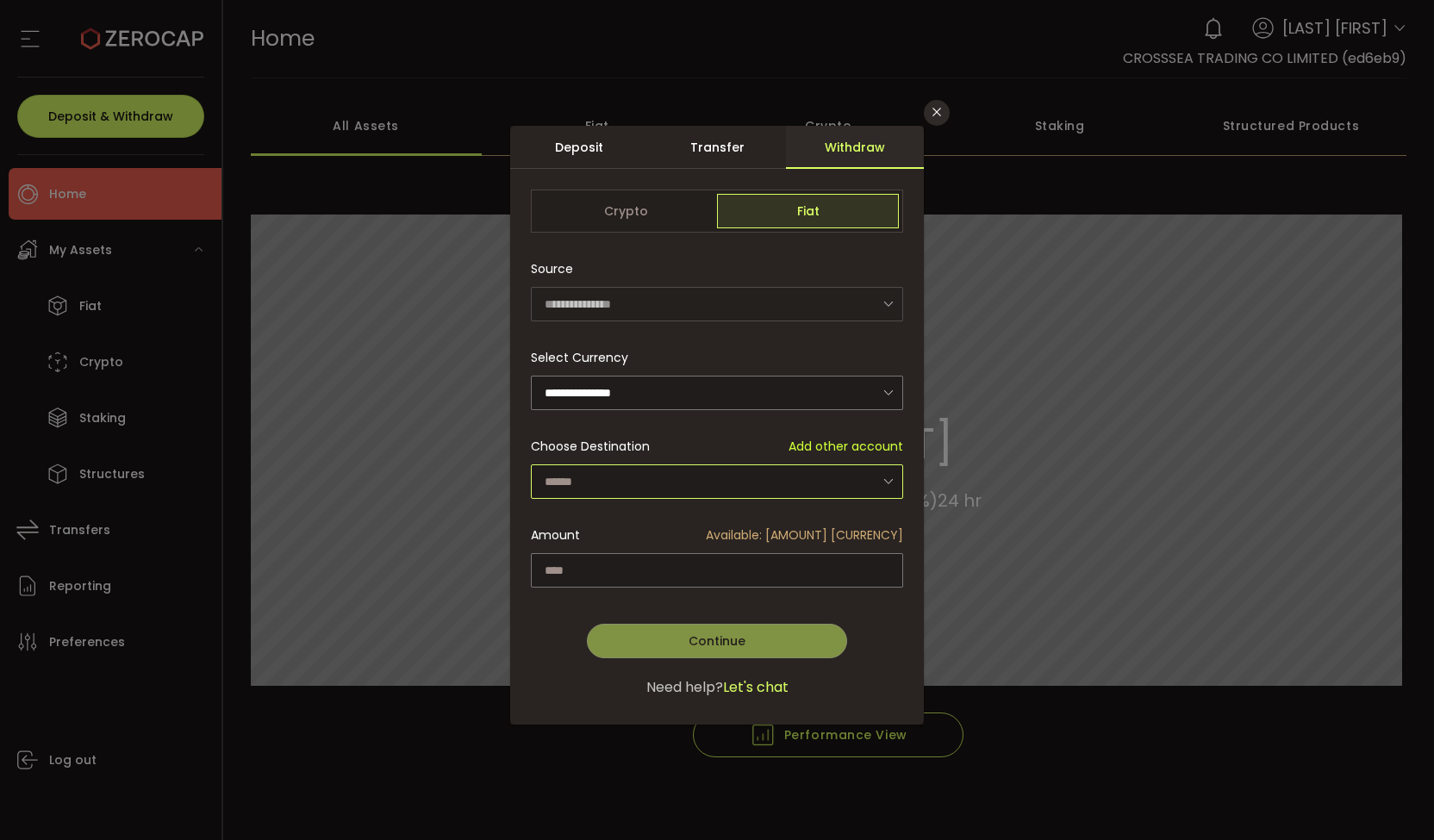 click at bounding box center [717, 482] 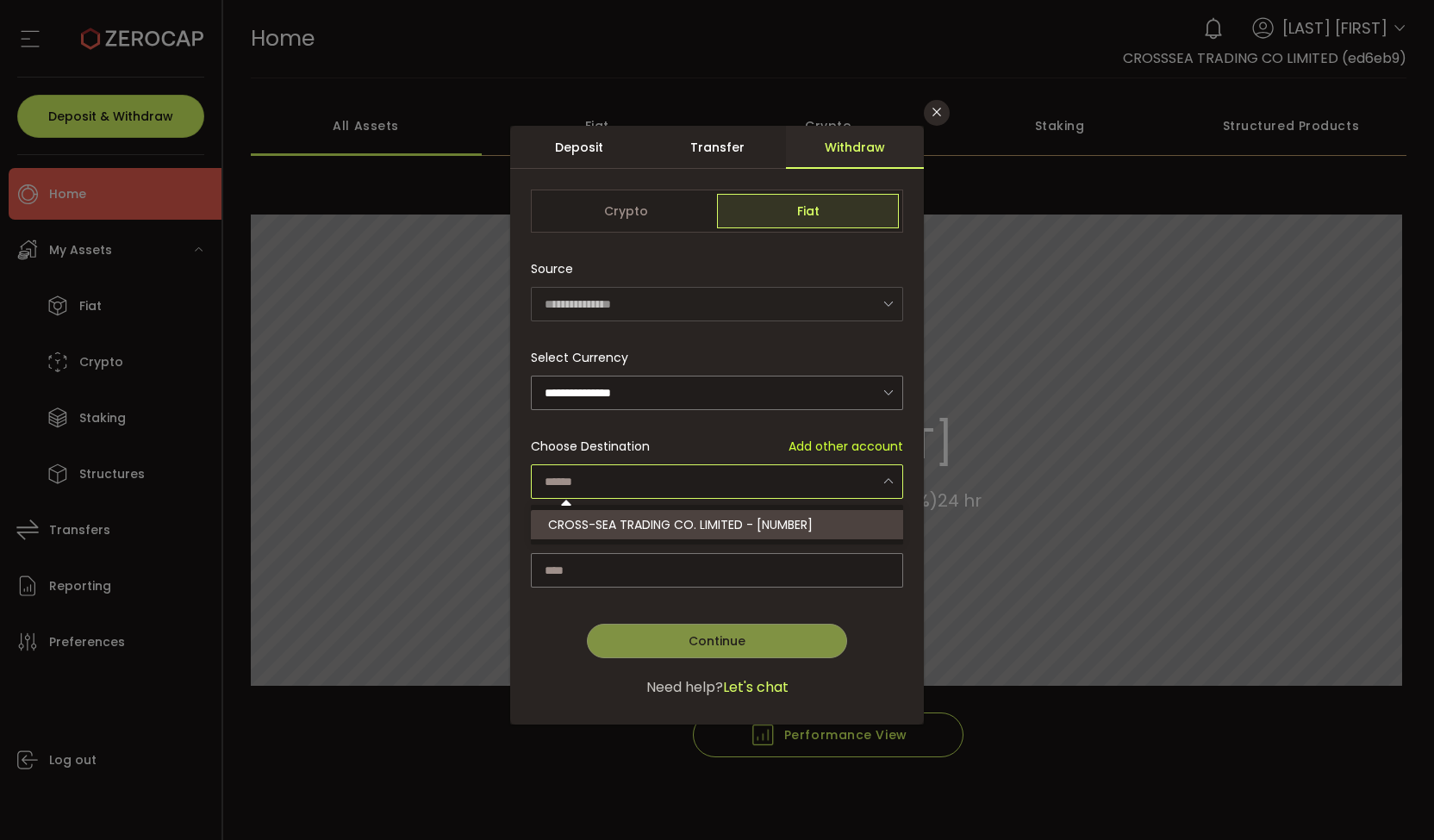 click on "[COMPANY] - 2559" at bounding box center [680, 525] 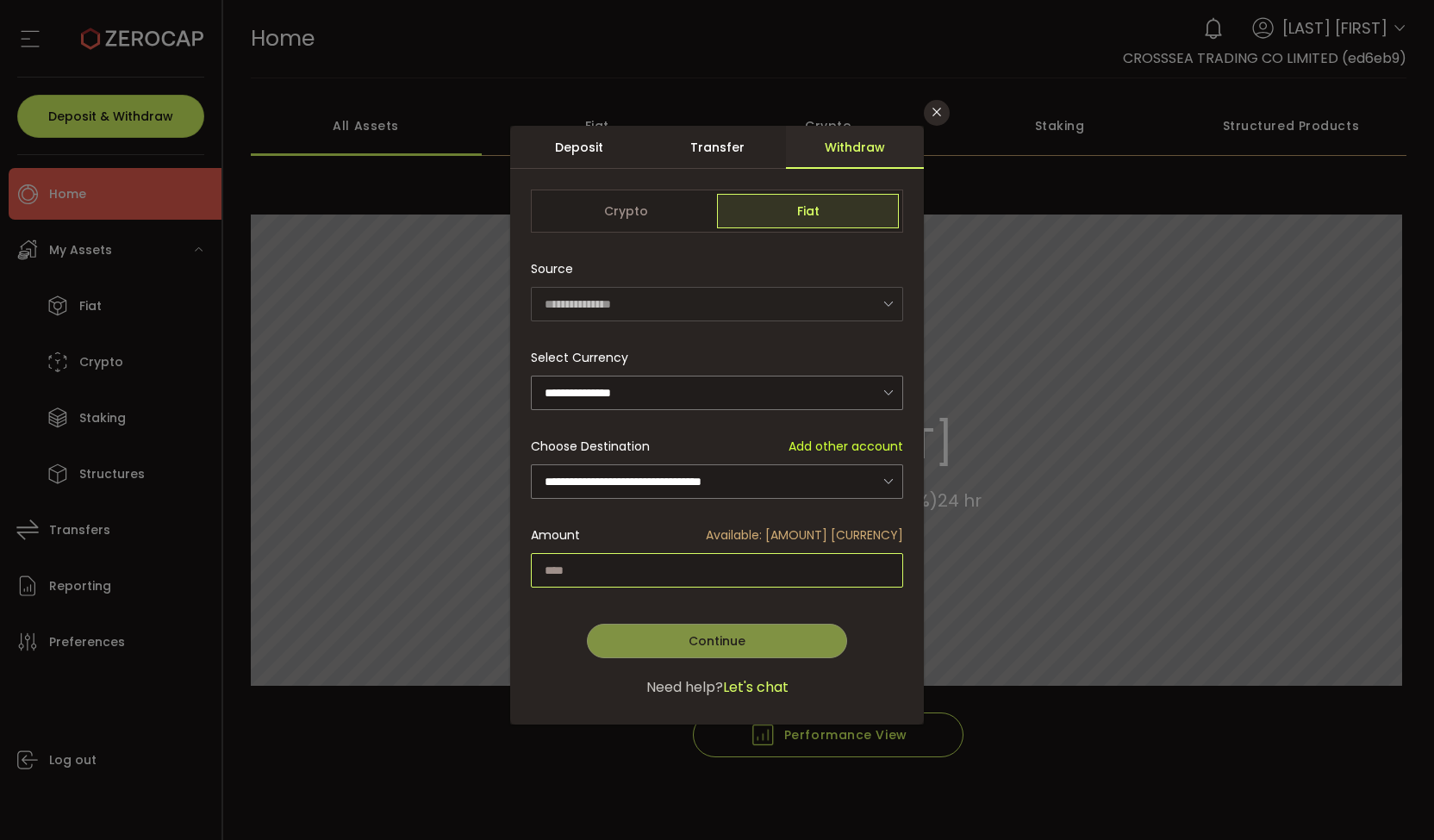 click at bounding box center [717, 570] 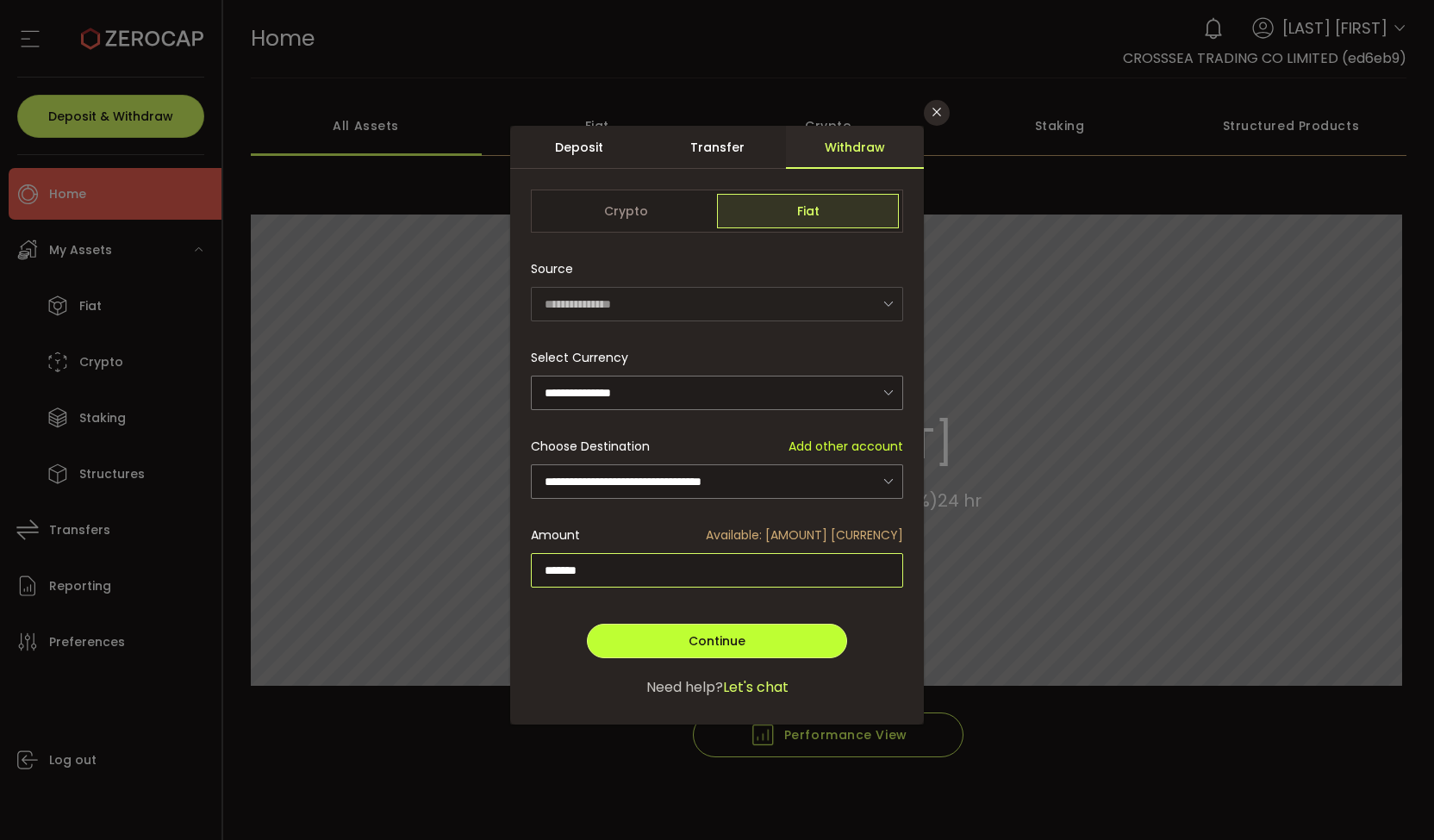 type on "*******" 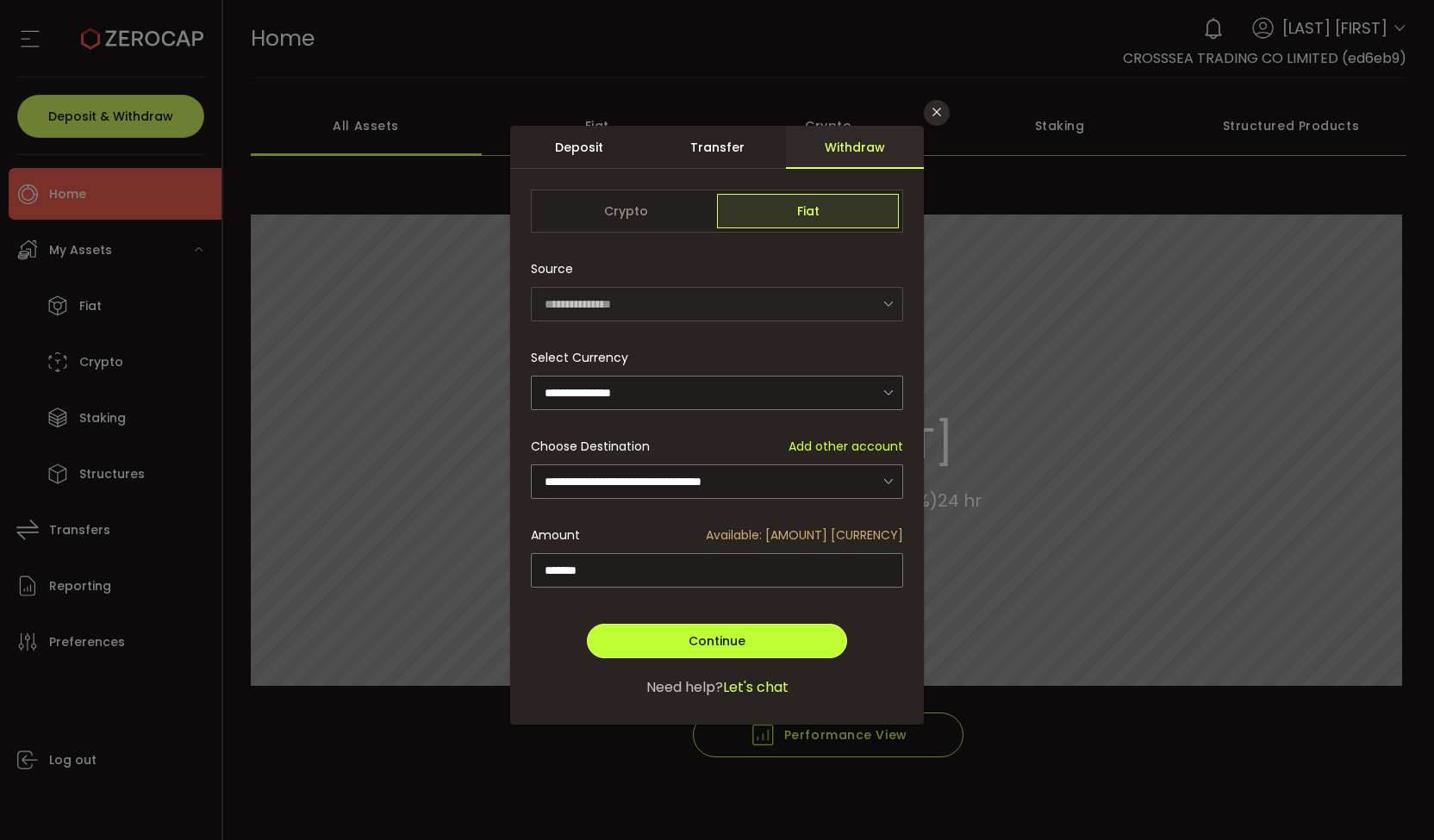 click on "Continue" at bounding box center [717, 641] 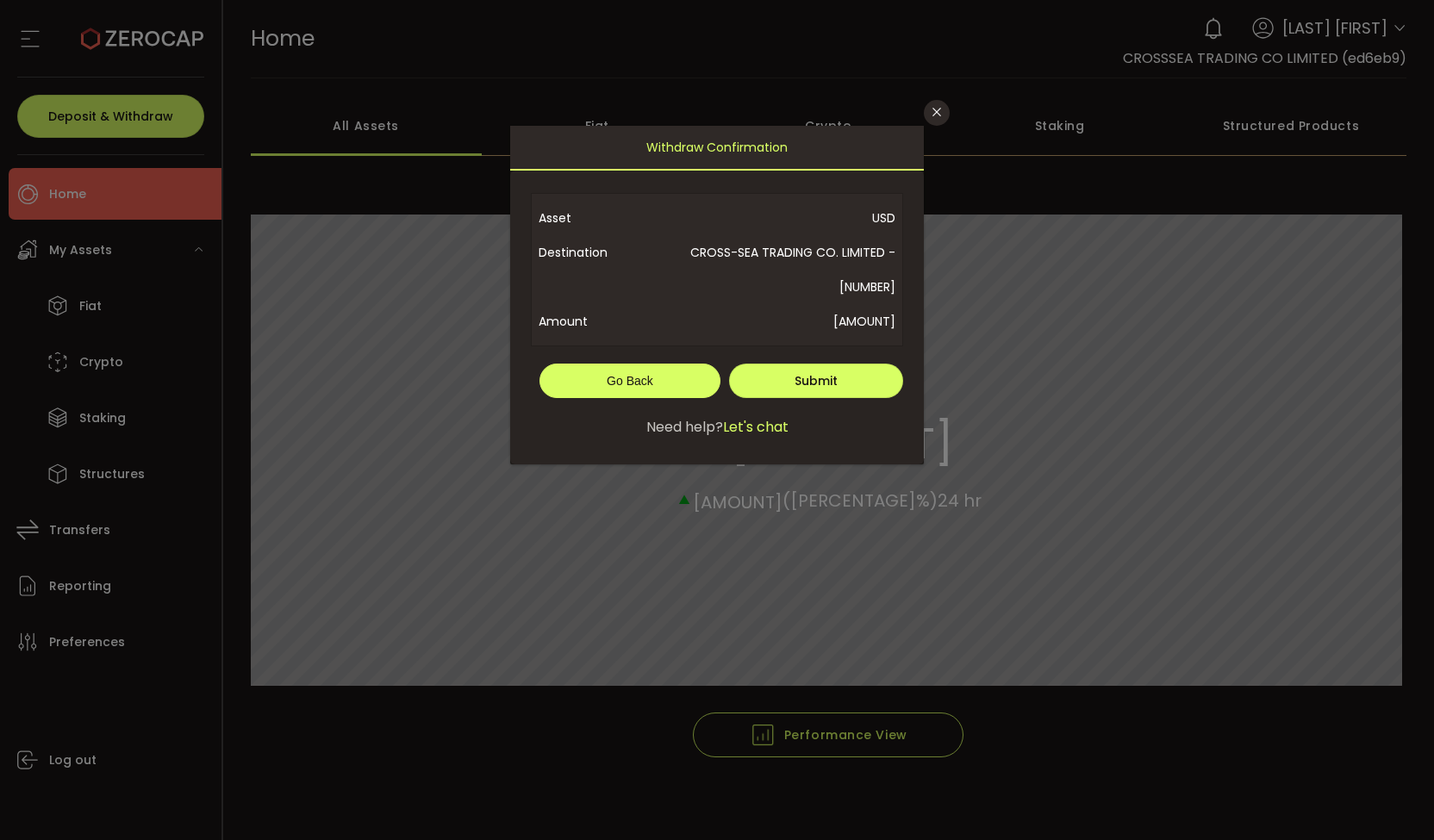 click on "Go Back" at bounding box center [630, 381] 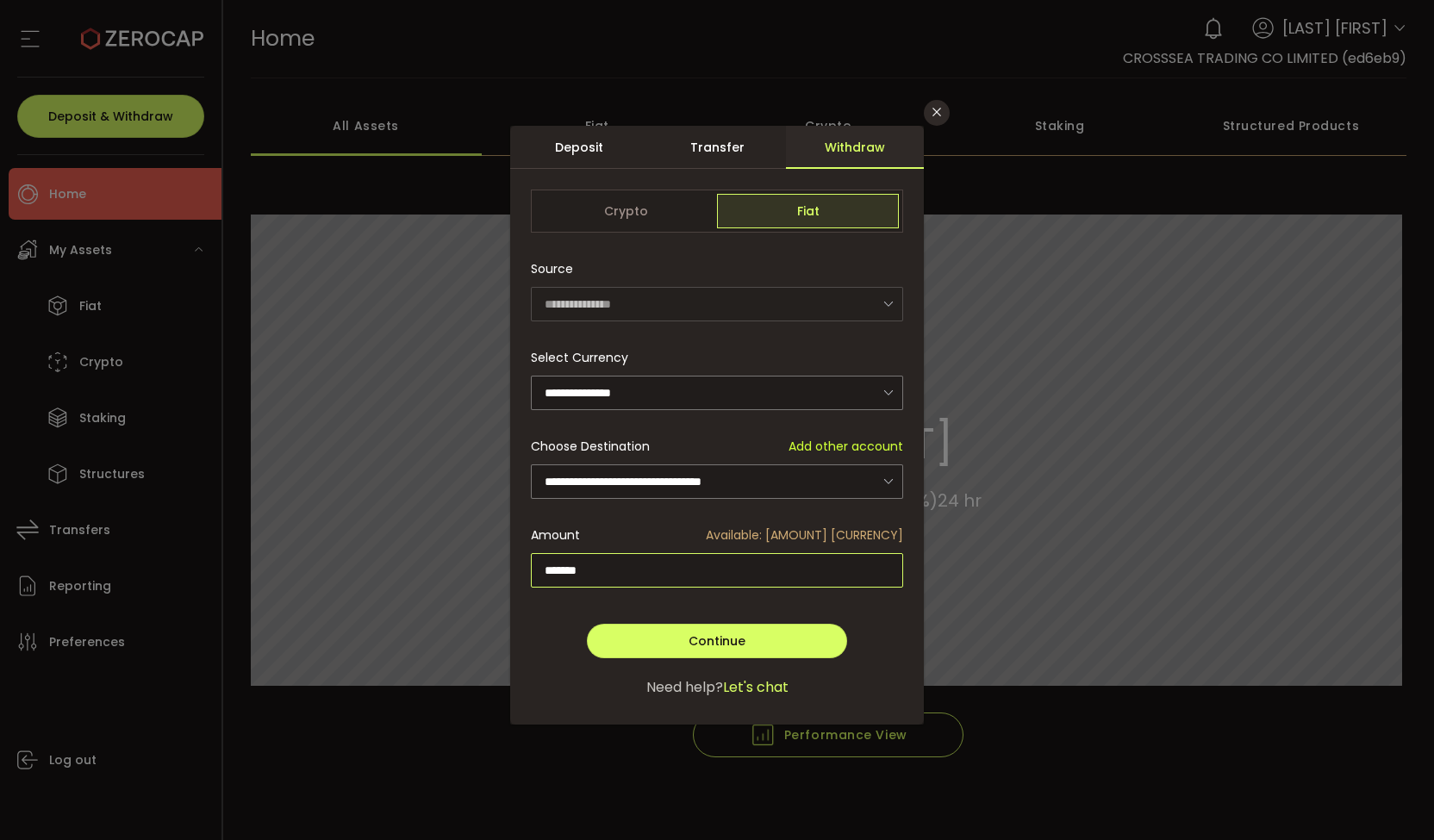 drag, startPoint x: 689, startPoint y: 574, endPoint x: 503, endPoint y: 560, distance: 186.52614 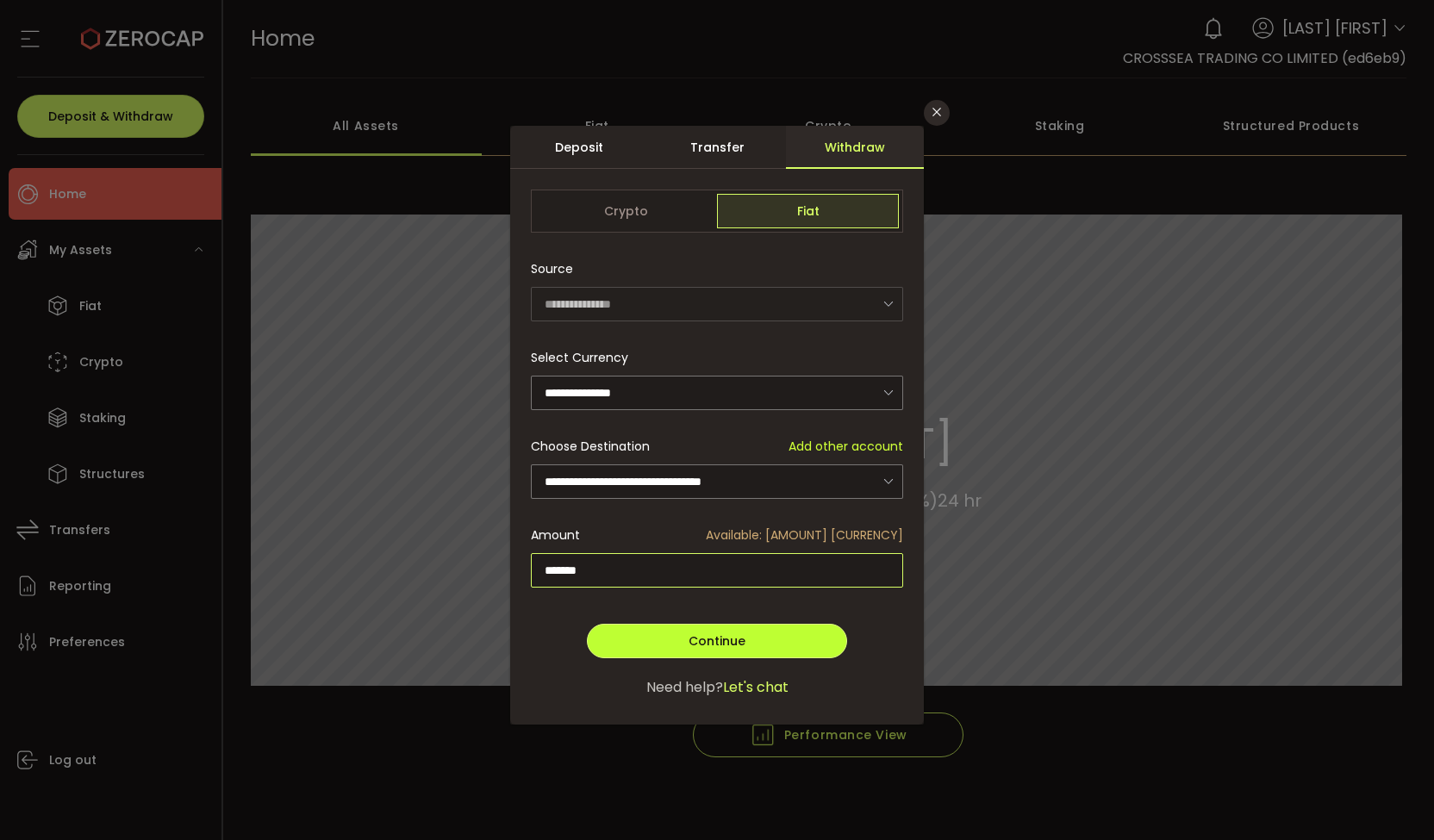 type on "*******" 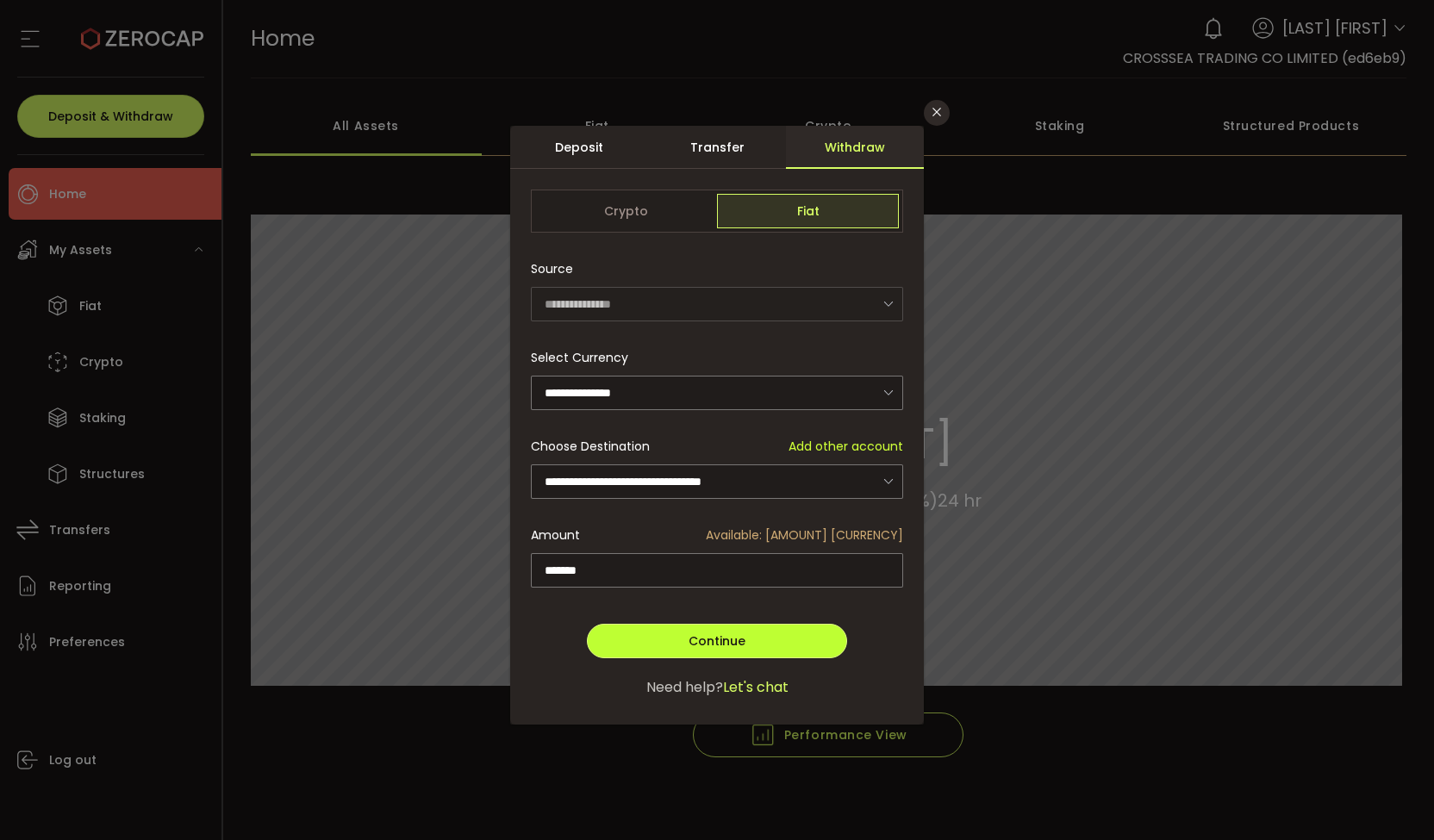 click on "Continue" at bounding box center [717, 641] 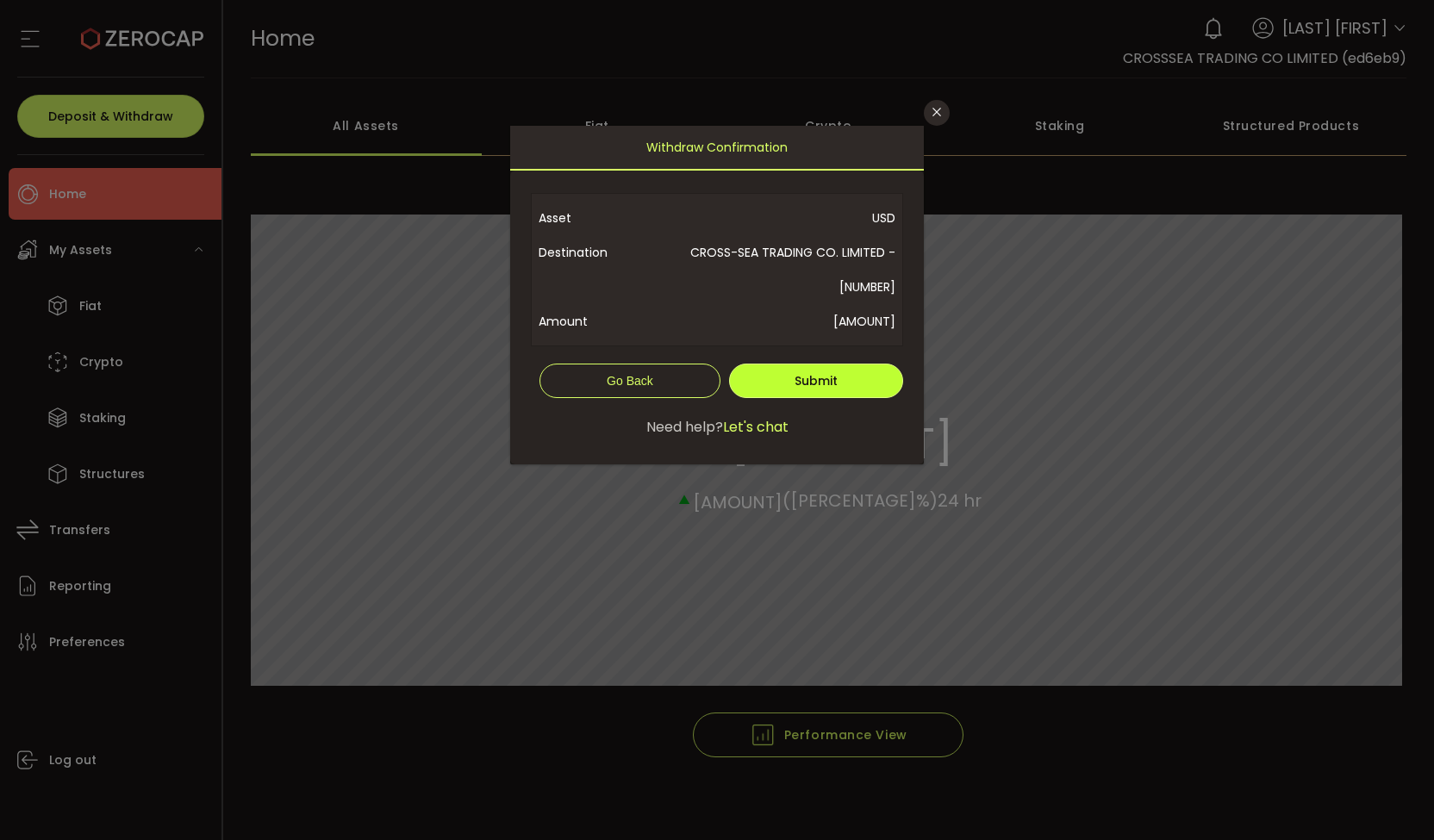 click on "Submit" at bounding box center [816, 381] 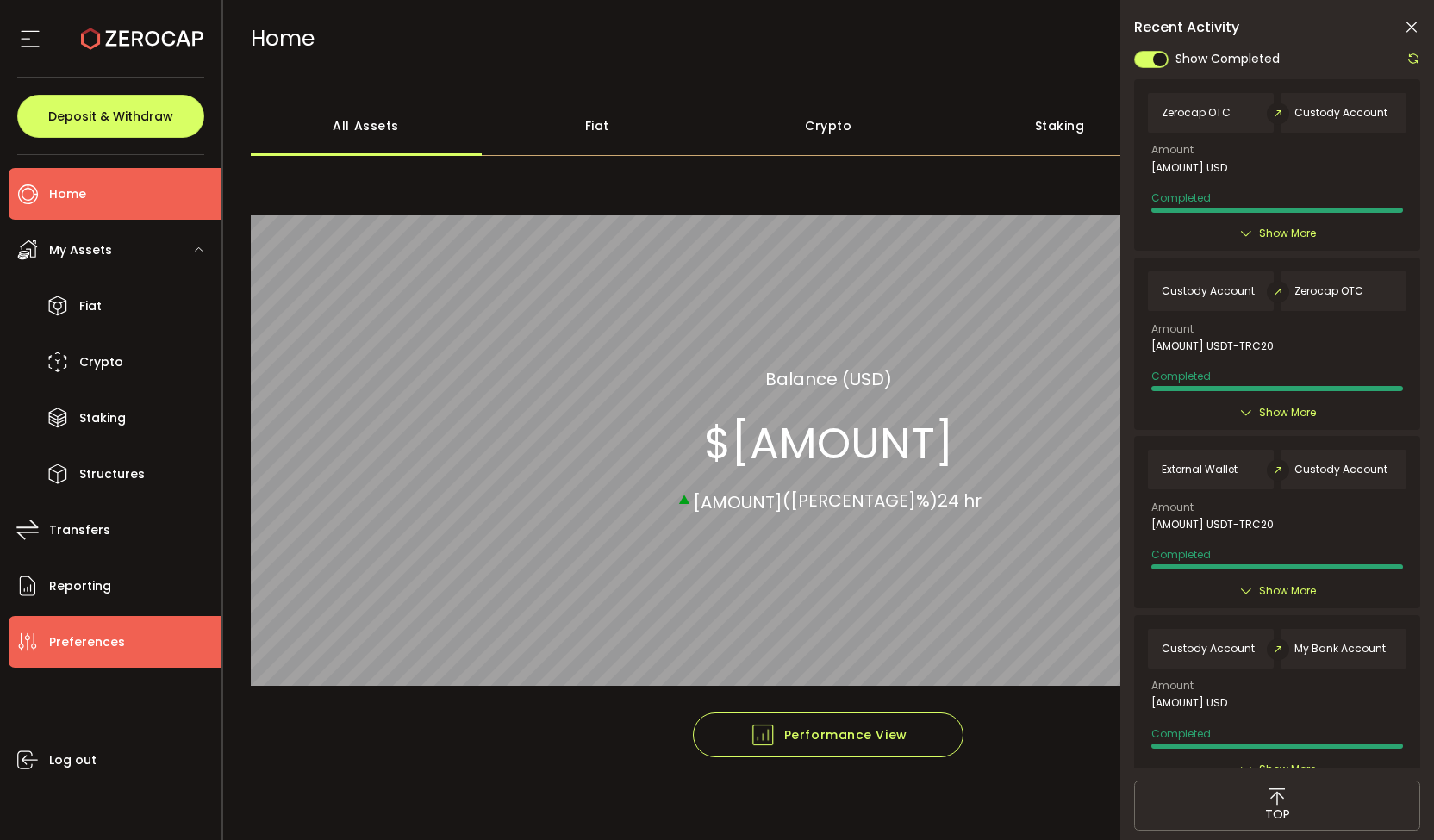 click on "Preferences" at bounding box center (87, 642) 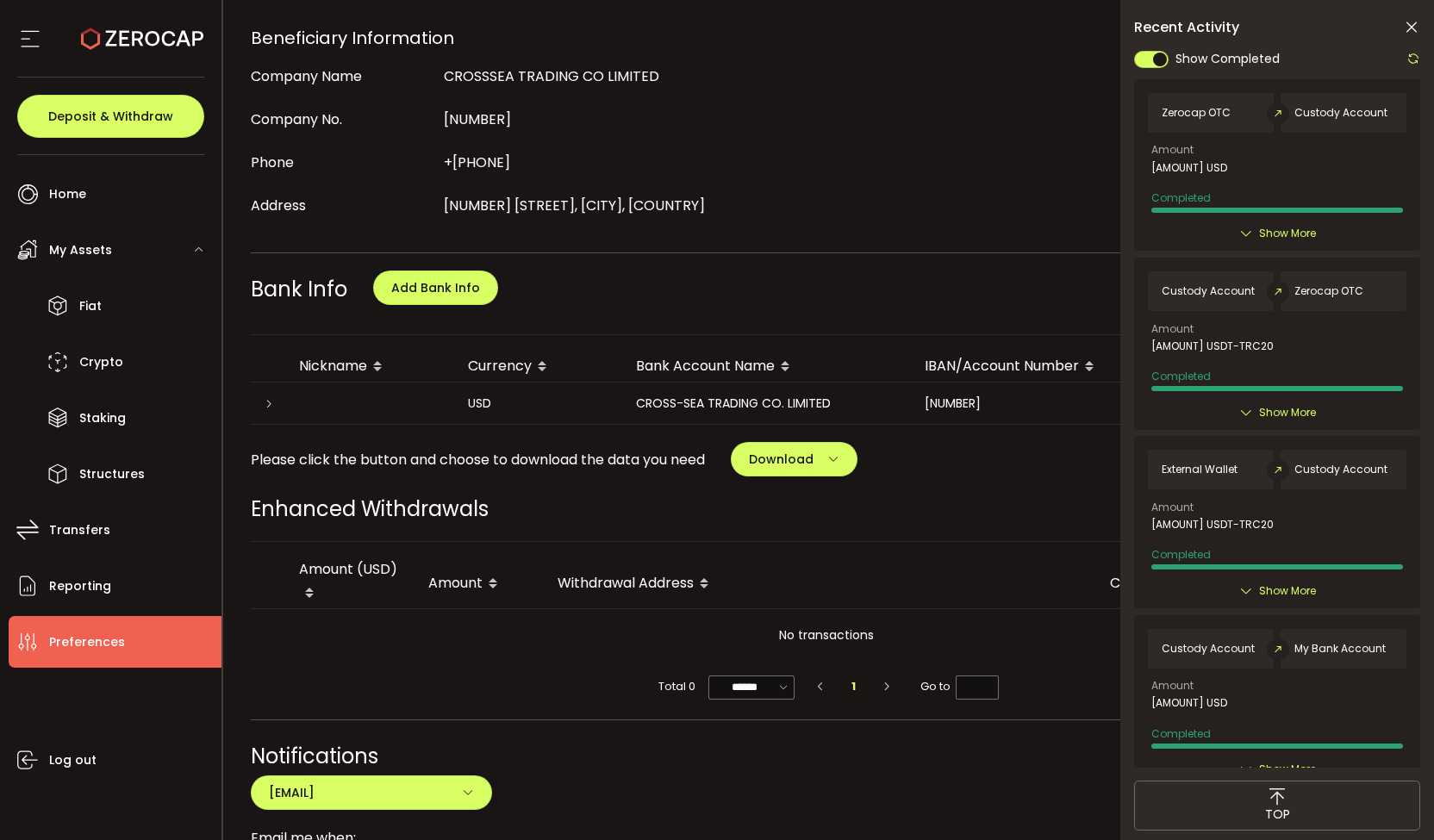 scroll, scrollTop: 603, scrollLeft: 0, axis: vertical 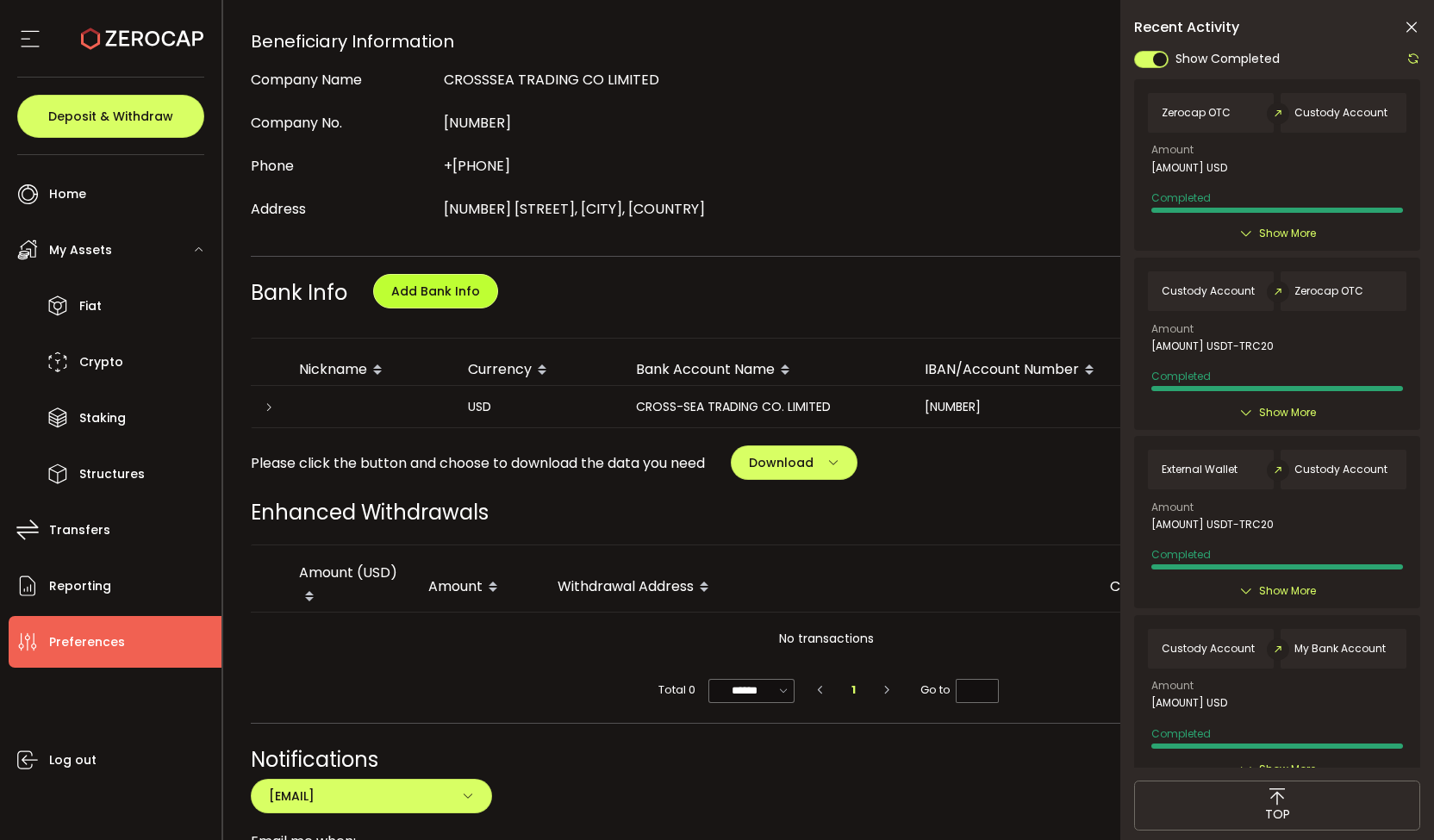 click on "Add Bank Info" at bounding box center [435, 291] 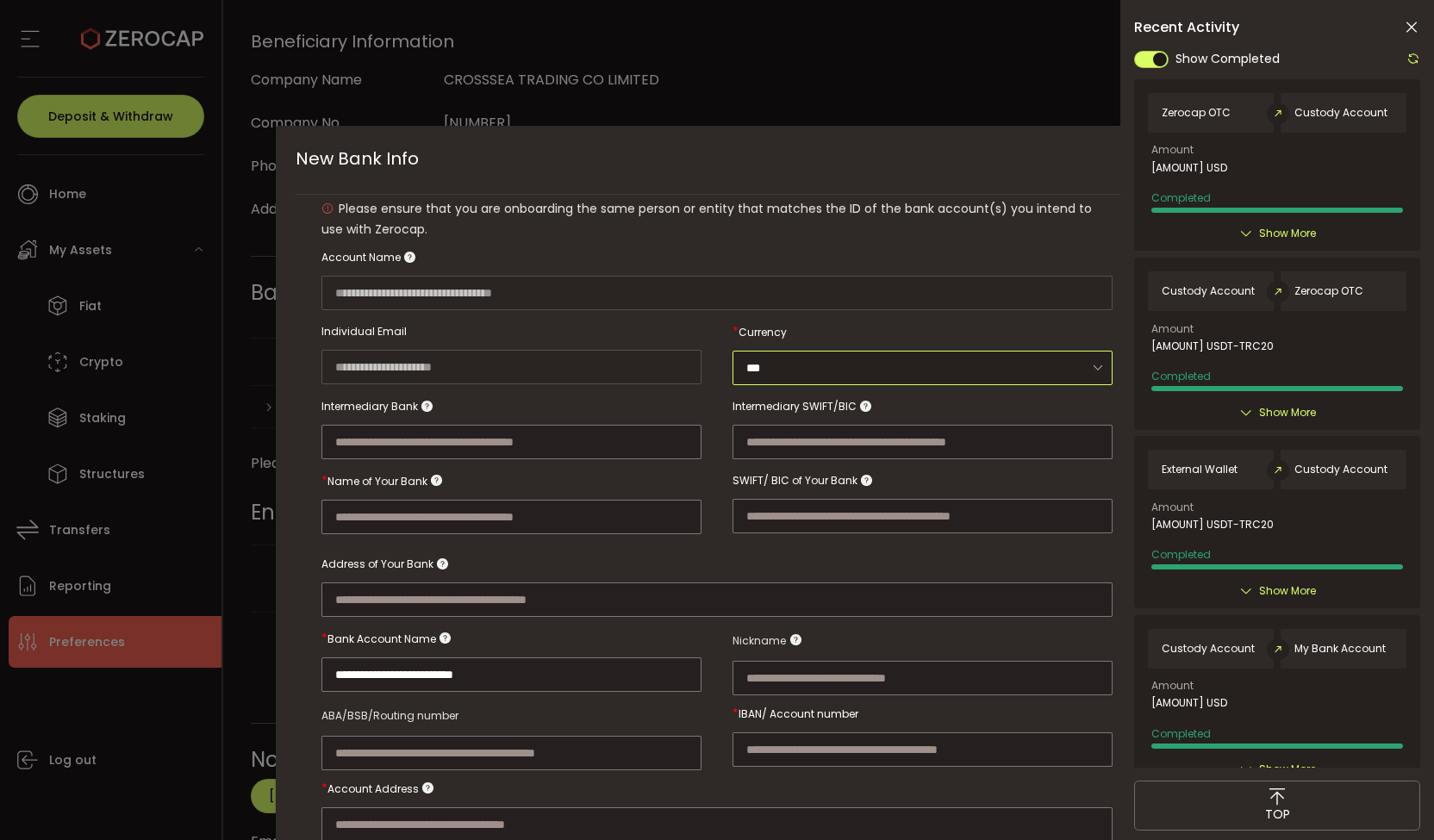 click on "***" at bounding box center [922, 368] 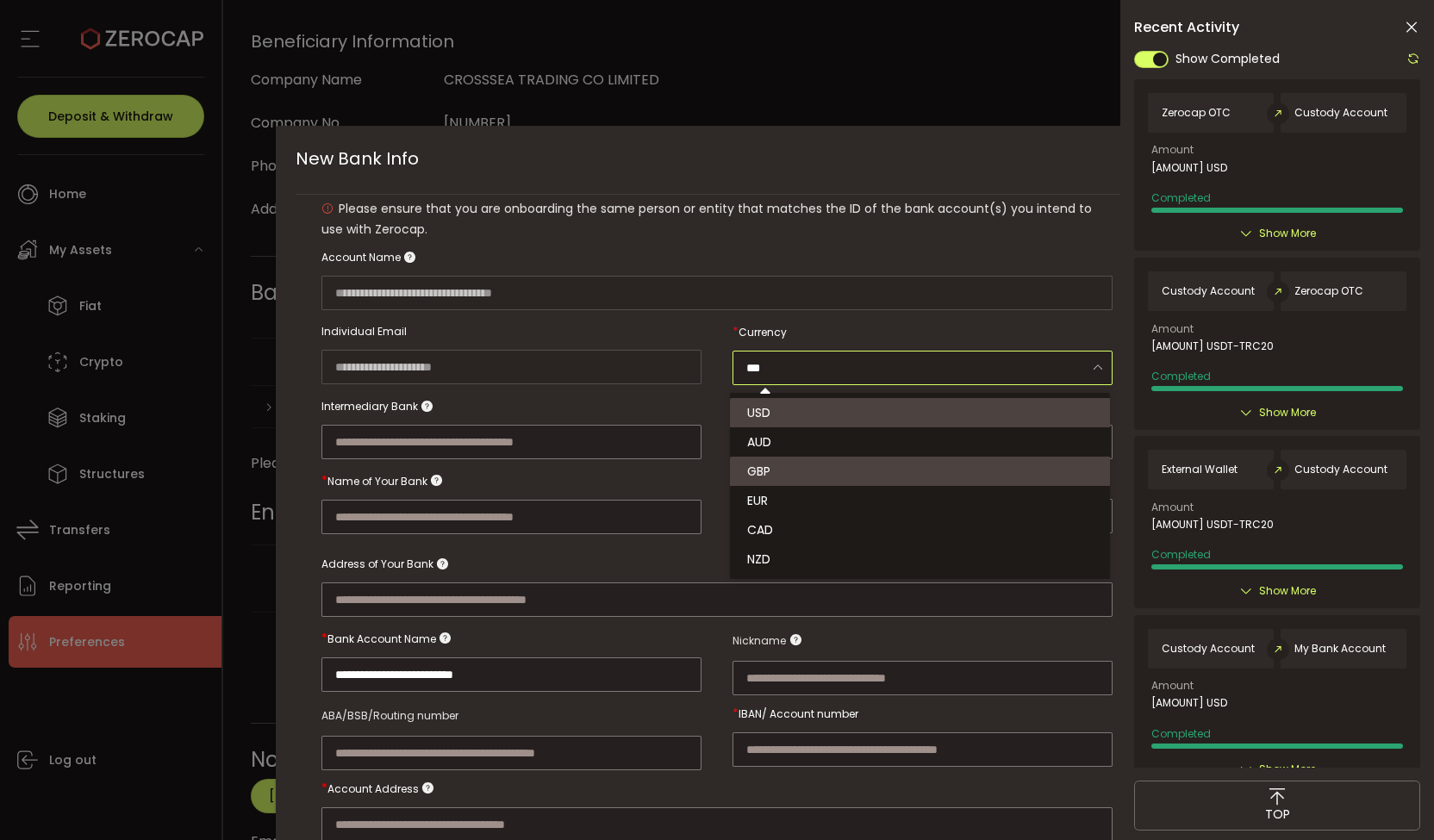 click at bounding box center (511, 424) 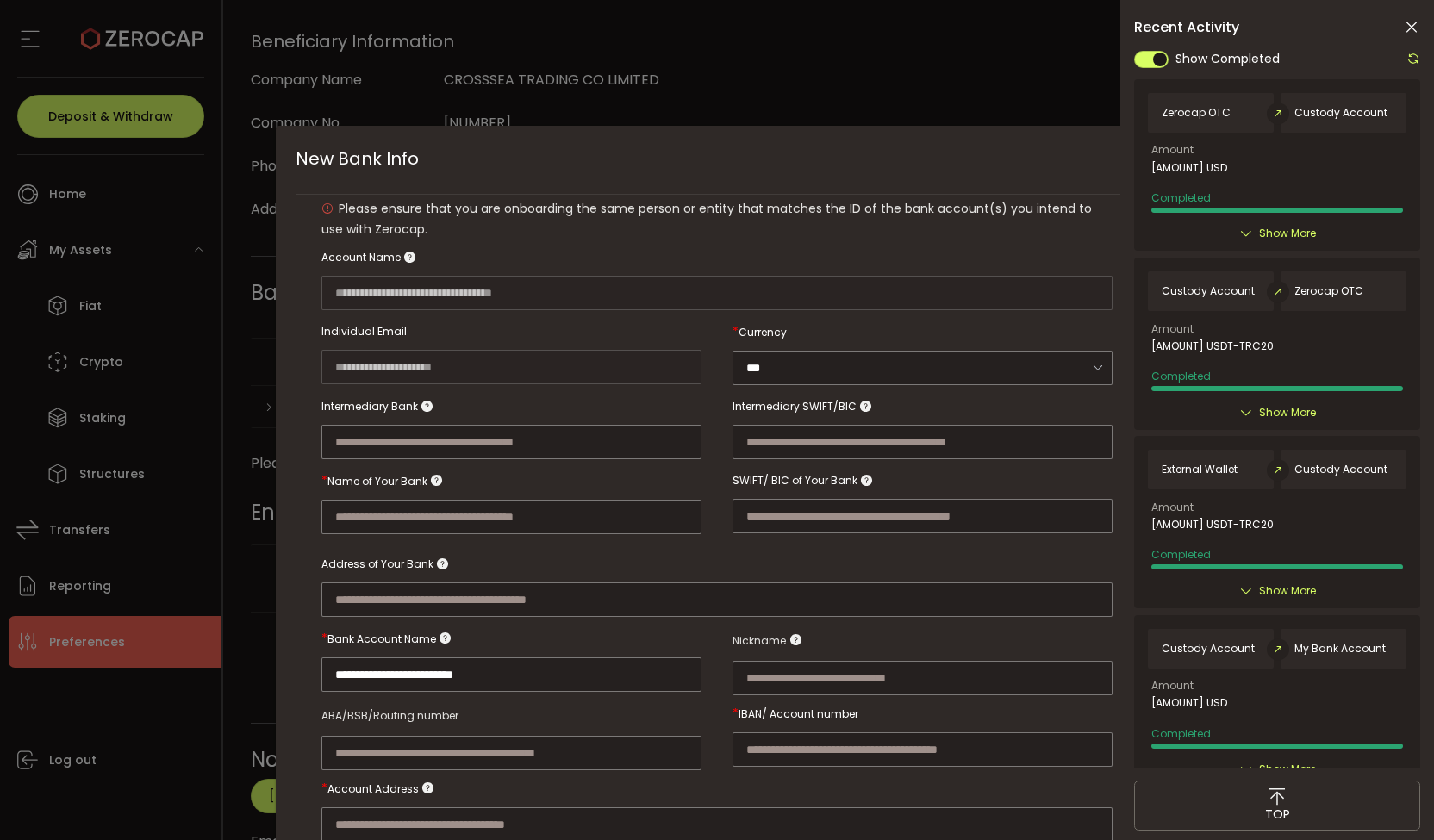 click at bounding box center (1126, 158) 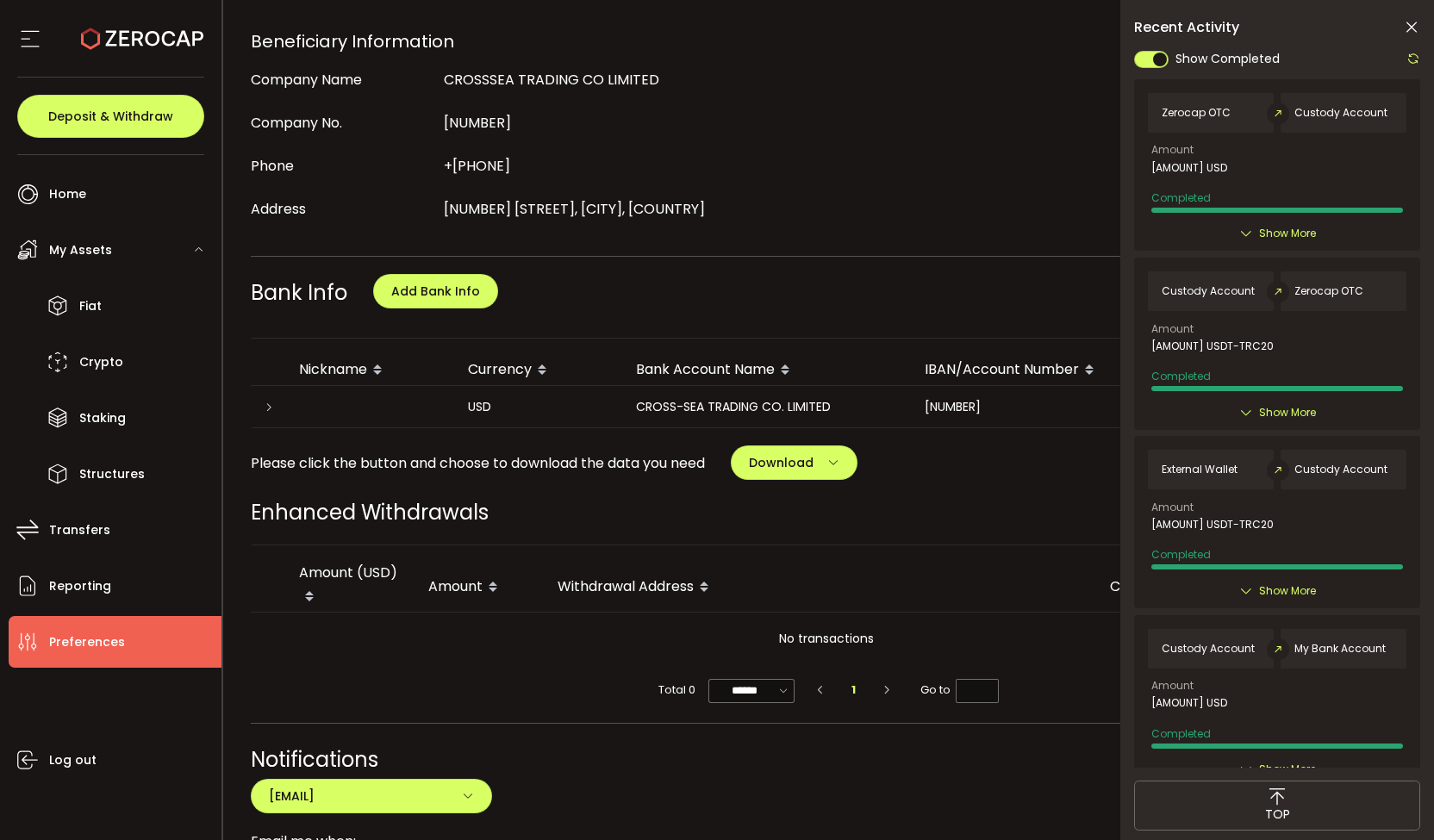 click on "No9.Group 4, Dishui Village,Dashi Township,Dianijiang Country, Chongqing City" at bounding box center (574, 208) 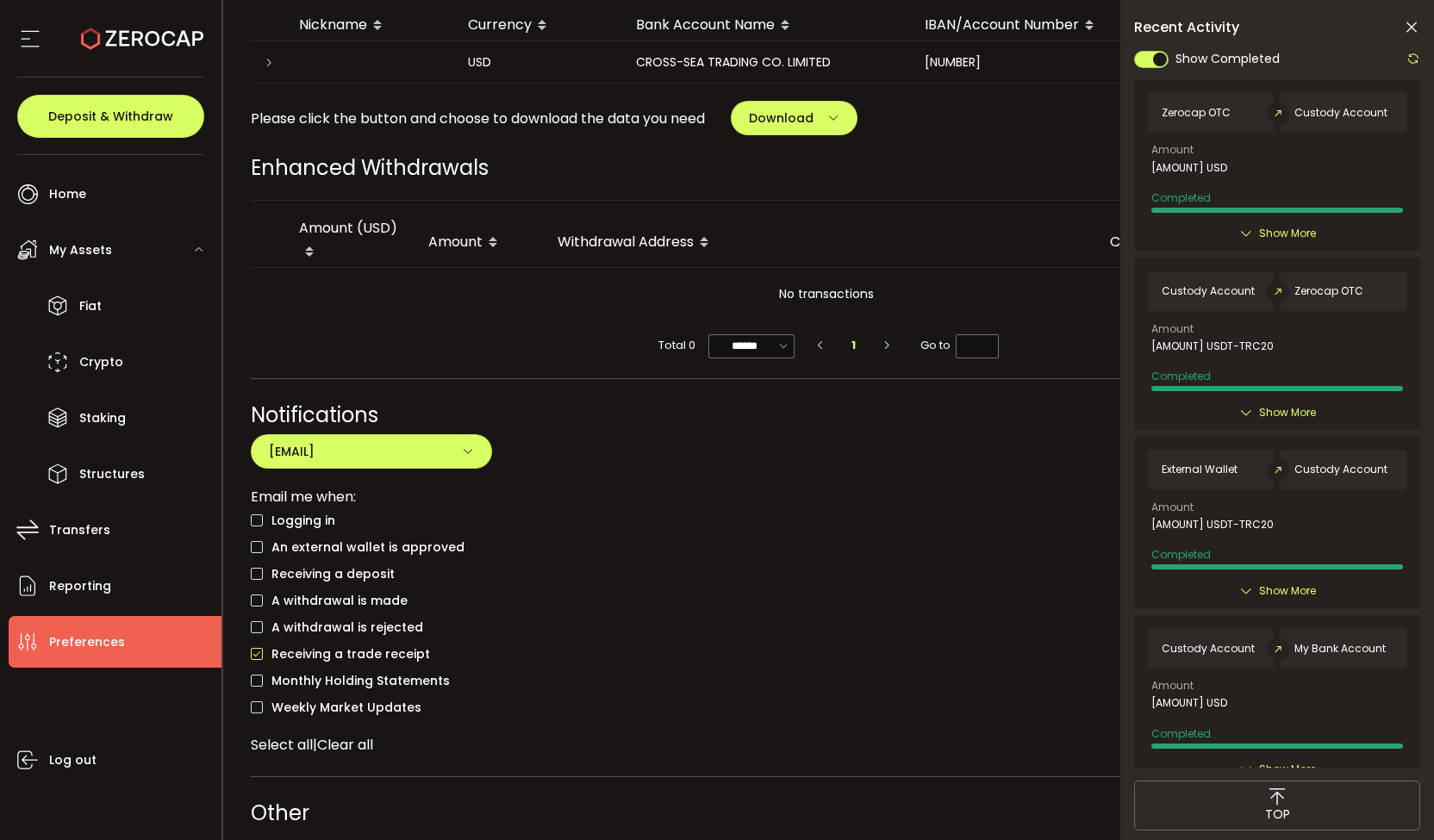 scroll, scrollTop: 1029, scrollLeft: 0, axis: vertical 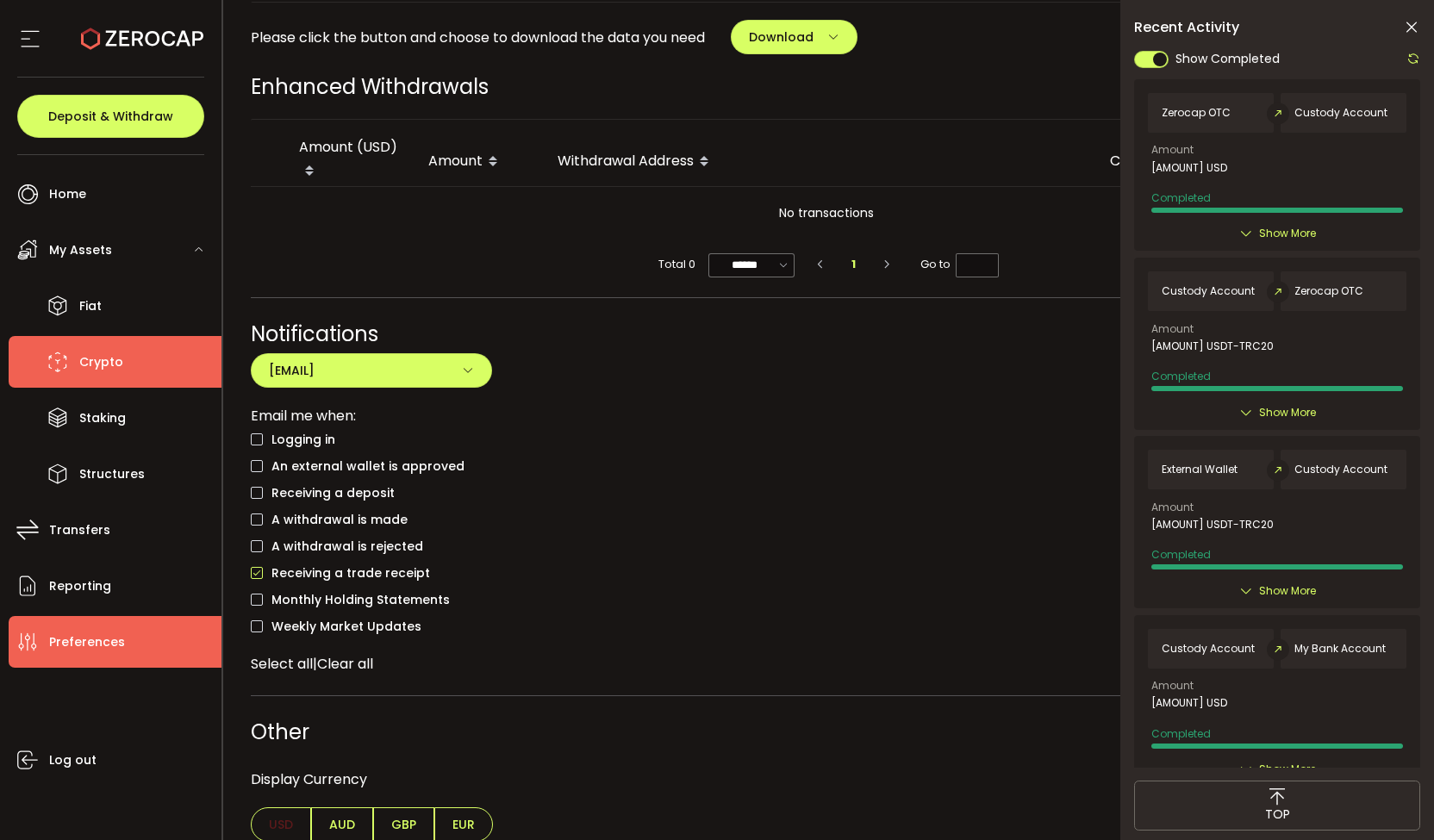 click on "Crypto" at bounding box center (115, 362) 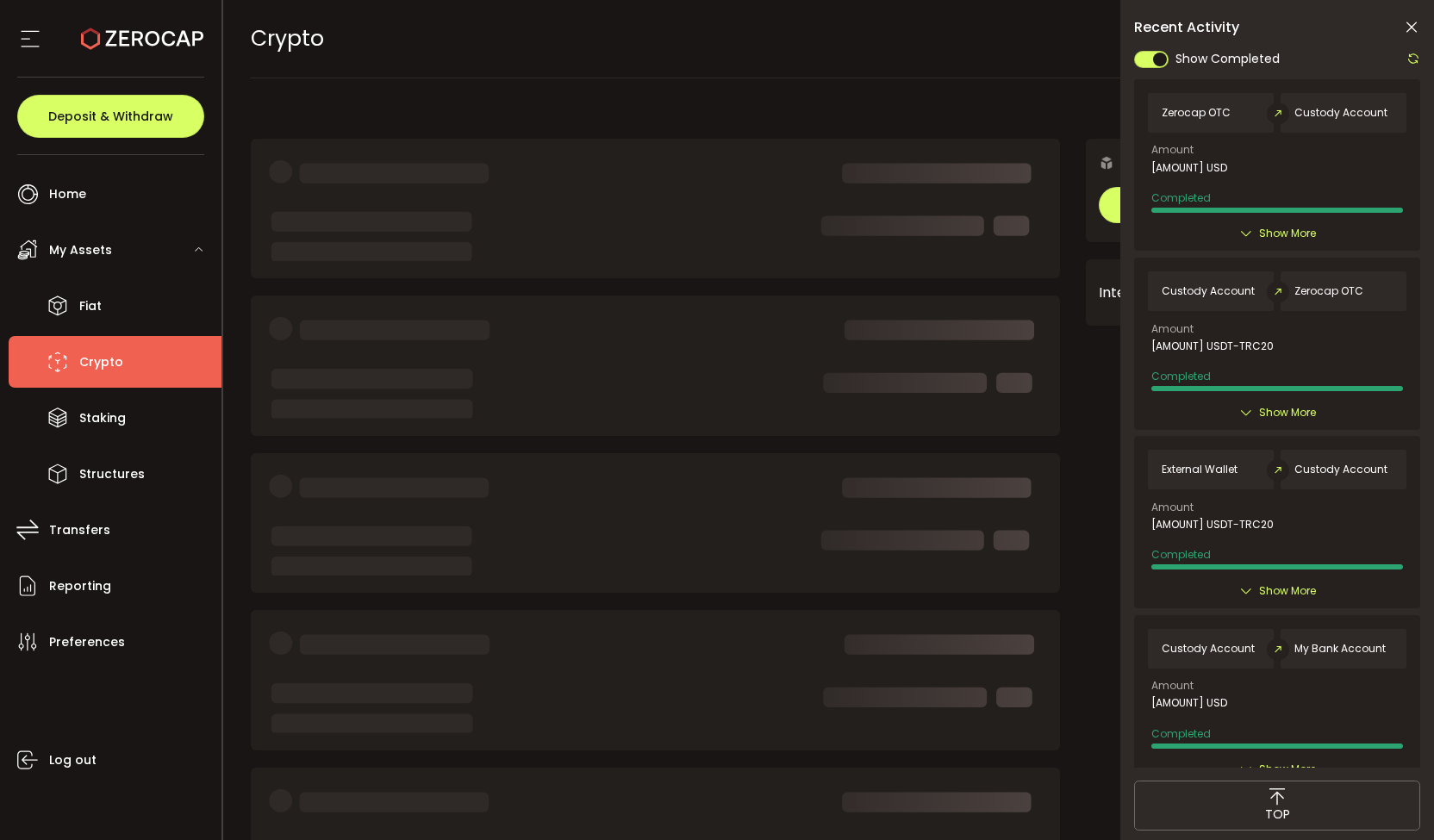 click on "Crypto" at bounding box center (115, 362) 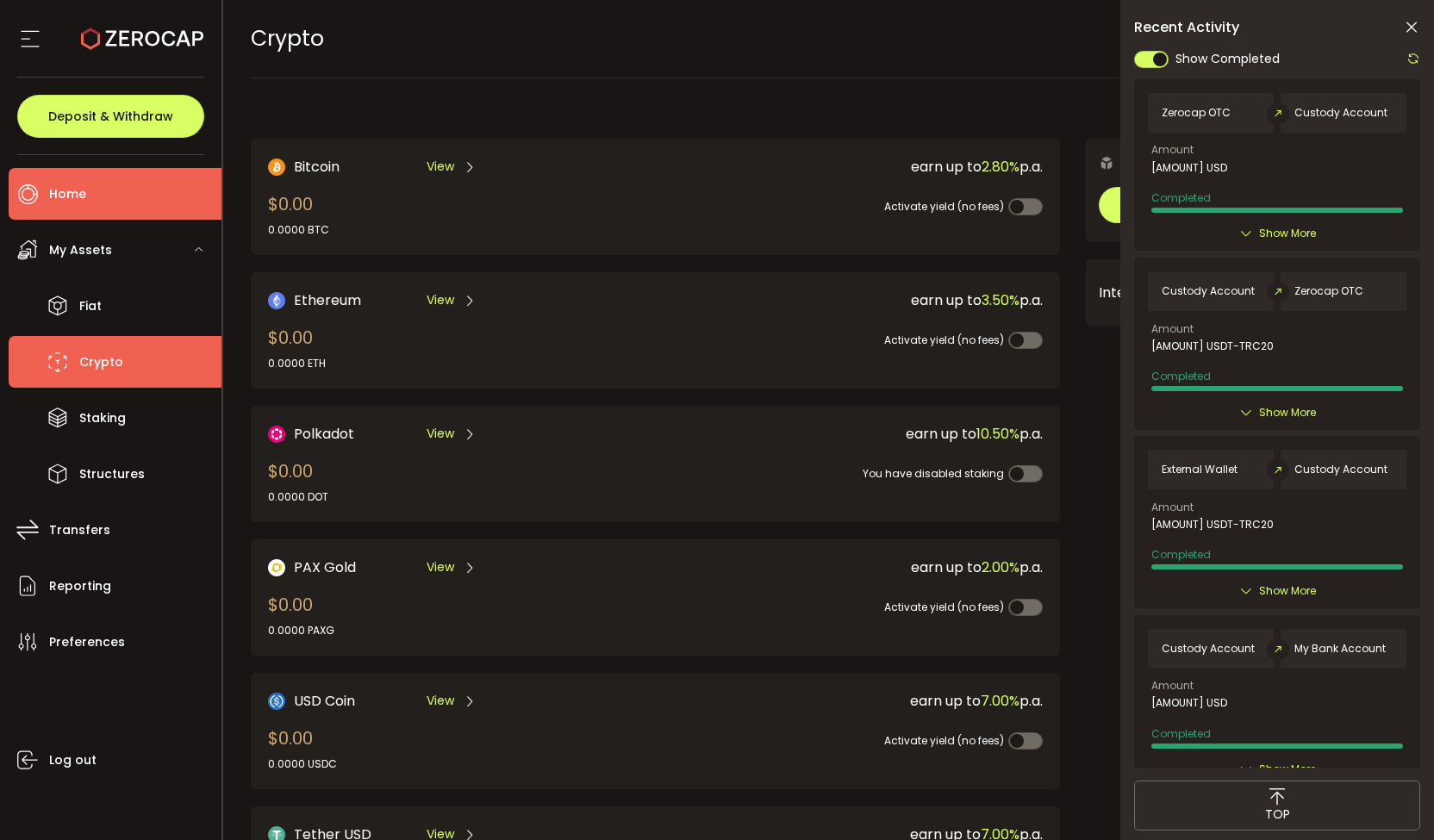 click on "Home" at bounding box center [115, 194] 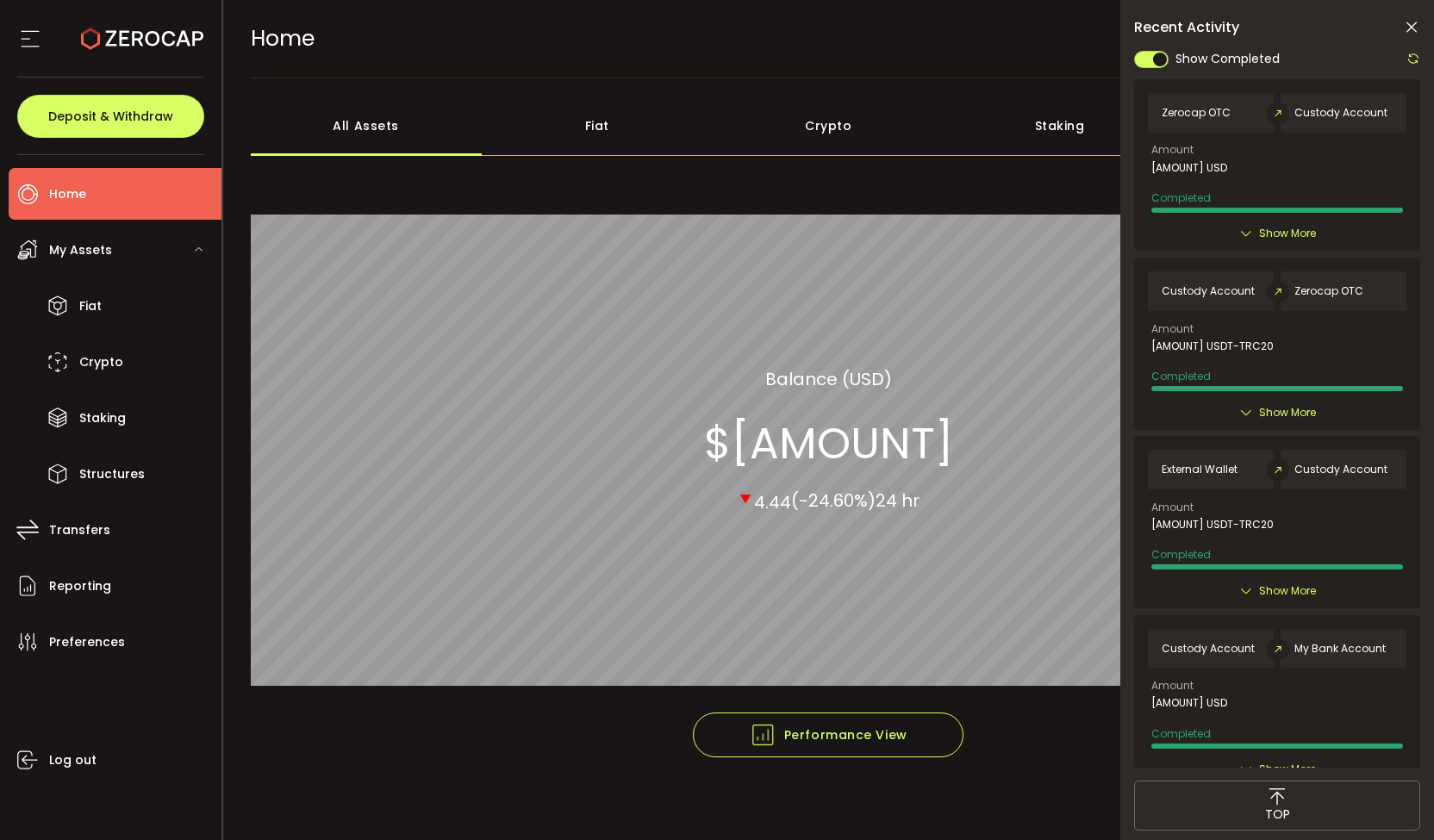 click on "My Assets" at bounding box center [115, 250] 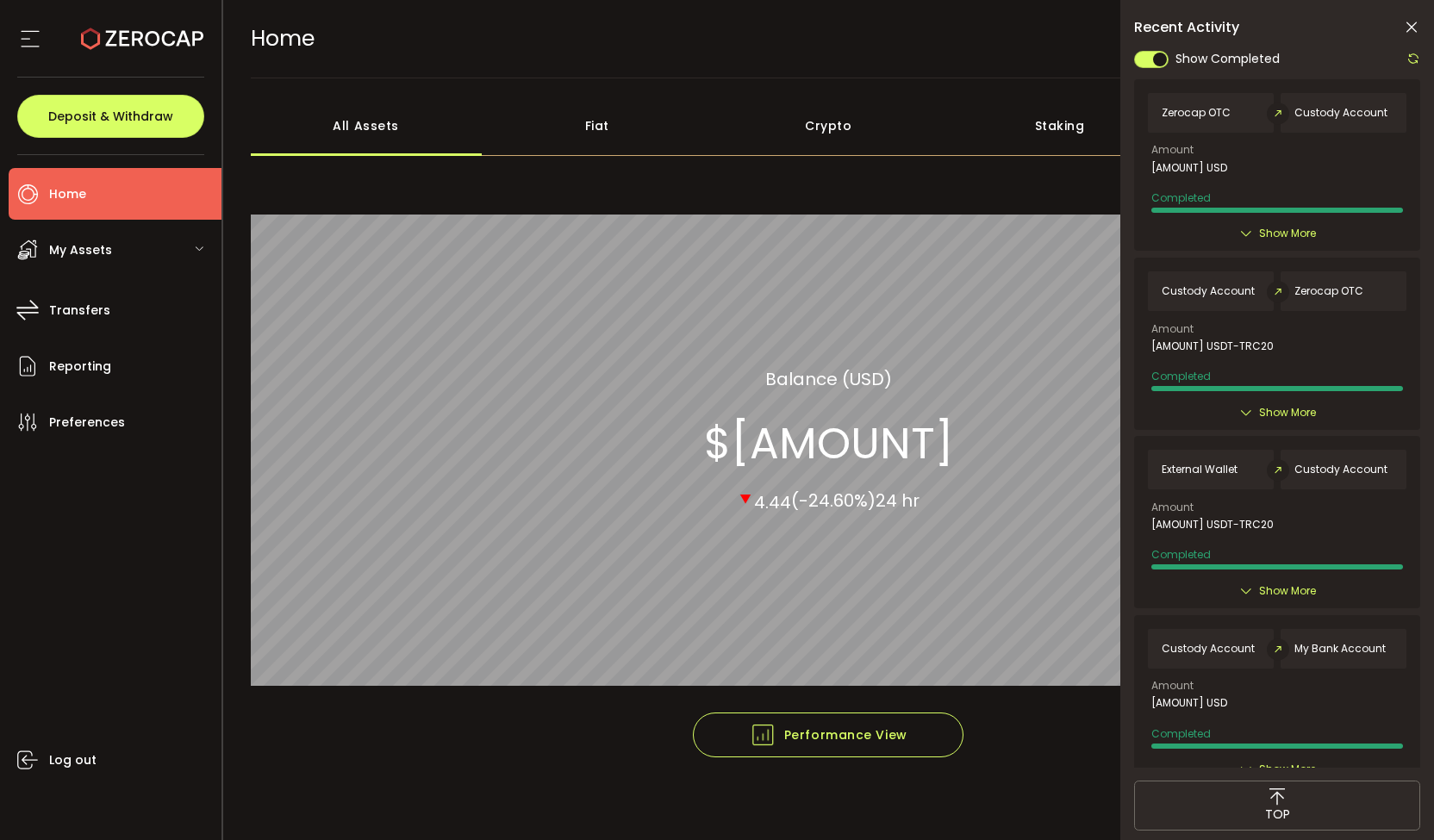 click on "My Assets" at bounding box center (115, 250) 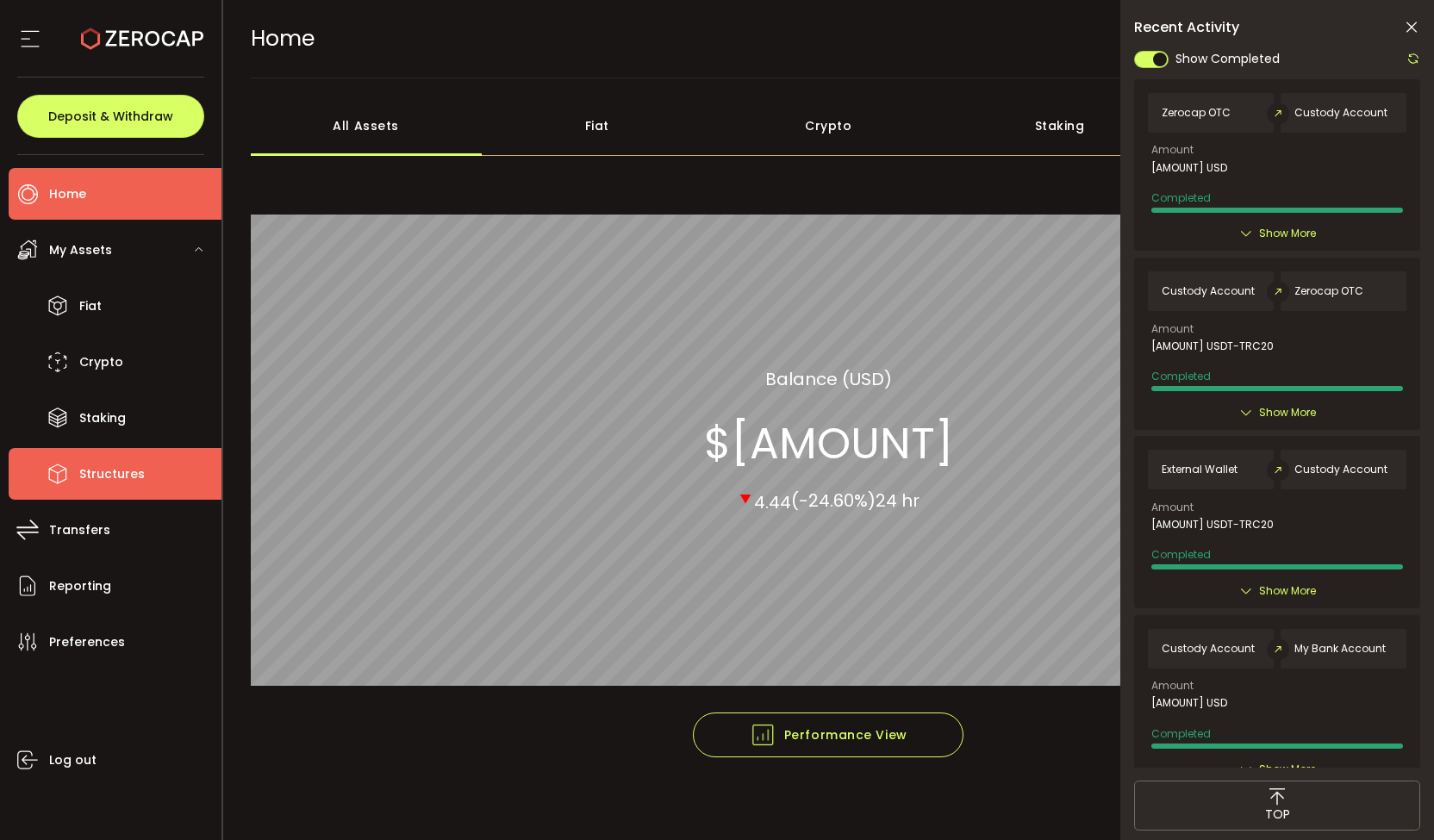 click on "Structures" at bounding box center (115, 474) 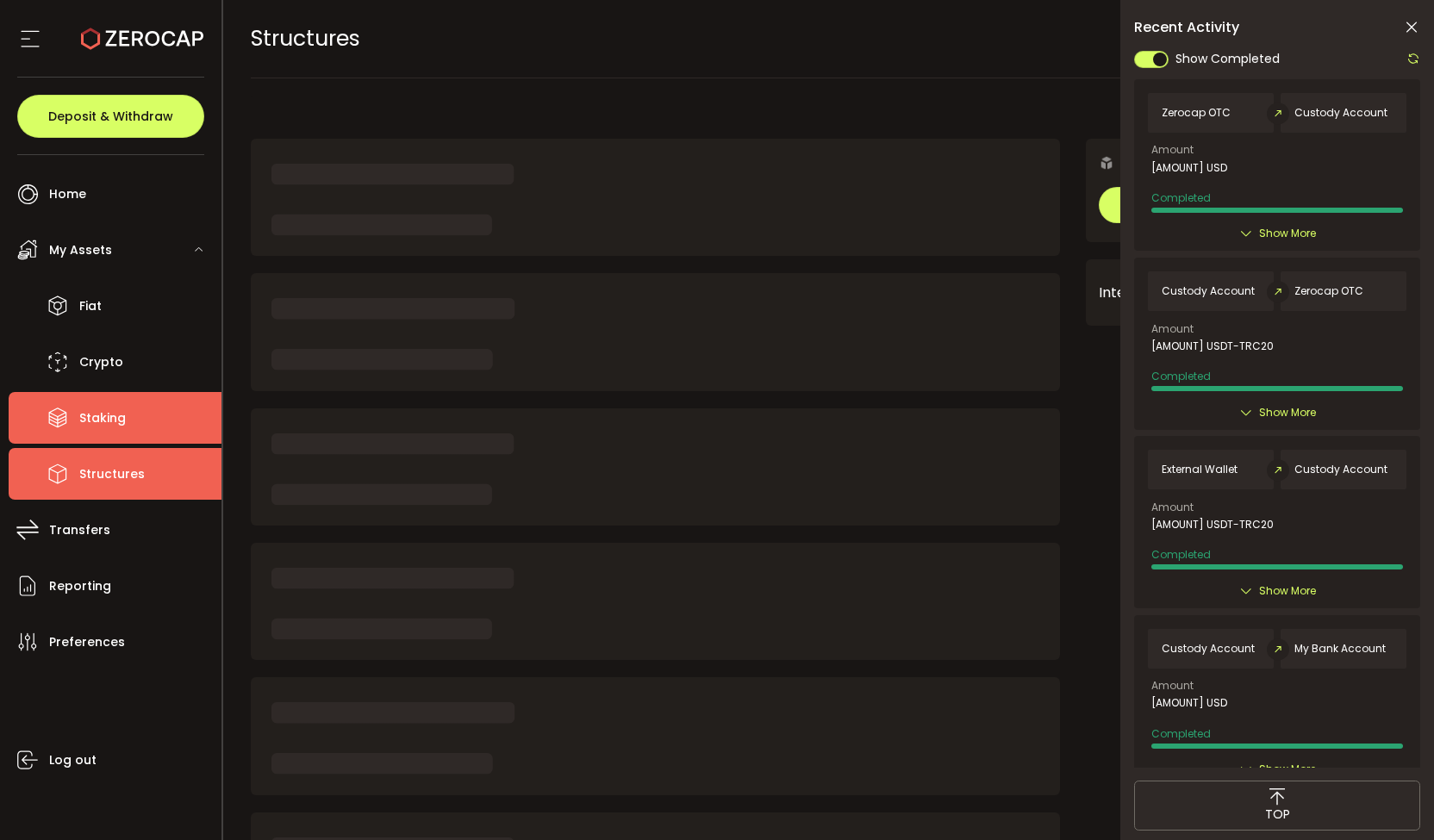 click on "Staking" at bounding box center (115, 418) 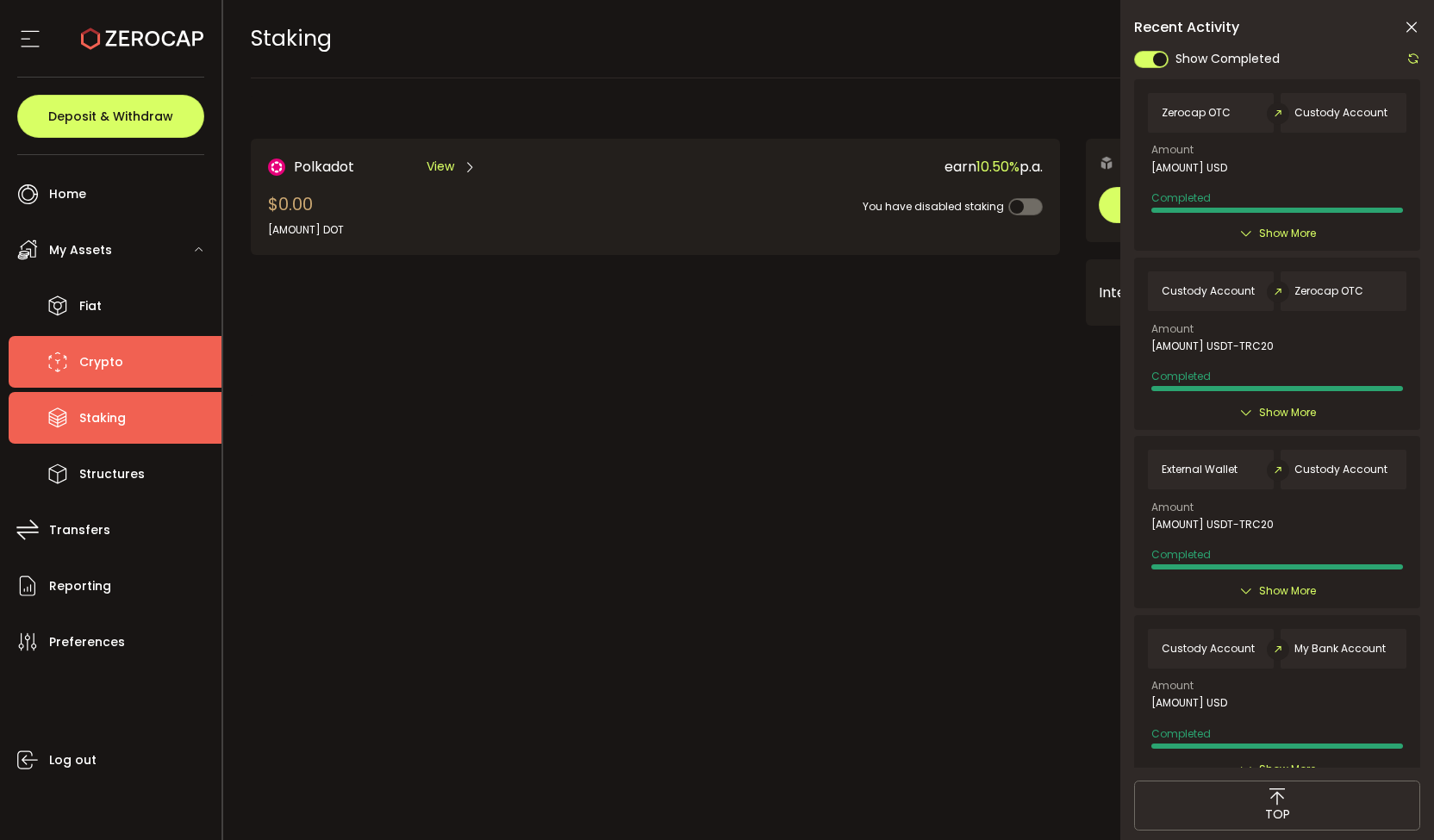 click on "Crypto" at bounding box center [115, 362] 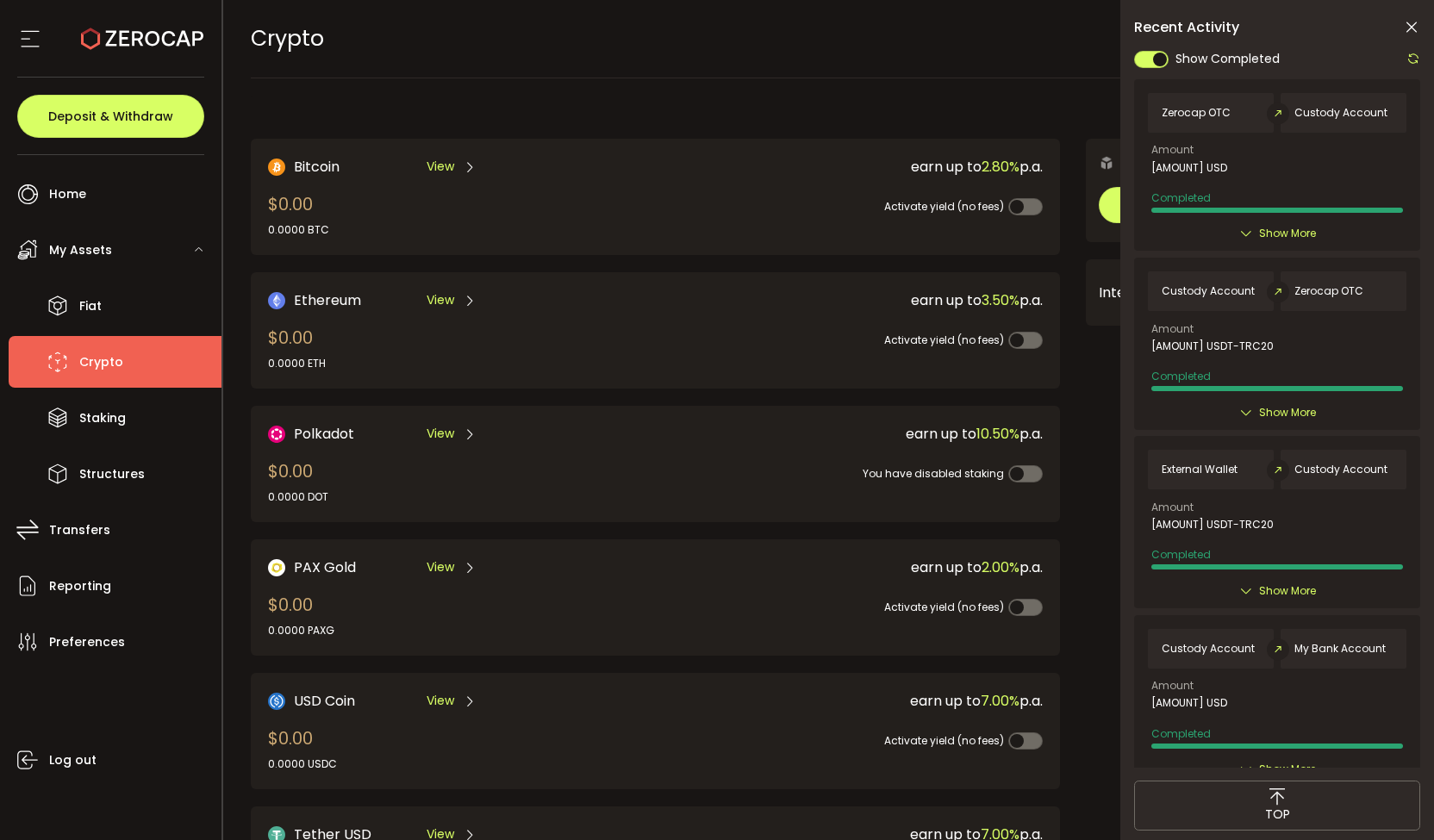 click on "My Assets" at bounding box center (115, 250) 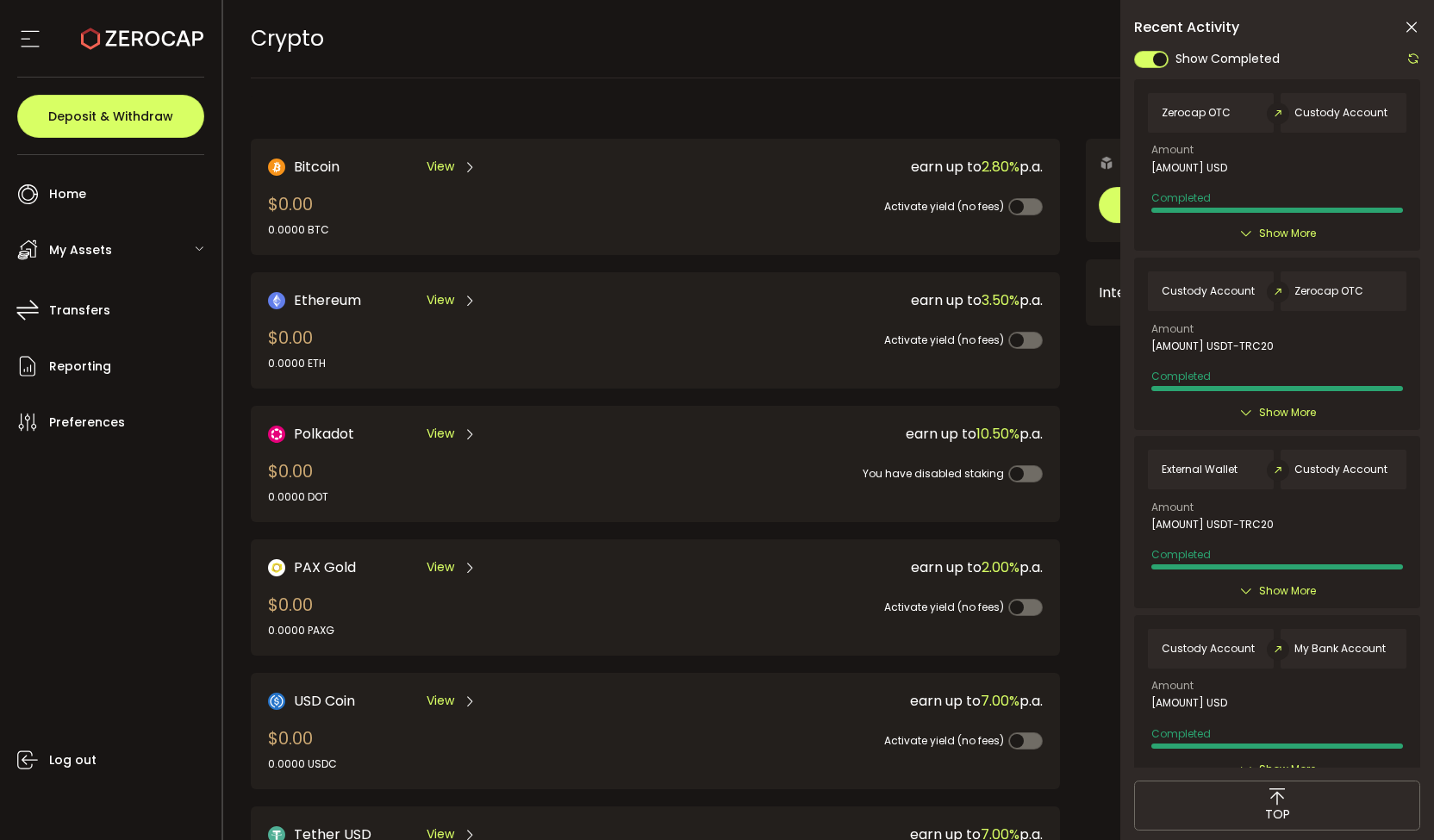 click on "My Assets" at bounding box center (115, 250) 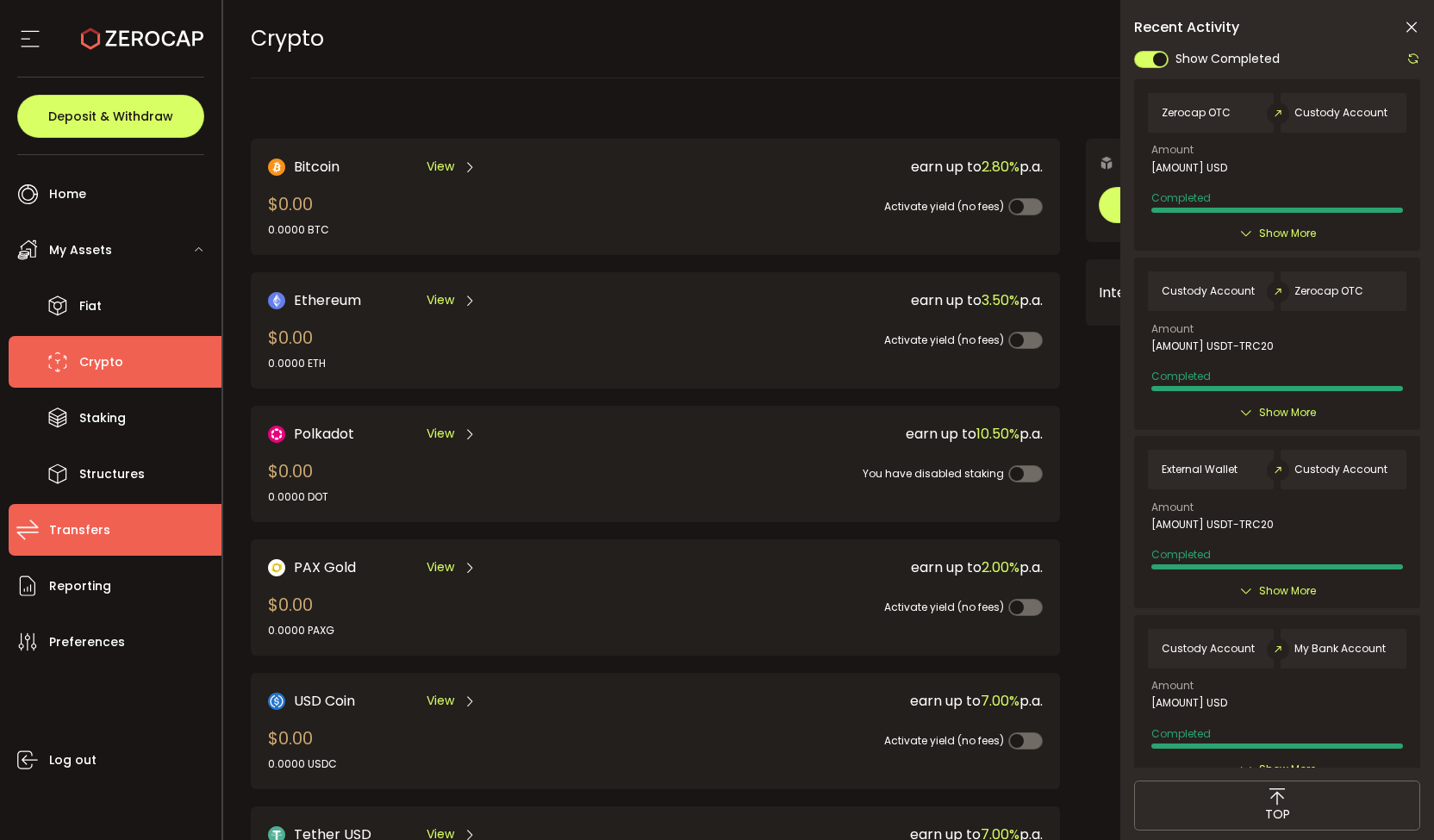 click on "Transfers" at bounding box center (79, 530) 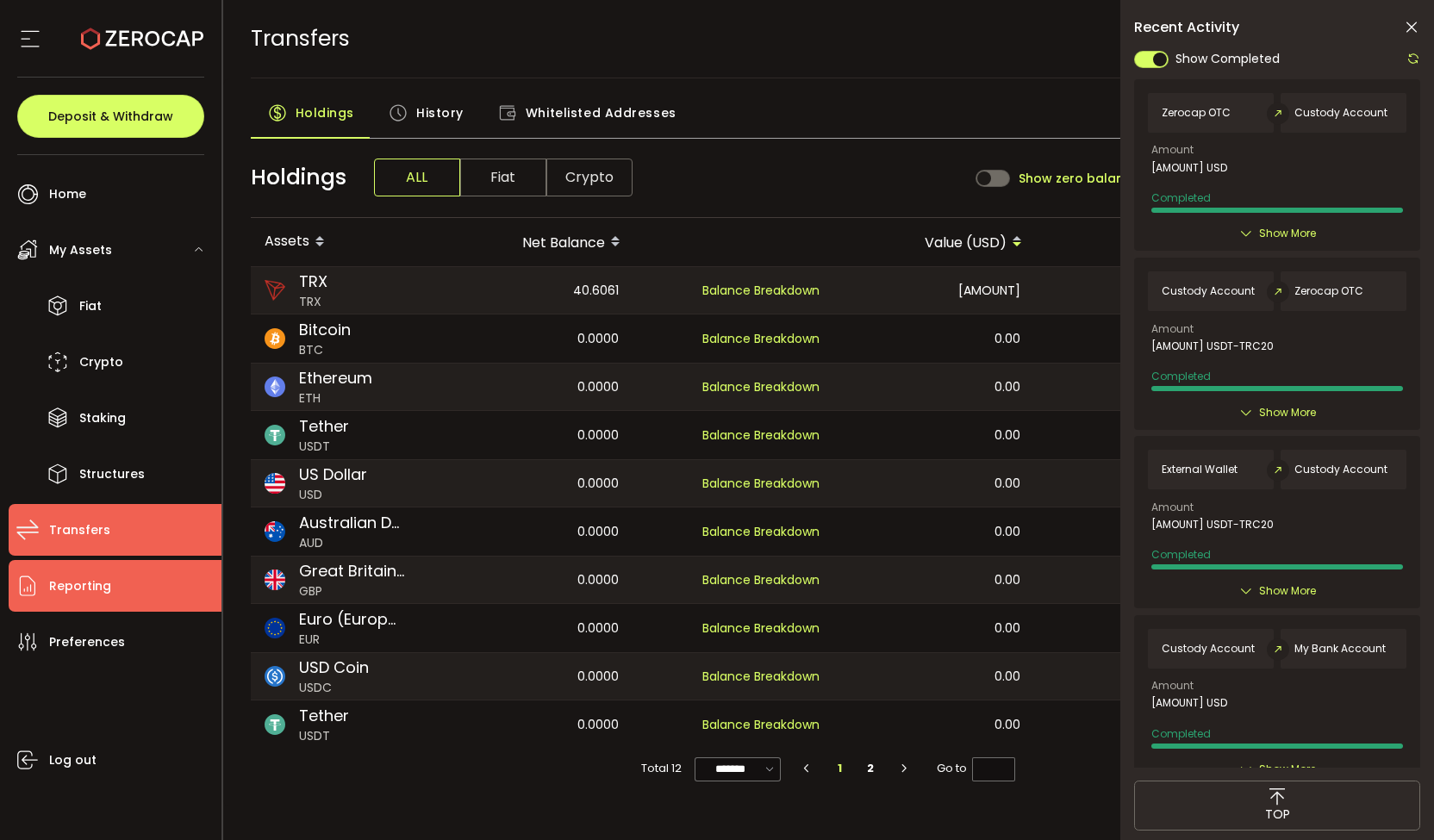 click on "Reporting" at bounding box center [115, 586] 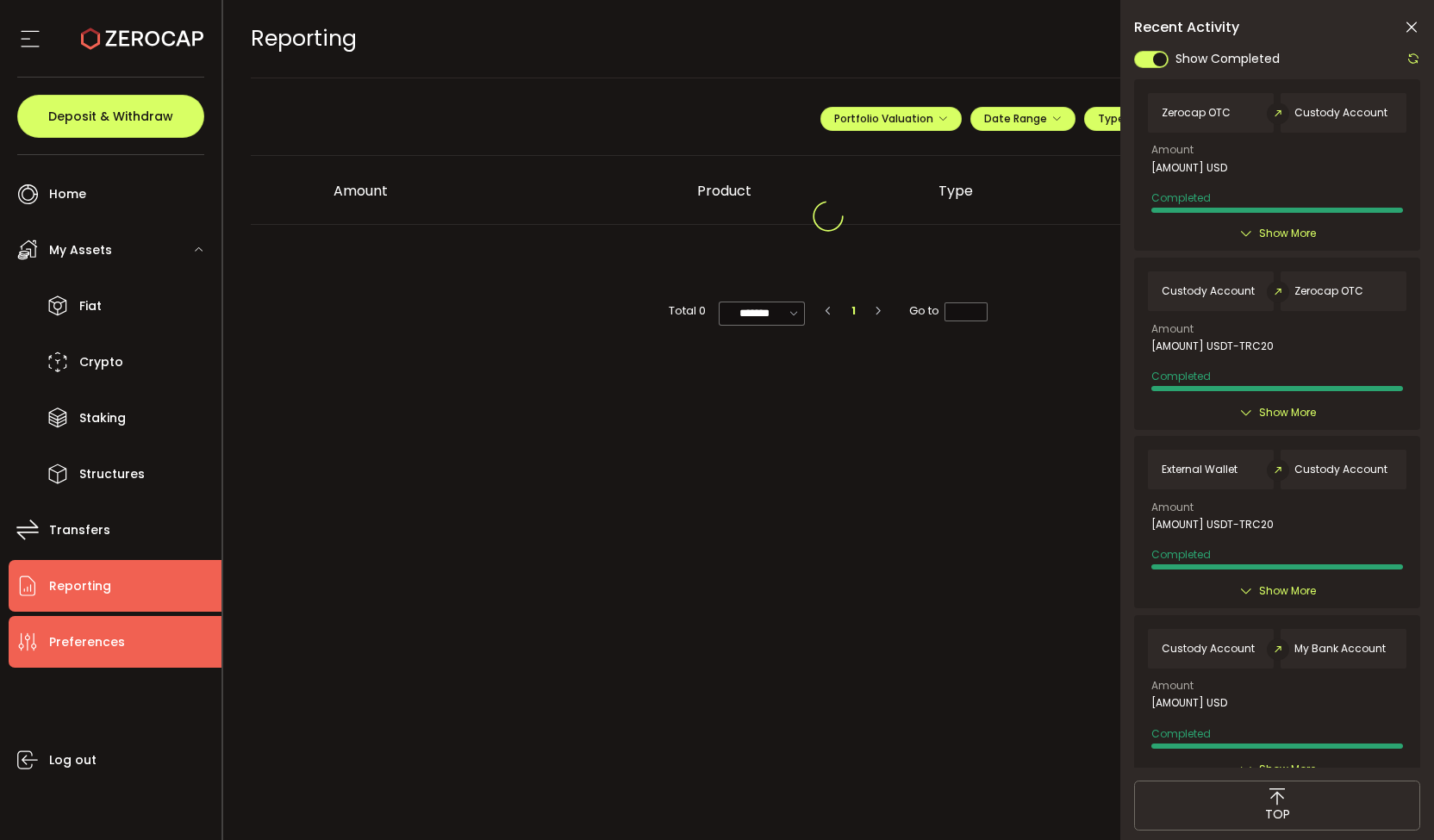 click on "Preferences" at bounding box center (115, 642) 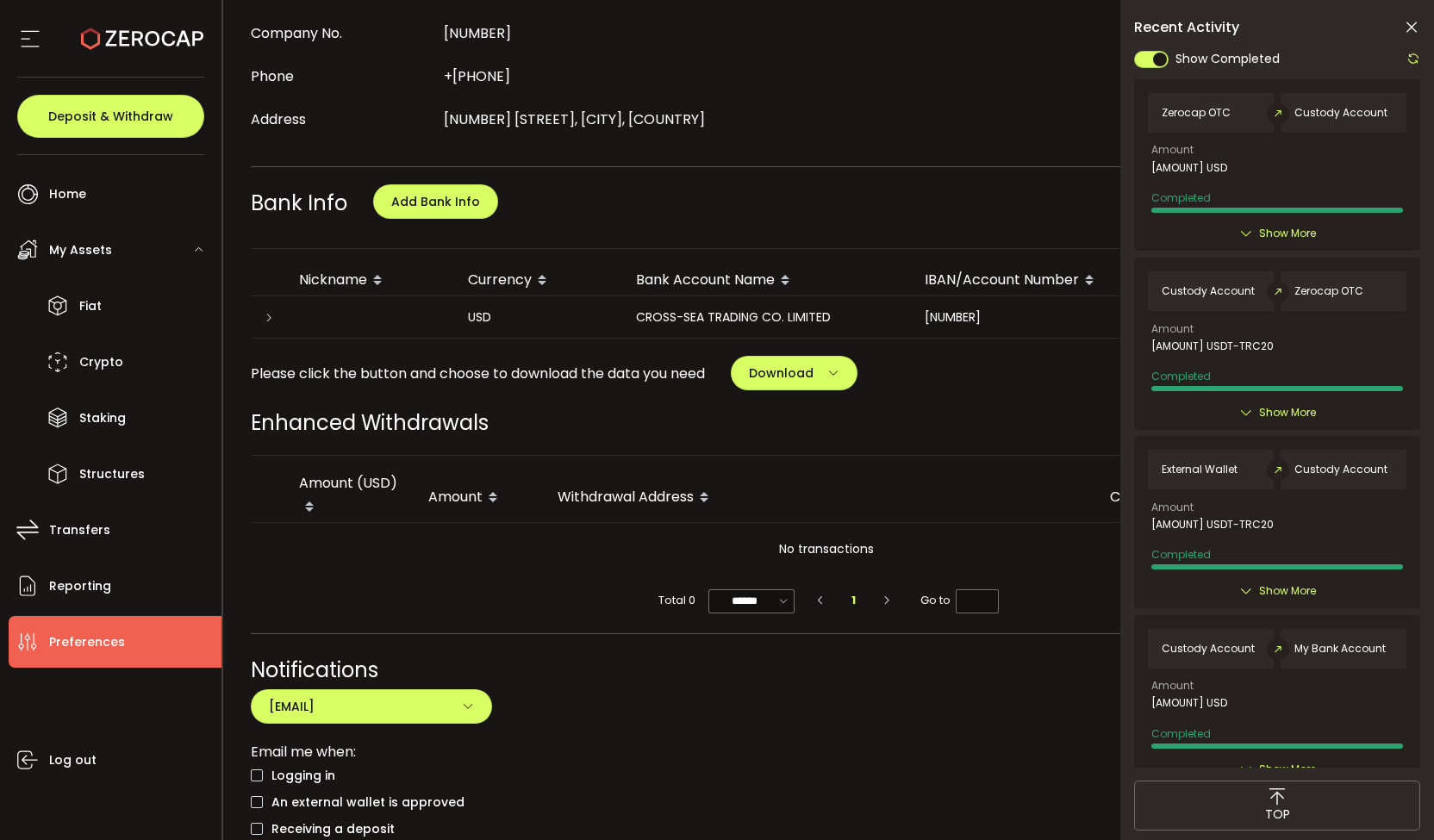 scroll, scrollTop: 598, scrollLeft: 0, axis: vertical 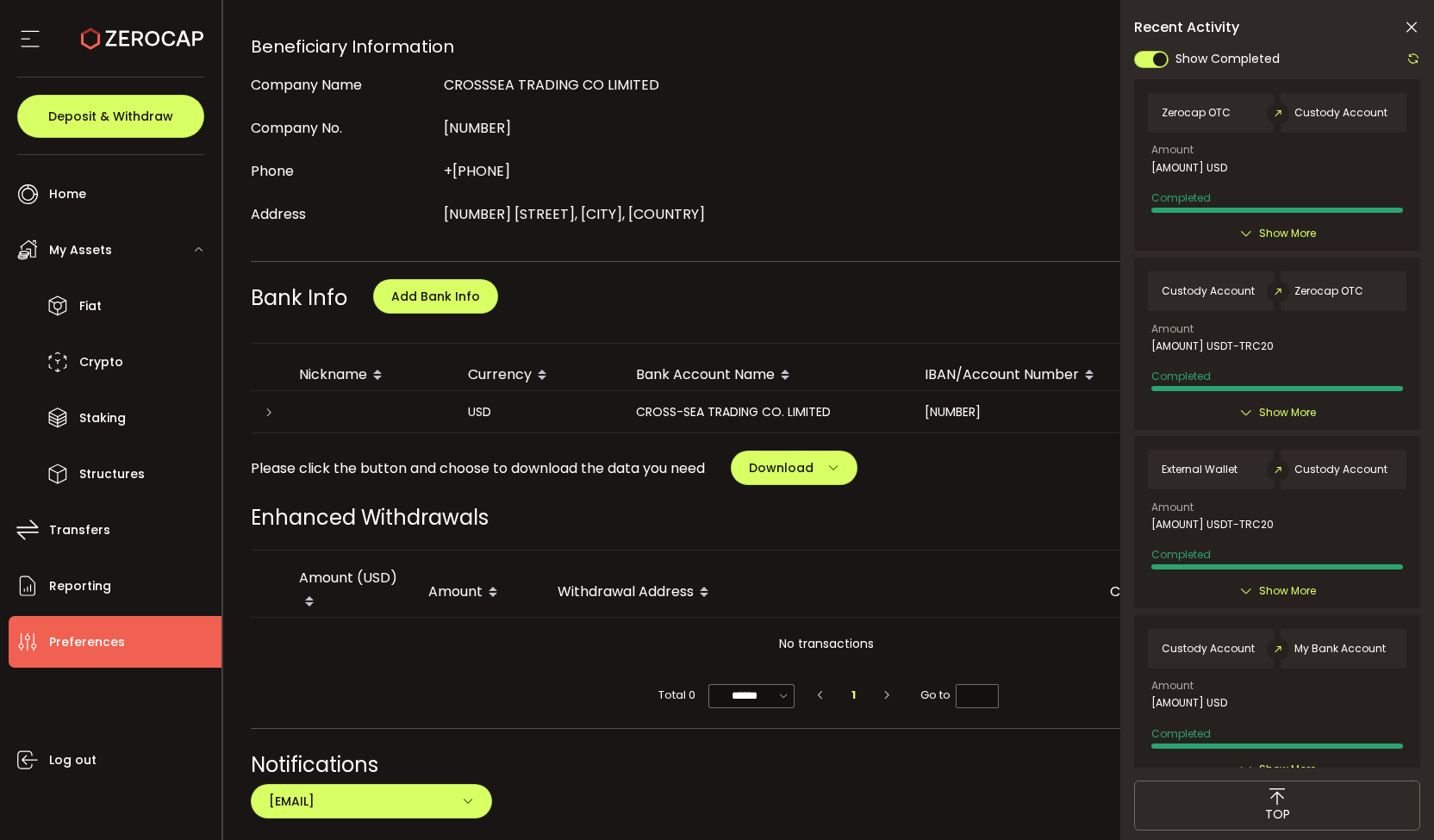 click on "Recent Activity Show Completed Zerocap OTC Custody Account Amount
5,997,600.00 USD
Completed Created By CROSSSEA TRADING CO LIMITED on 2025-08-06 10:55:20 Note Trade 35136 - Settlement Completed At 2025-08-06 10:55:20 Show More Custody Account Zerocap OTC Amount
6,000,000.0000 USDT-TRC20
Completed Created By CROSSSEA TRADING CO LIMITED on 2025-08-06 10:52:56 Hash
580d6724f292955199621e1ff986d9f568074b9790c3c23780457117e2cc42d9
Completed At 2025-08-06 10:54:45 Show More External Wallet Custody Account Amount
6,000,000.0000 USDT-TRC20
Completed Created By CROSSSEA TRADING CO LIMITED on 2025-08-06 10:46:06 Hash
591dd525c024043edea6a33f3e577ac0b9df5b19745eab181d5661720beb40a3
Completed At 2025-08-06 10:46:35 Show More Custody Account My Bank Account Amount
3,998,000.00 USD
Completed Created By" at bounding box center [1277, 462] 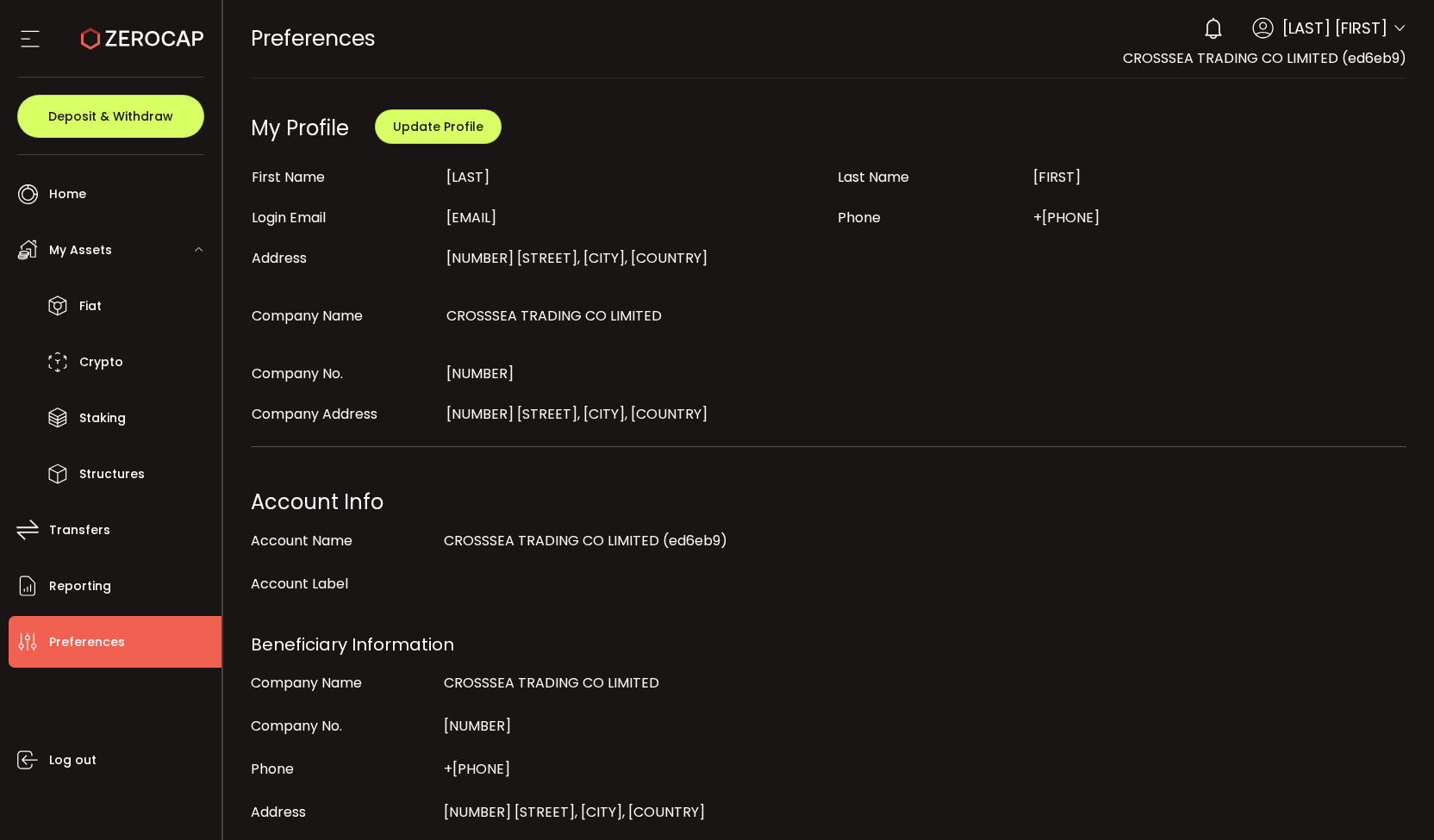 scroll, scrollTop: 345, scrollLeft: 0, axis: vertical 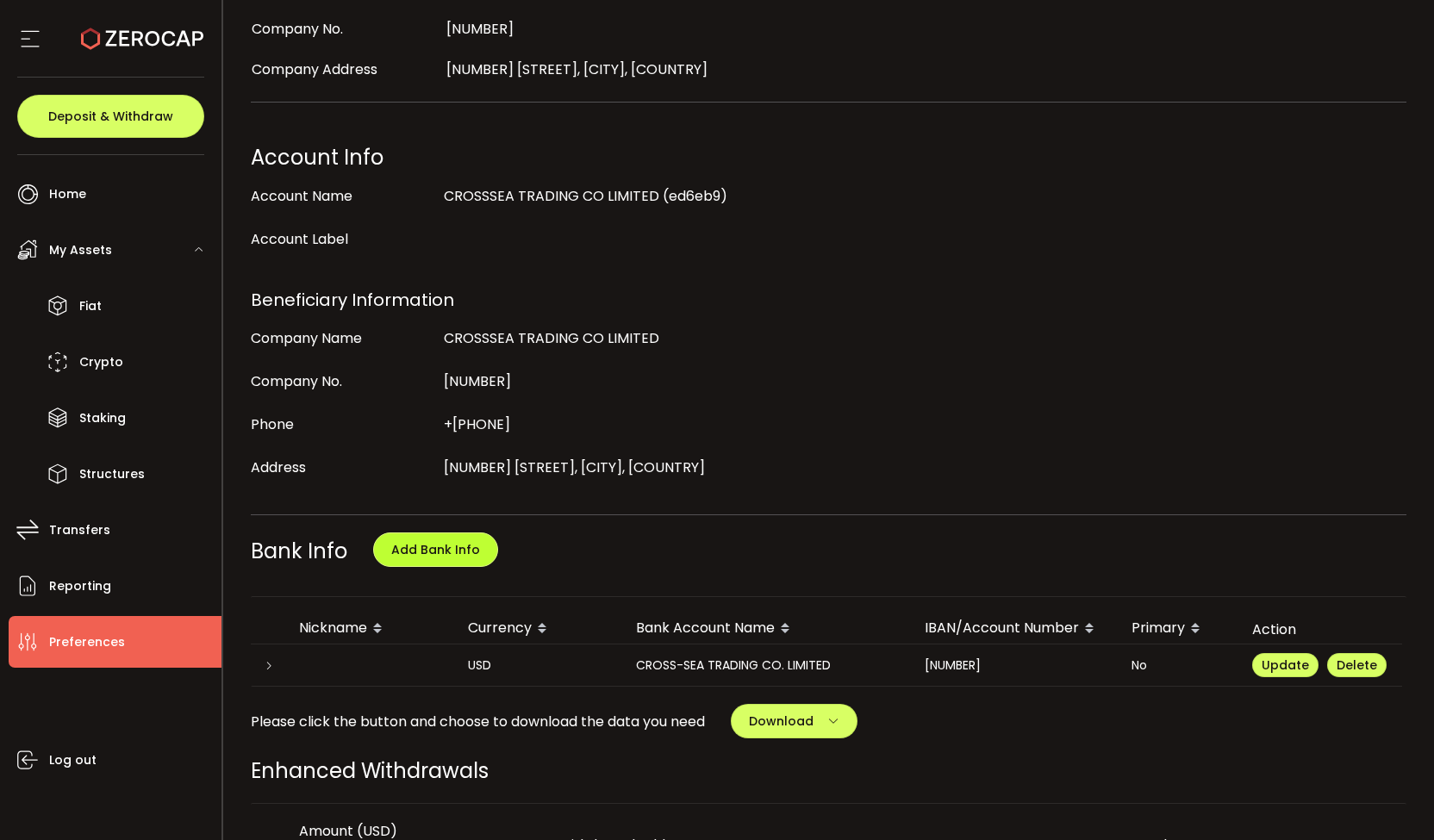 click on "Add Bank Info" at bounding box center [435, 550] 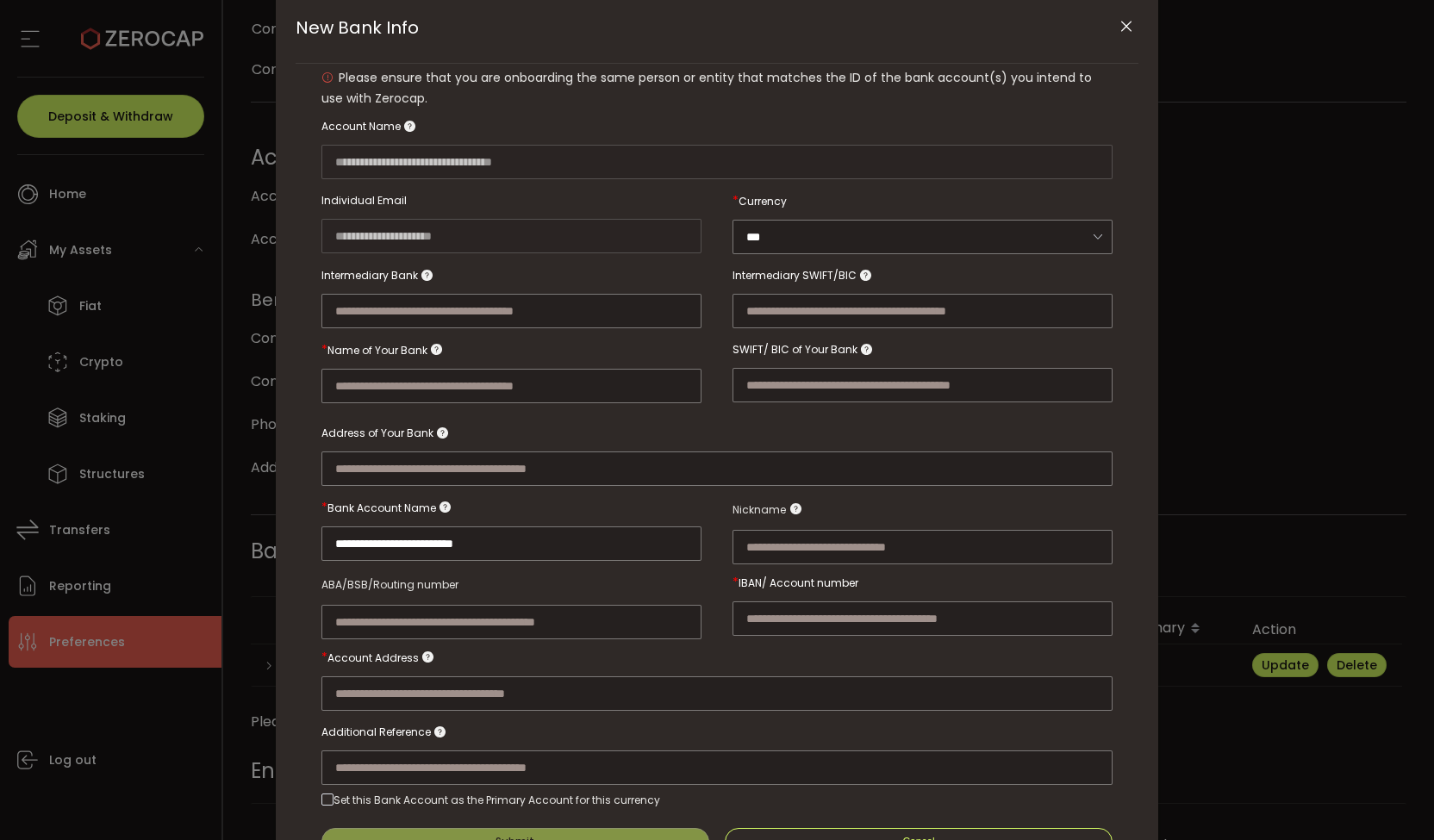 scroll, scrollTop: 46, scrollLeft: 0, axis: vertical 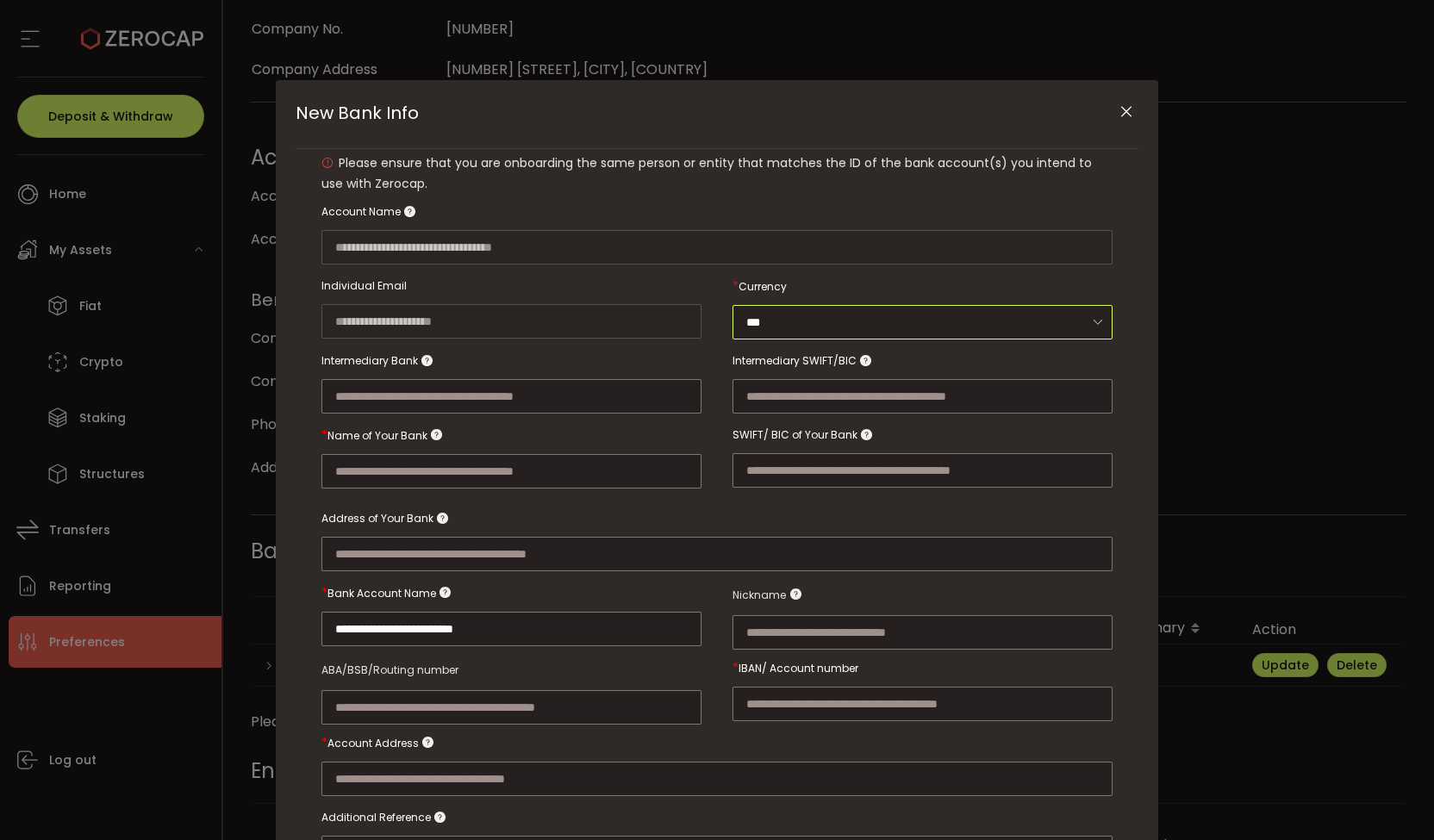 click on "***" at bounding box center (922, 322) 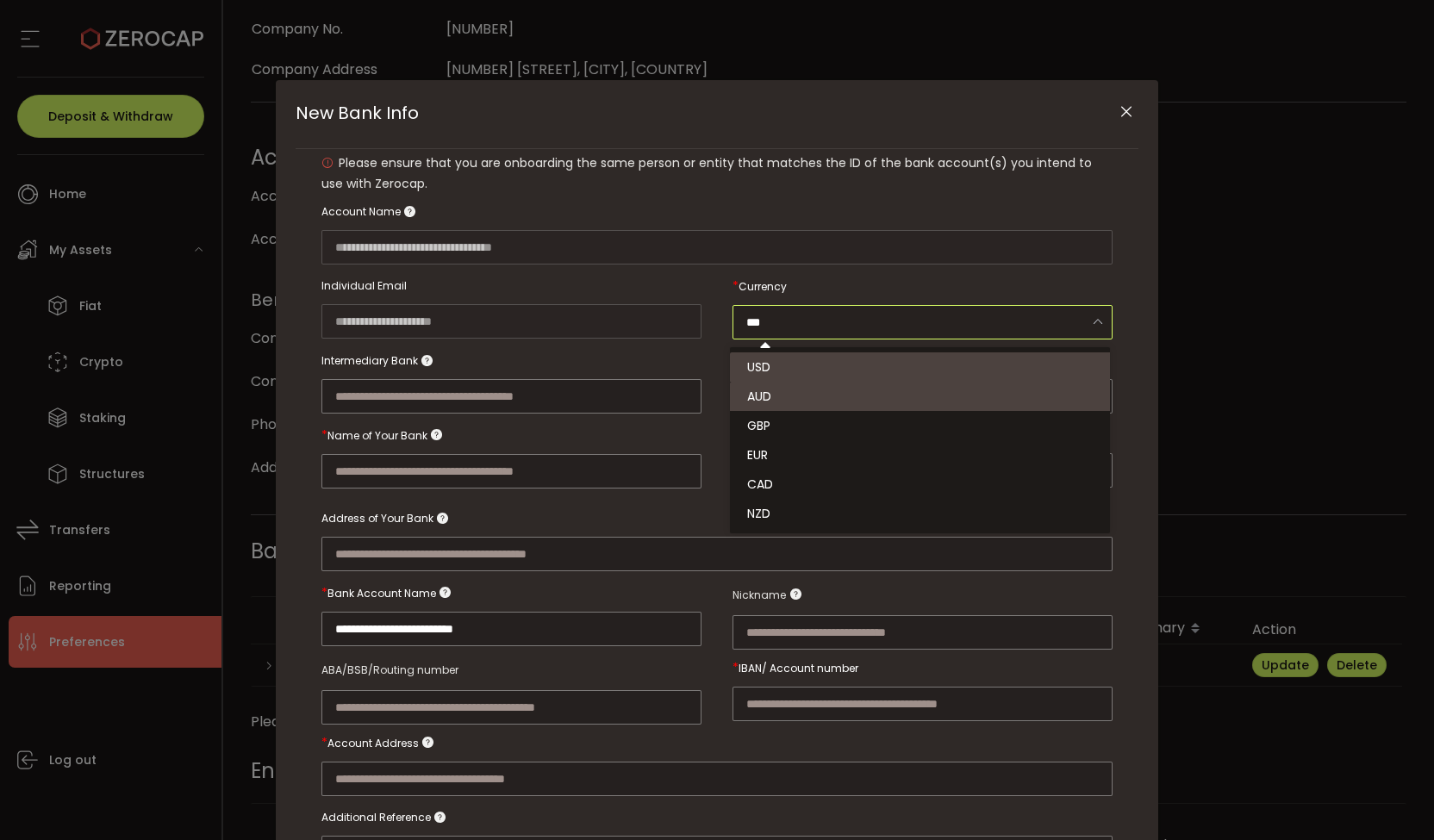 click at bounding box center (511, 378) 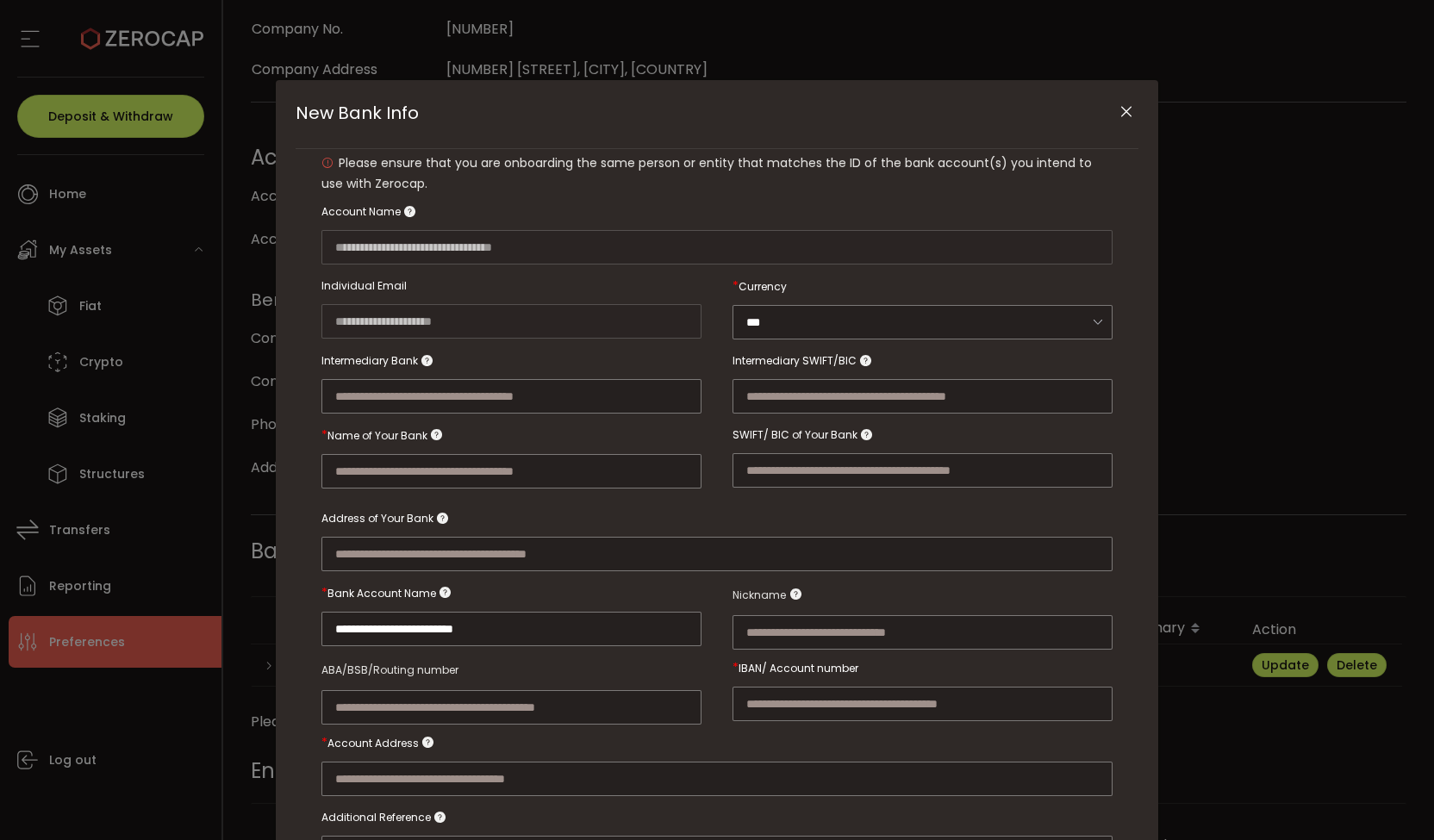 click at bounding box center [1125, 112] 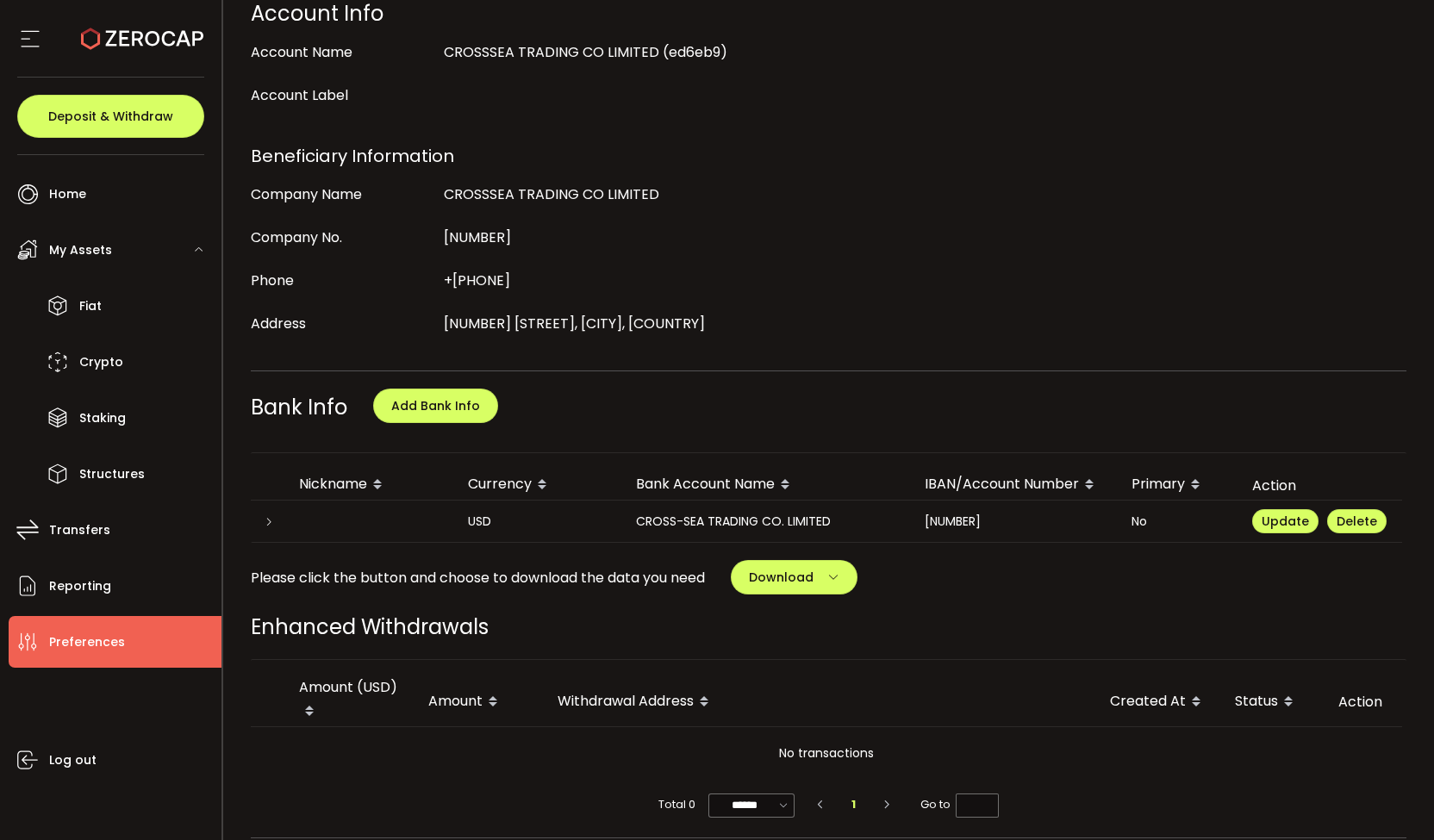 scroll, scrollTop: 603, scrollLeft: 0, axis: vertical 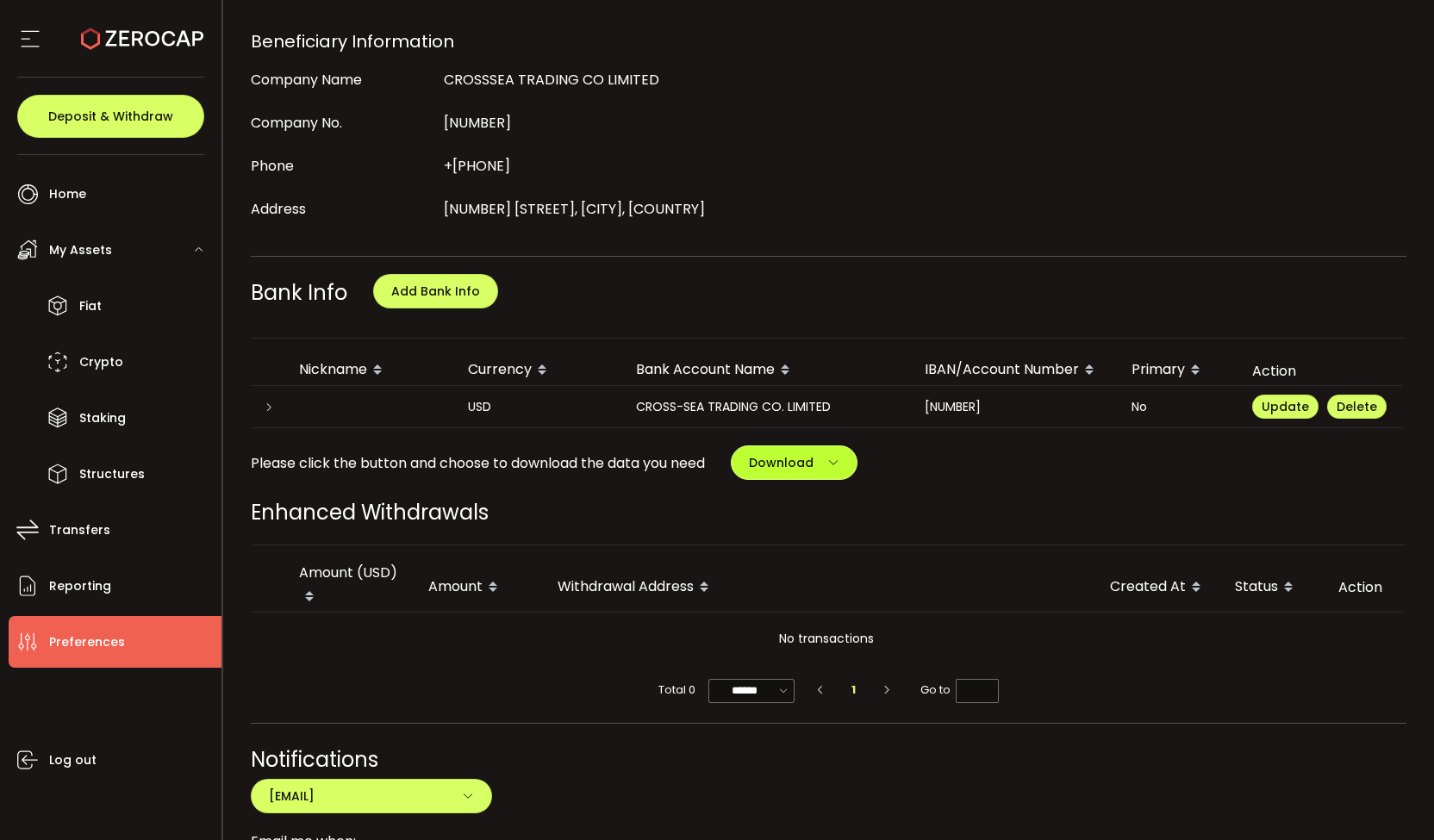 click at bounding box center (833, 463) 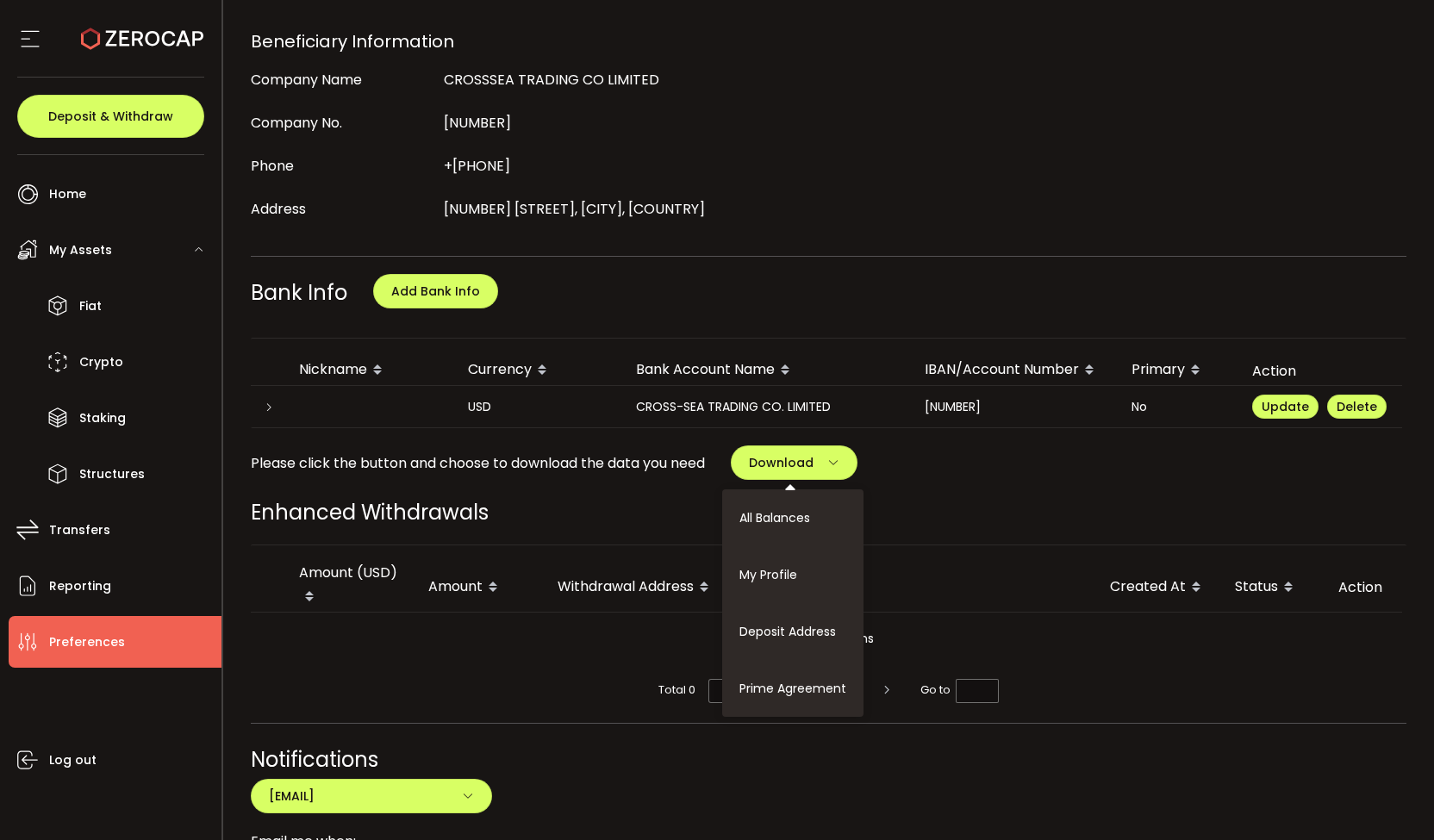 click on "Enhanced Withdrawals" at bounding box center [829, 512] 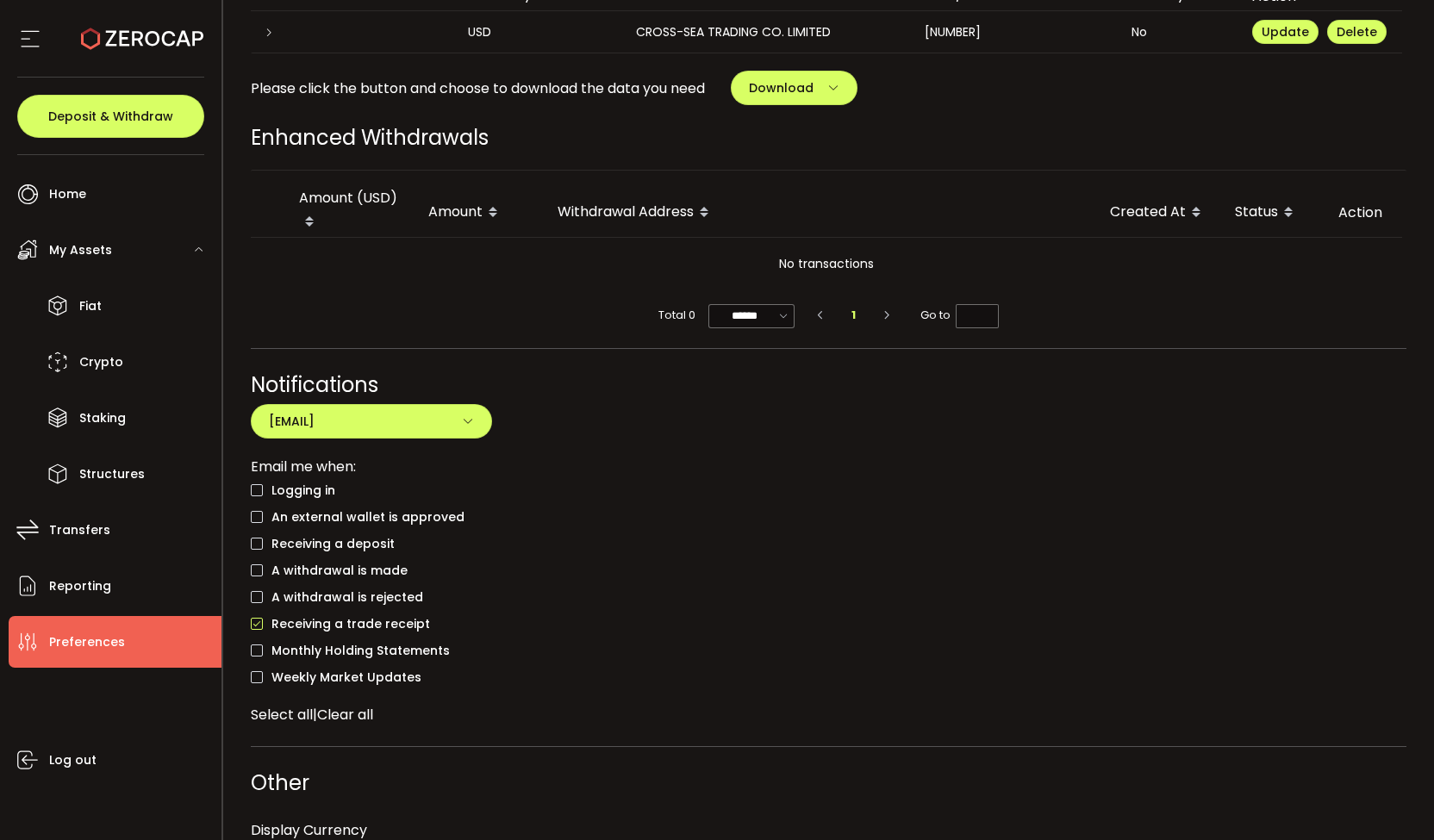 scroll, scrollTop: 1029, scrollLeft: 0, axis: vertical 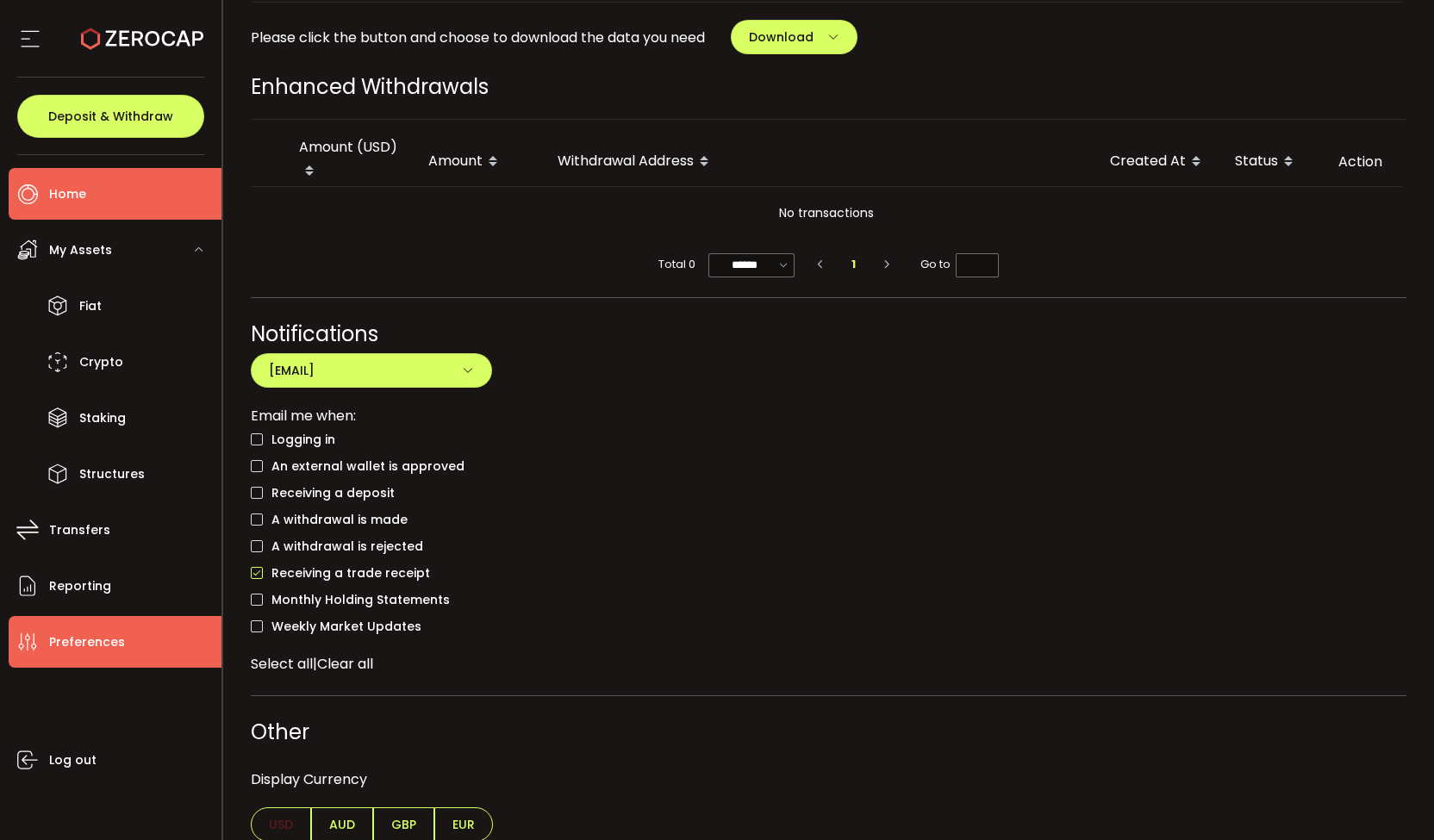 click on "Home" at bounding box center (115, 194) 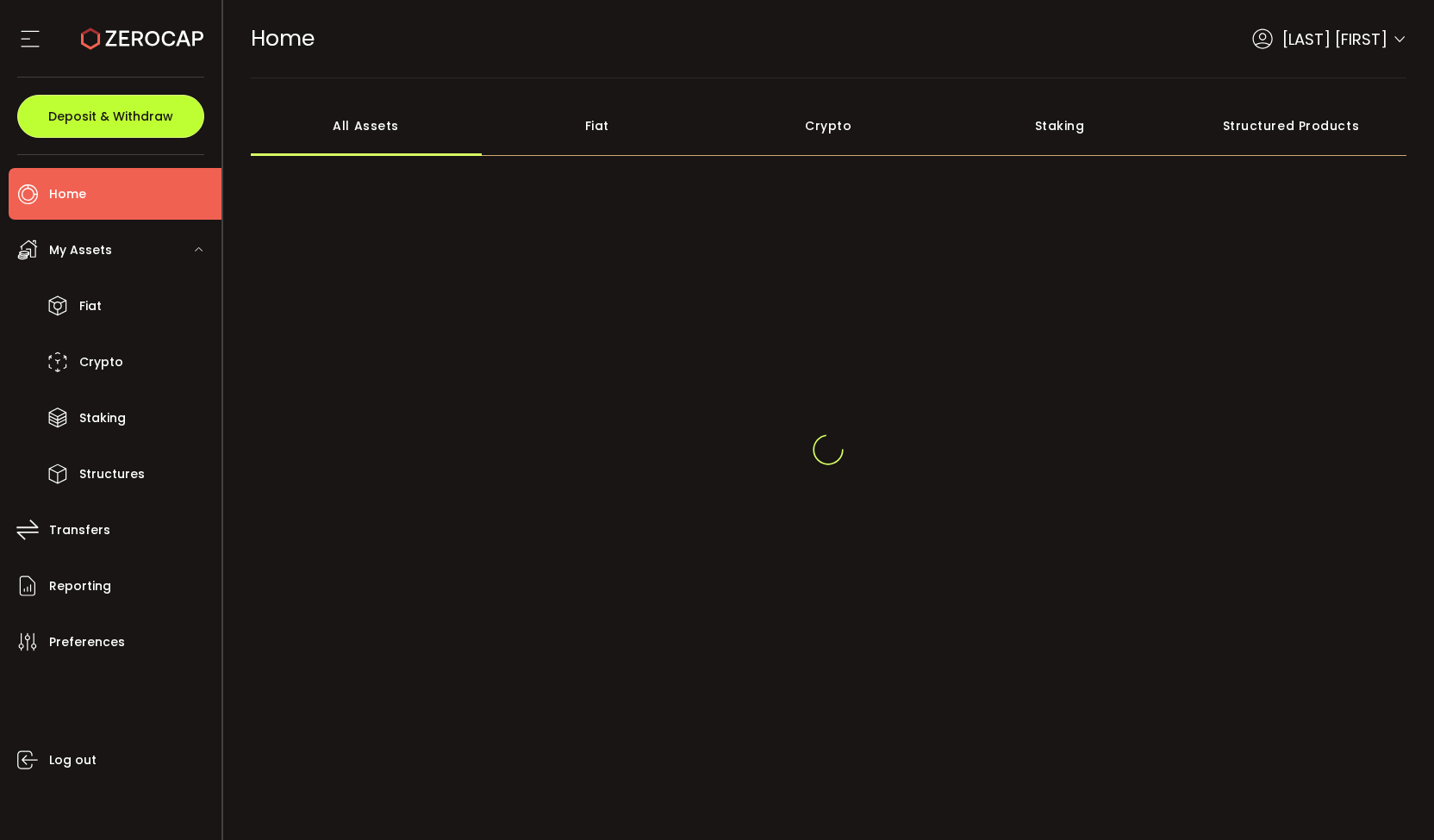 click on "Deposit & Withdraw" at bounding box center [110, 116] 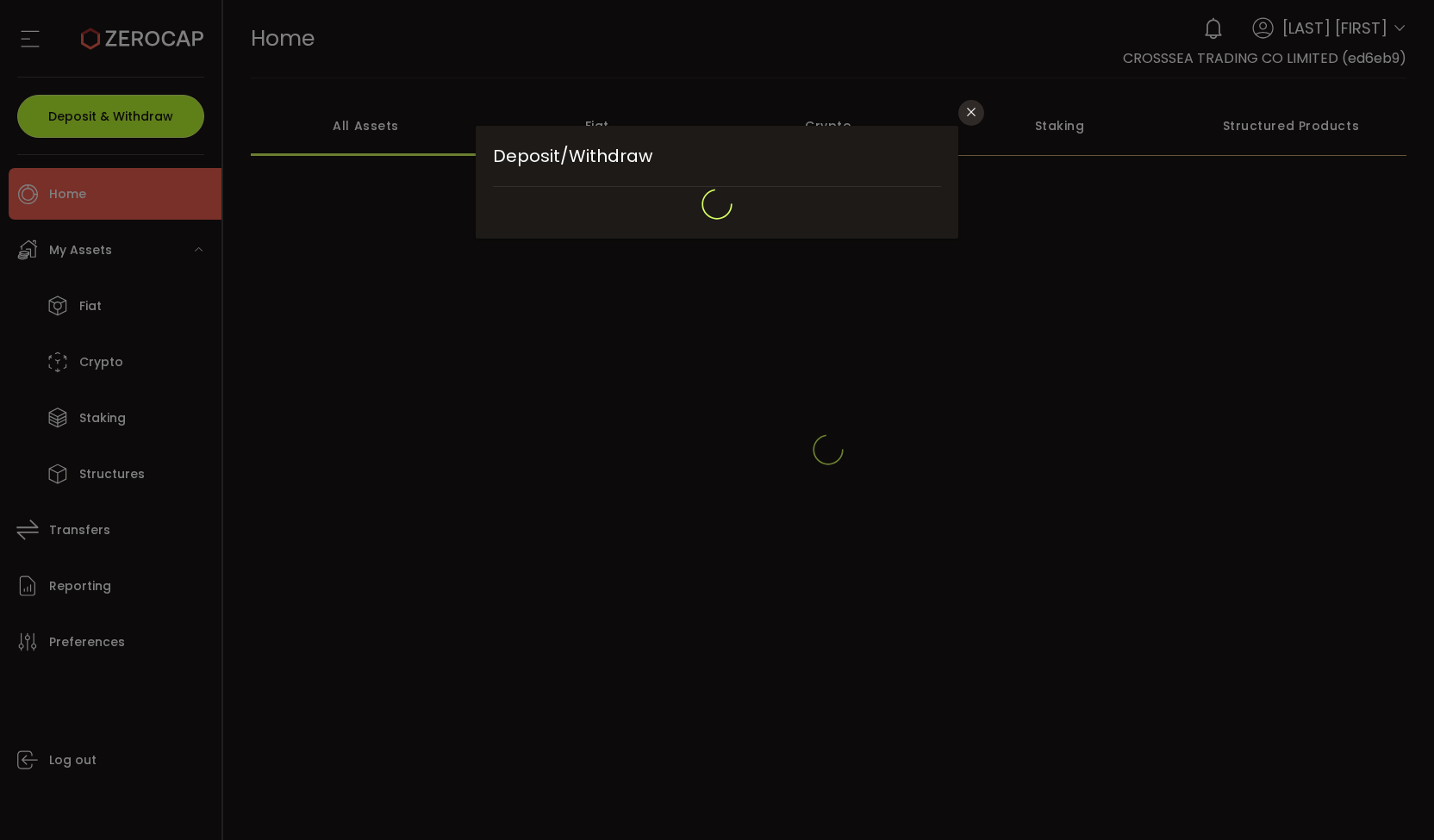 type on "**********" 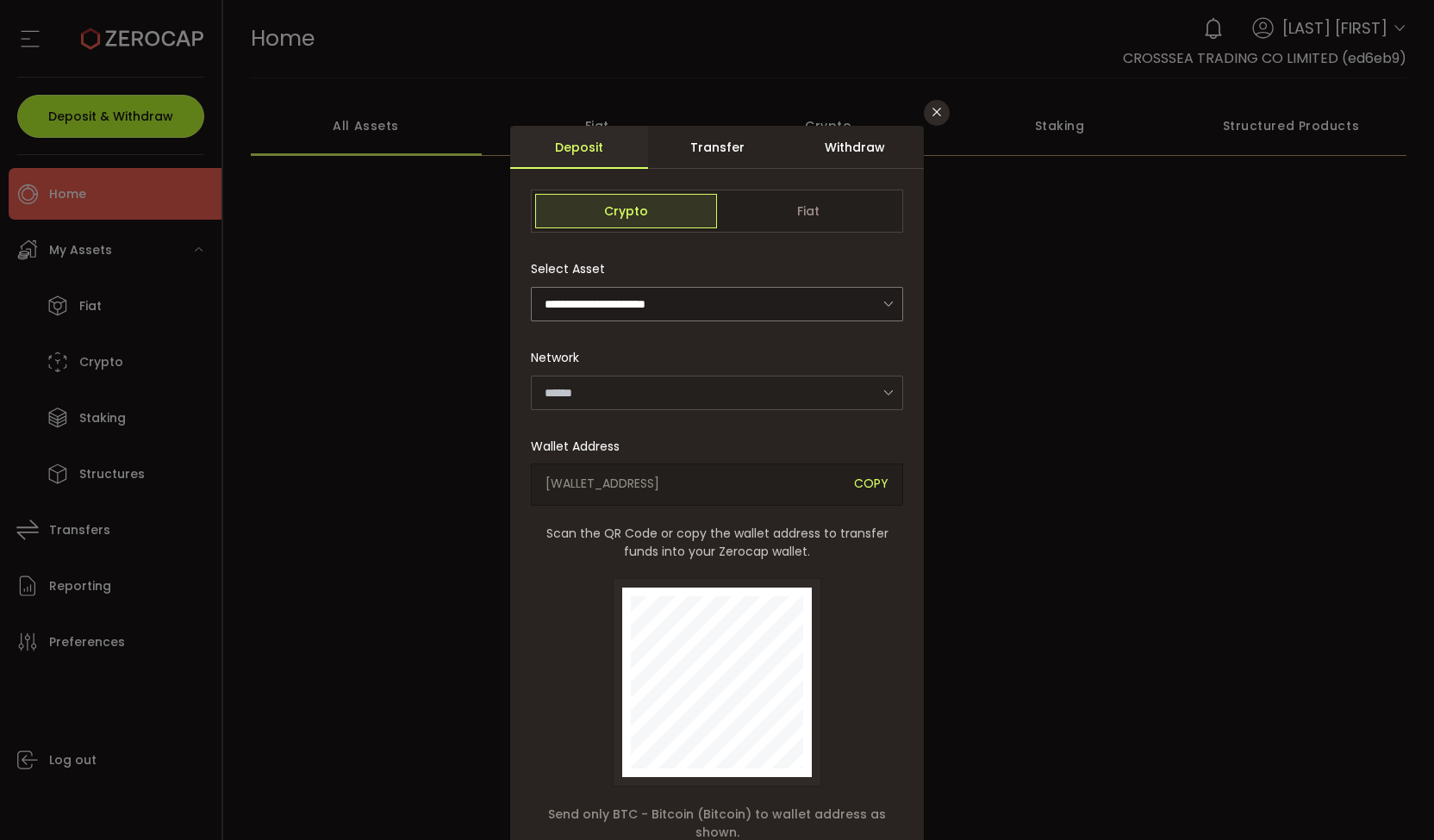 type on "*******" 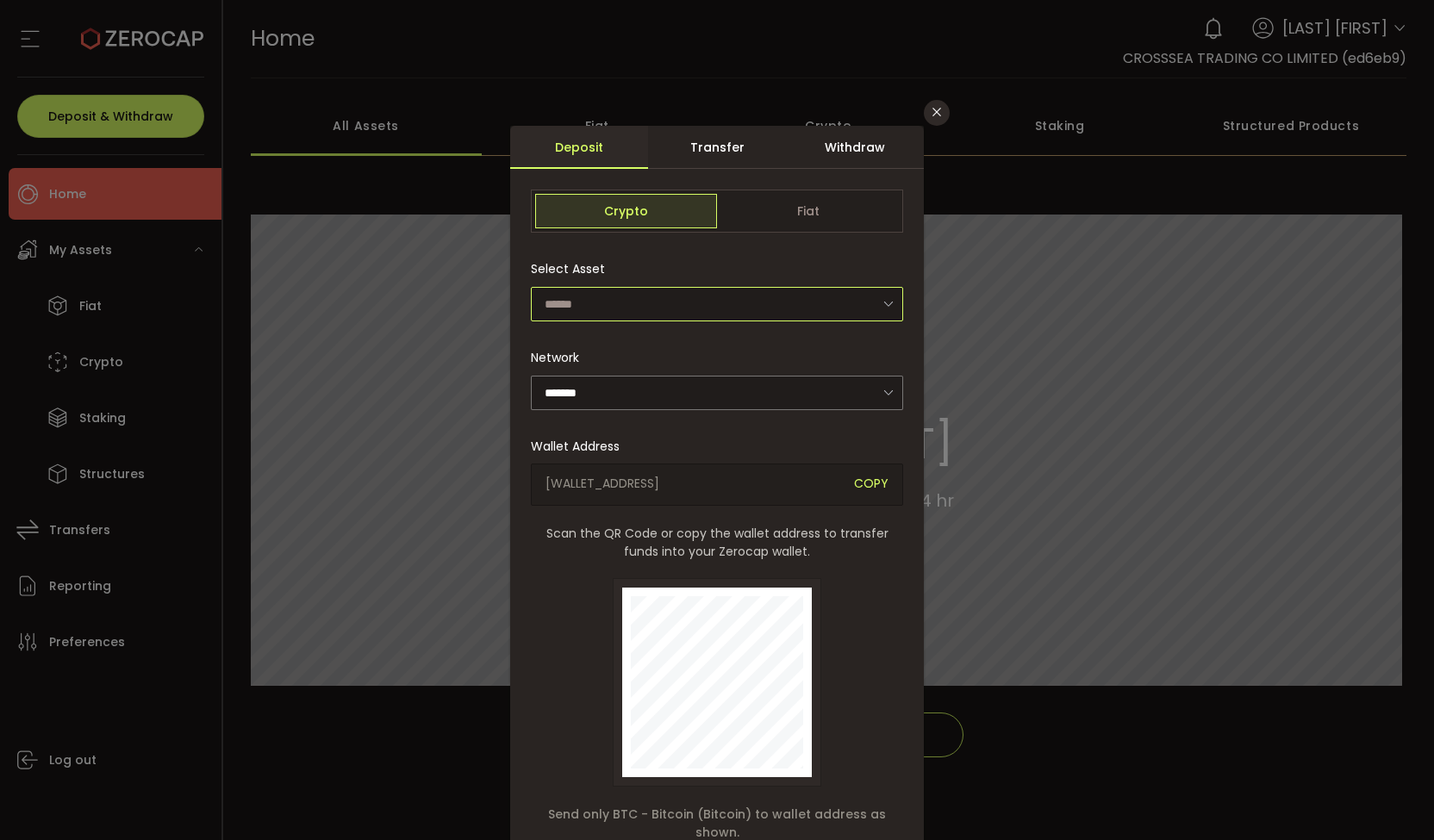 click at bounding box center (717, 304) 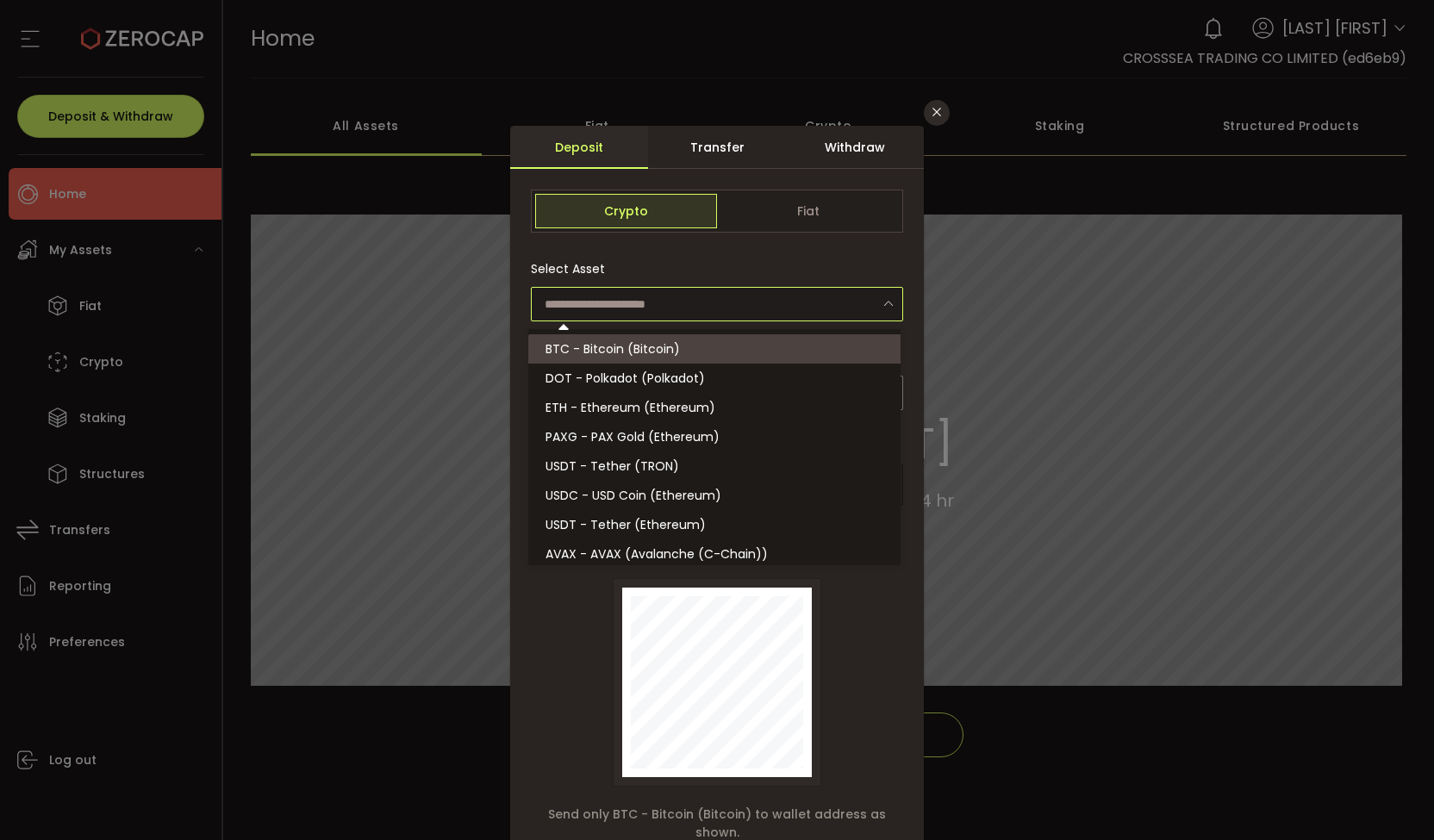 click at bounding box center [717, 304] 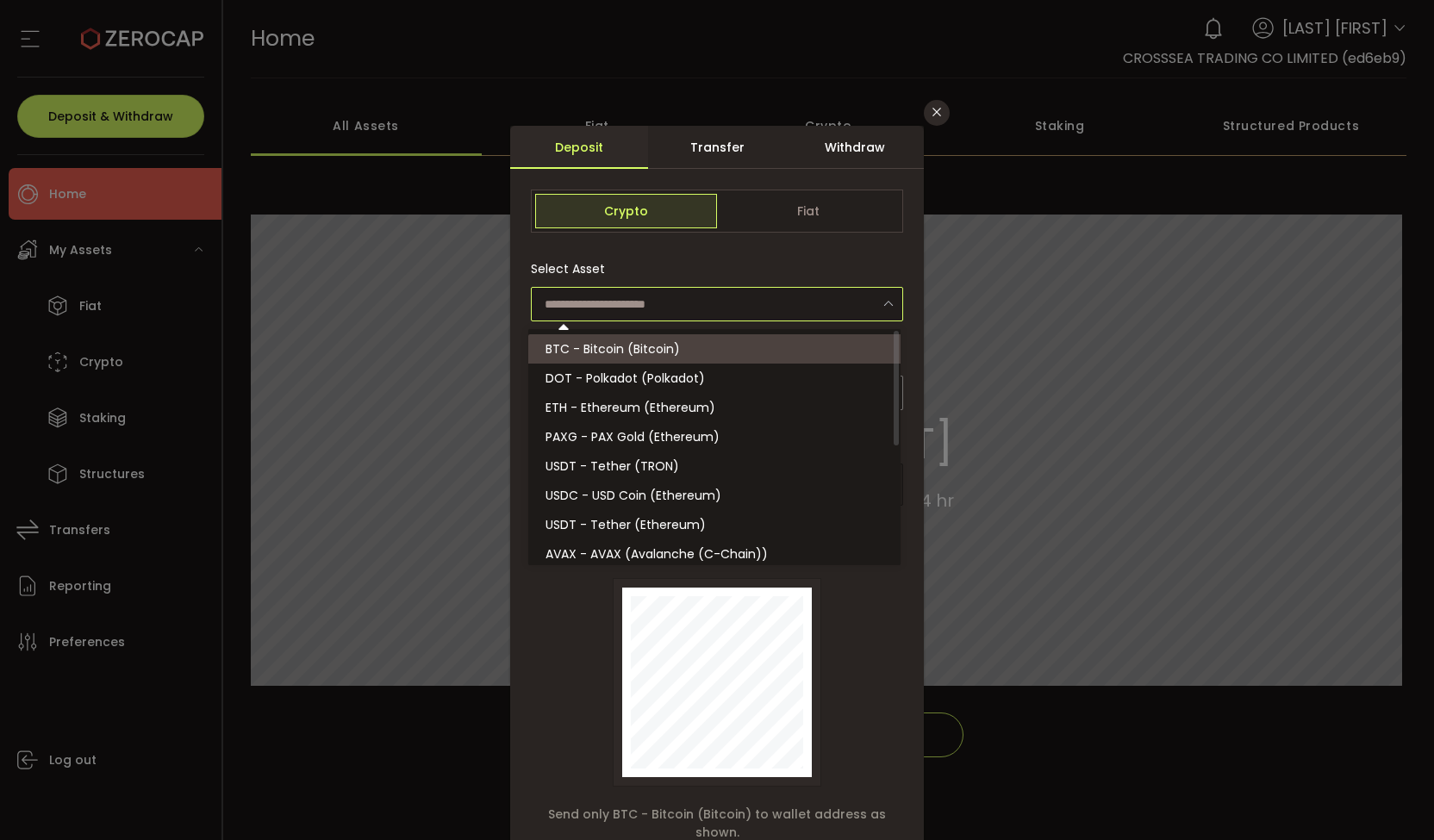 type on "**********" 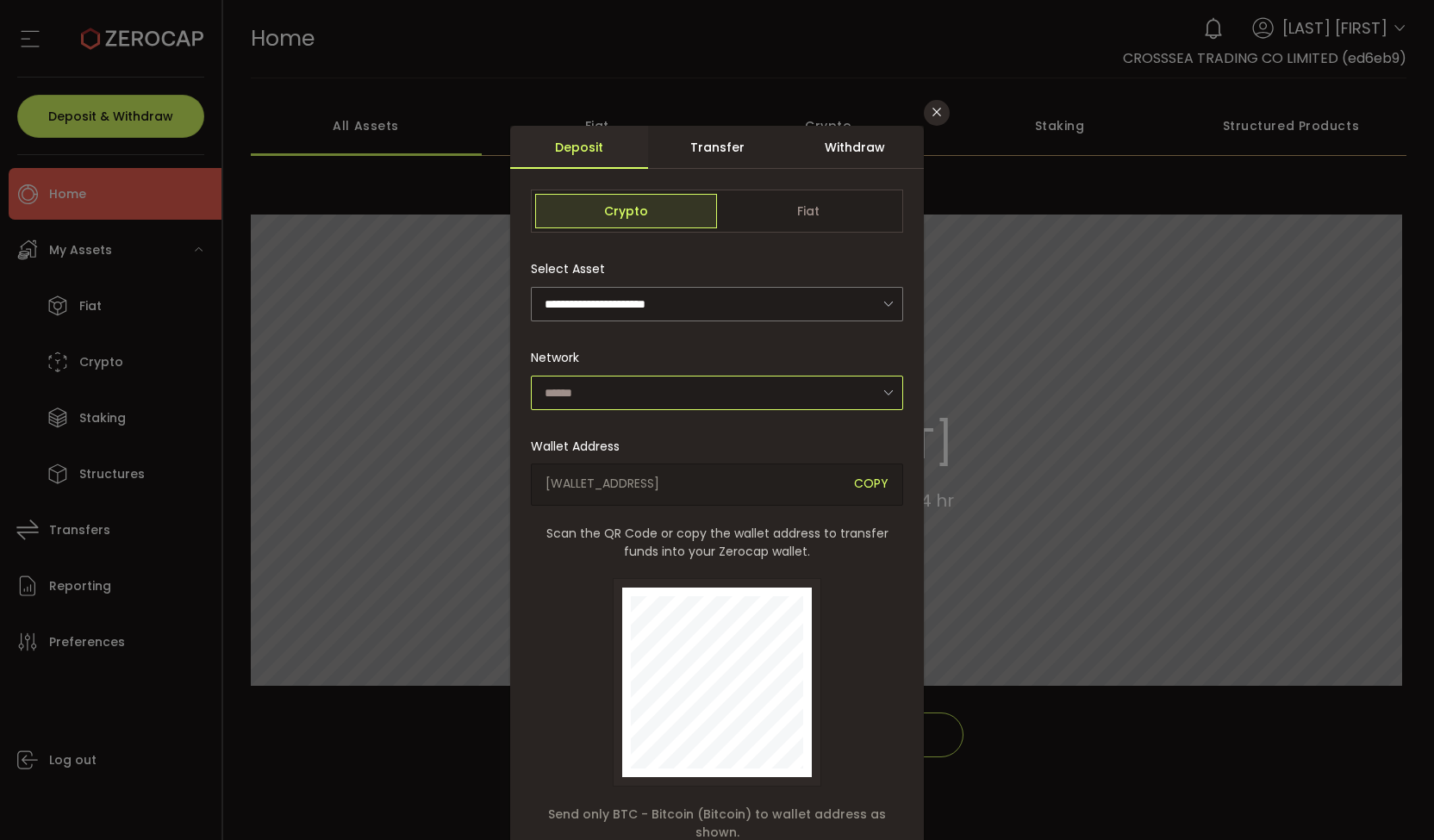 click at bounding box center [717, 393] 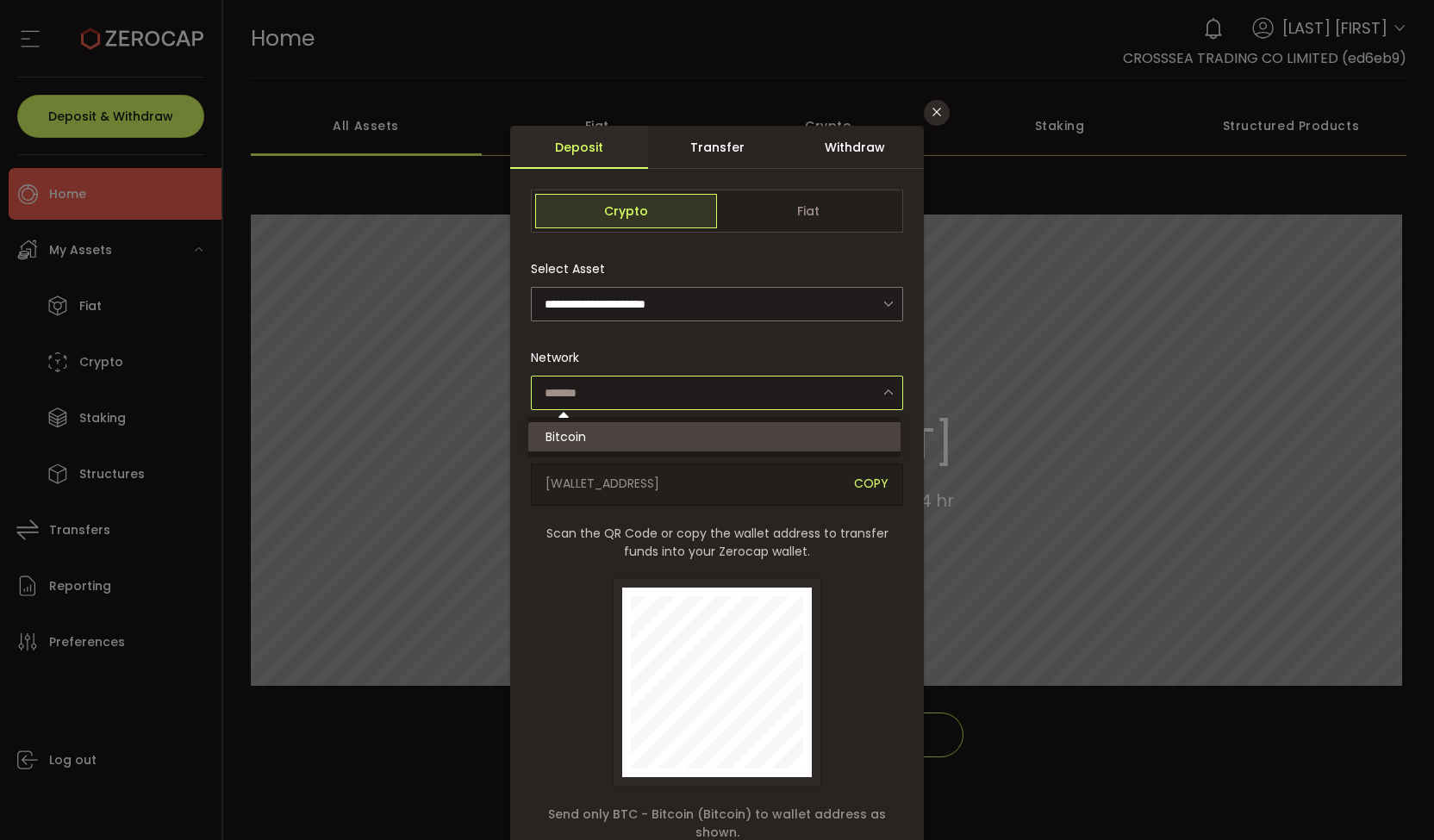click at bounding box center (717, 393) 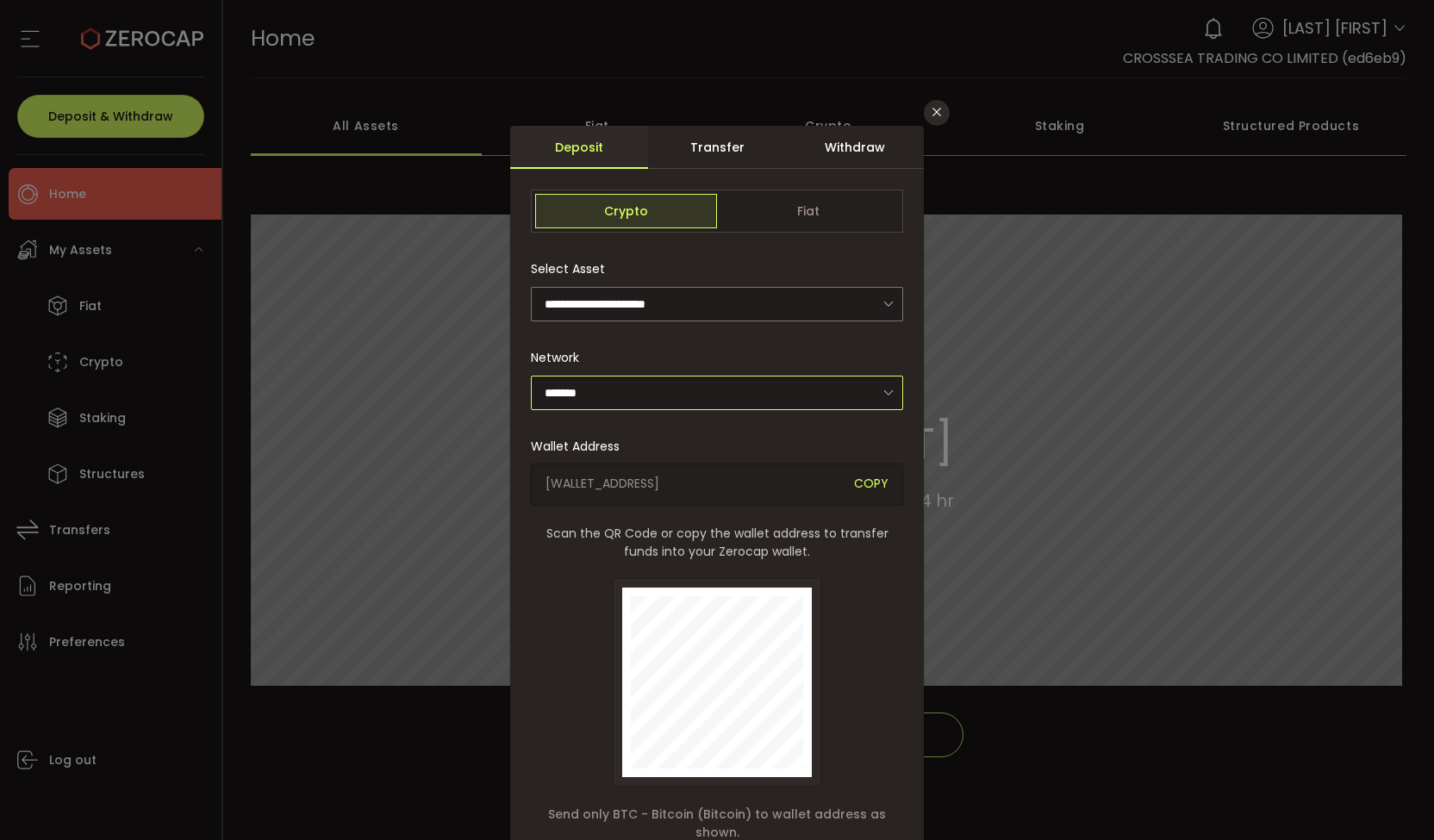 scroll, scrollTop: 212, scrollLeft: 0, axis: vertical 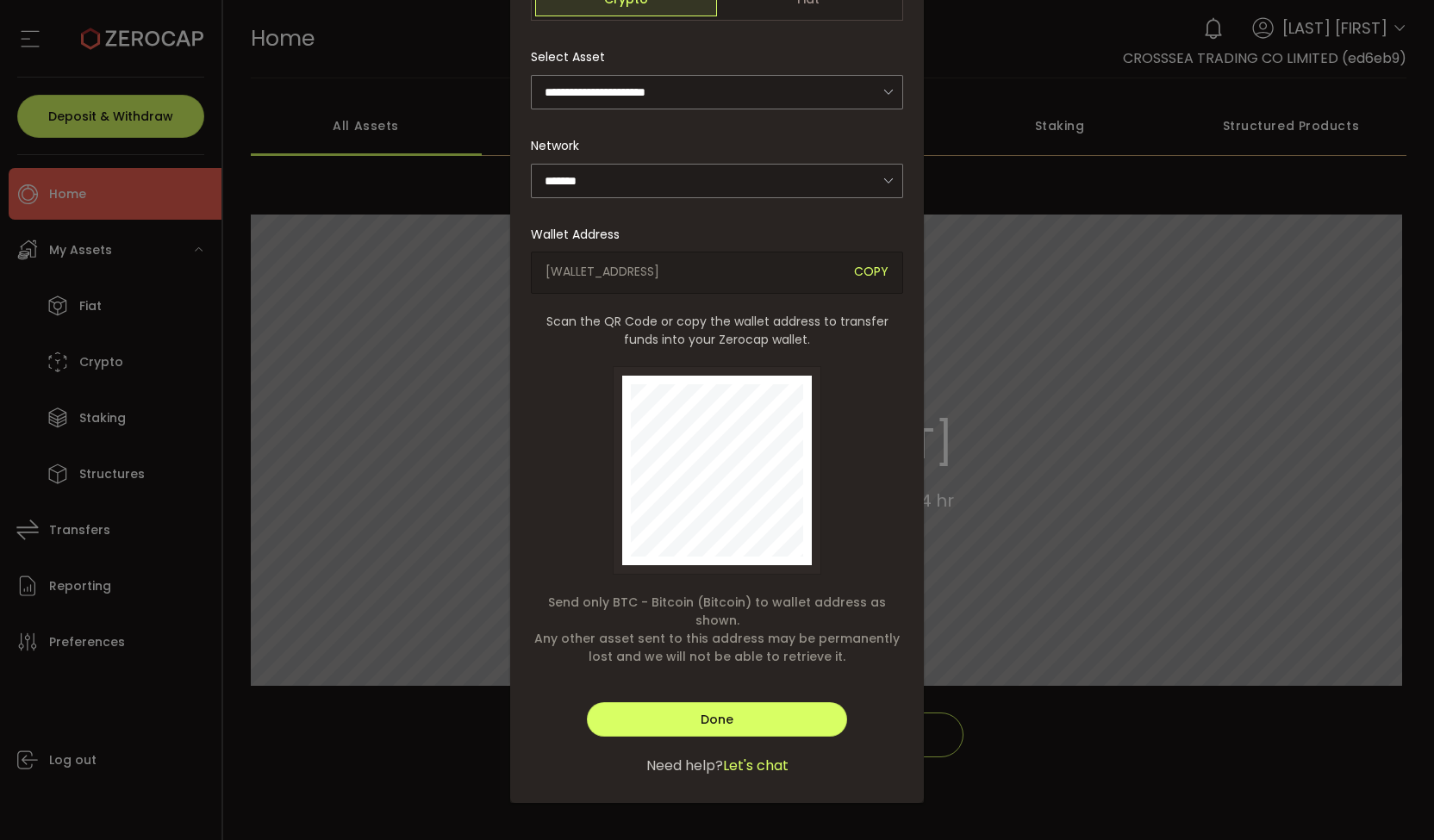 drag, startPoint x: 573, startPoint y: 292, endPoint x: 542, endPoint y: 274, distance: 35.846897 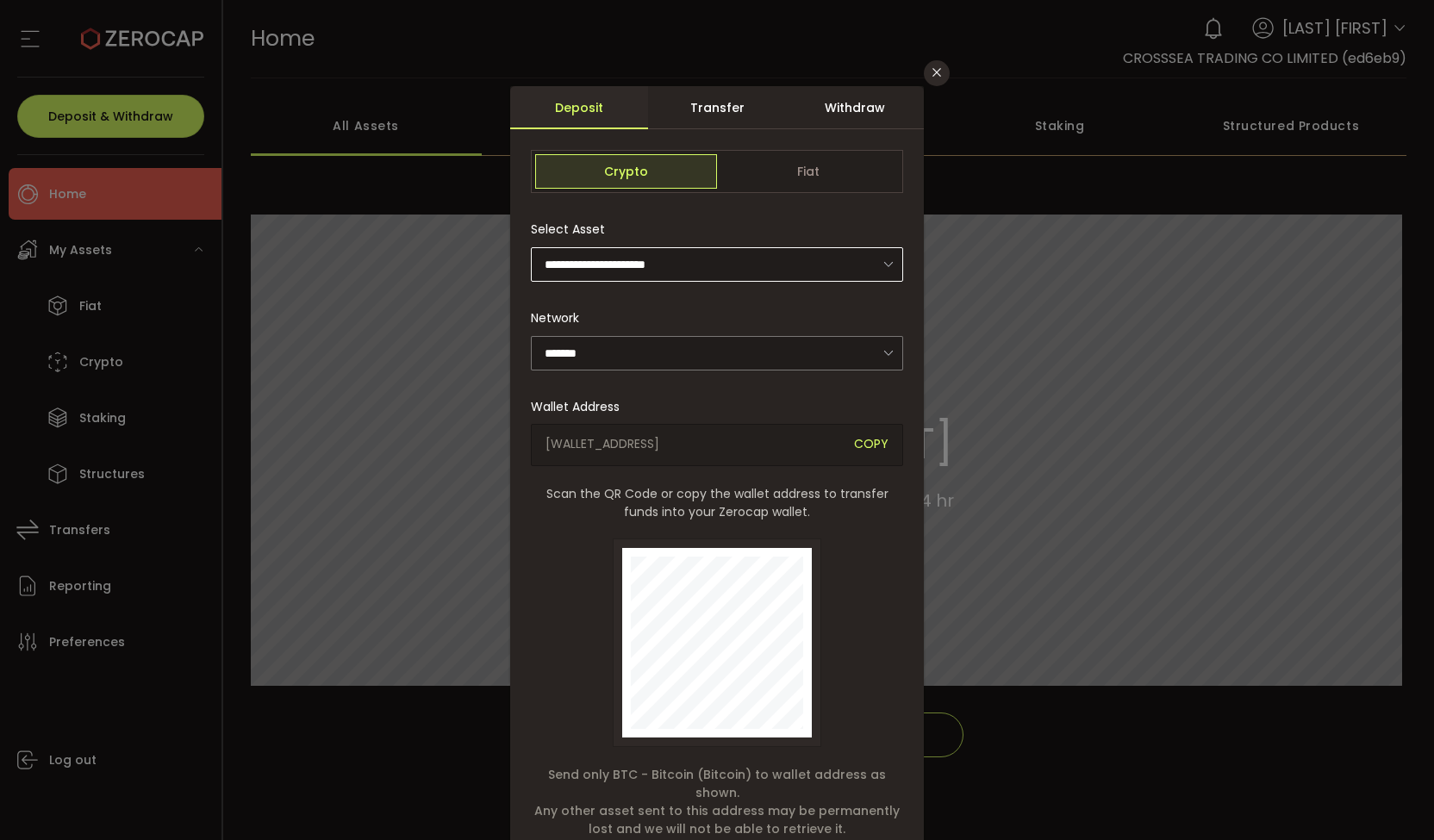 scroll, scrollTop: 0, scrollLeft: 0, axis: both 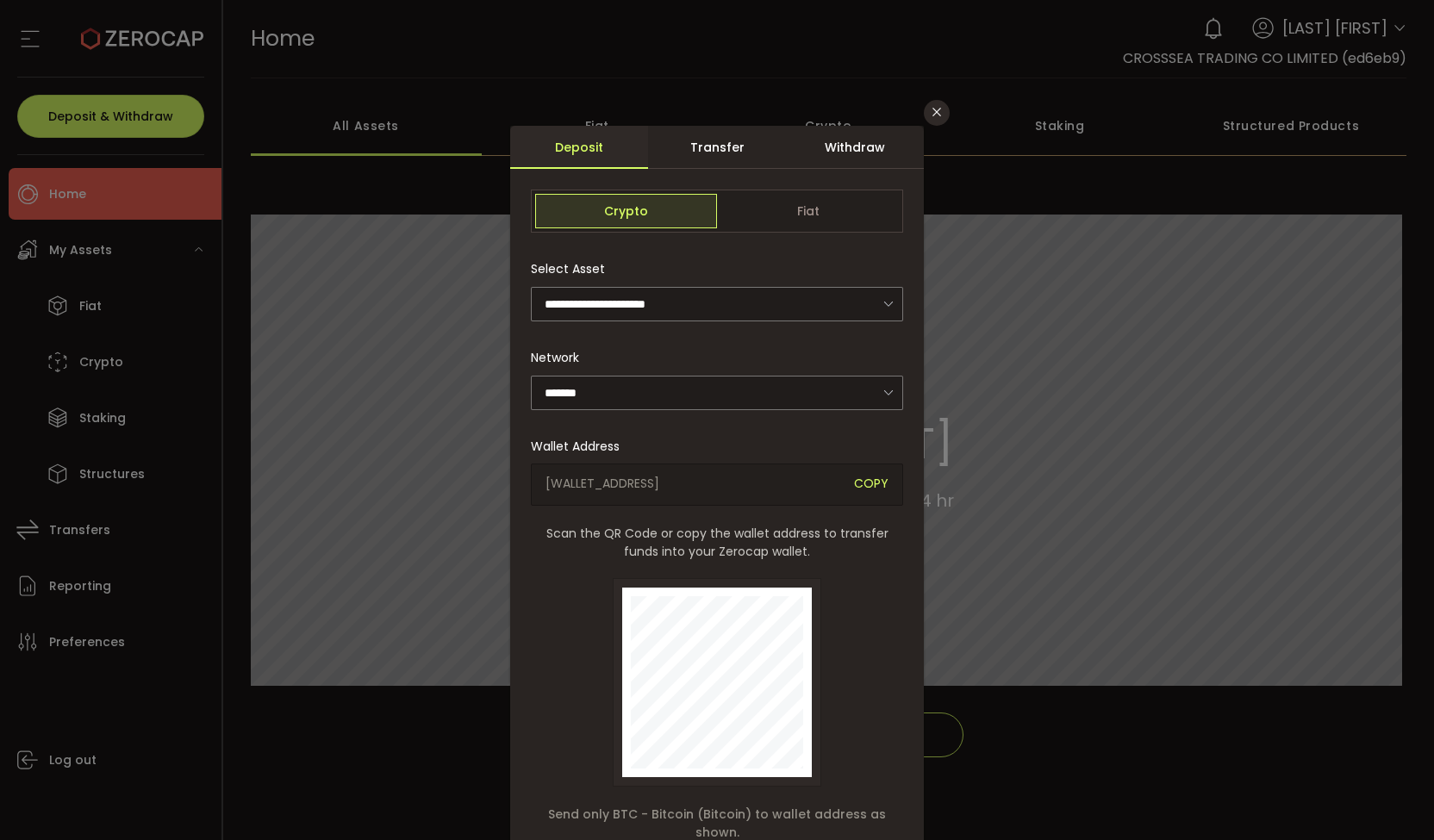 click on "Transfer" at bounding box center [717, 147] 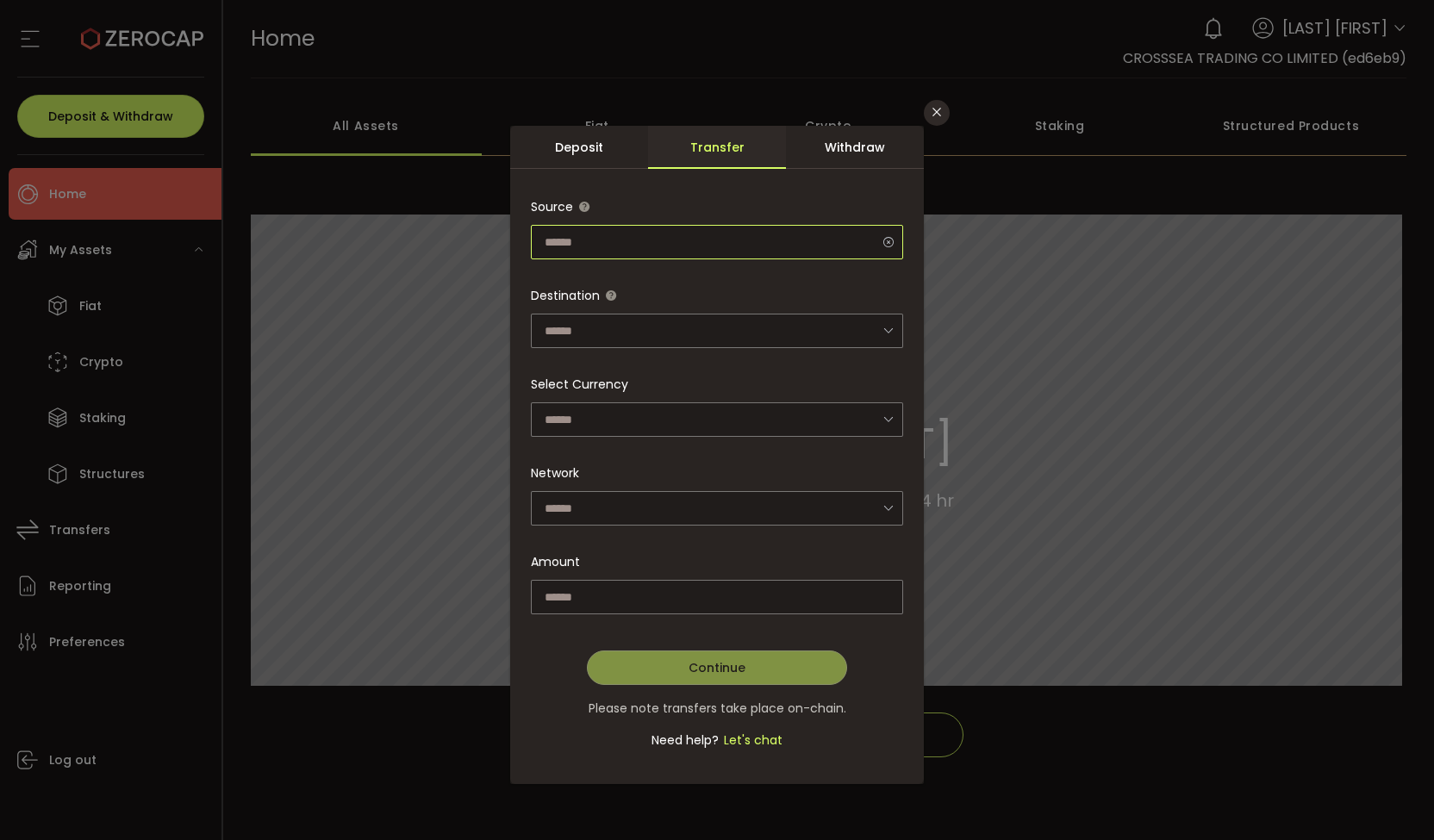 click at bounding box center [717, 242] 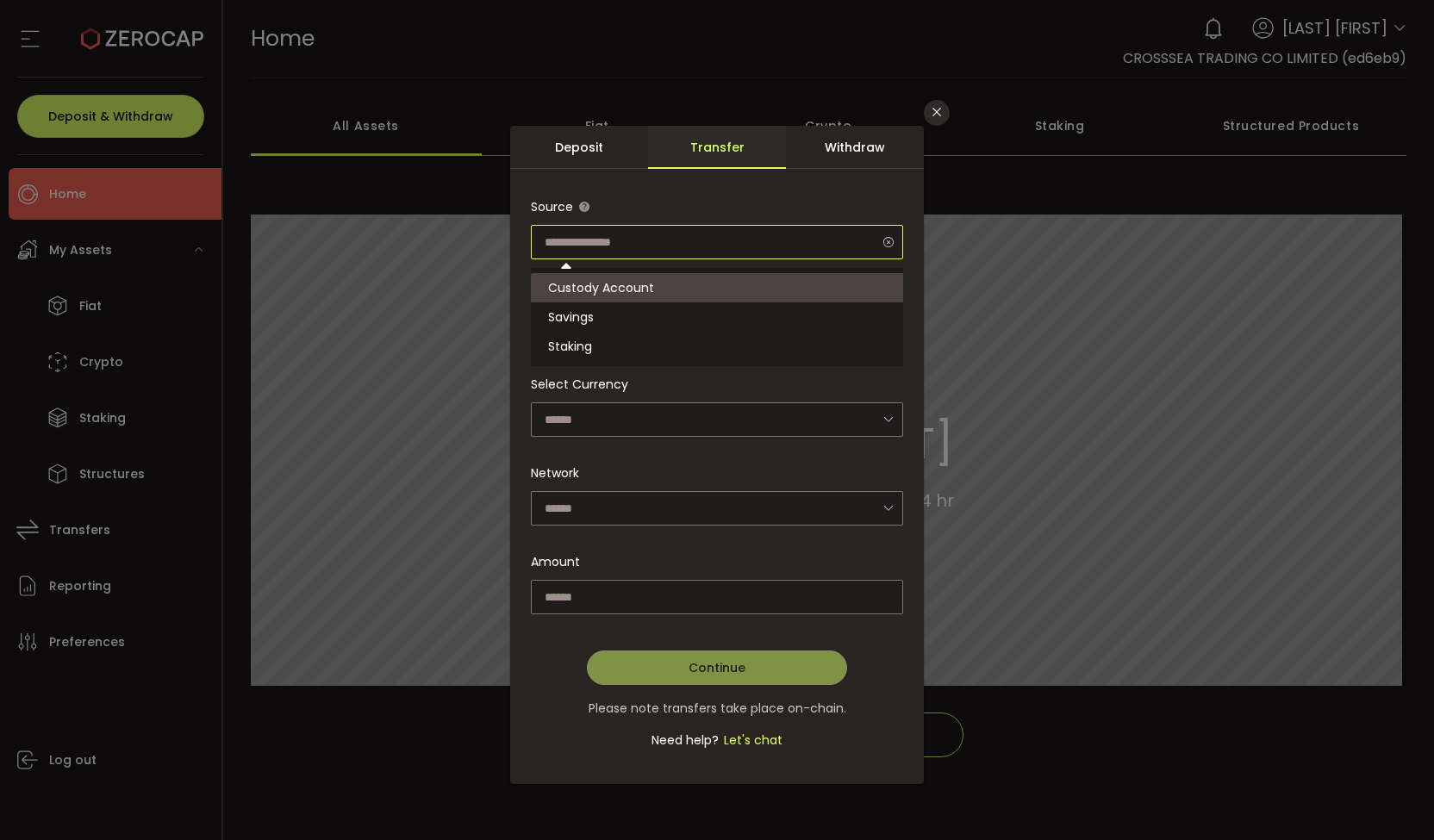 click at bounding box center (717, 242) 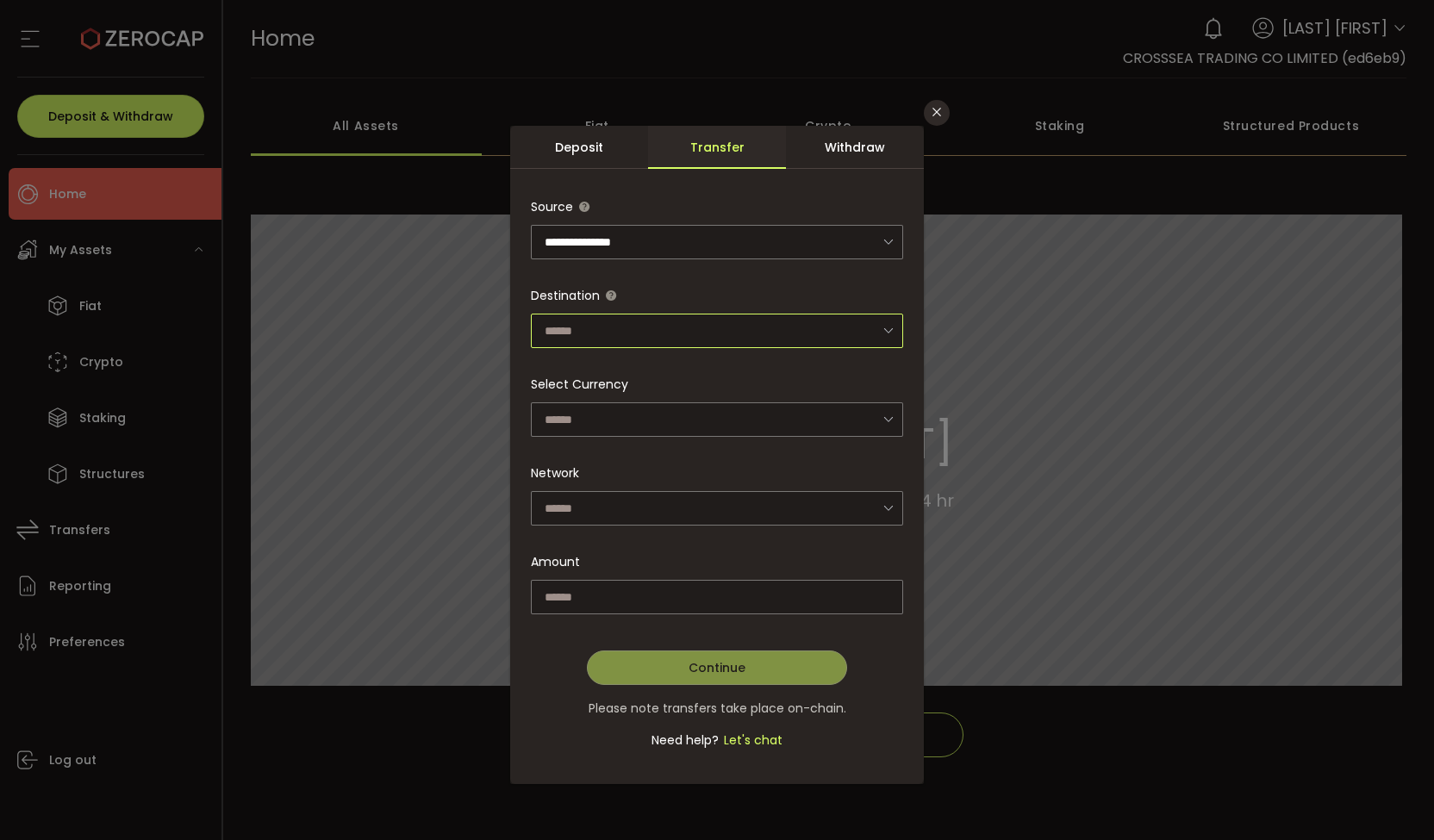 click at bounding box center [717, 331] 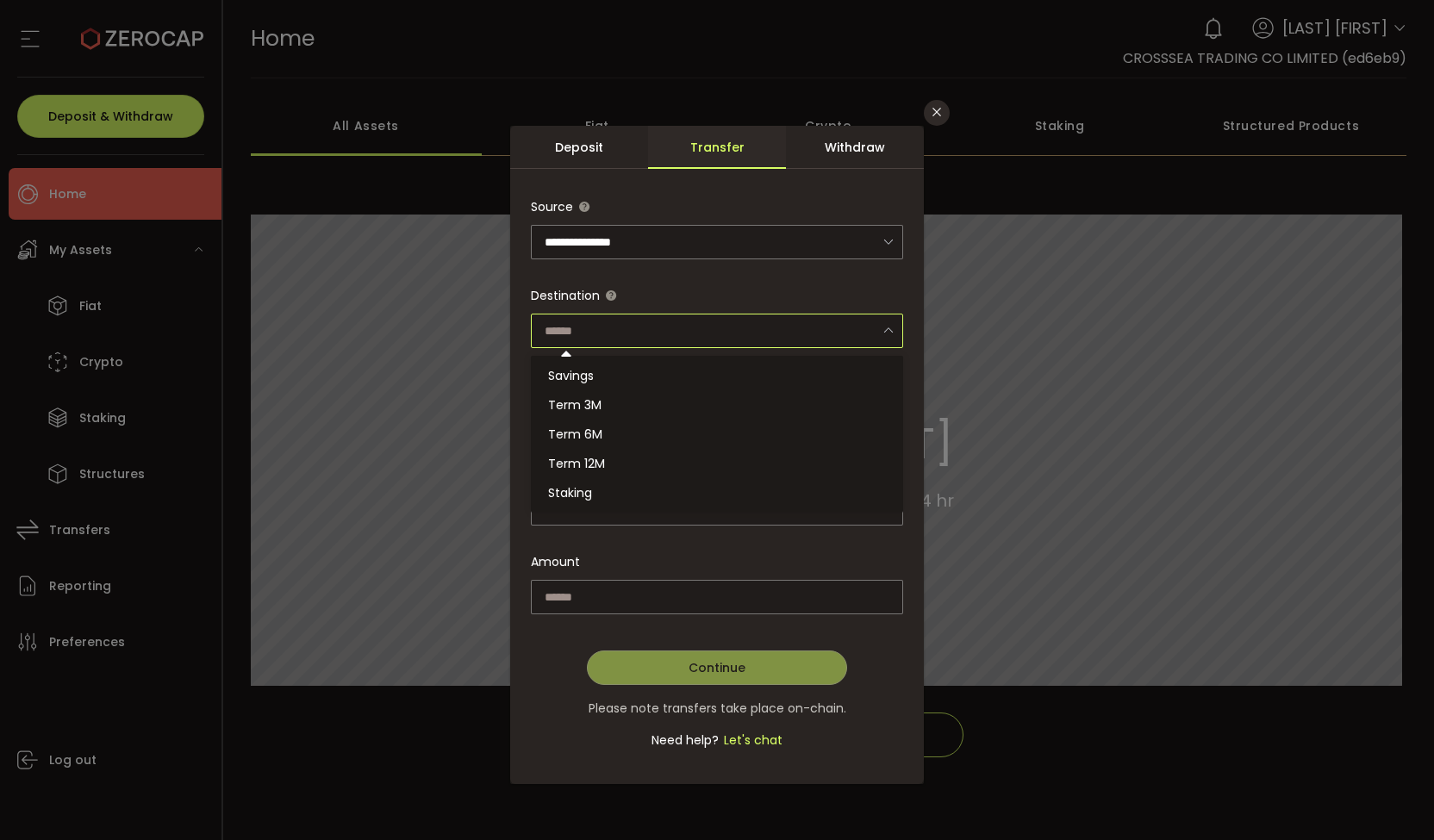 click at bounding box center (717, 331) 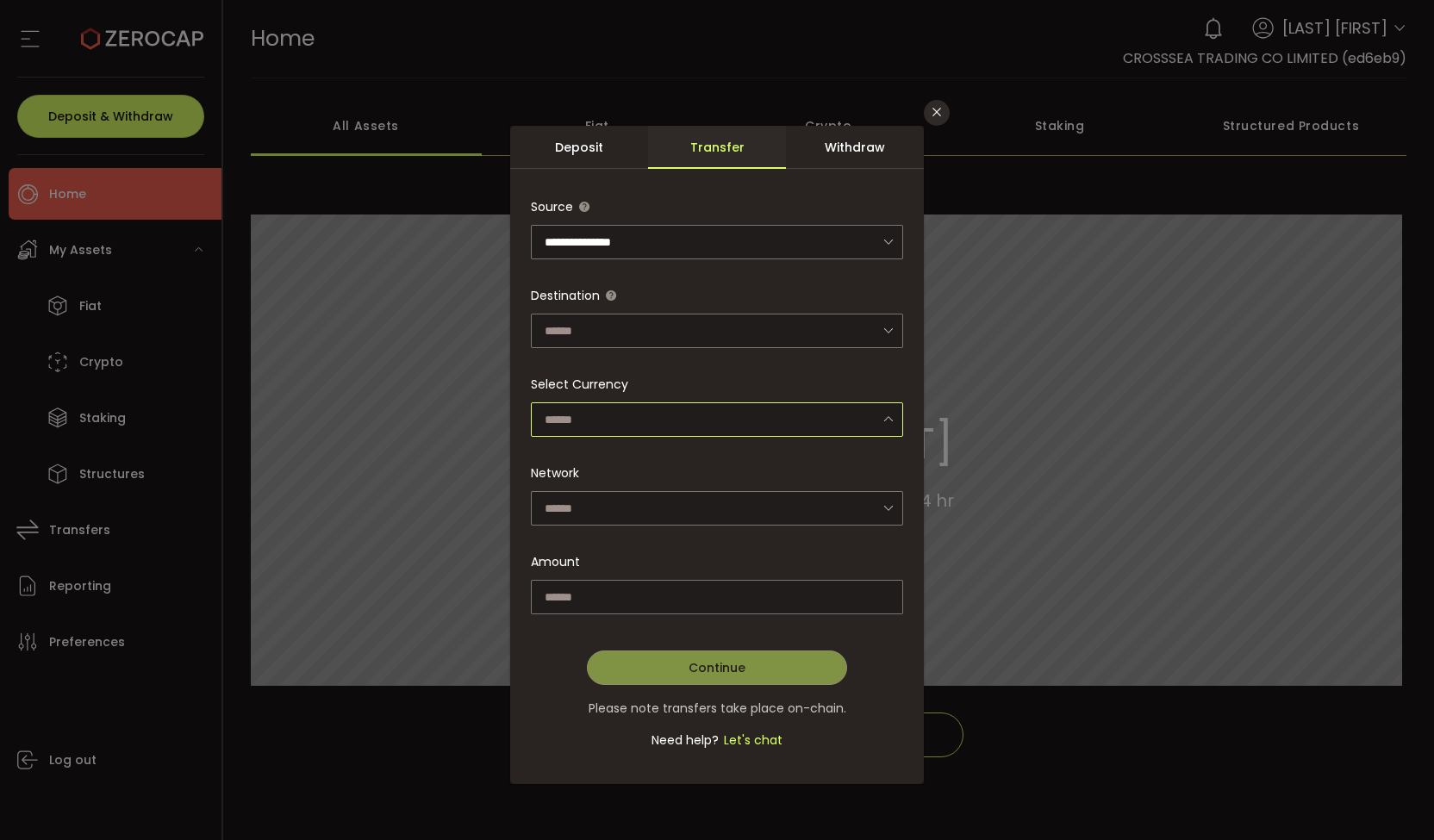 click at bounding box center [717, 420] 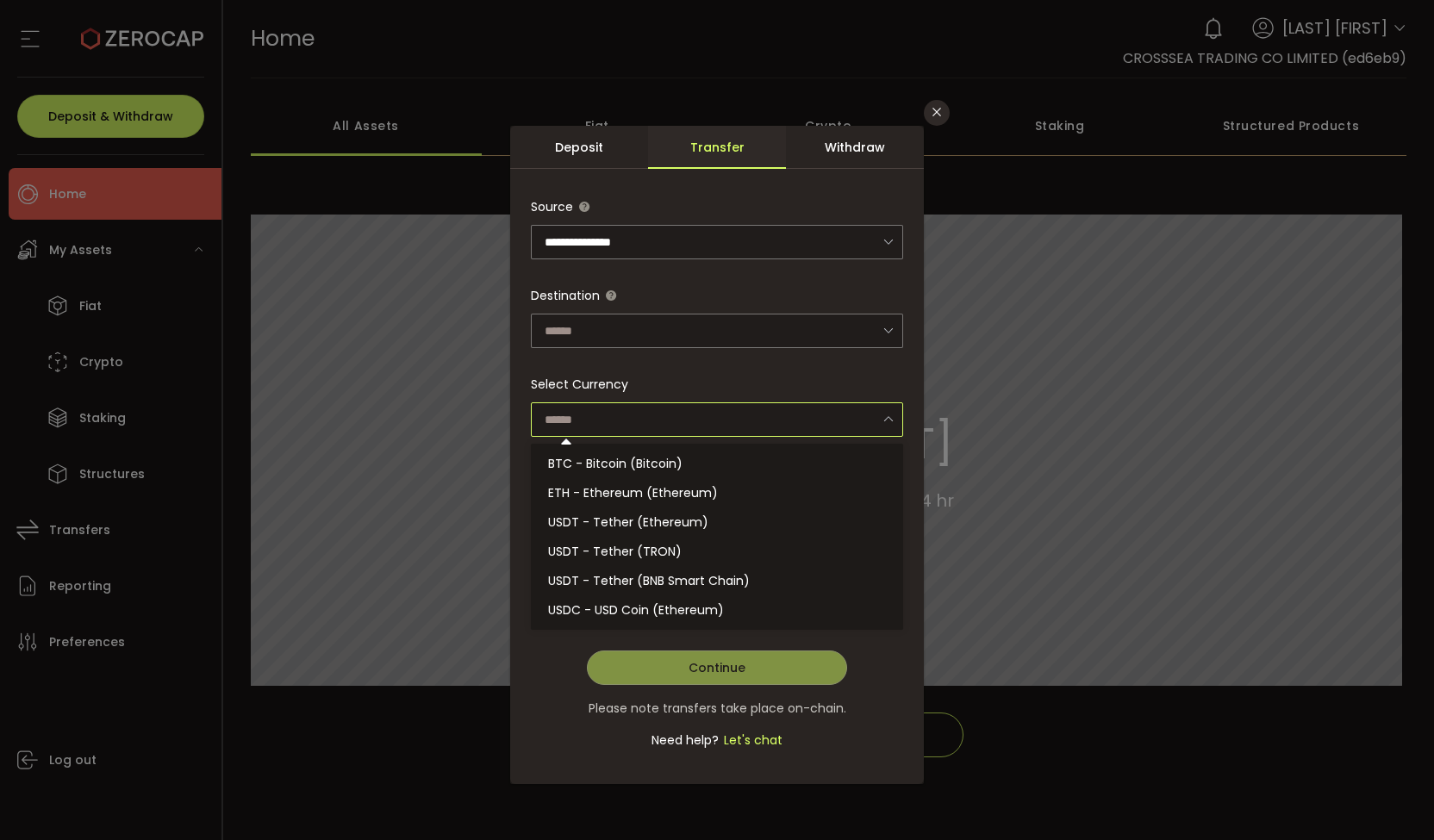 click at bounding box center (717, 420) 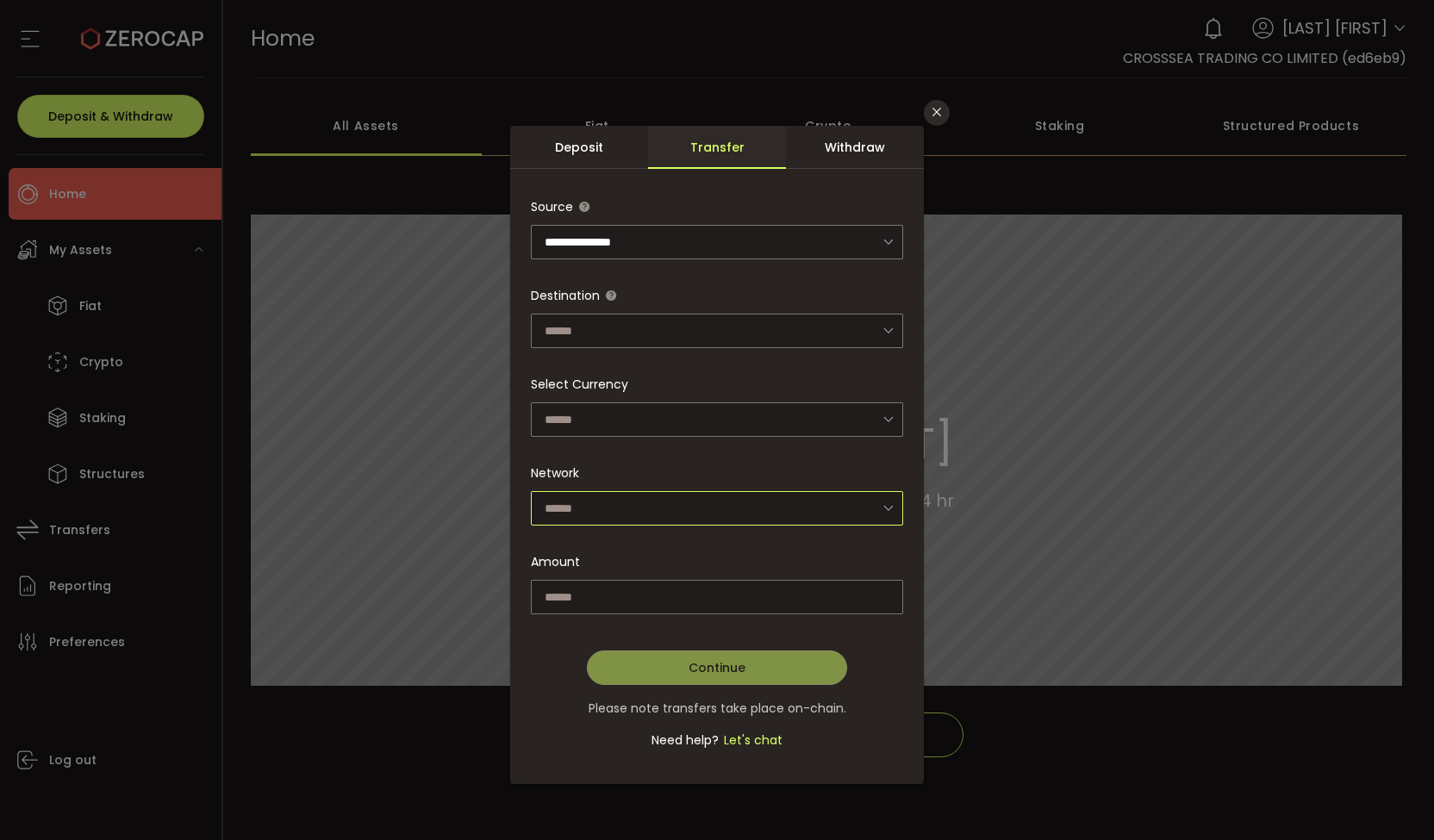 click at bounding box center [717, 508] 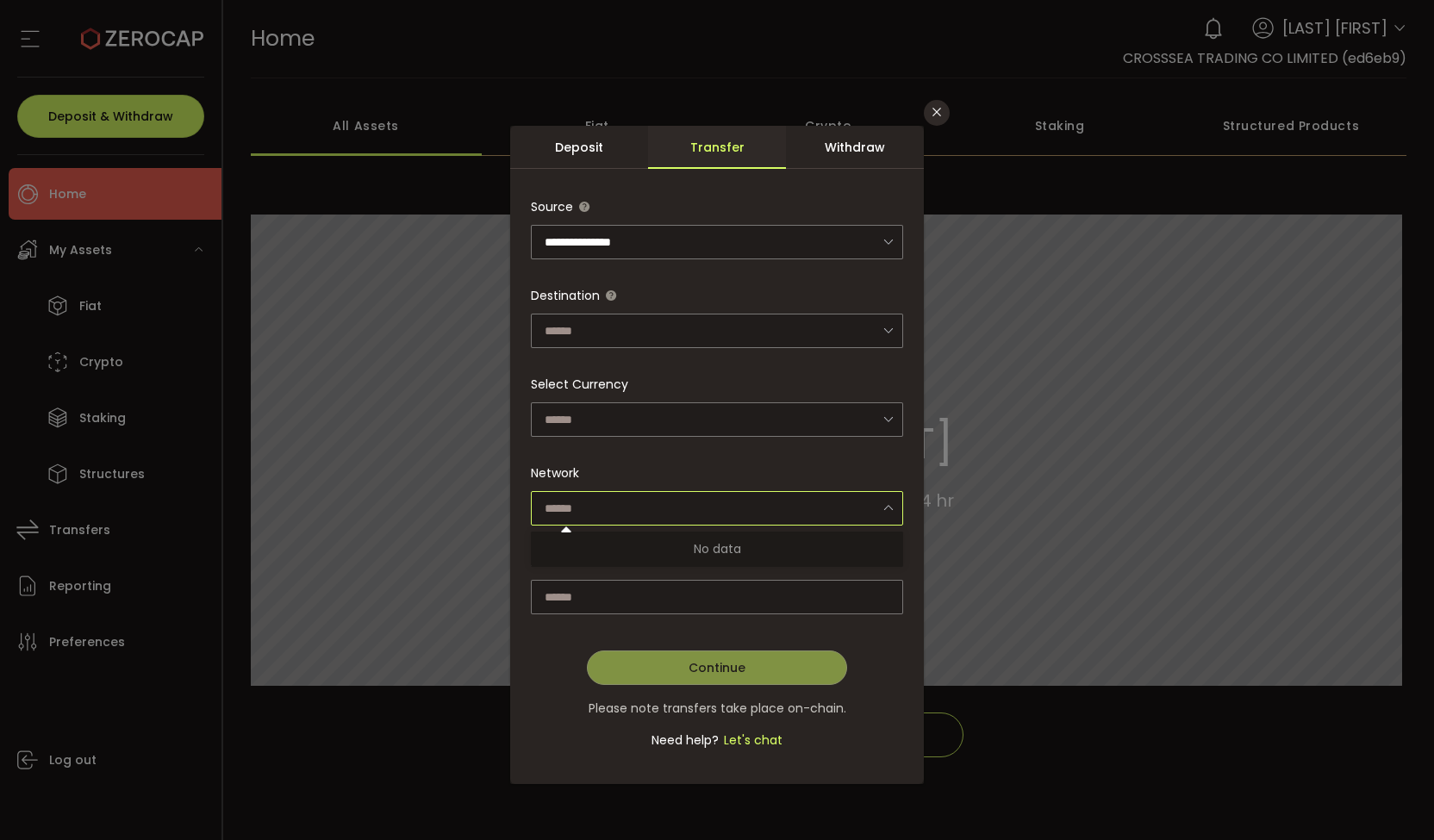 click at bounding box center [717, 508] 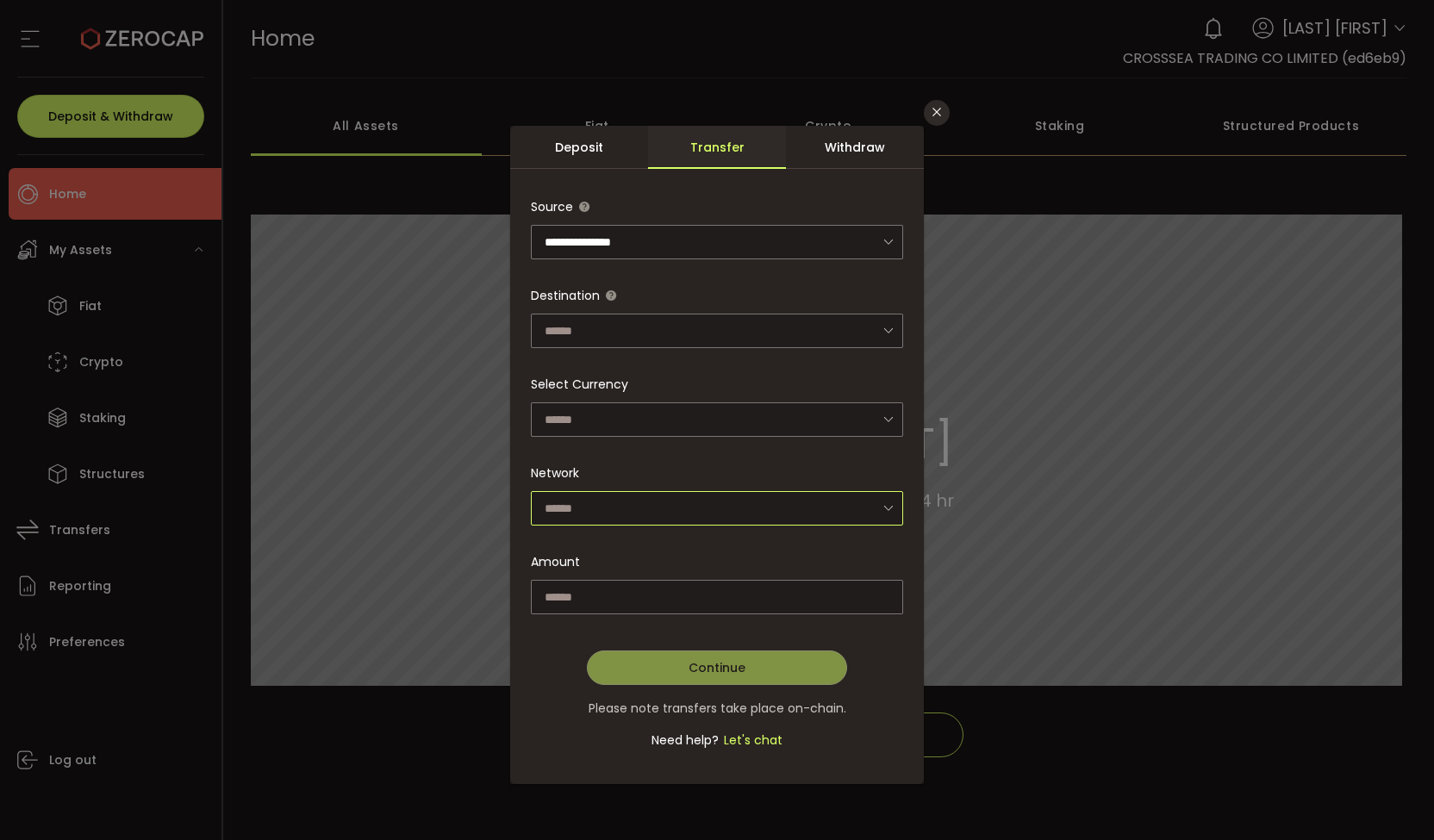 click at bounding box center [717, 508] 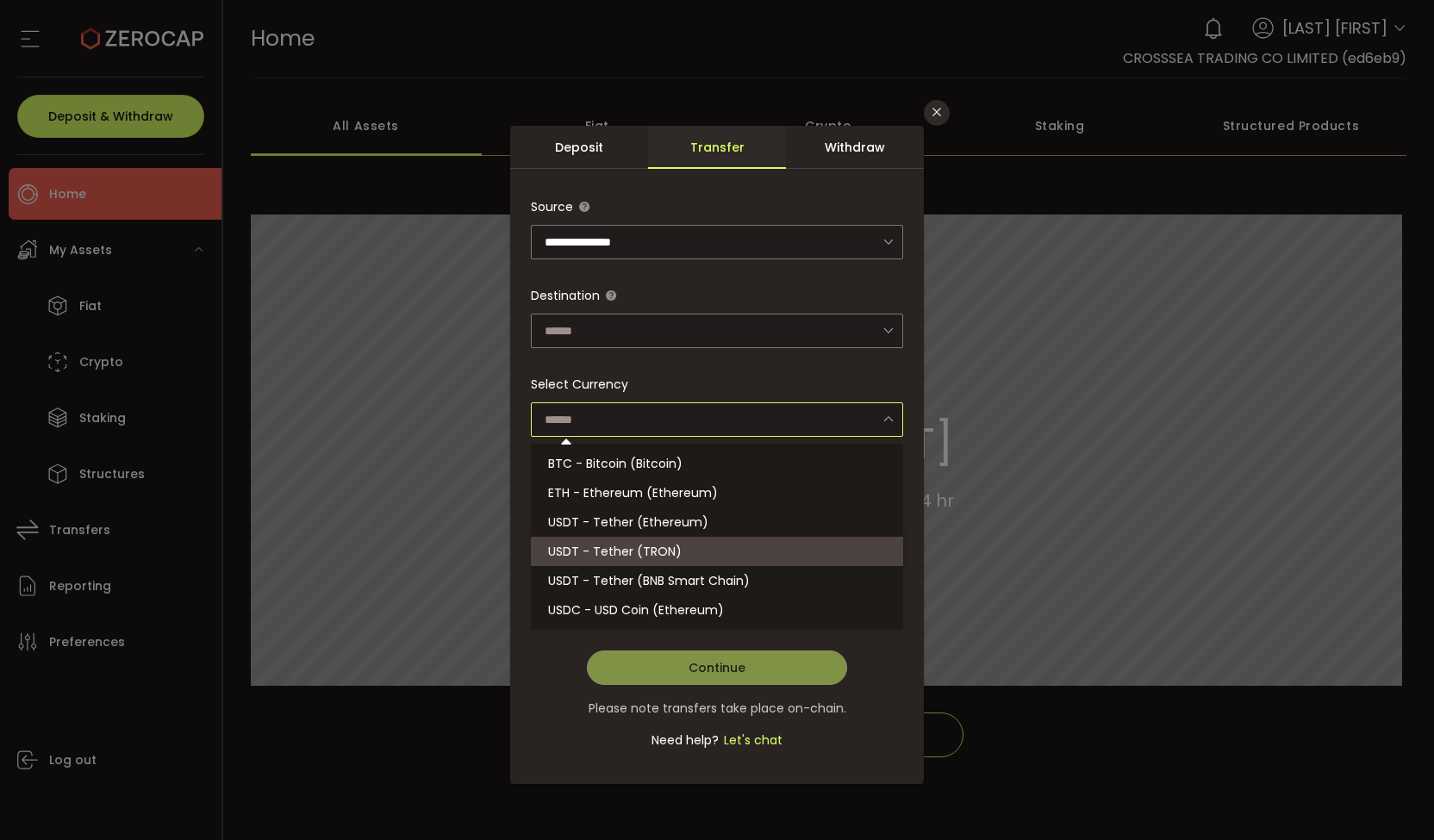 click at bounding box center (717, 420) 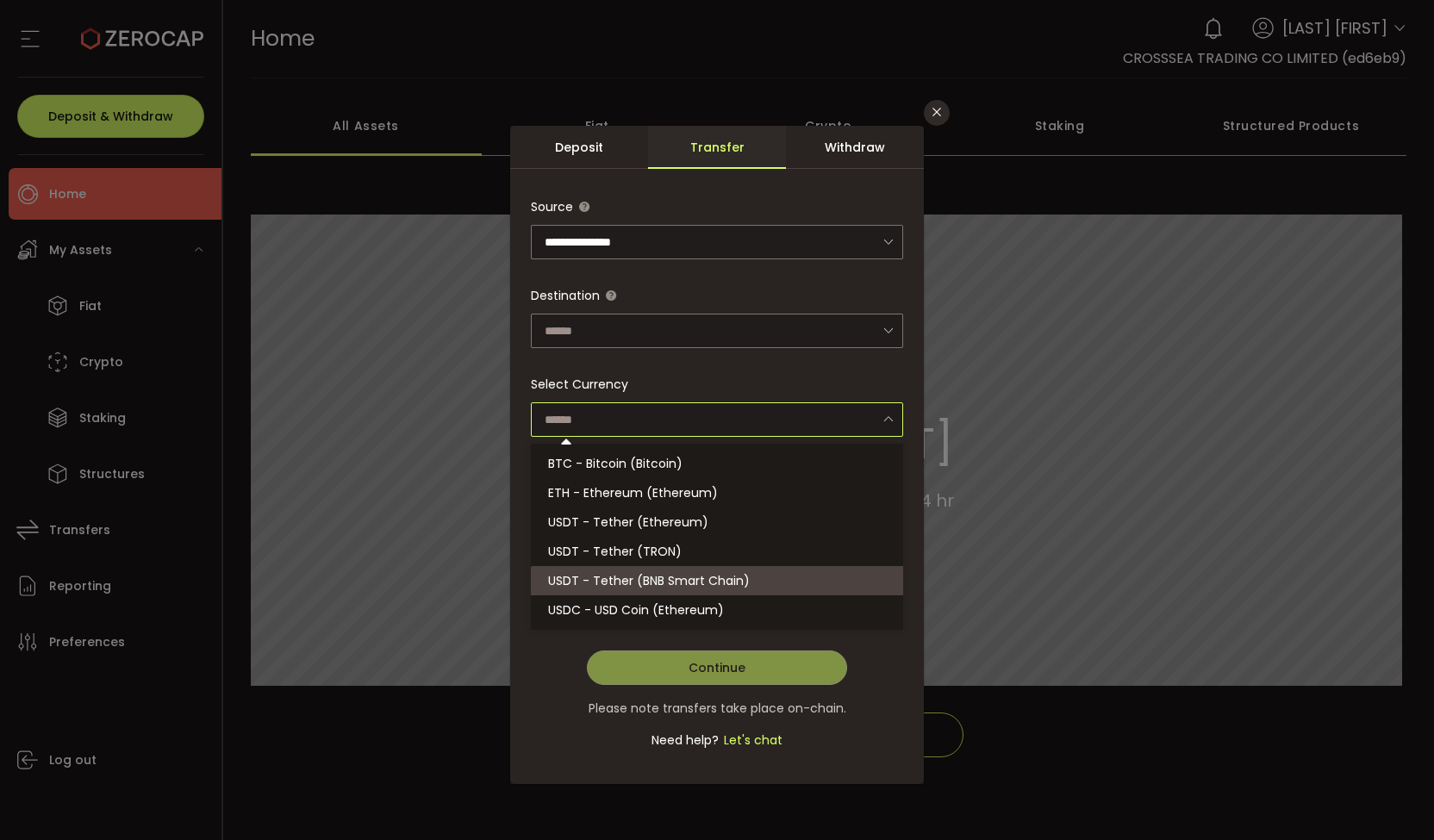click on "USDT - Tether (BNB Smart Chain)" at bounding box center (720, 581) 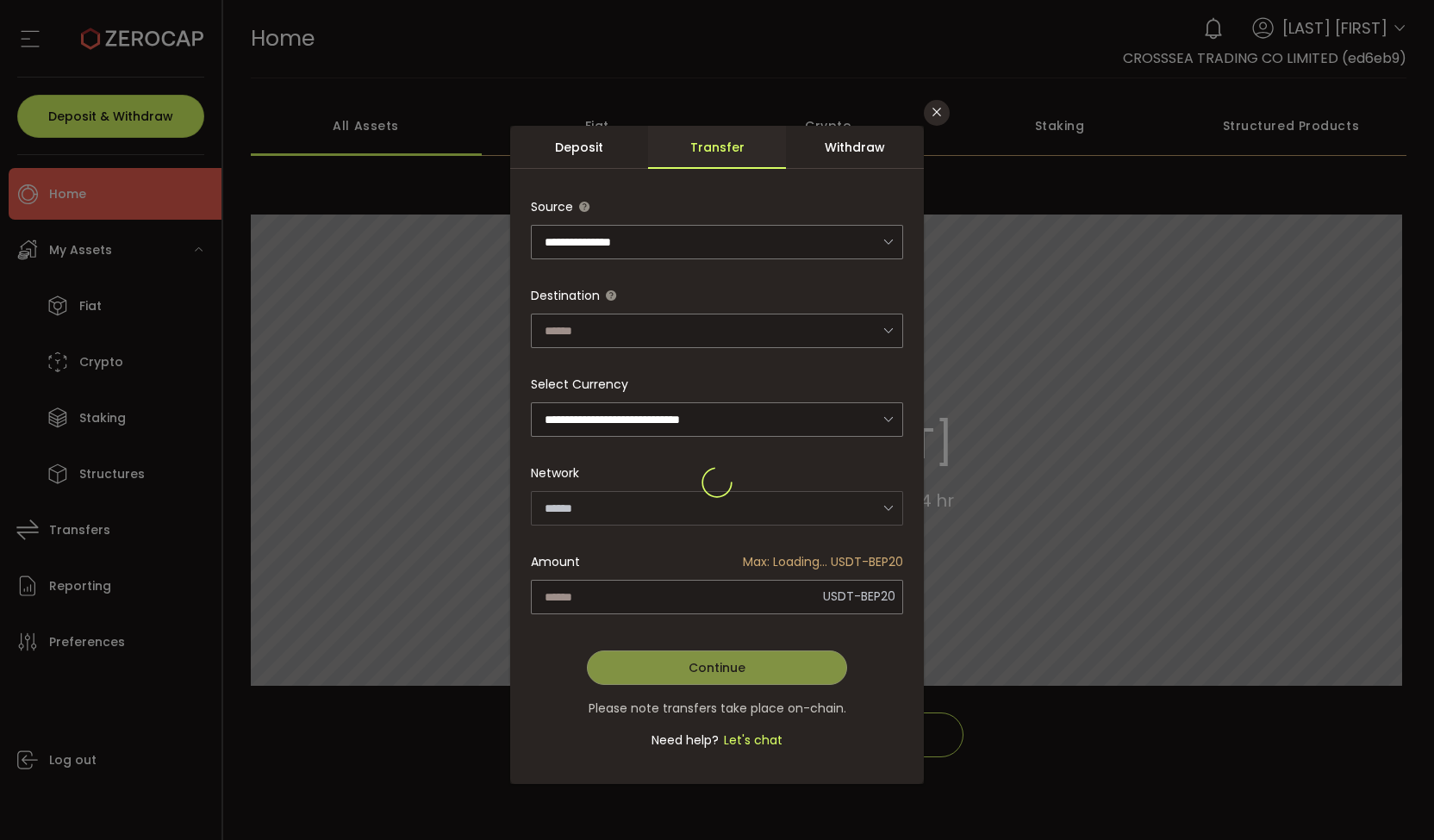 type on "**********" 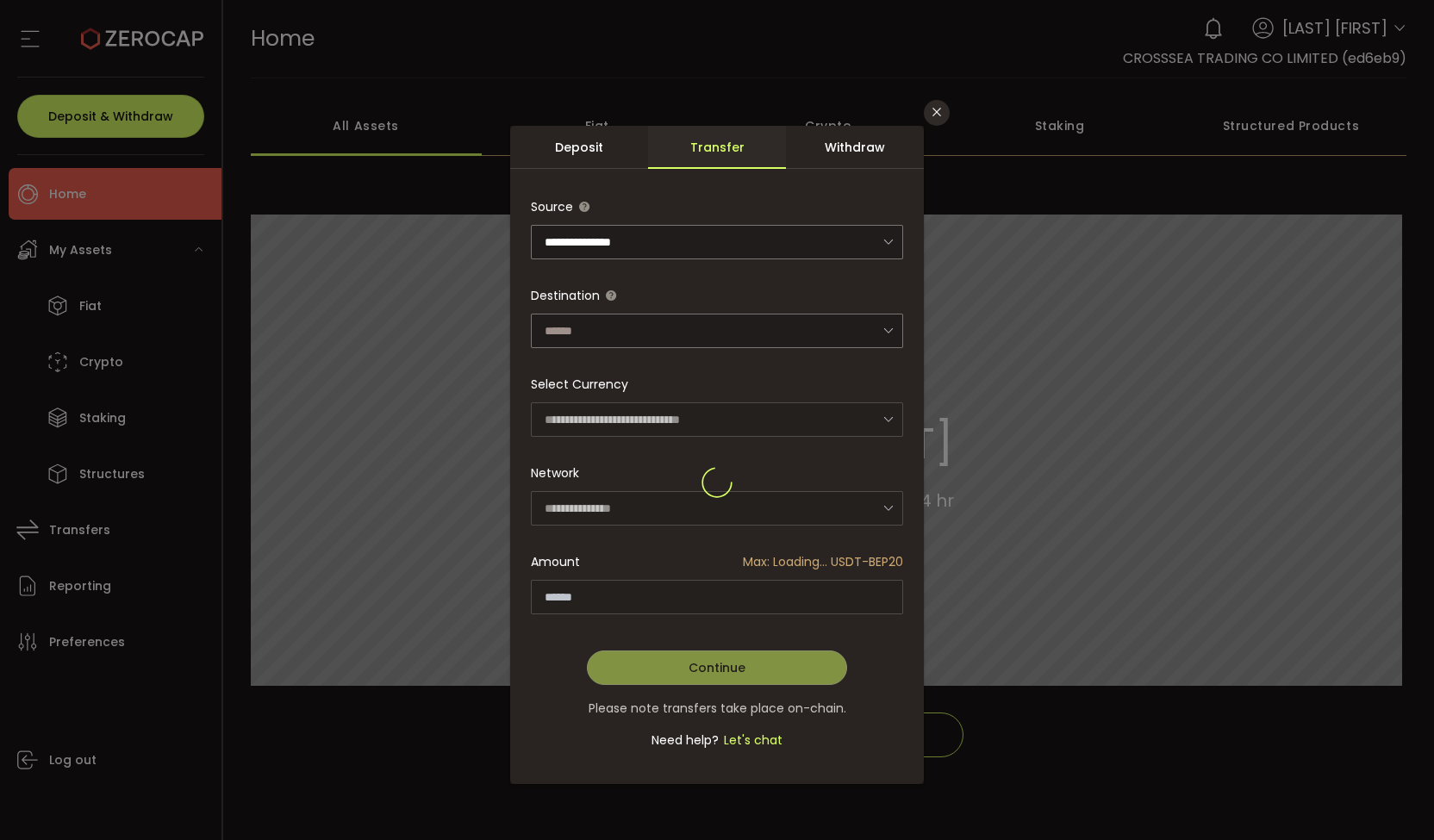 click at bounding box center (717, 482) 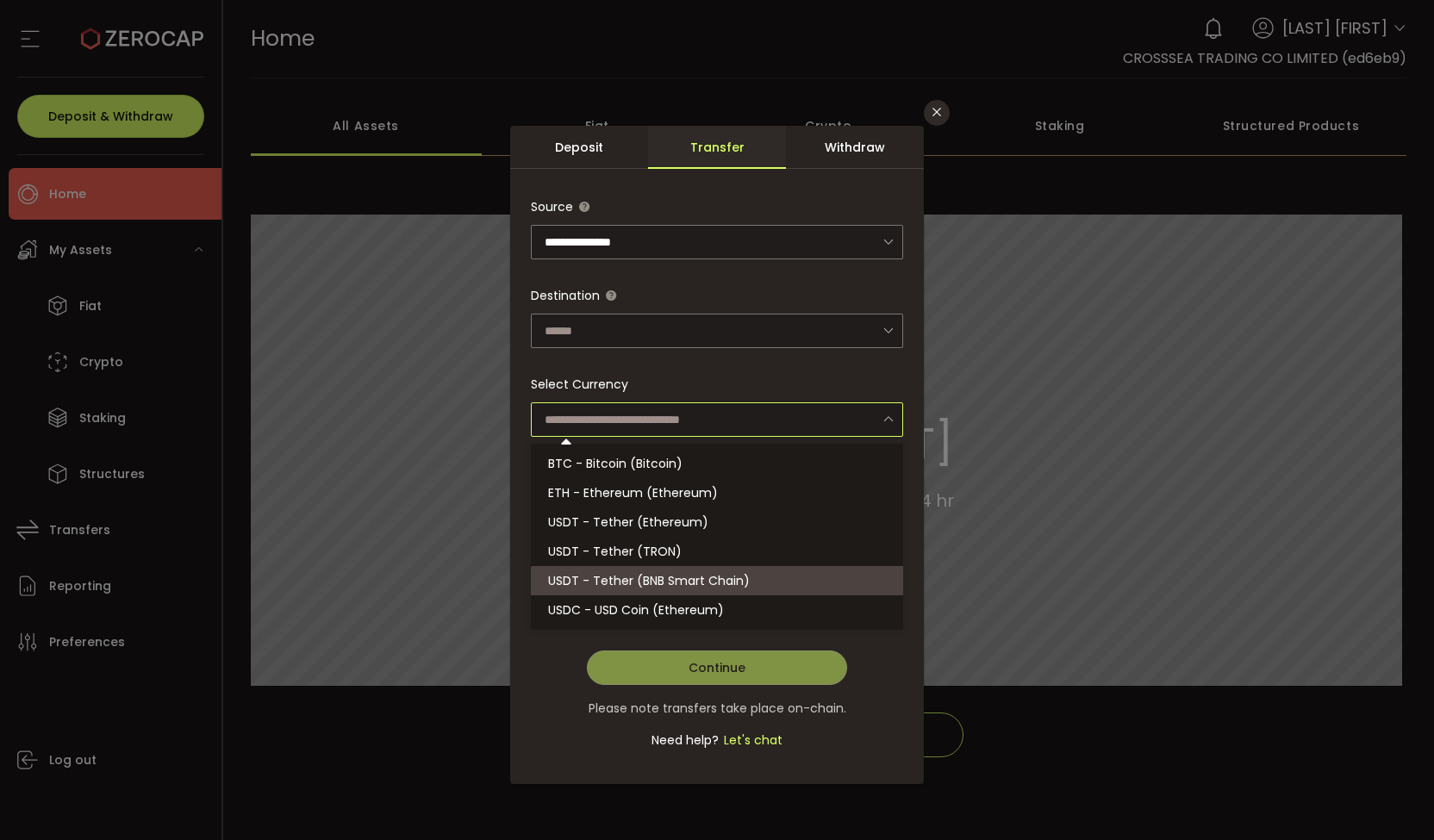 click at bounding box center [717, 420] 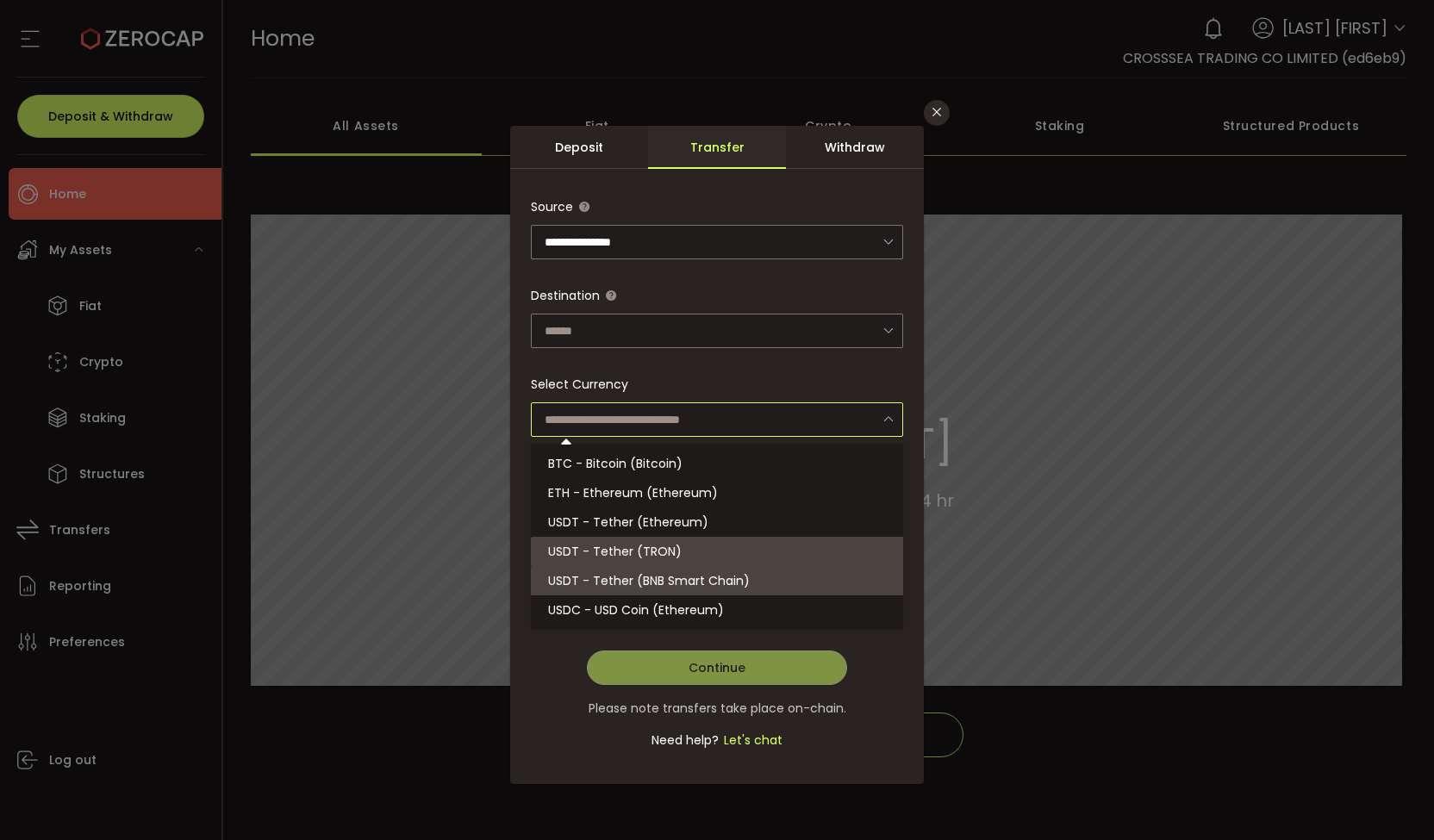 click on "USDT - Tether (TRON)" at bounding box center [720, 551] 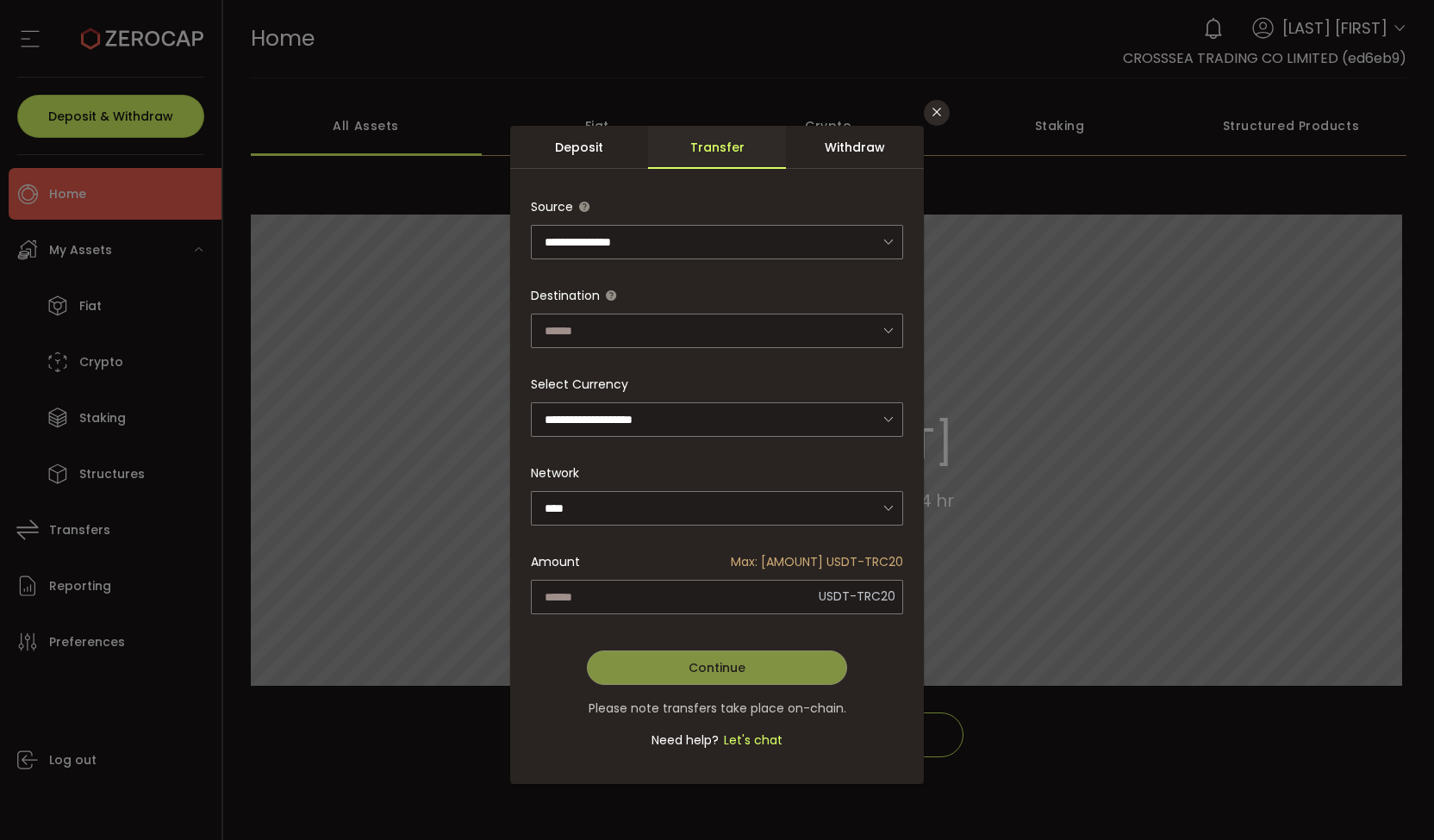 click on "Withdraw" at bounding box center (855, 147) 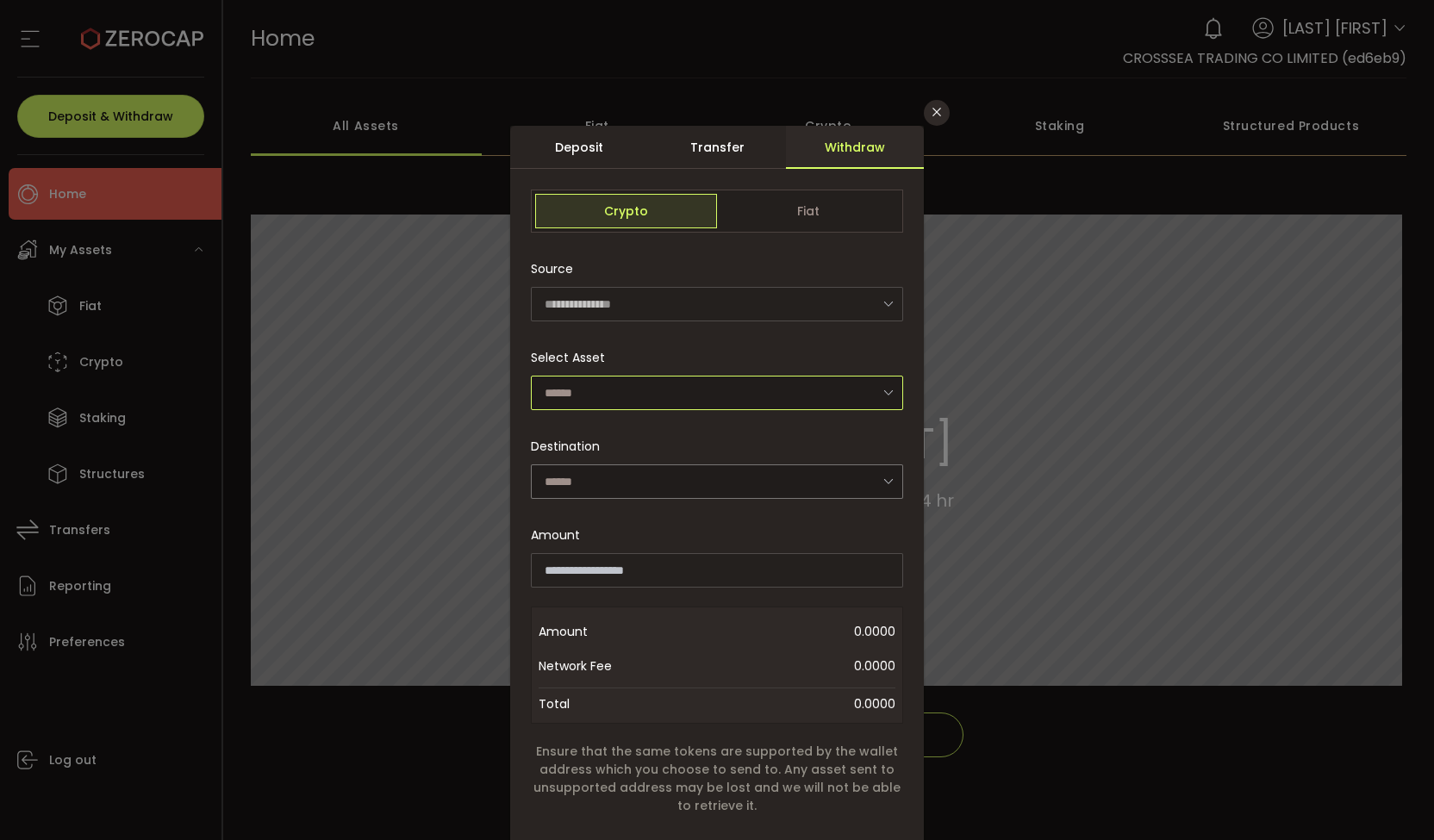 click at bounding box center (717, 393) 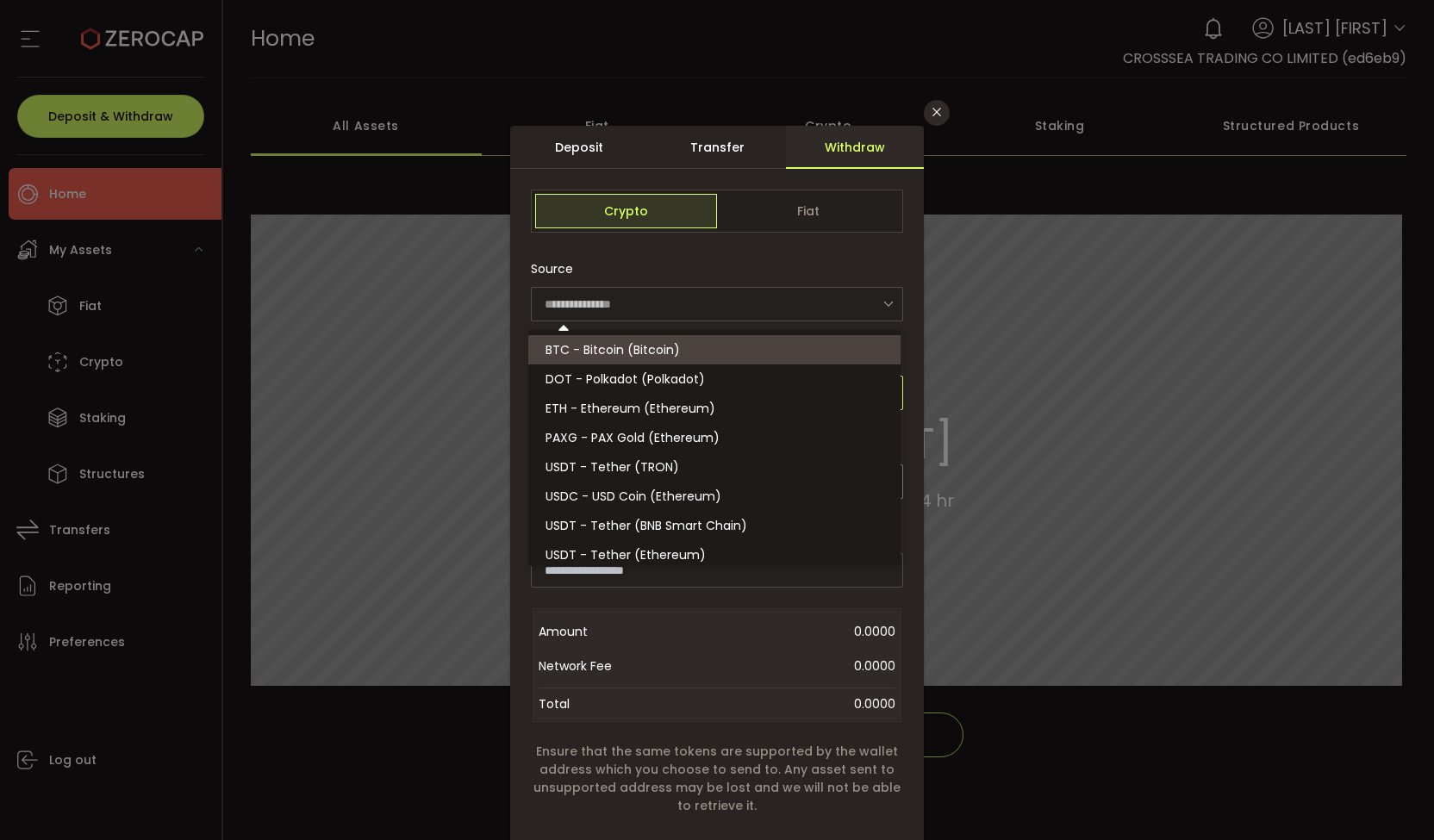 scroll, scrollTop: 150, scrollLeft: 0, axis: vertical 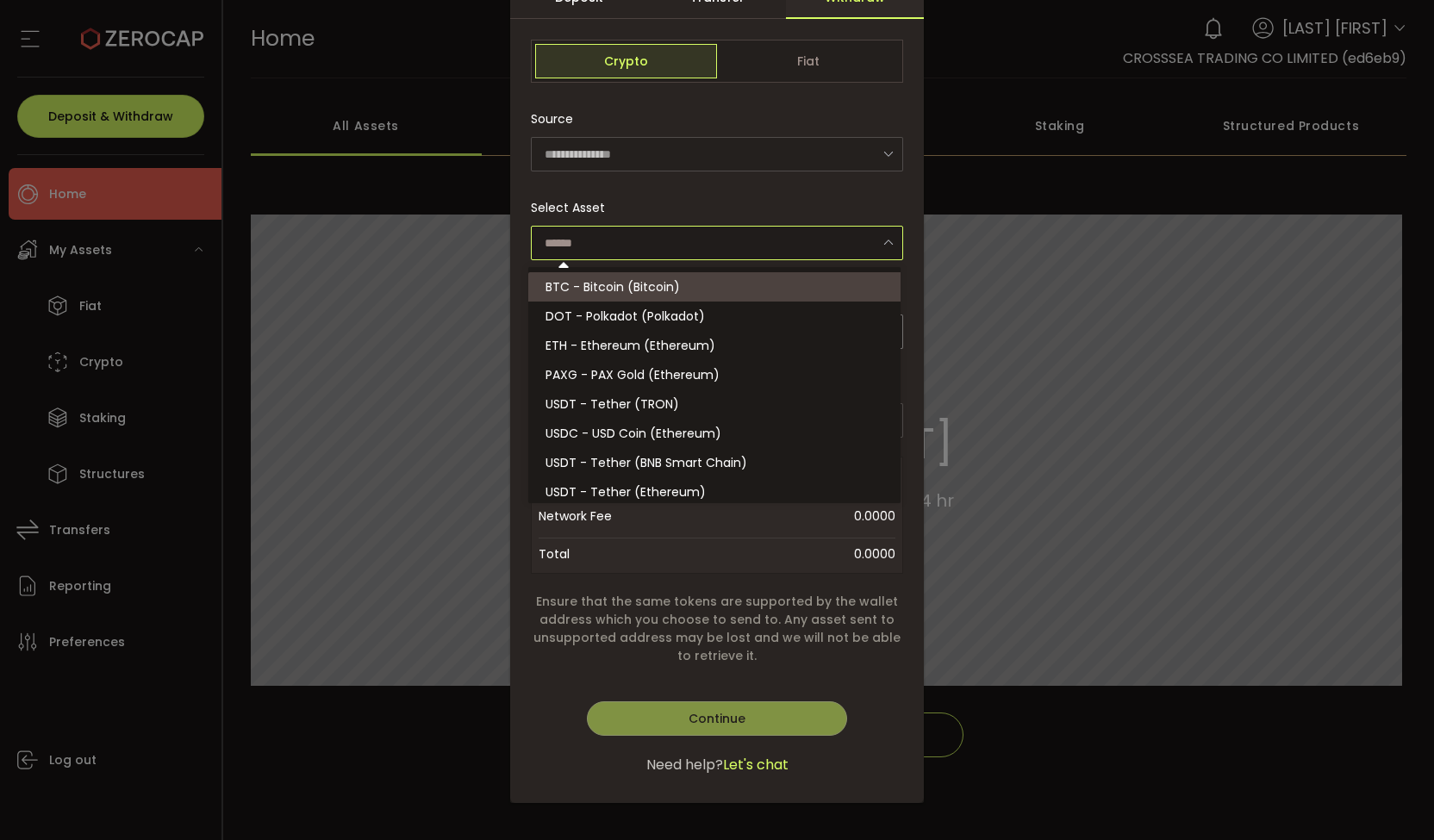 click on "**********" at bounding box center [717, 428] 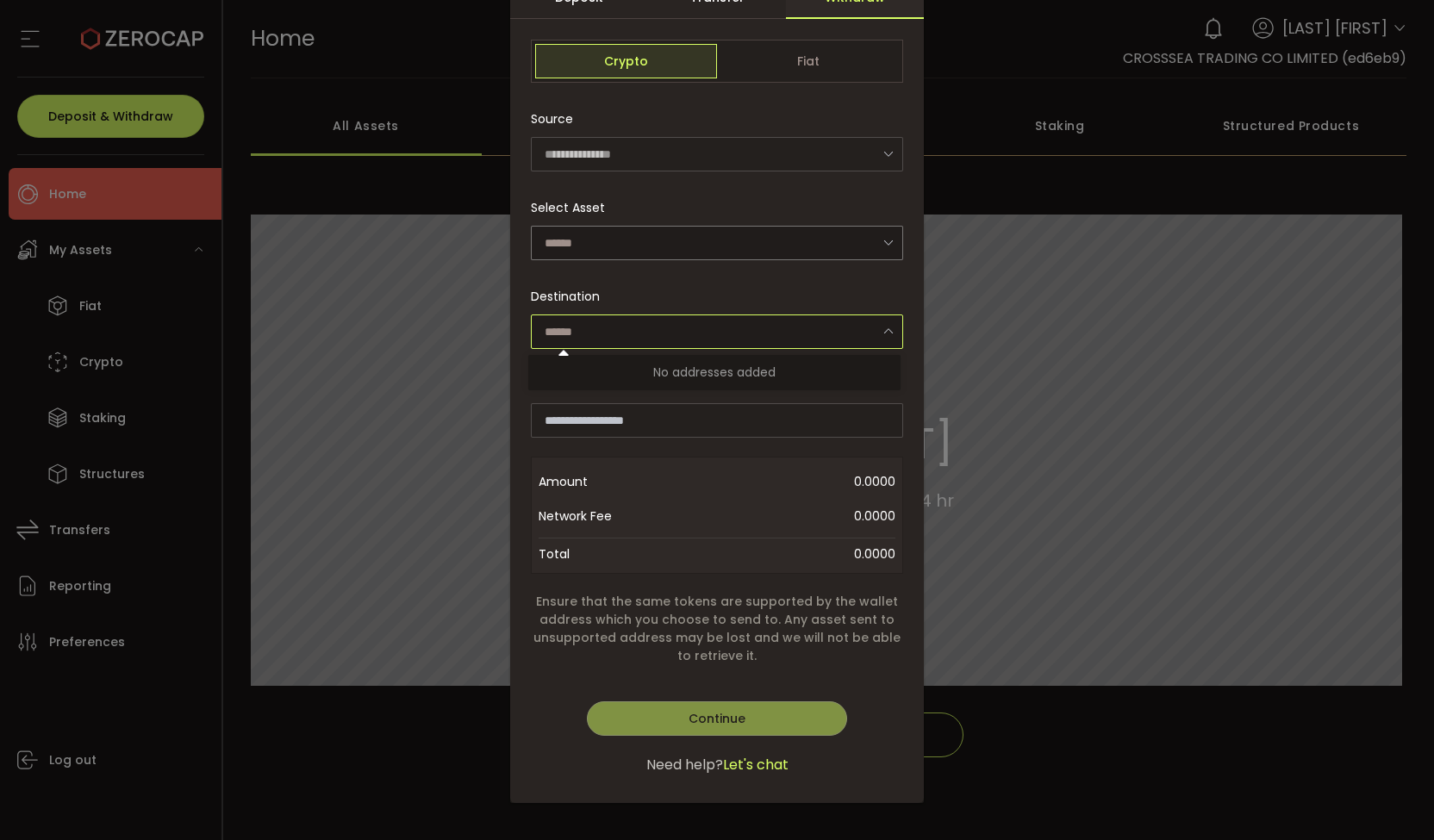 click at bounding box center (717, 332) 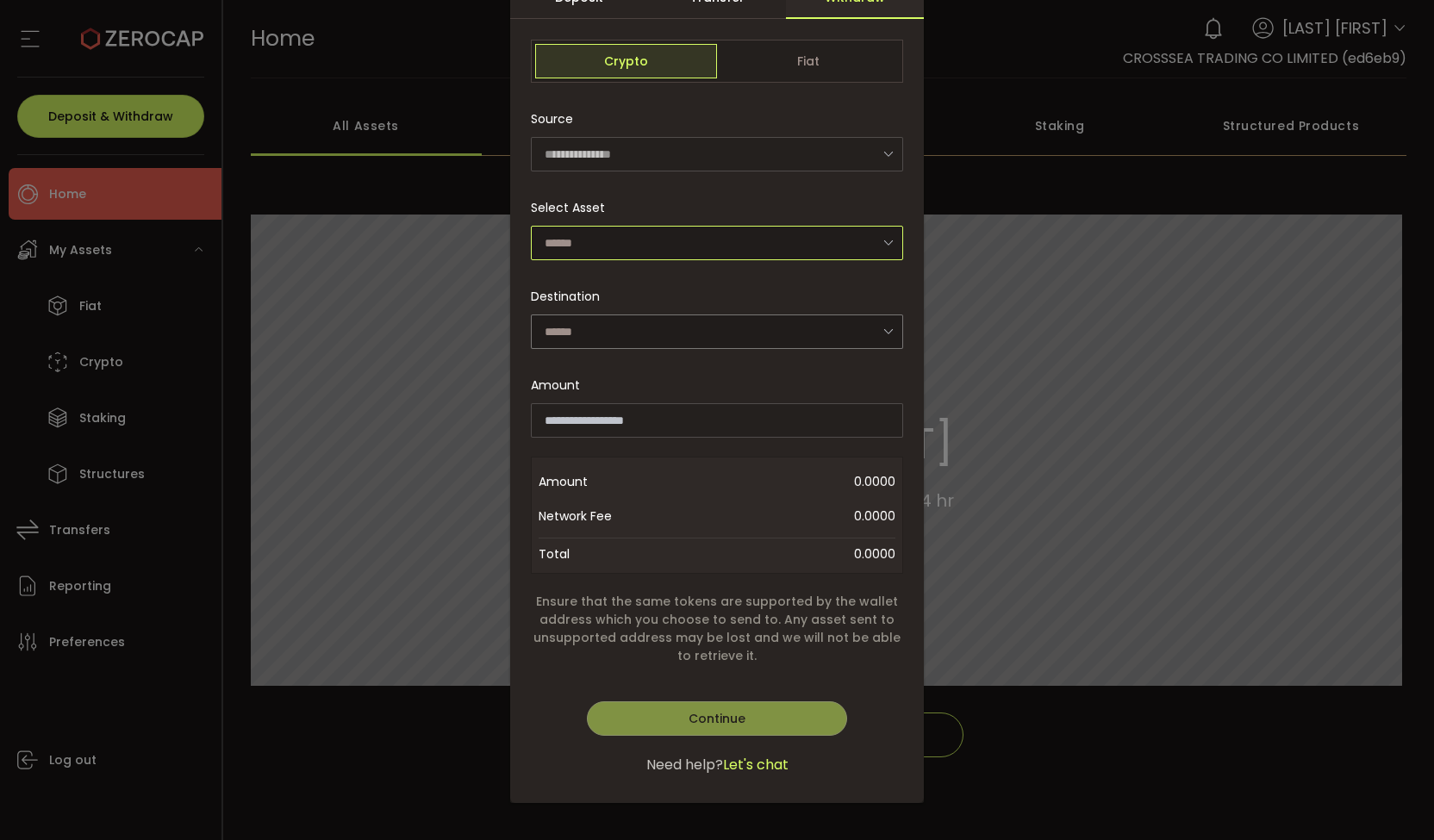 click at bounding box center (717, 243) 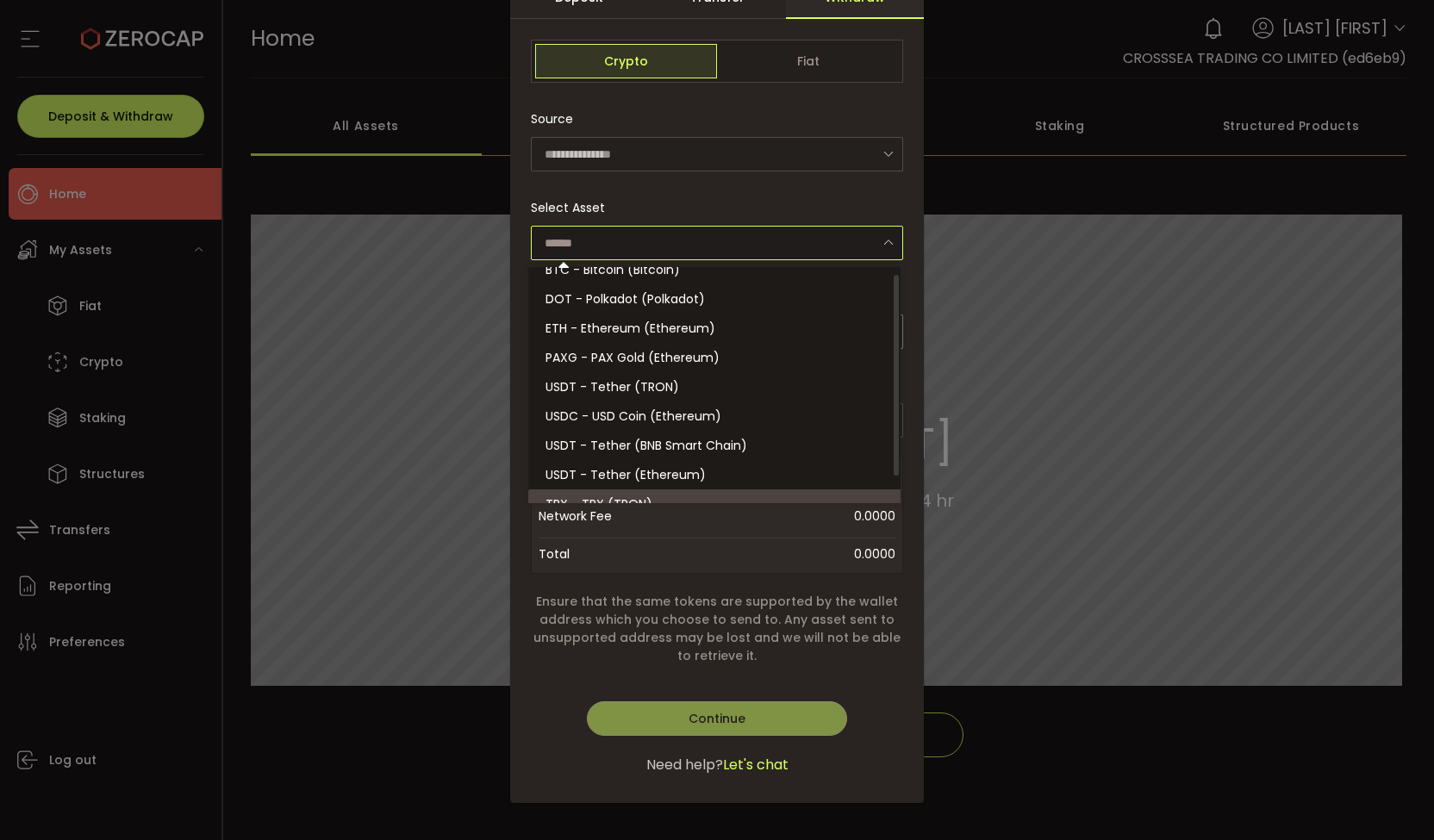 scroll, scrollTop: 0, scrollLeft: 0, axis: both 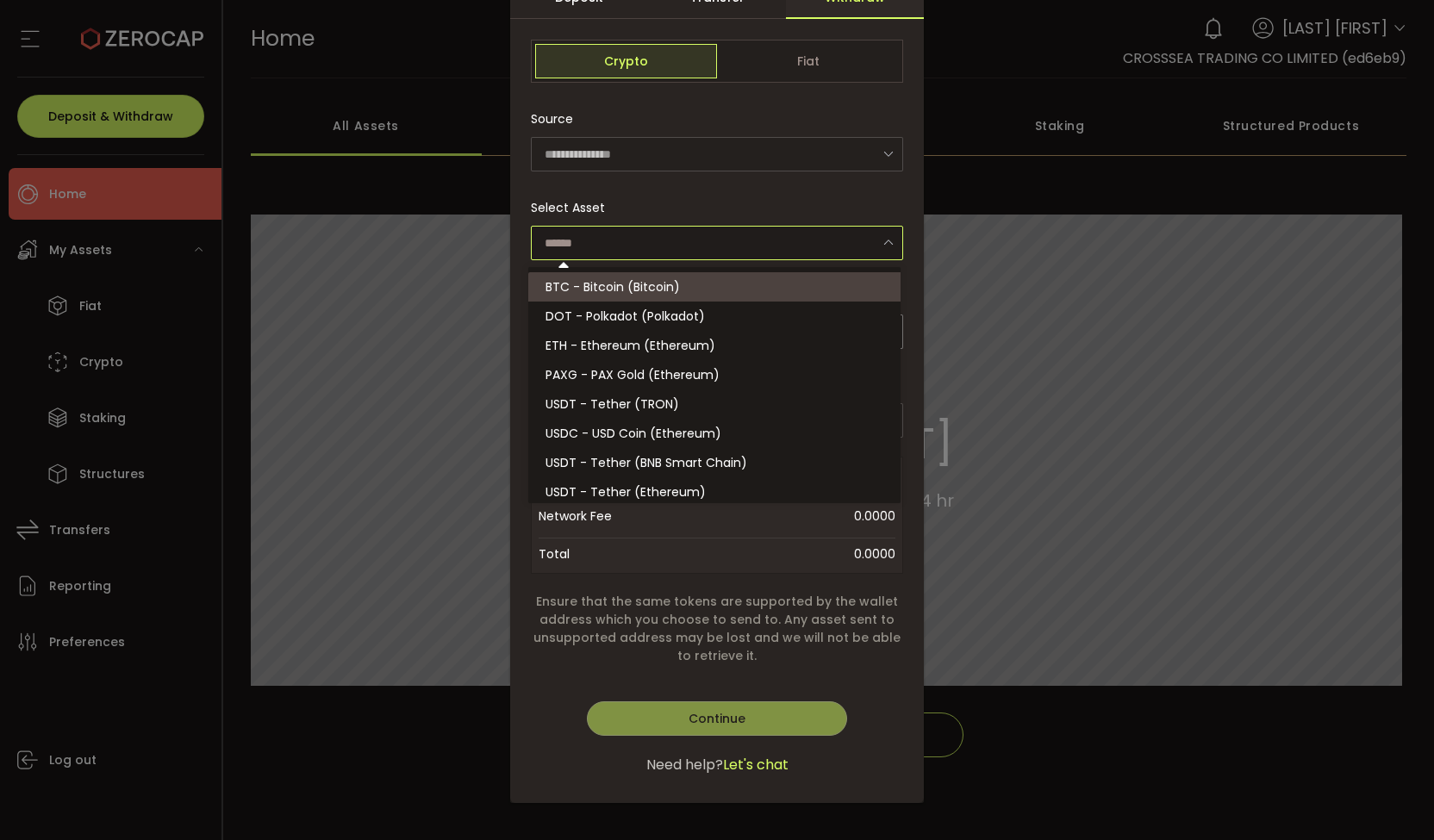 click on "Select Asset" at bounding box center [717, 225] 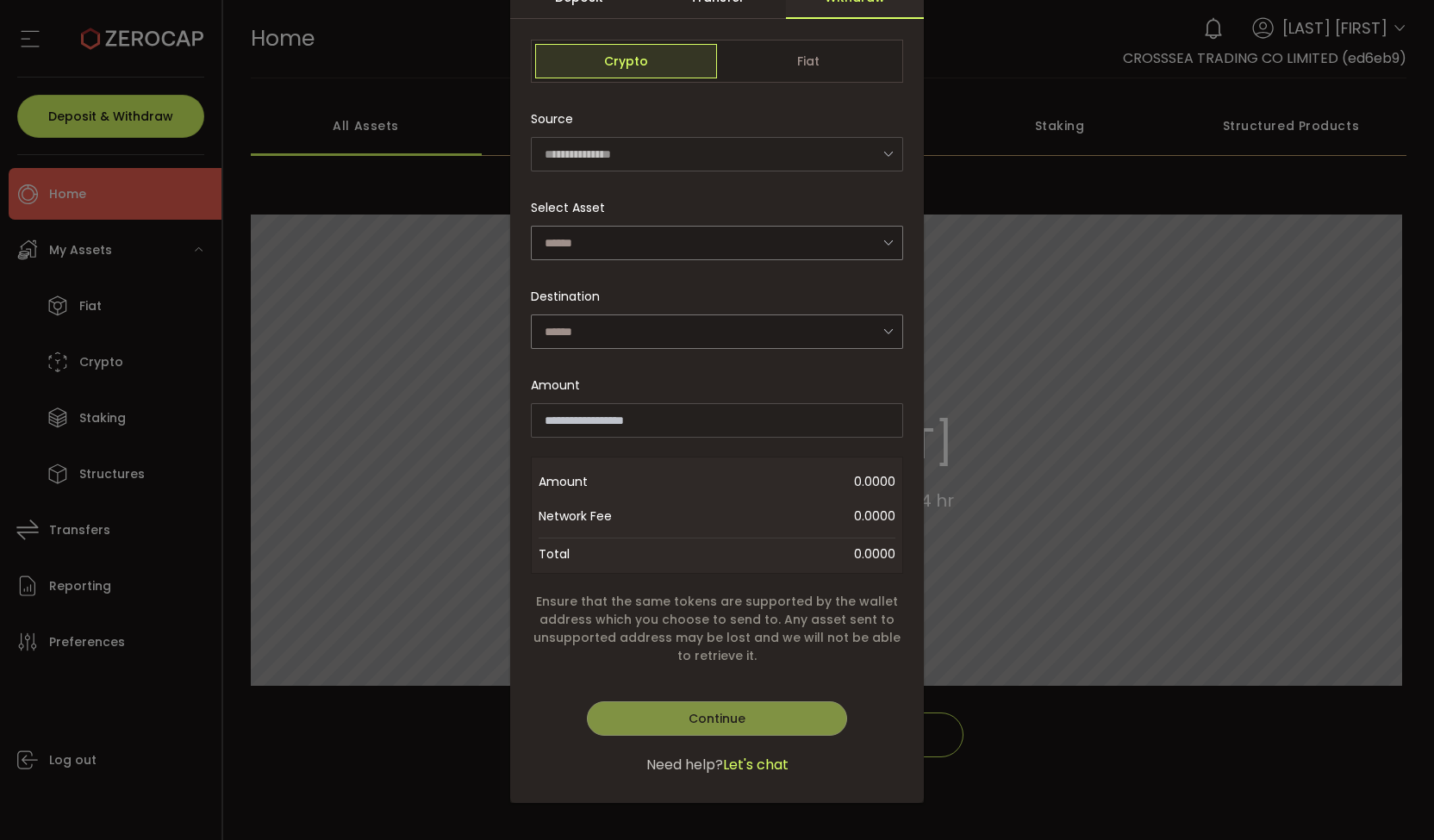 scroll, scrollTop: 0, scrollLeft: 0, axis: both 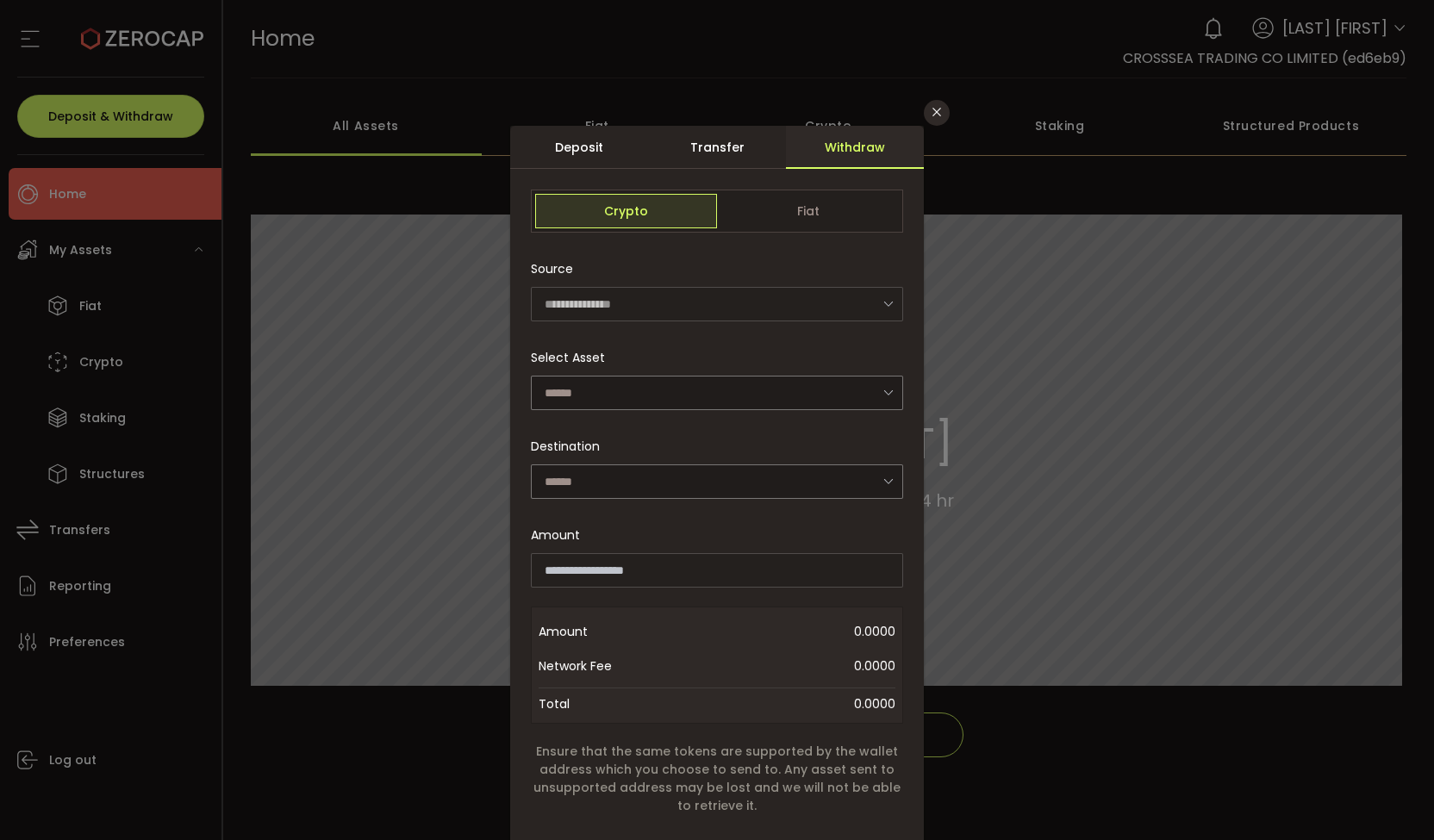 click on "Source" at bounding box center (712, 269) 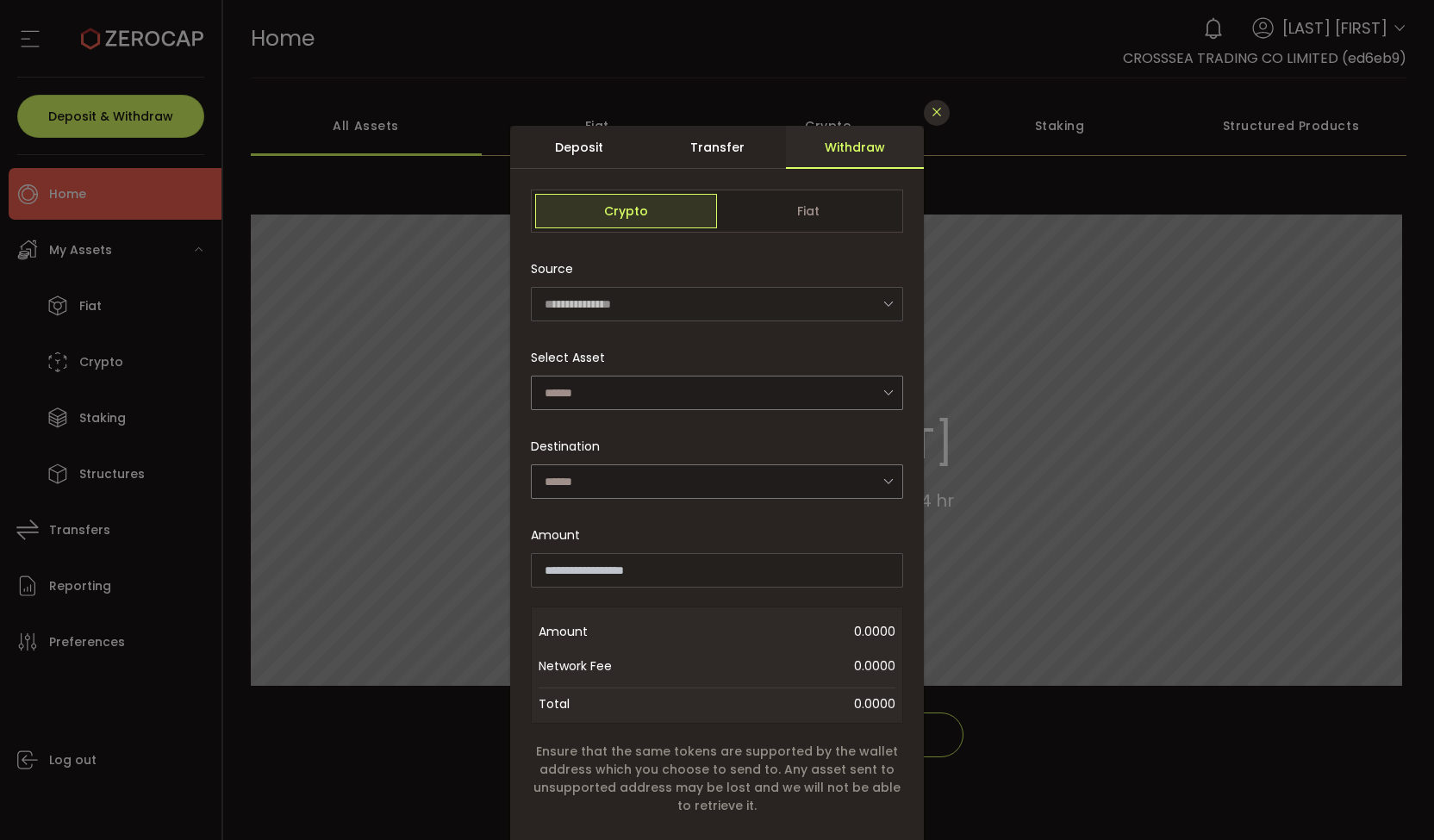 click at bounding box center (937, 113) 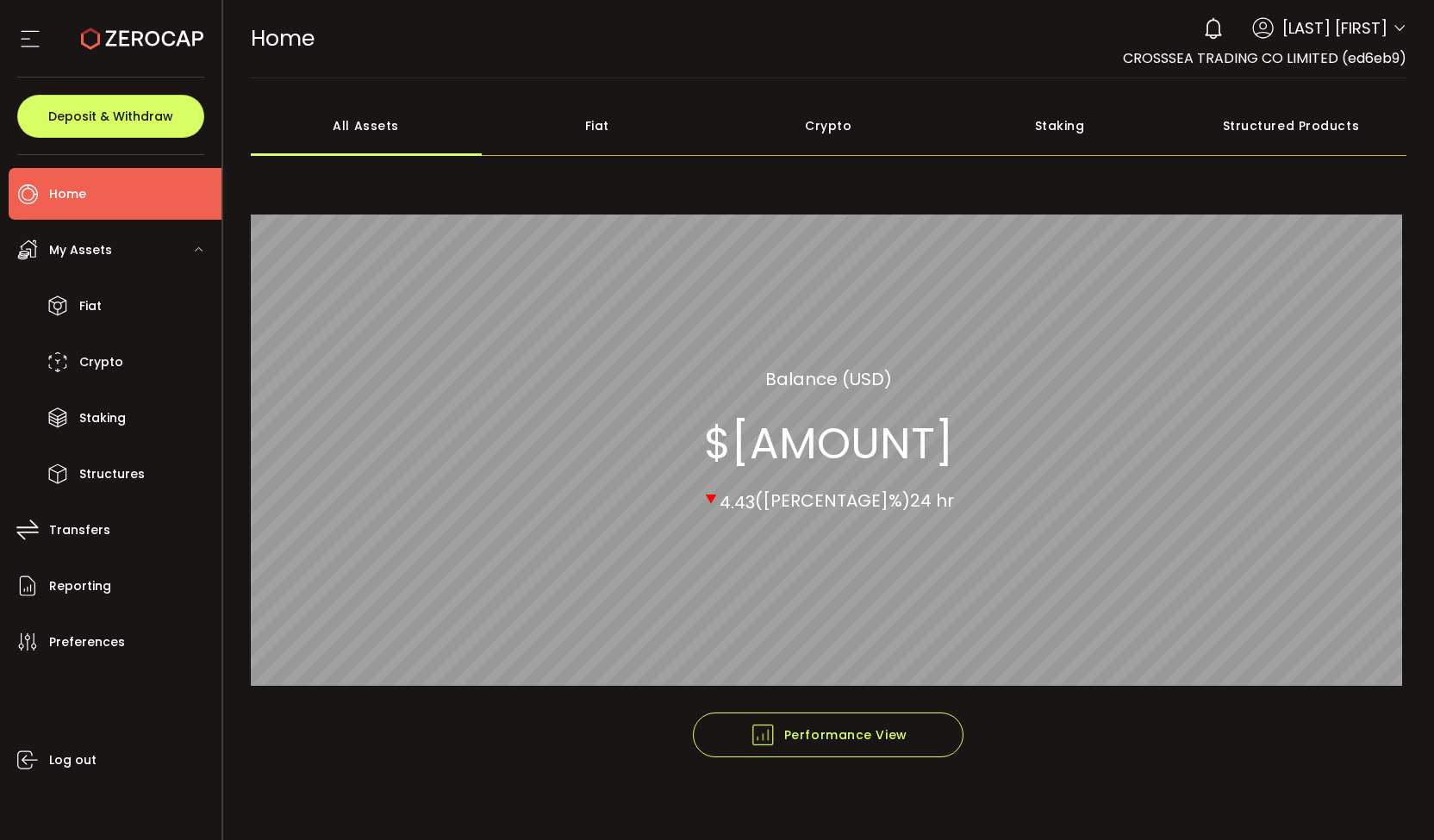 click on "0 WANG MINGLIANG Account CROSSSEA TRADING CO LIMITED (ed6eb9) Preferences Reporting Help Log out" at bounding box center (1300, 28) 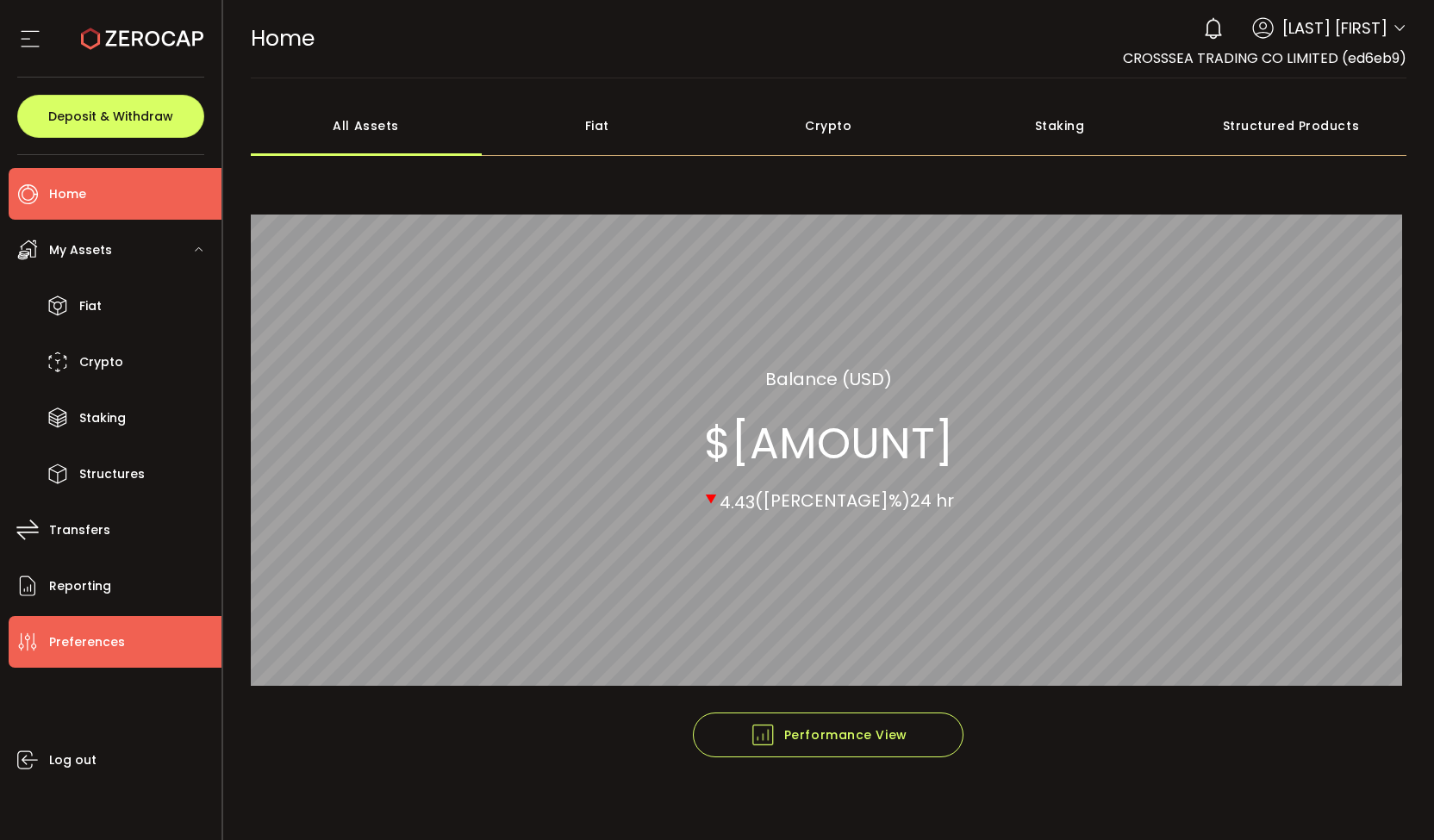 click on "Preferences" at bounding box center (87, 642) 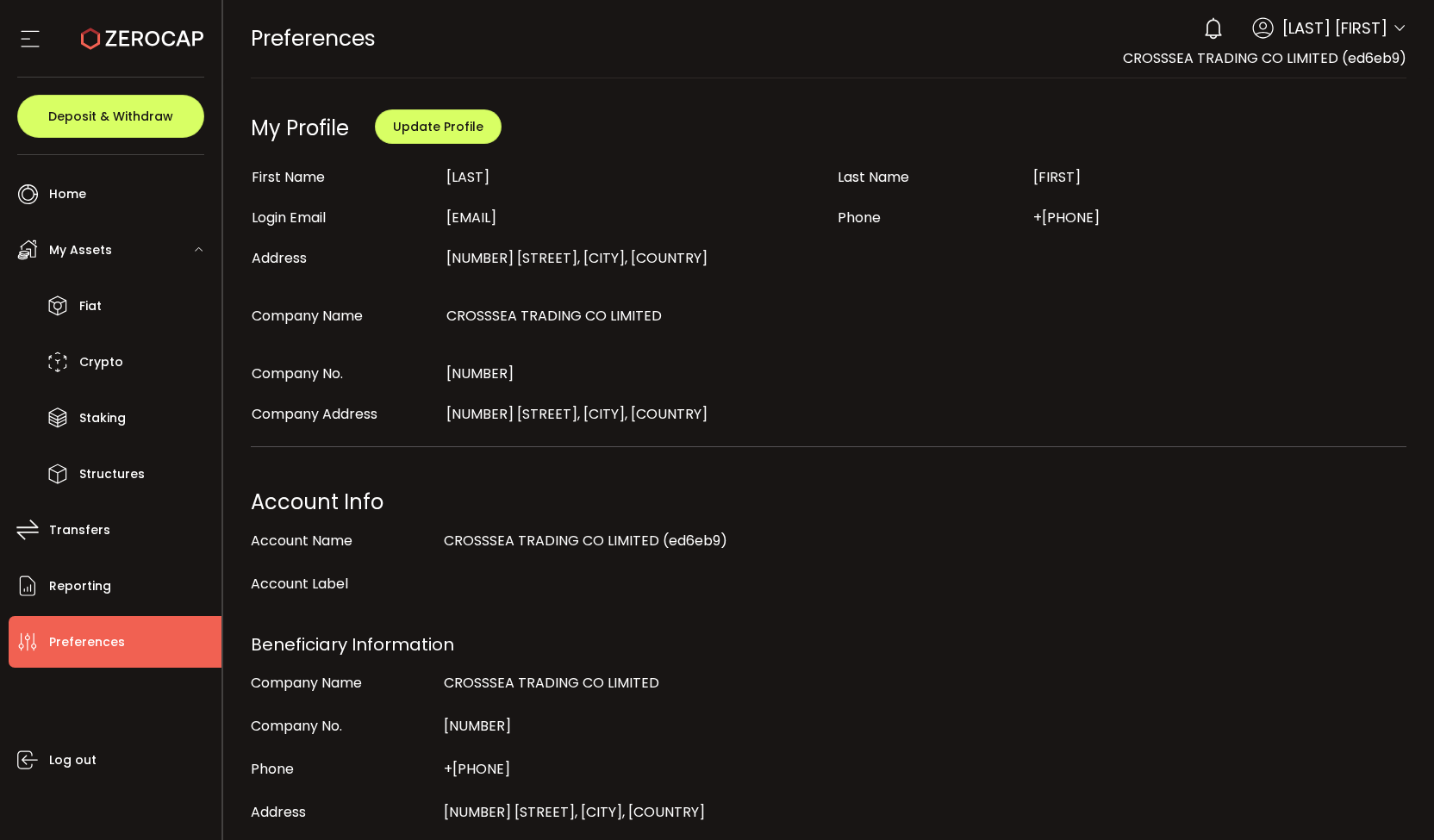 scroll, scrollTop: 431, scrollLeft: 0, axis: vertical 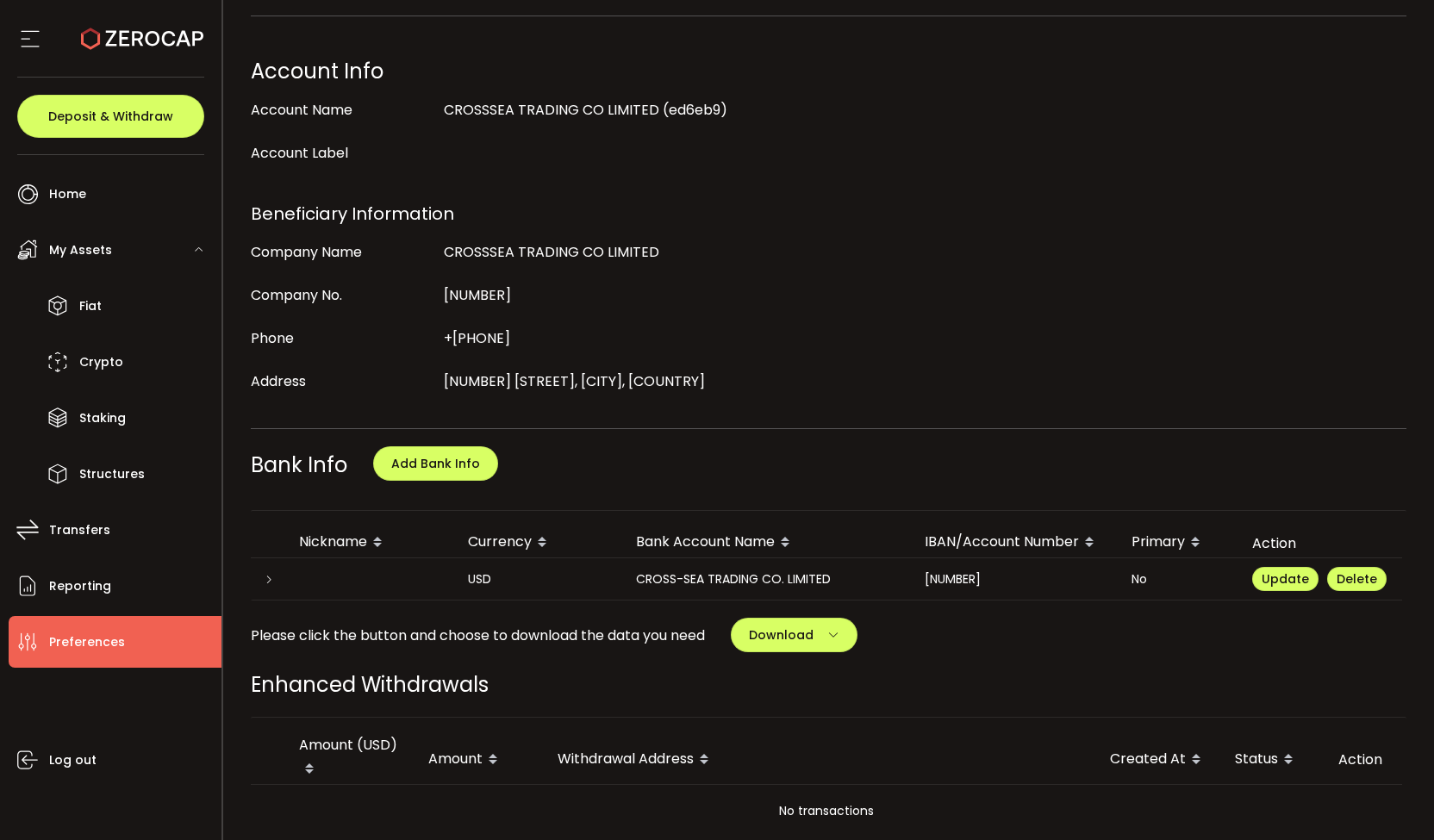 click on "Preferences" at bounding box center (87, 642) 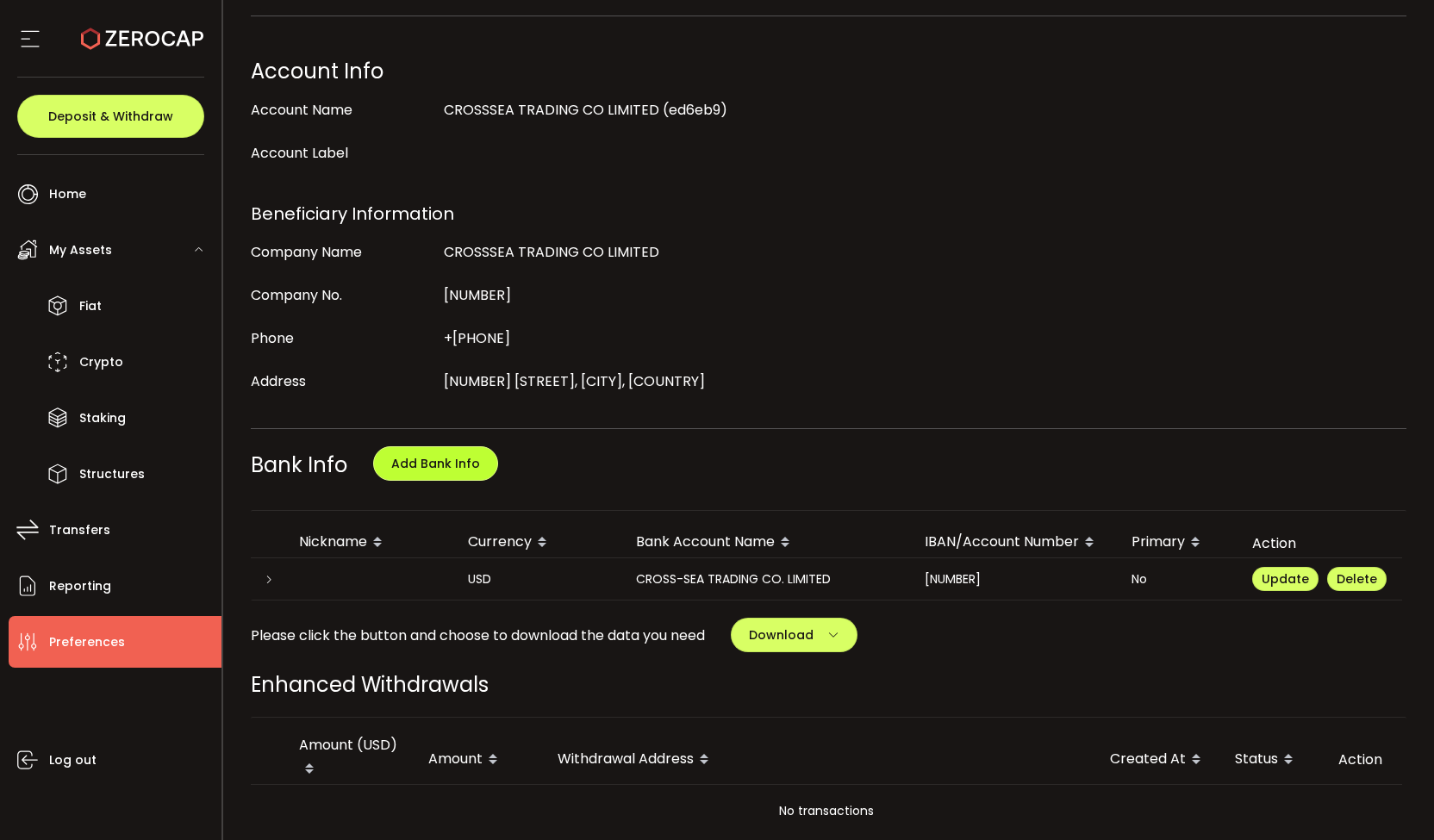 click on "Add Bank Info" at bounding box center (435, 464) 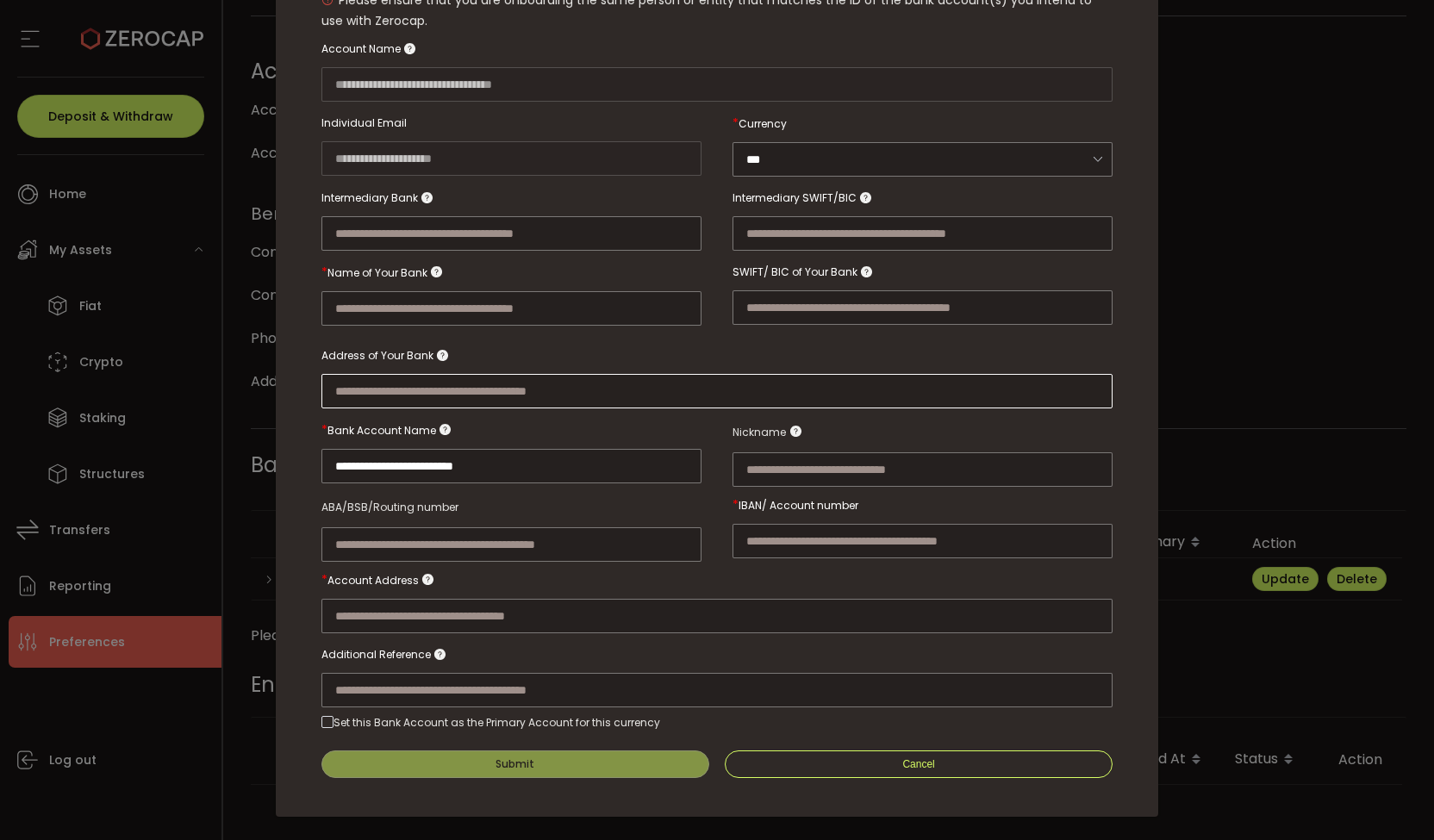 scroll, scrollTop: 218, scrollLeft: 0, axis: vertical 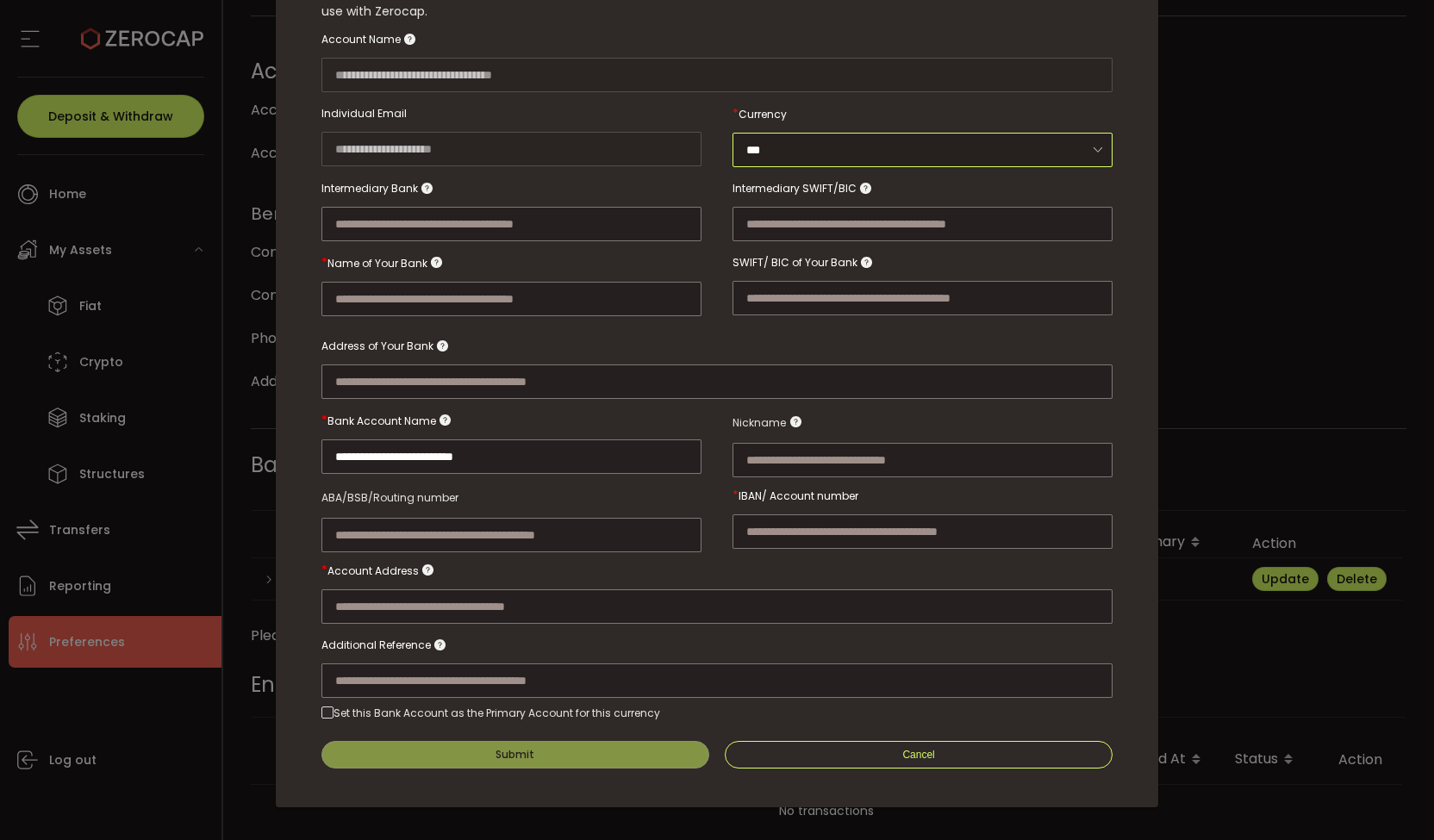 click on "***" at bounding box center (922, 150) 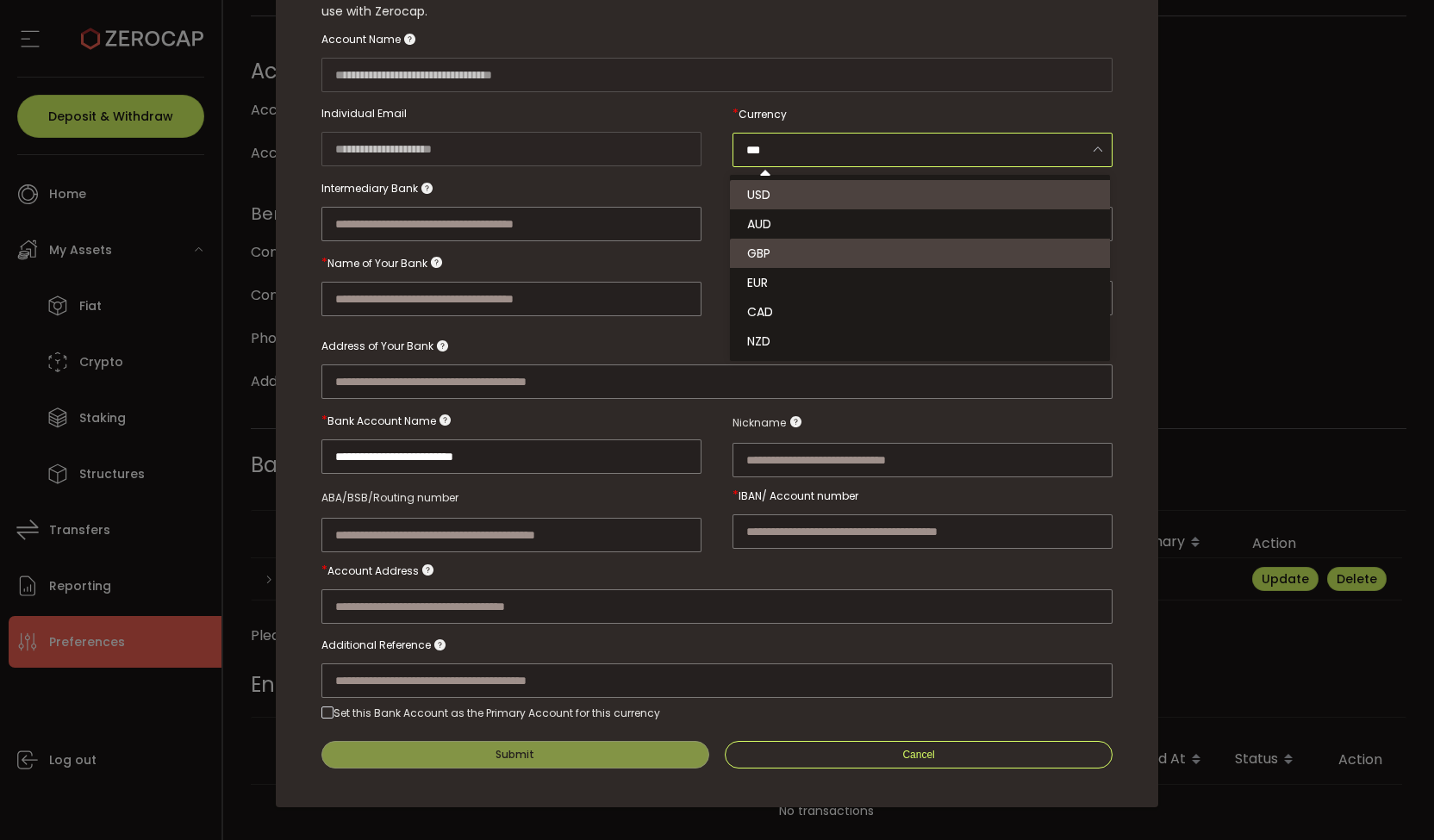 click on "**********" at bounding box center (717, 420) 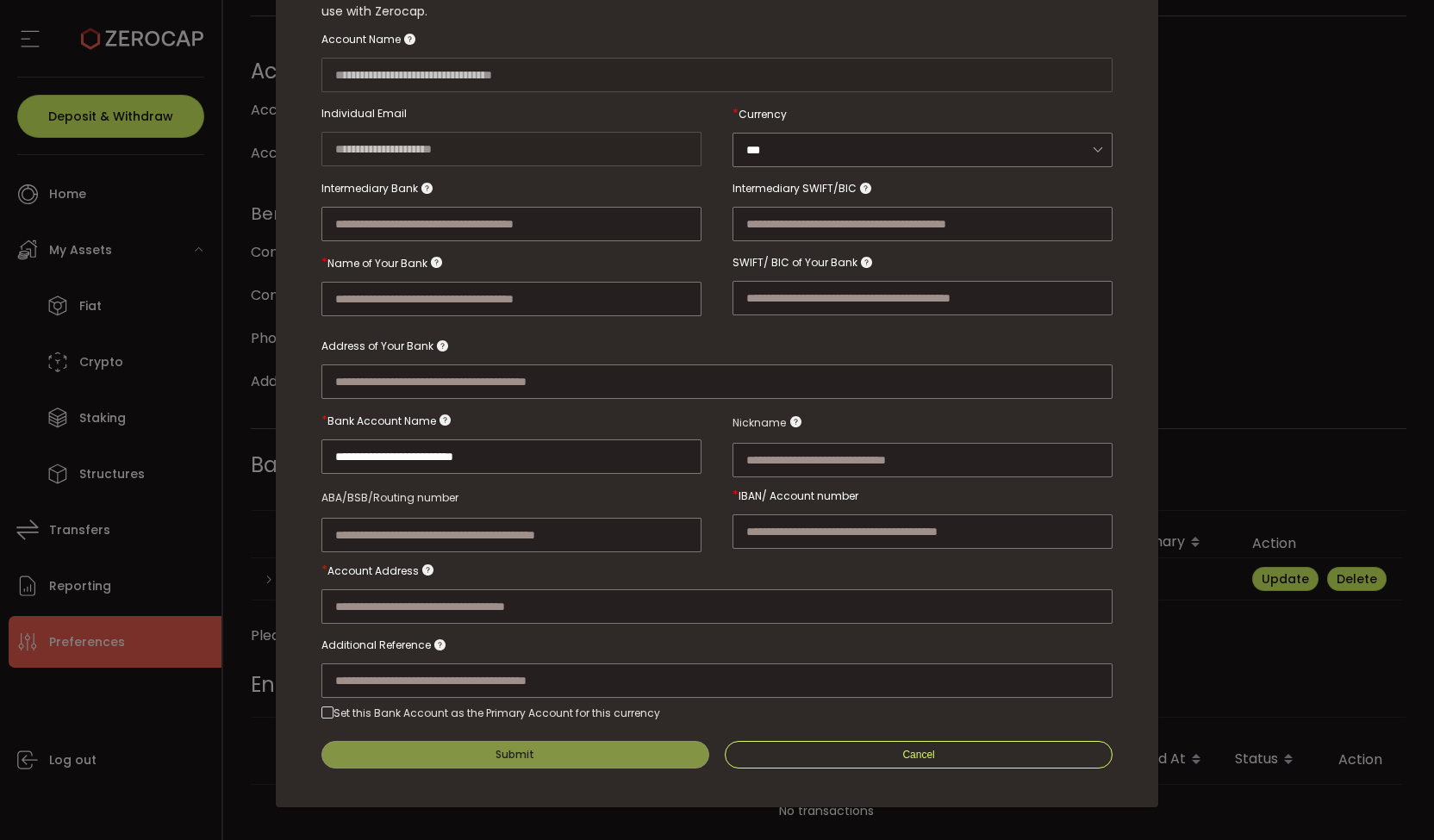 click on "**********" at bounding box center [717, 420] 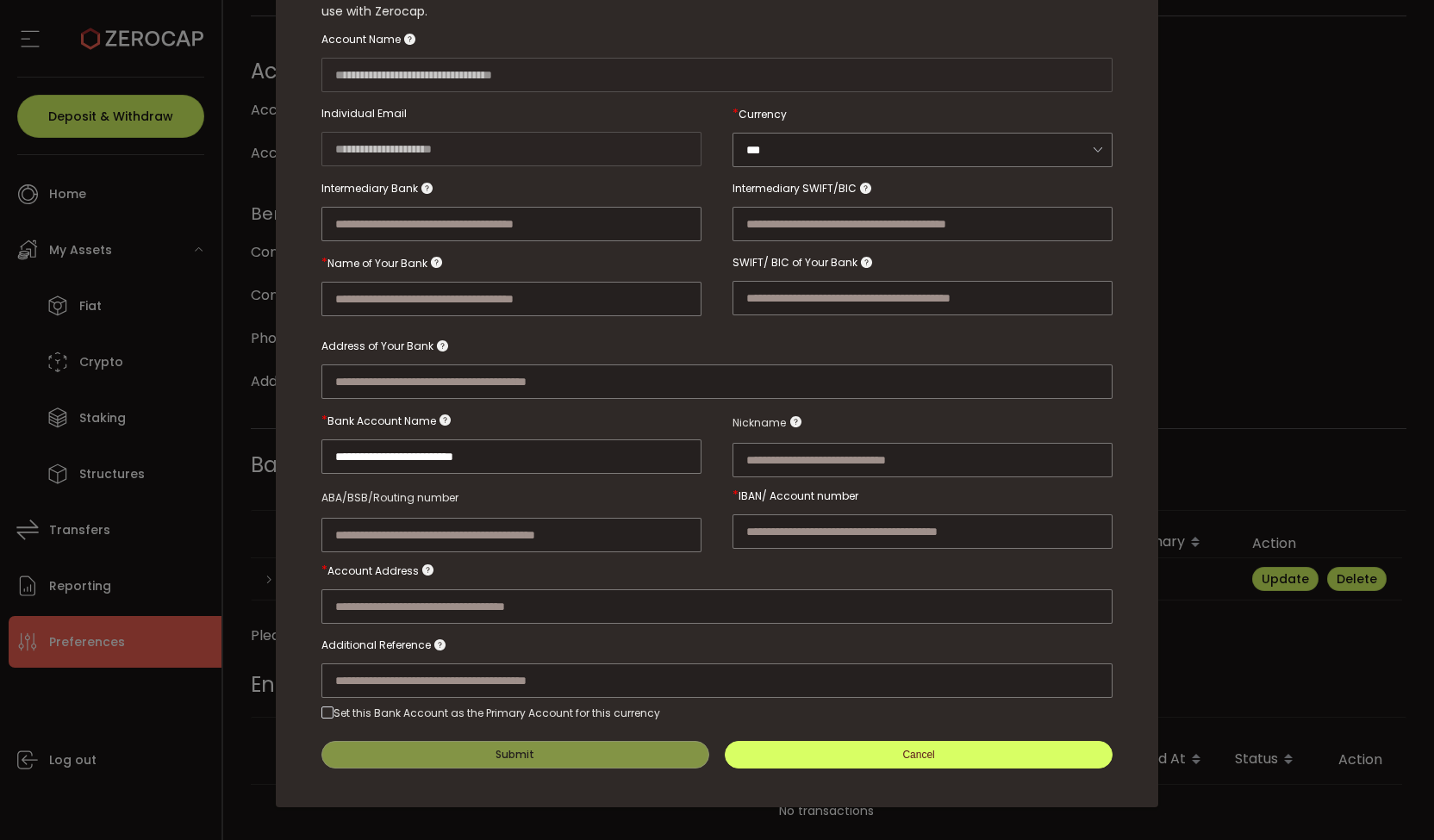 click on "Cancel" at bounding box center (919, 755) 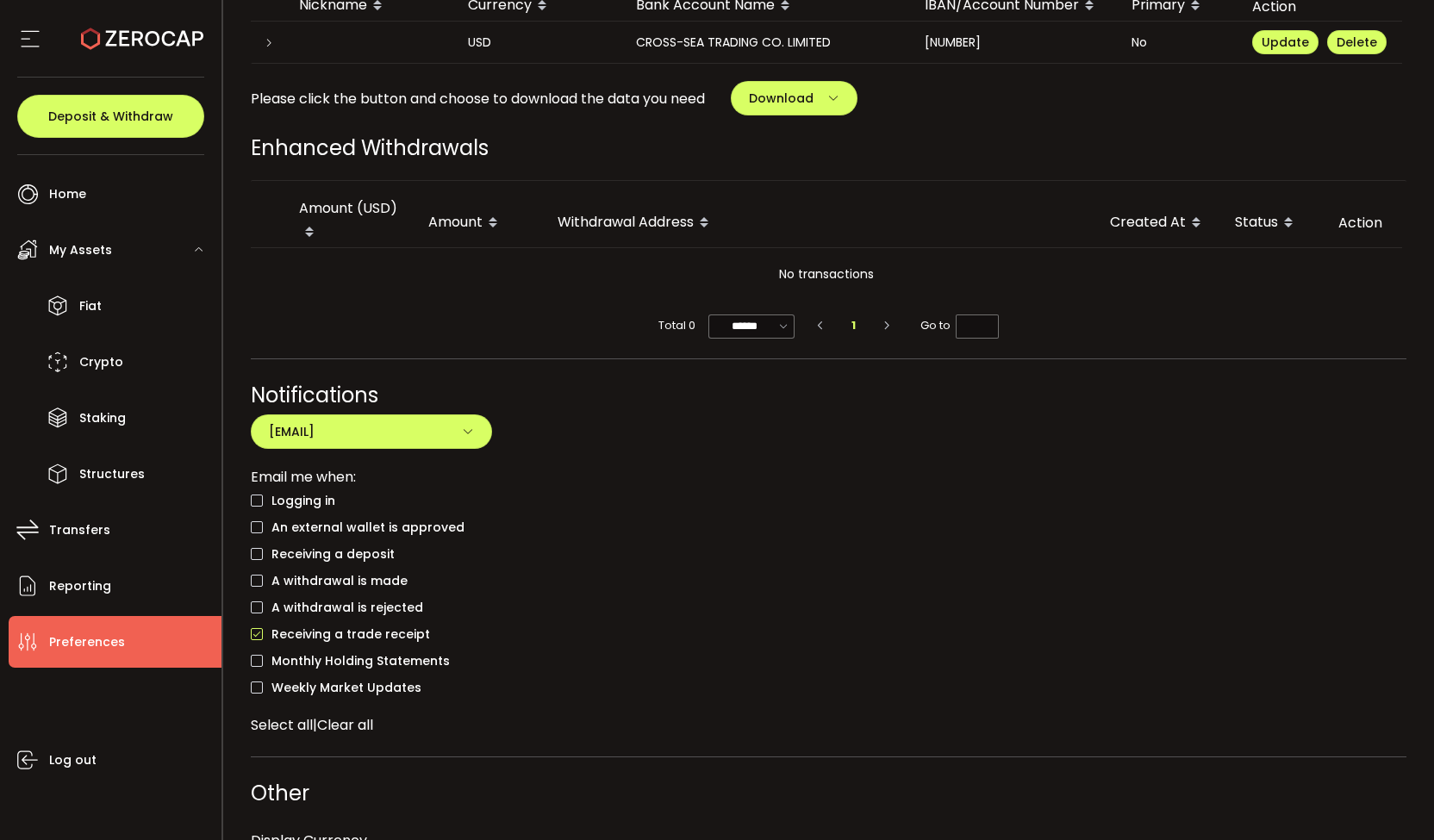 scroll, scrollTop: 1029, scrollLeft: 0, axis: vertical 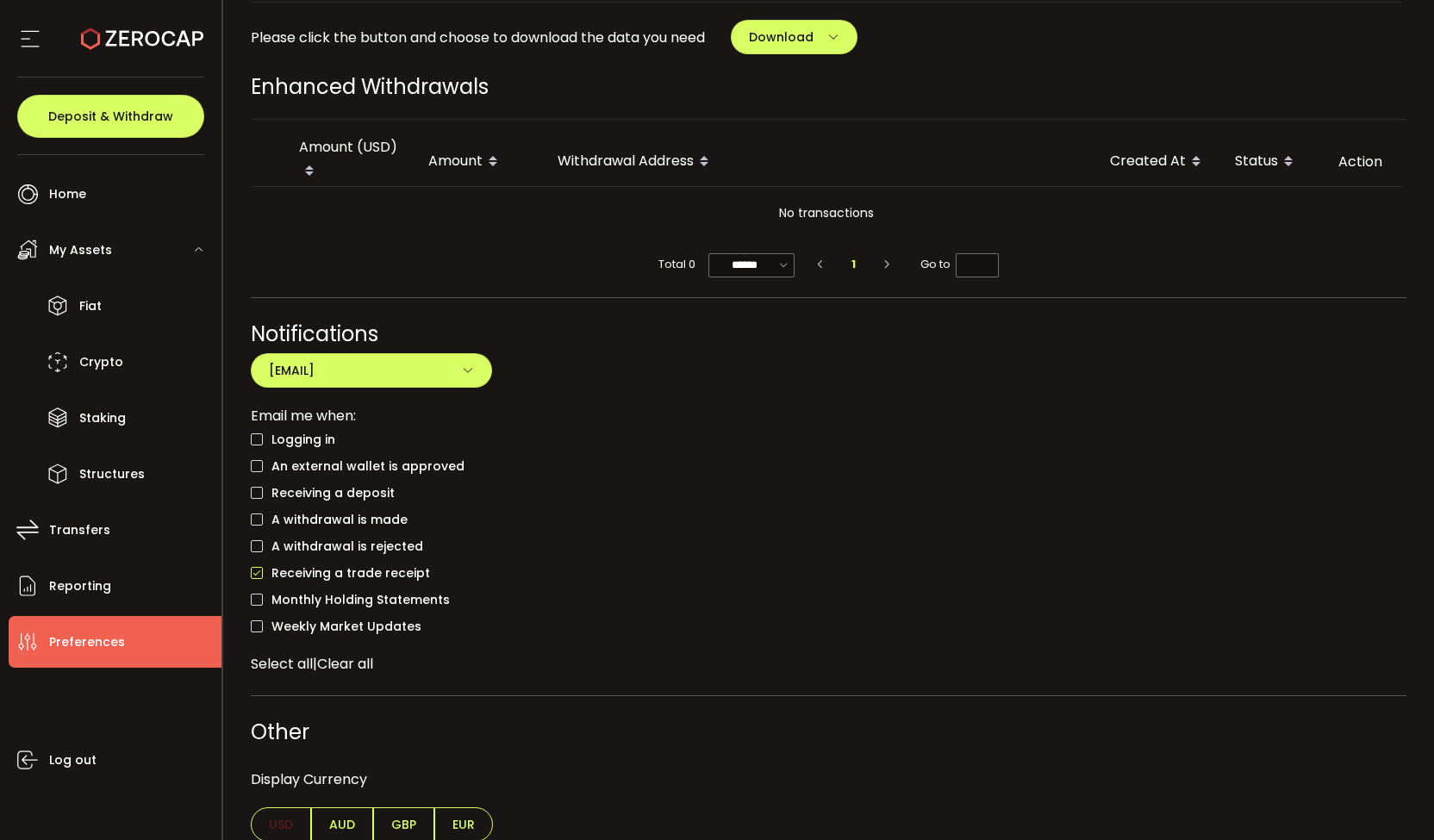 click on "AUD" at bounding box center (342, 824) 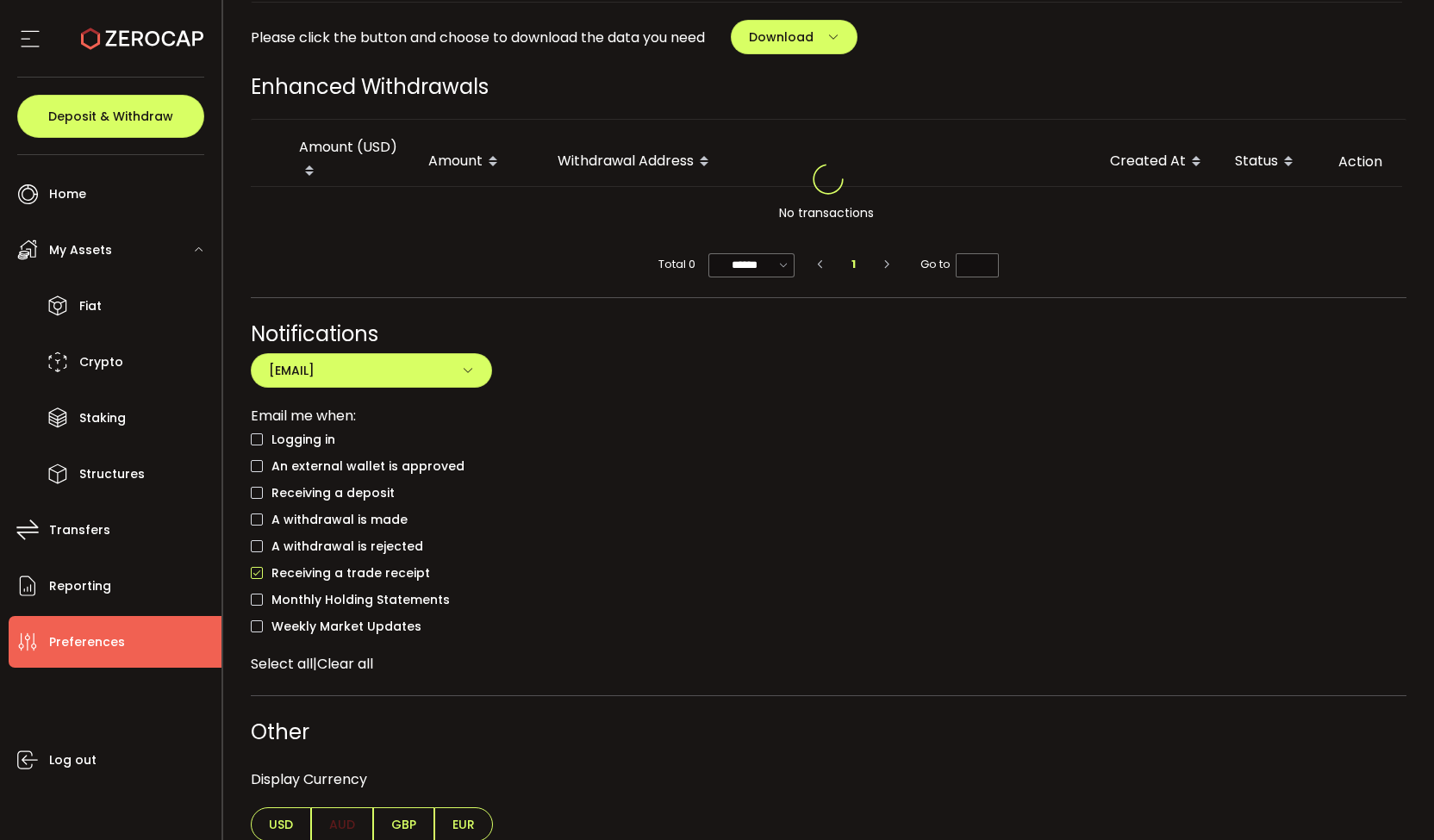 click on "GBP" at bounding box center [403, 824] 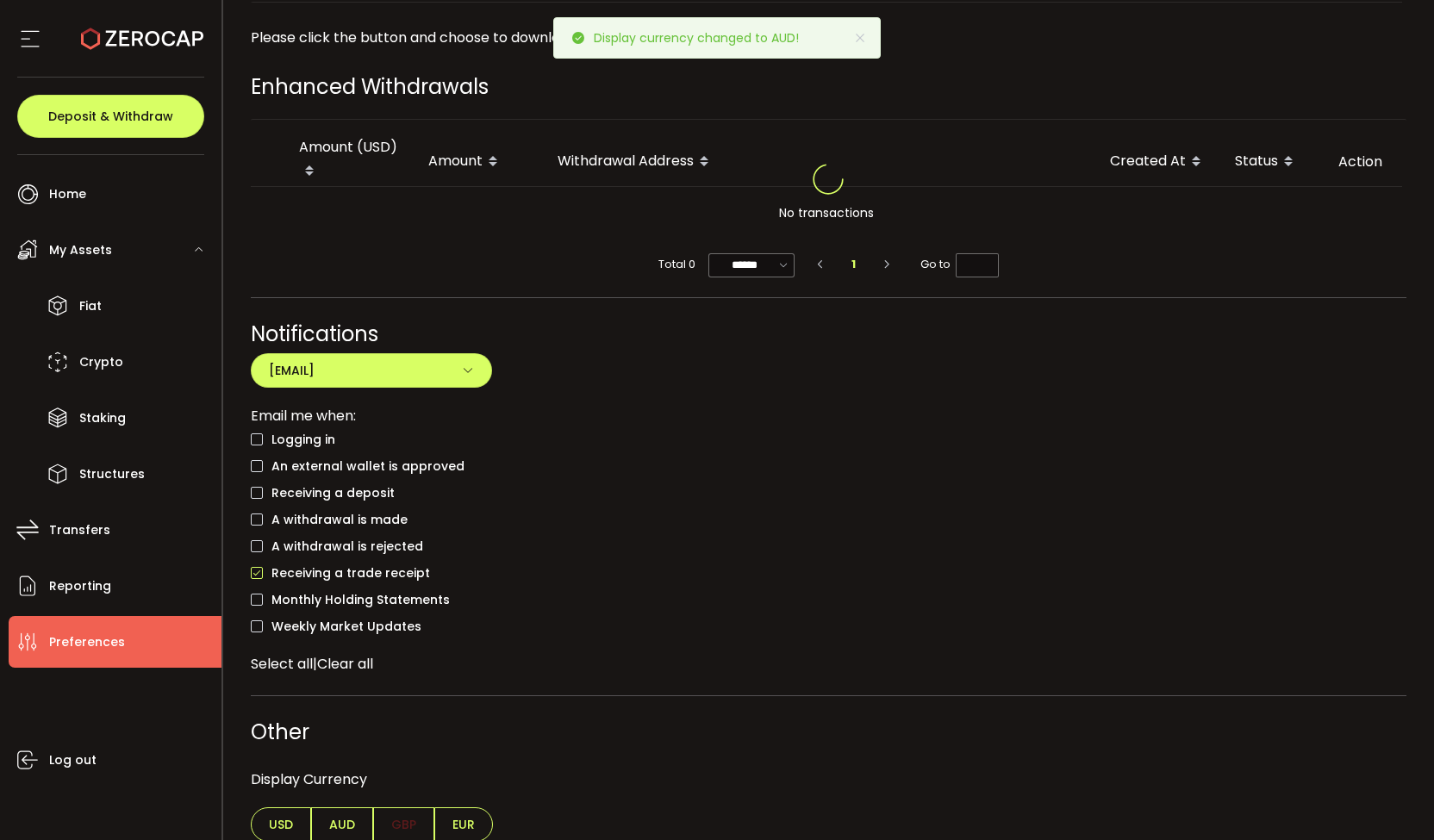 click on "EUR" at bounding box center (464, 824) 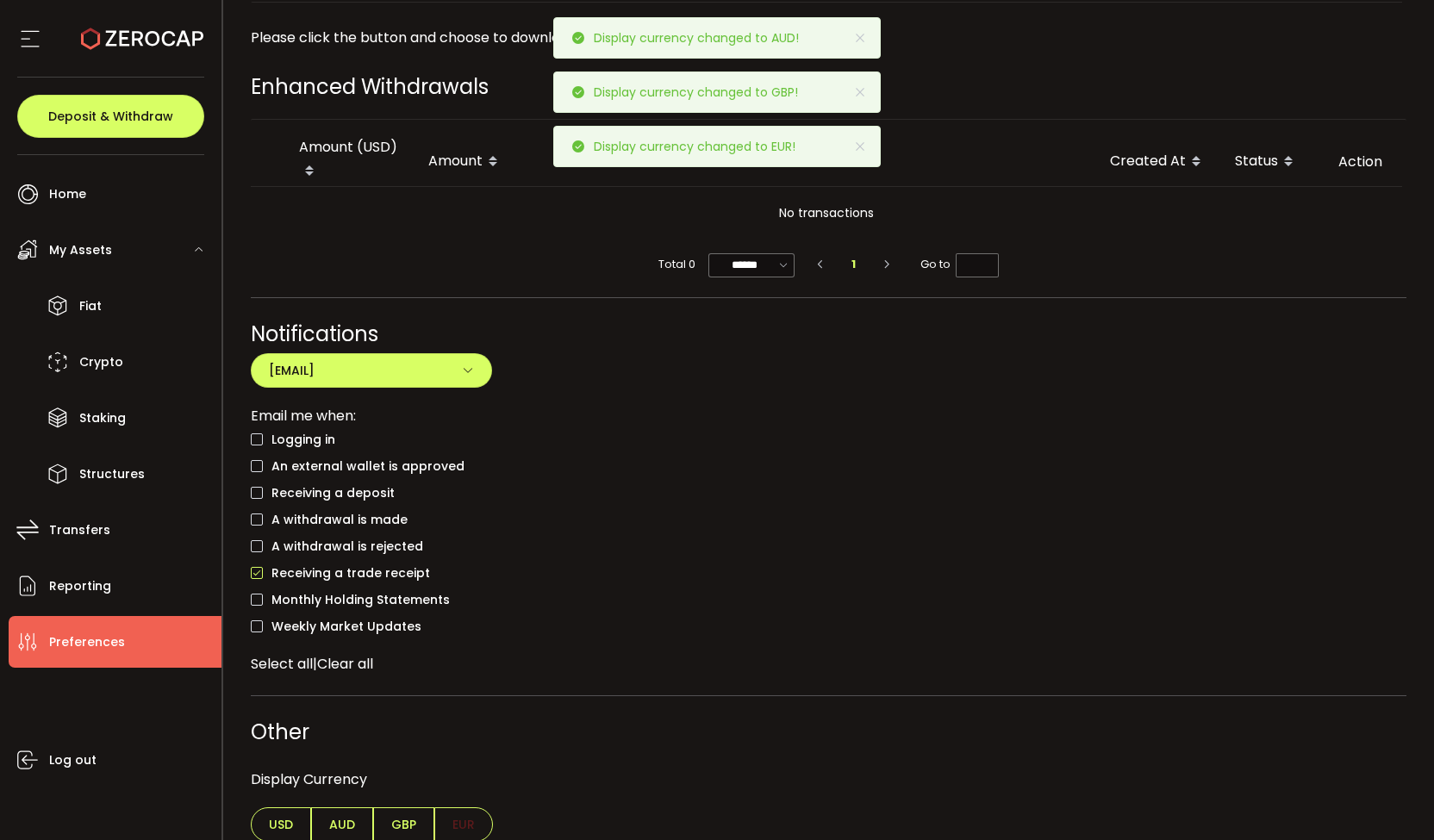 click on "USD" at bounding box center (281, 824) 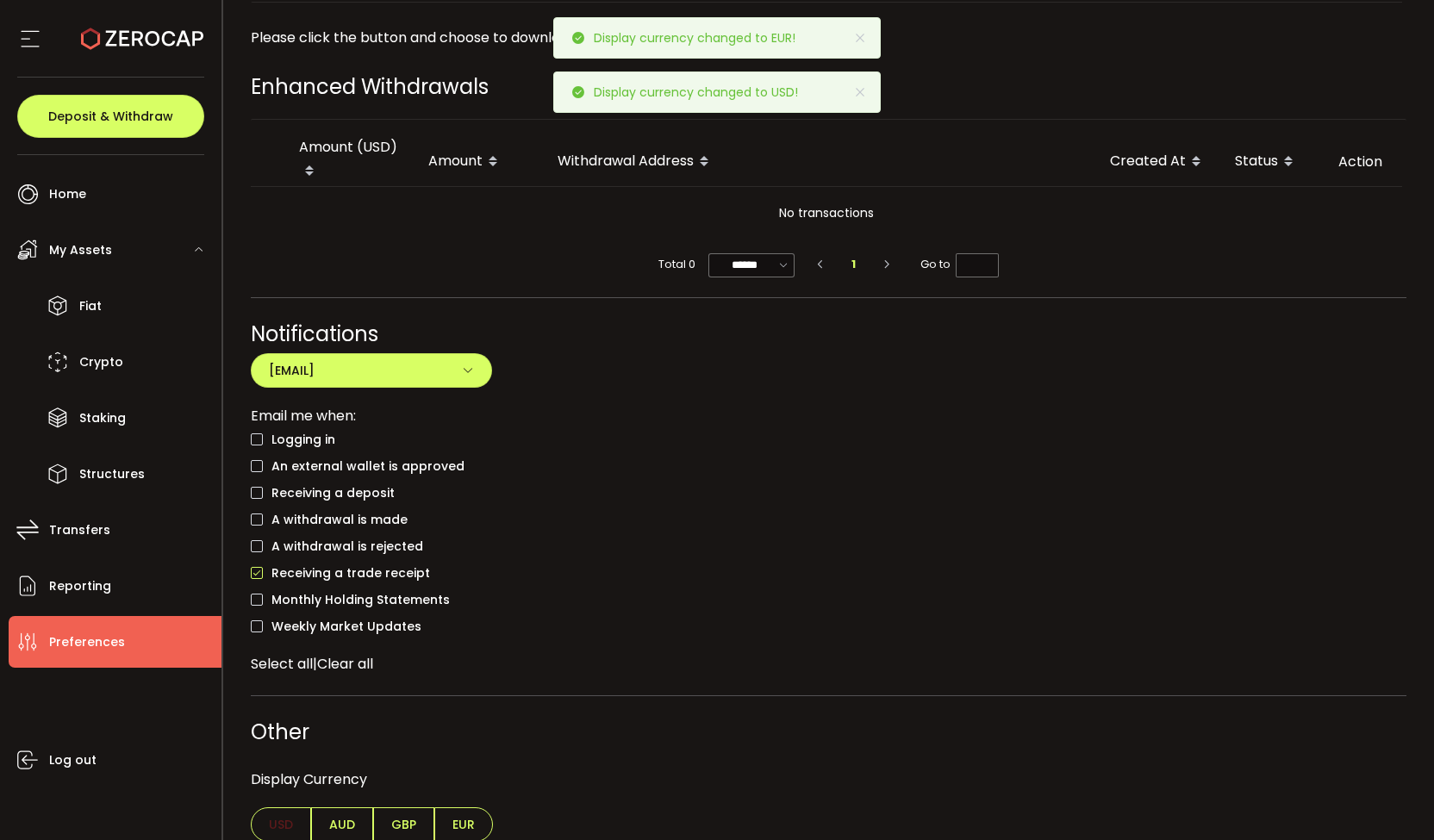 click on "USD" at bounding box center [281, 824] 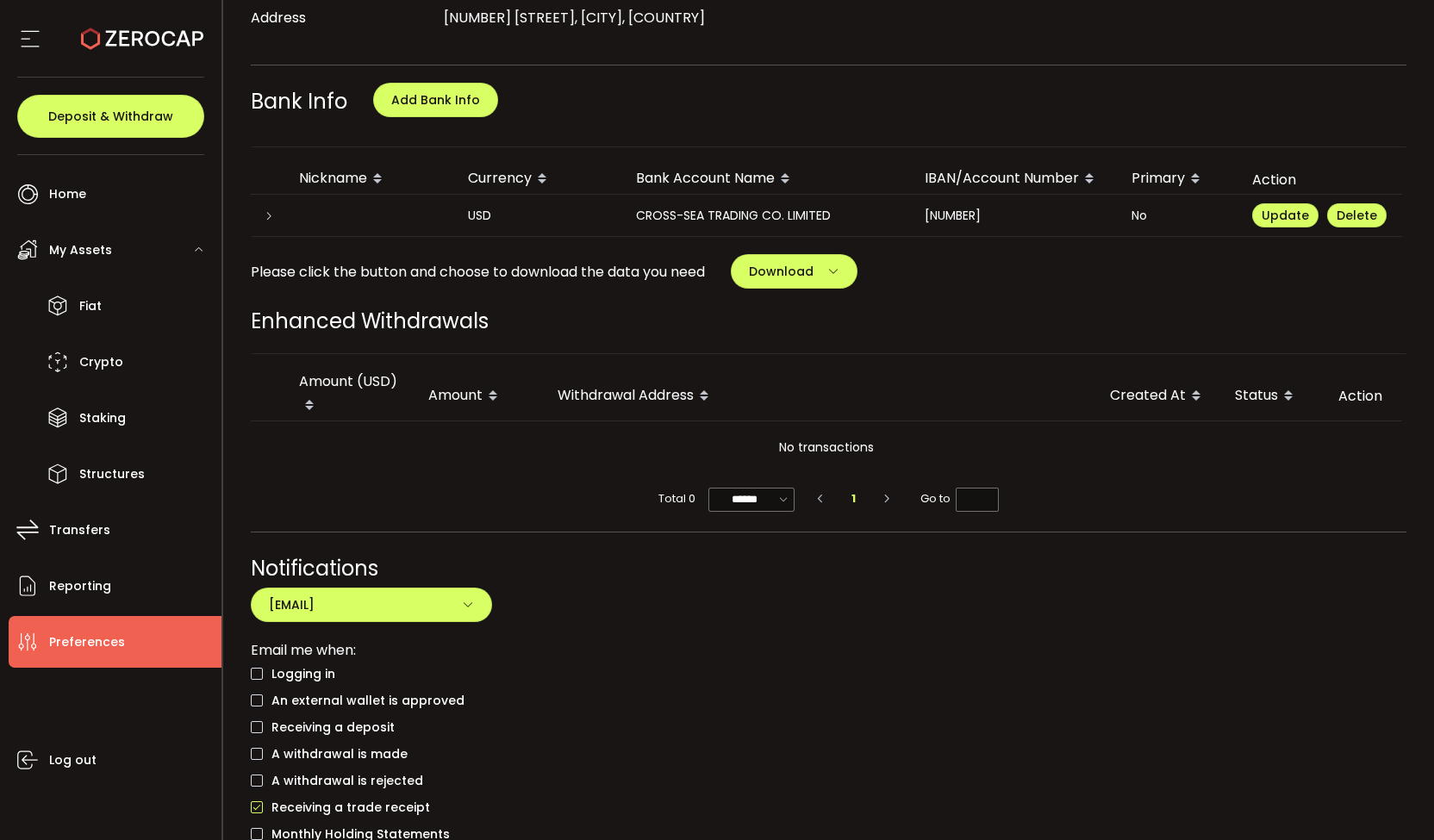 scroll, scrollTop: 770, scrollLeft: 0, axis: vertical 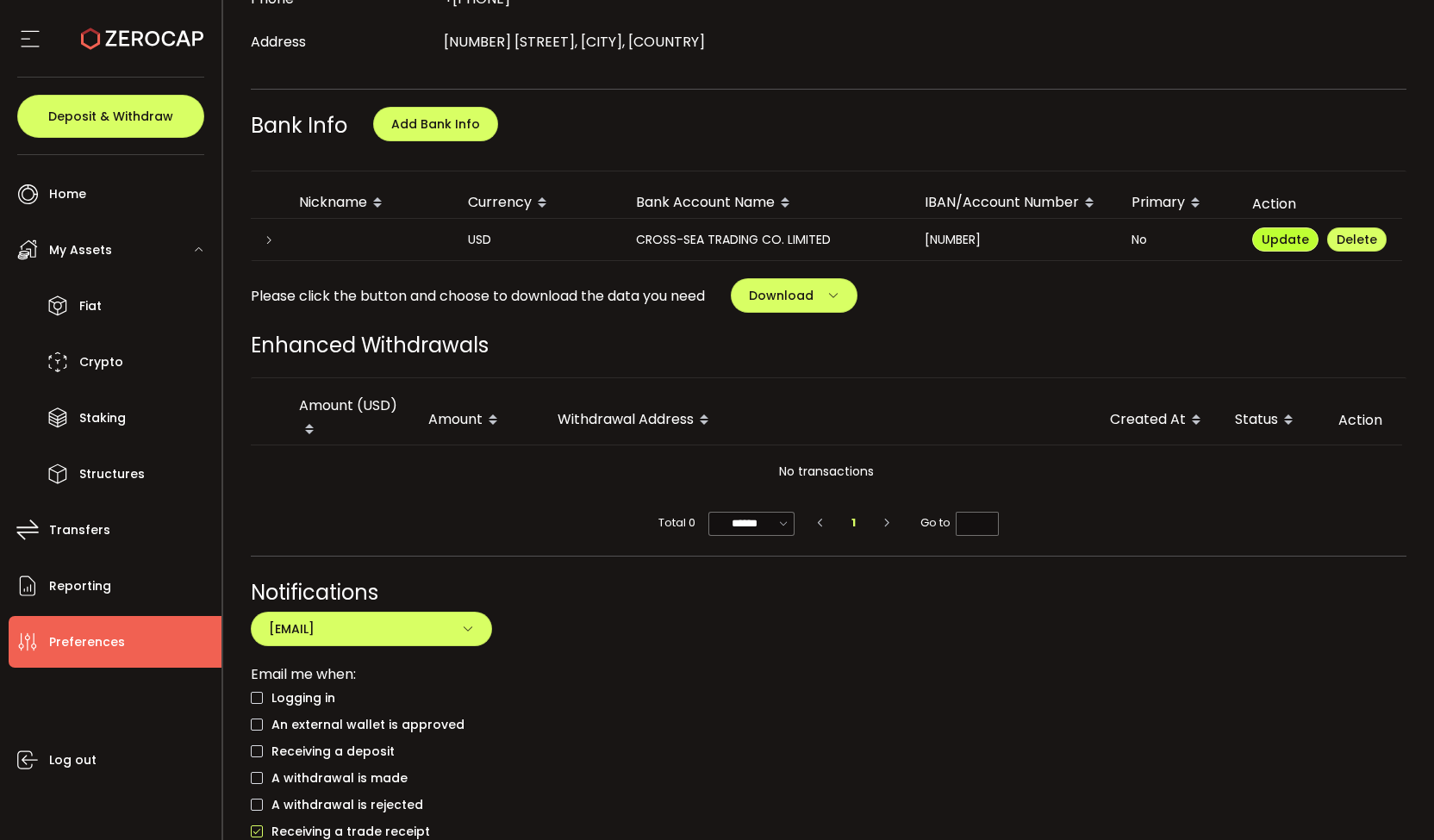 click on "Update" at bounding box center (1285, 240) 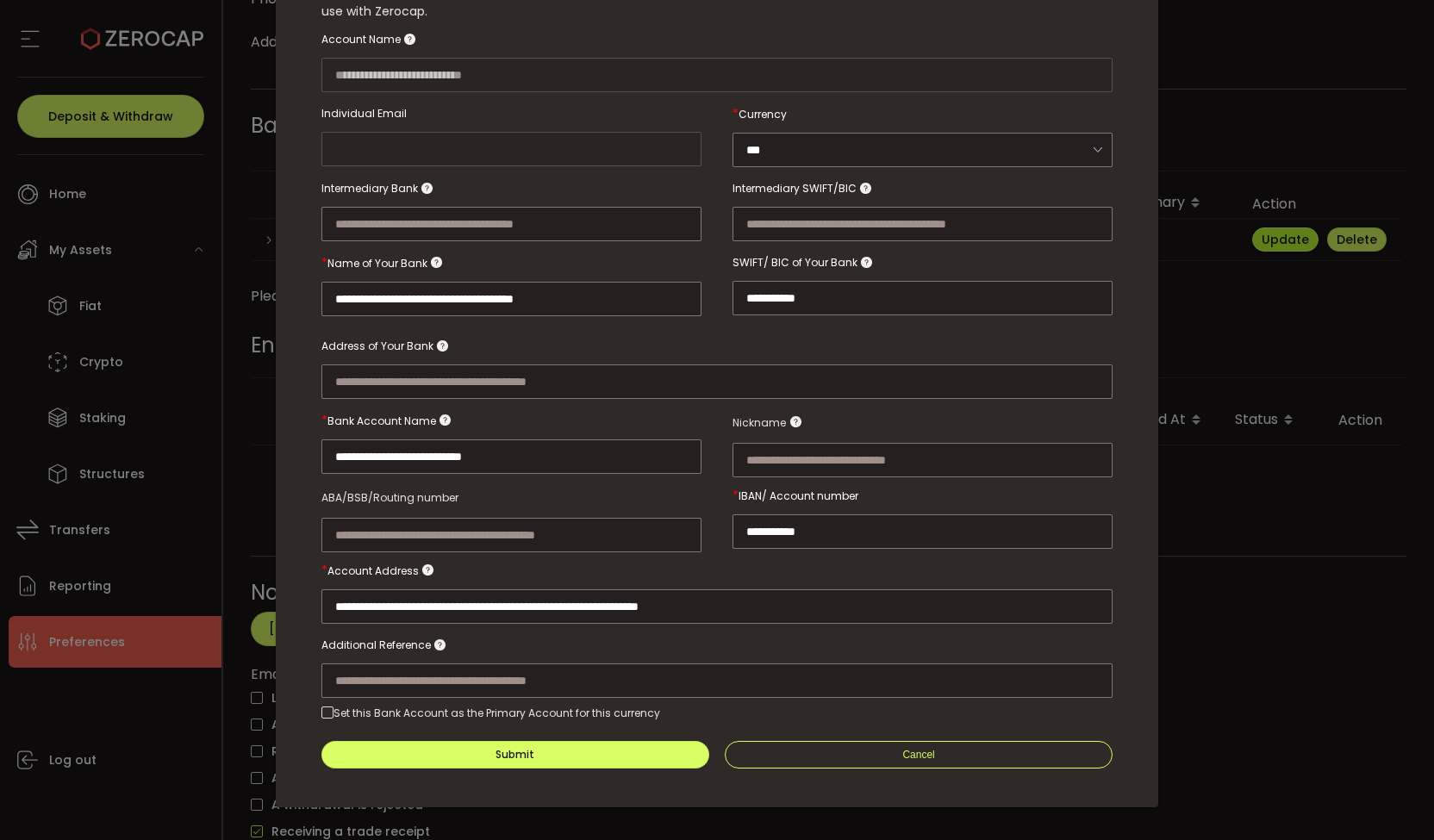 type on "**********" 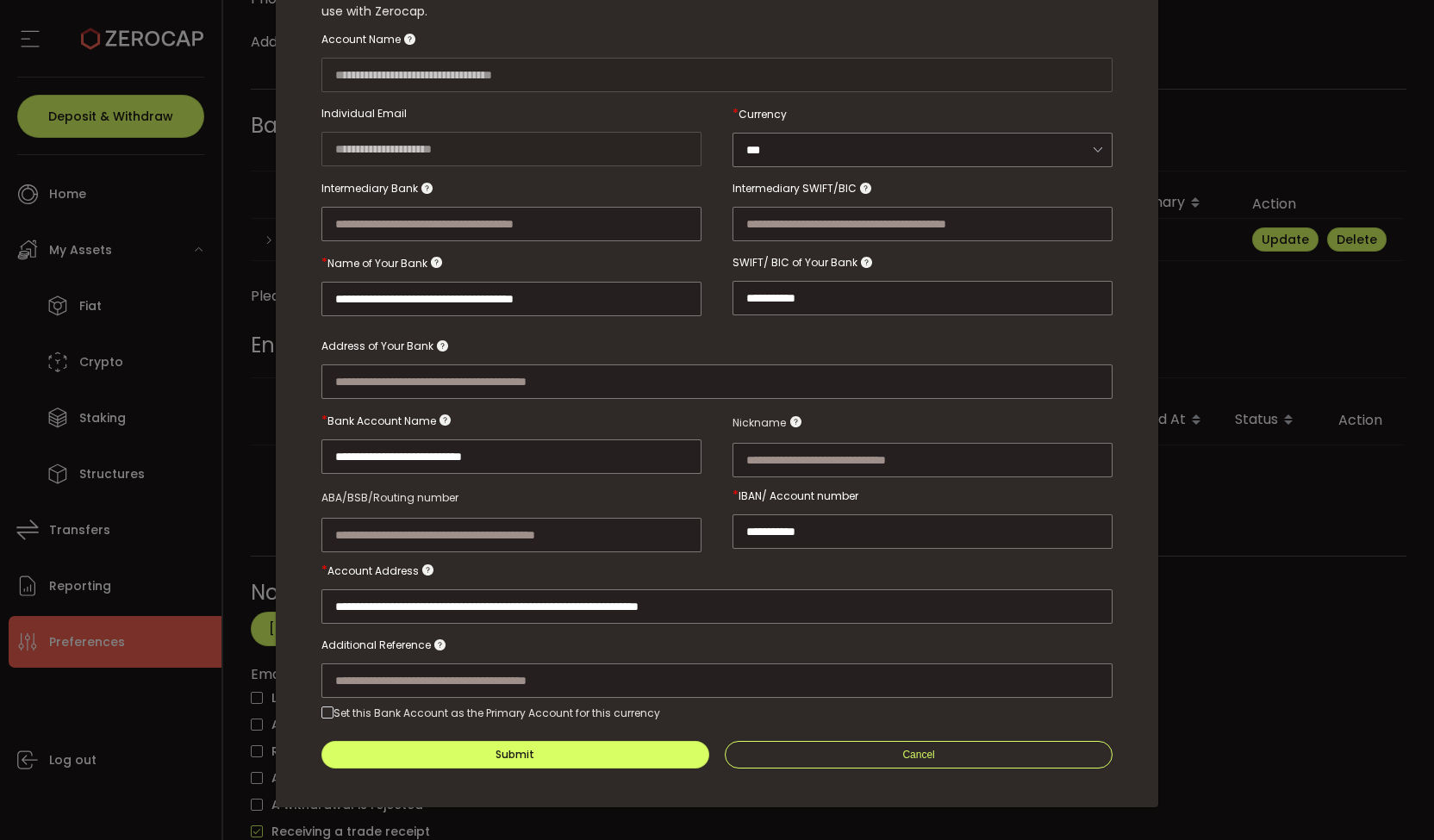 click on "**********" at bounding box center [717, 420] 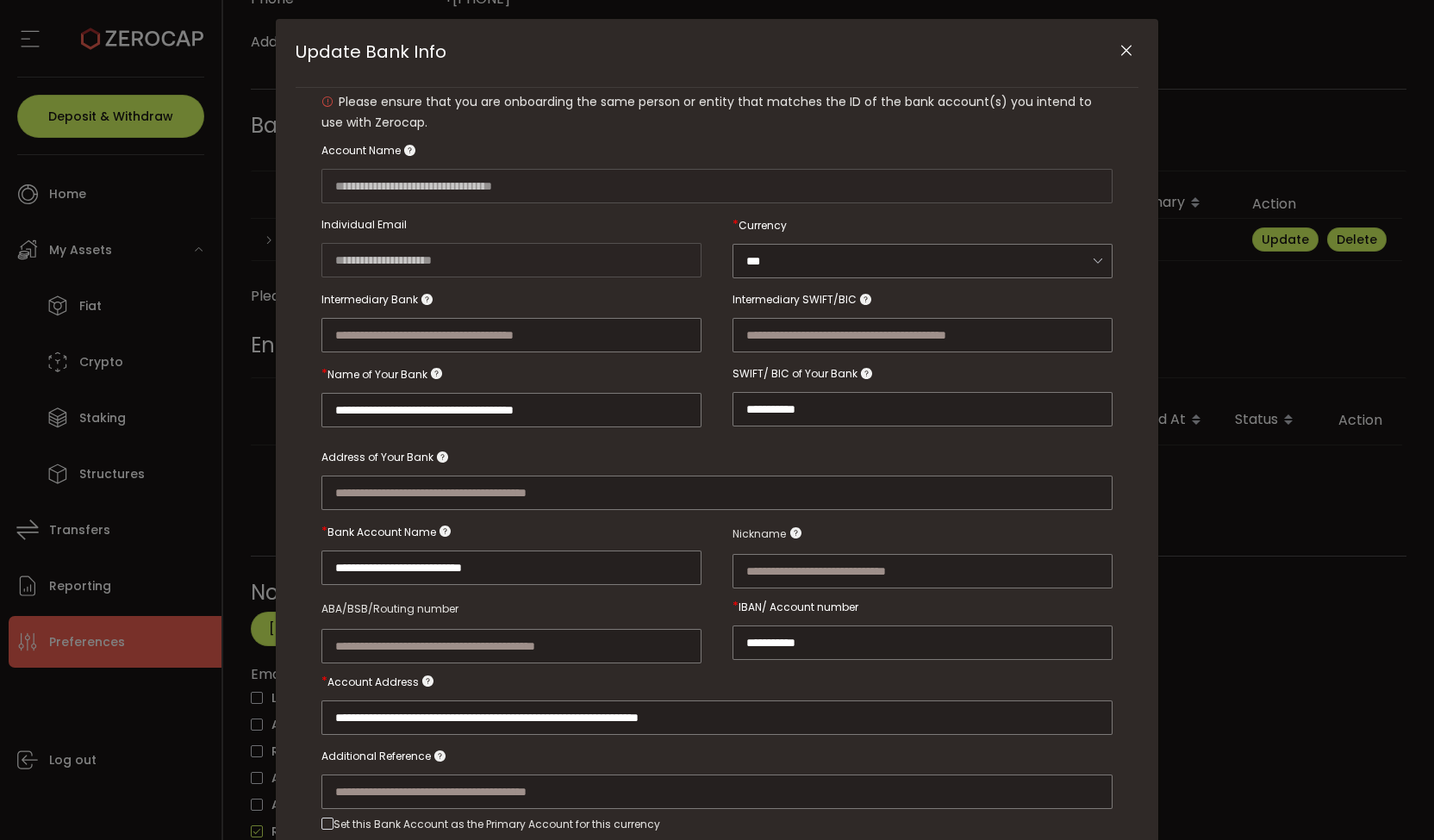 scroll, scrollTop: 46, scrollLeft: 0, axis: vertical 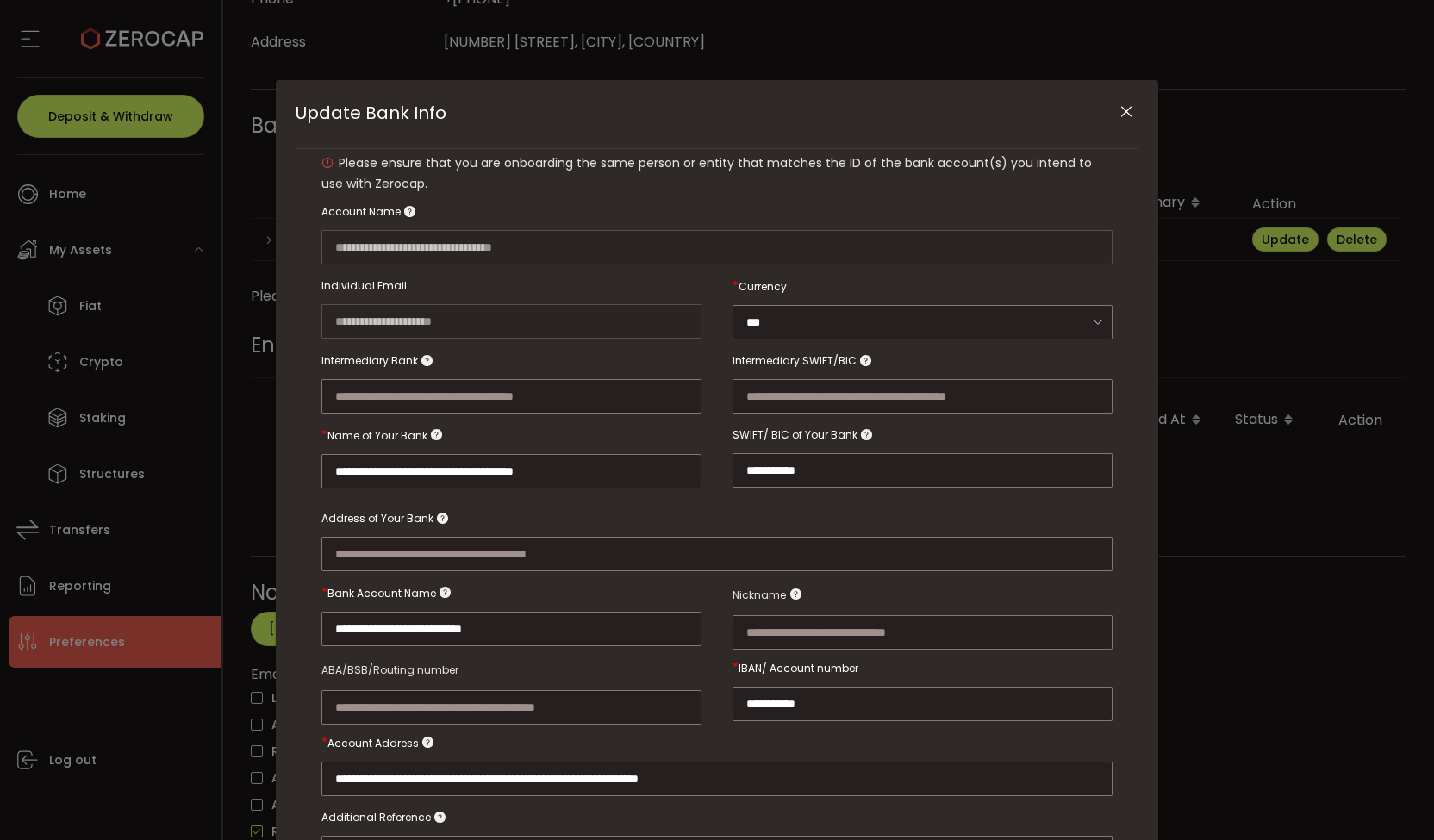 click at bounding box center [1125, 112] 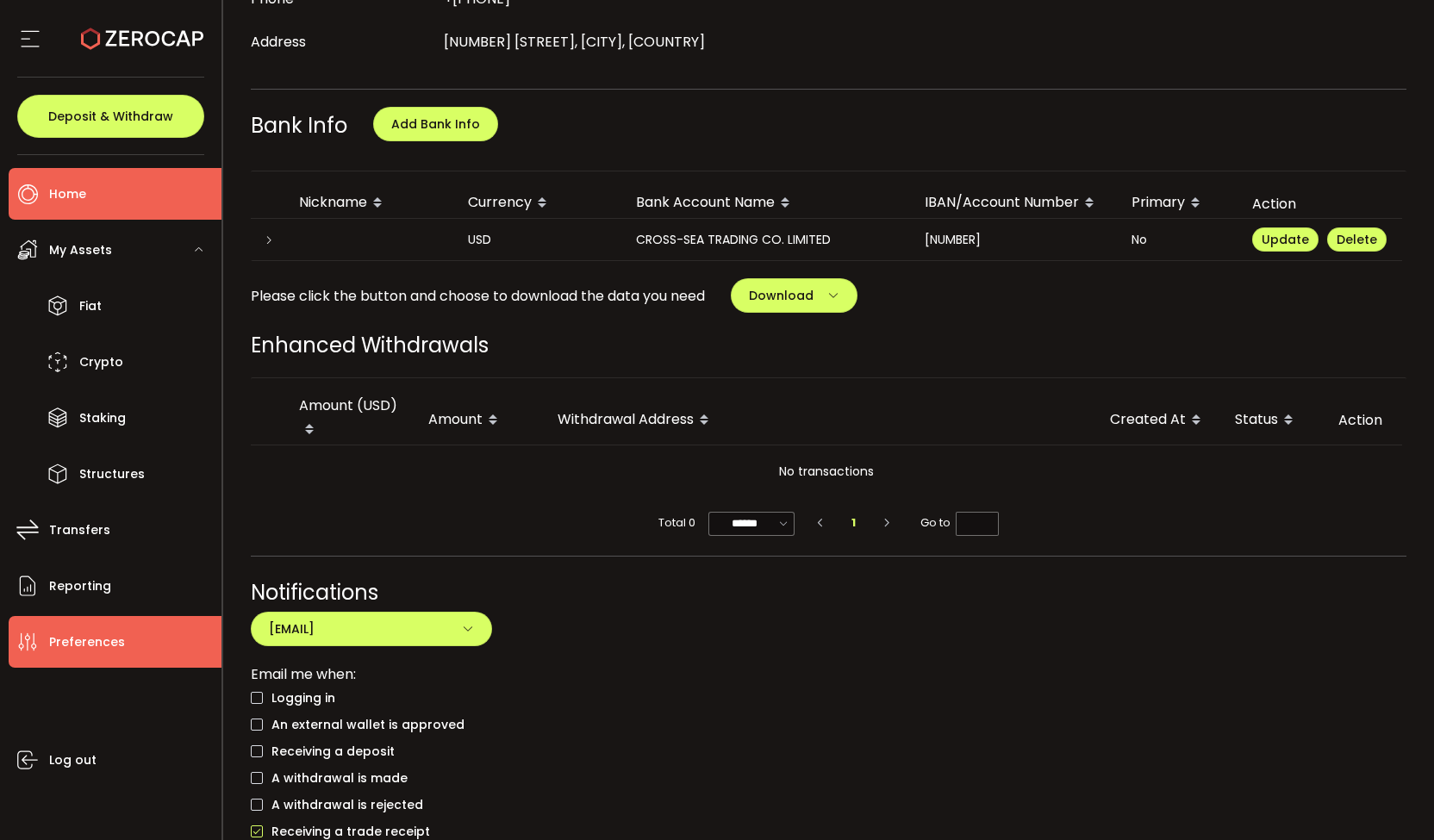 click on "Home" at bounding box center (115, 194) 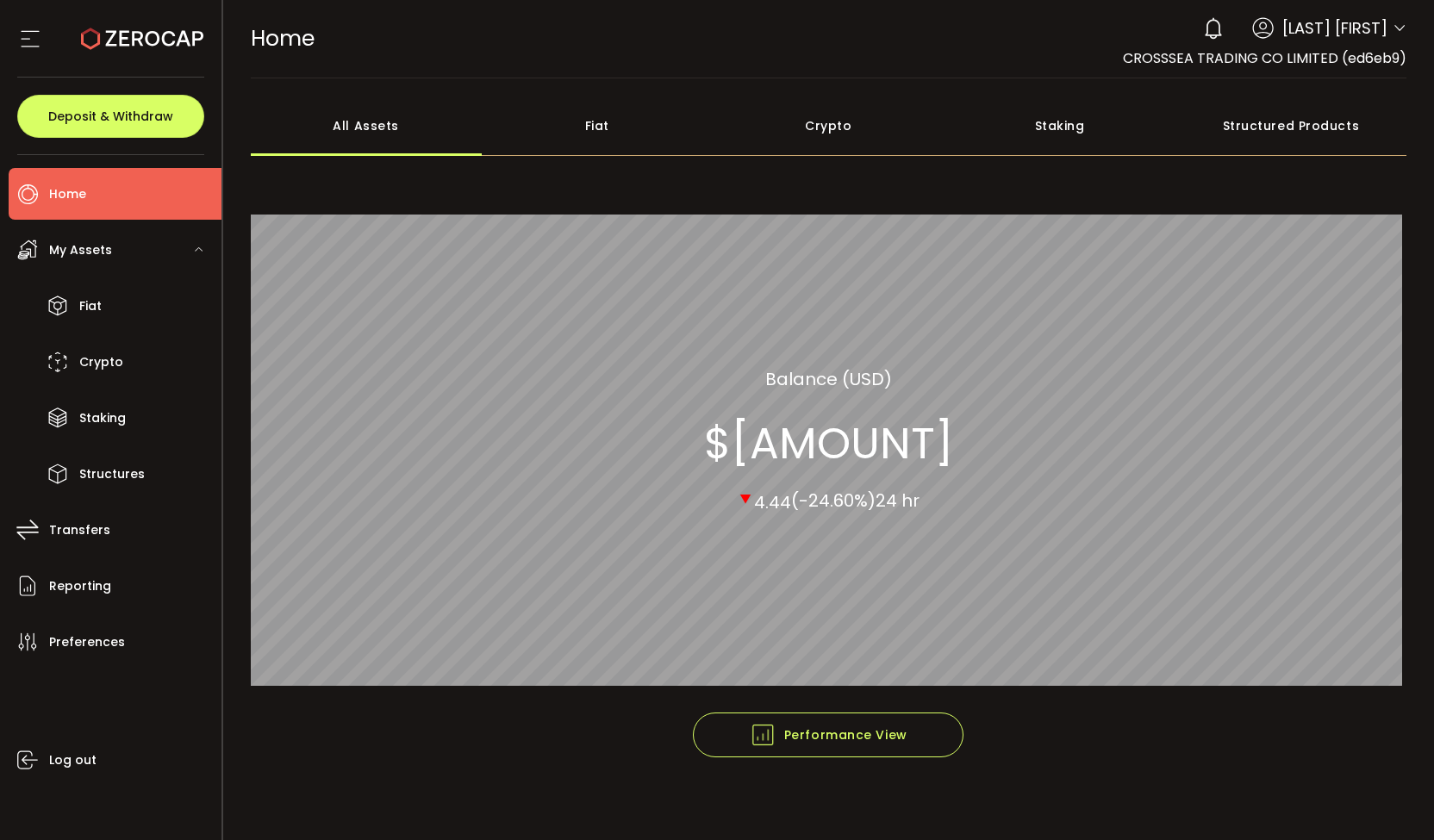 click on "Crypto" at bounding box center (828, 126) 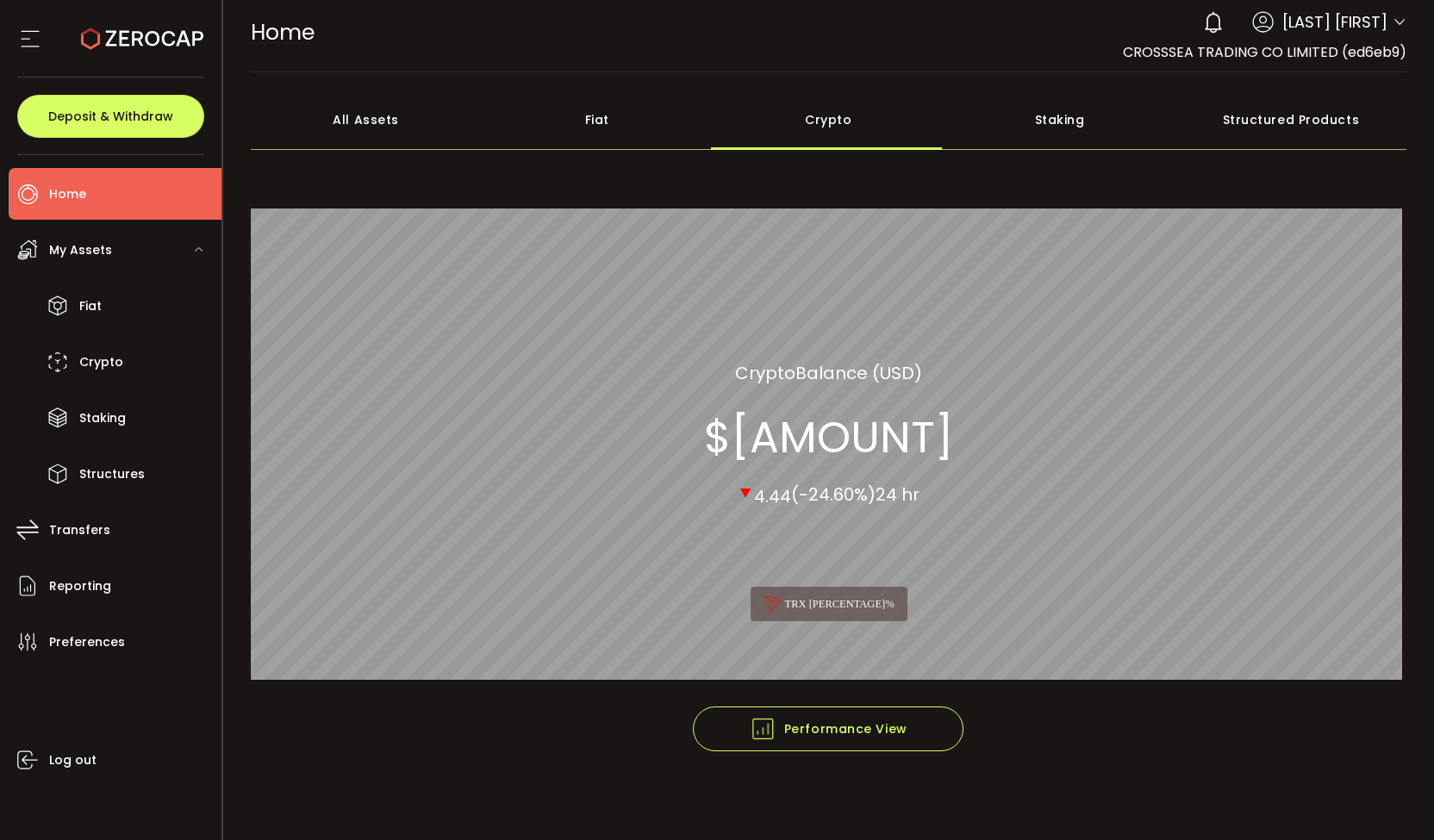 scroll, scrollTop: 7, scrollLeft: 0, axis: vertical 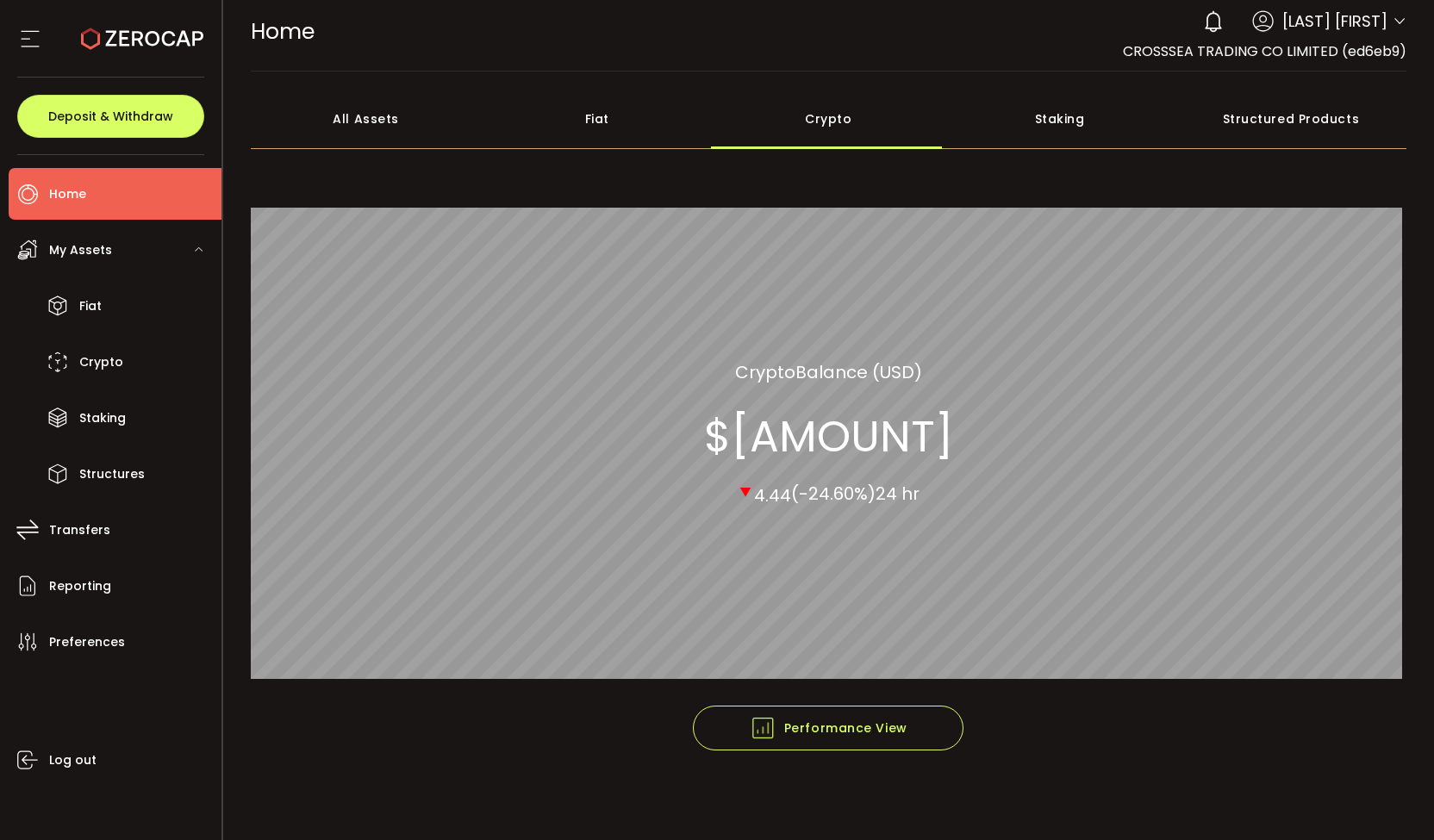 click on "$13.60" at bounding box center (828, 436) 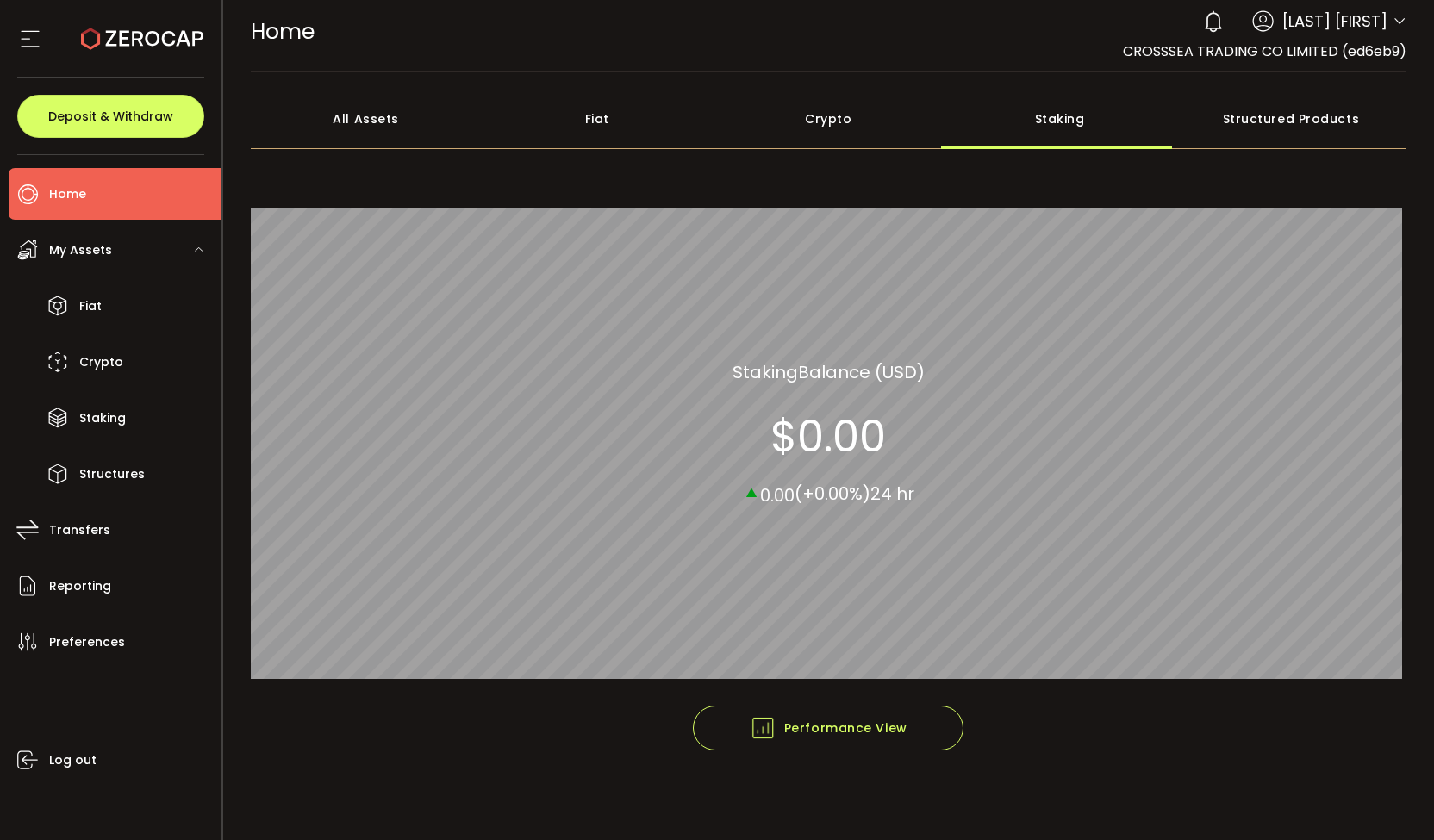 click on "Structured Products" at bounding box center [1291, 119] 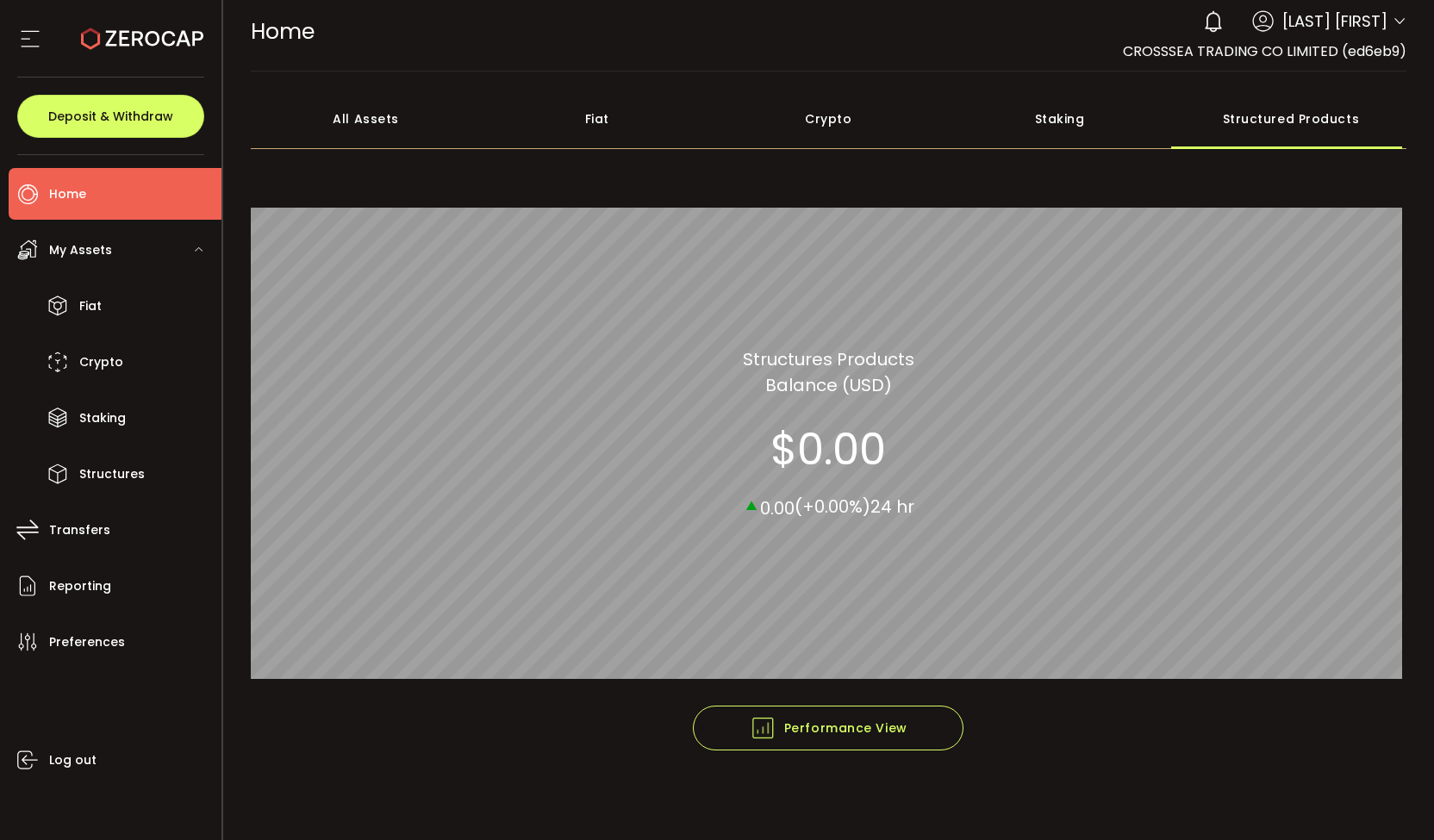 click on "Crypto" at bounding box center (828, 119) 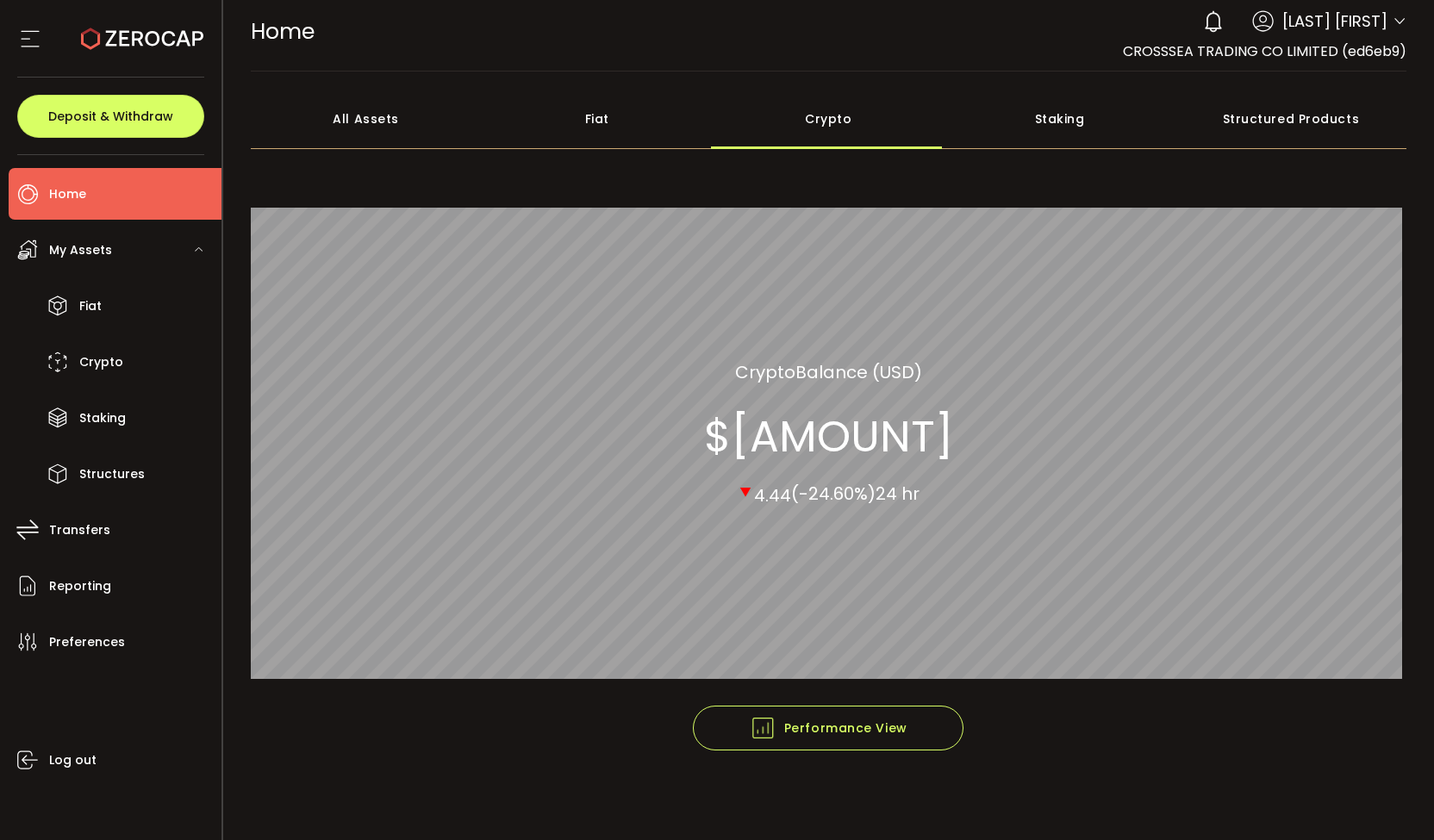 click on "My Assets" at bounding box center [80, 250] 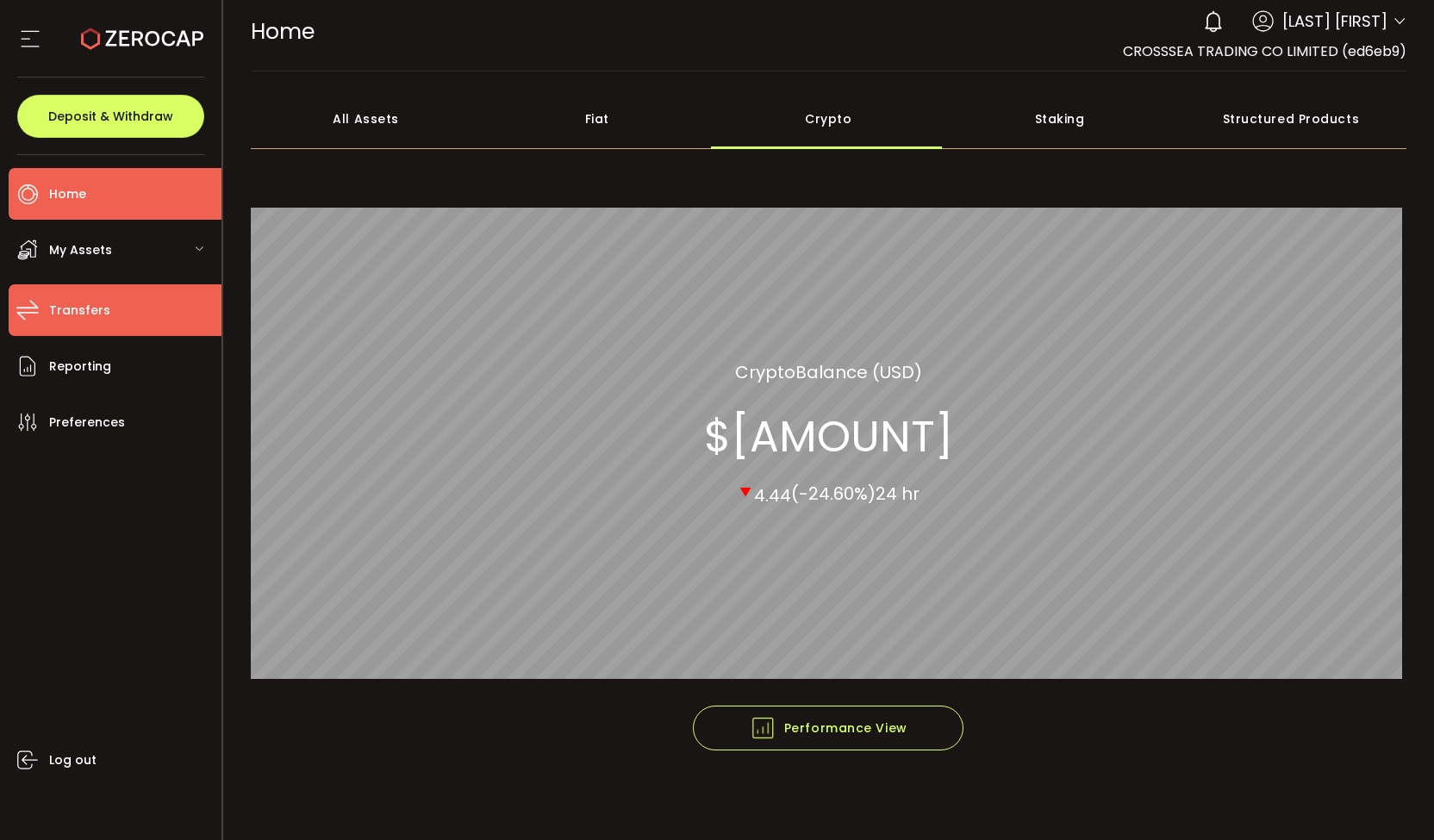 click on "Transfers" at bounding box center (79, 310) 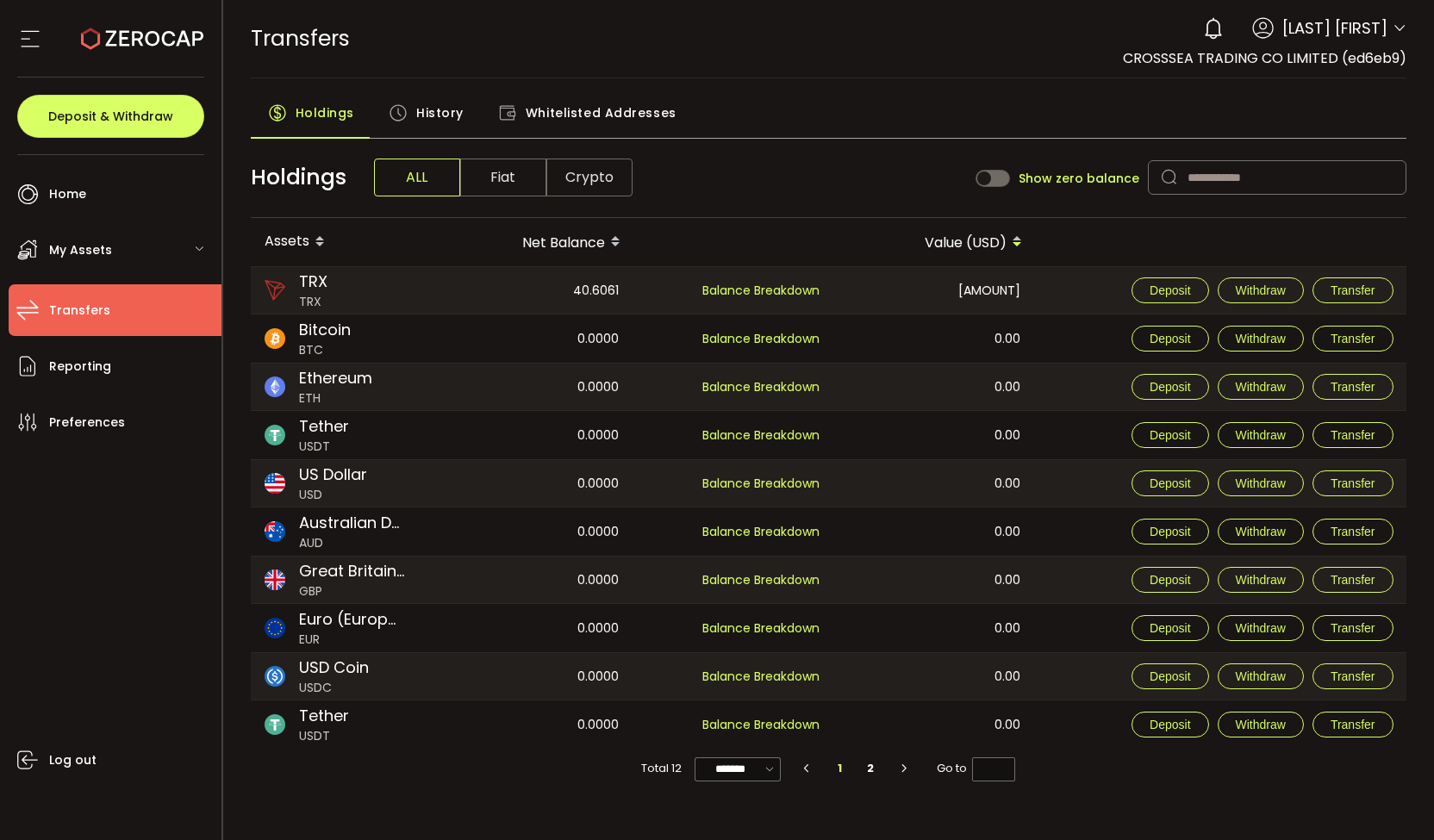 click on "Whitelisted Addresses" at bounding box center (601, 113) 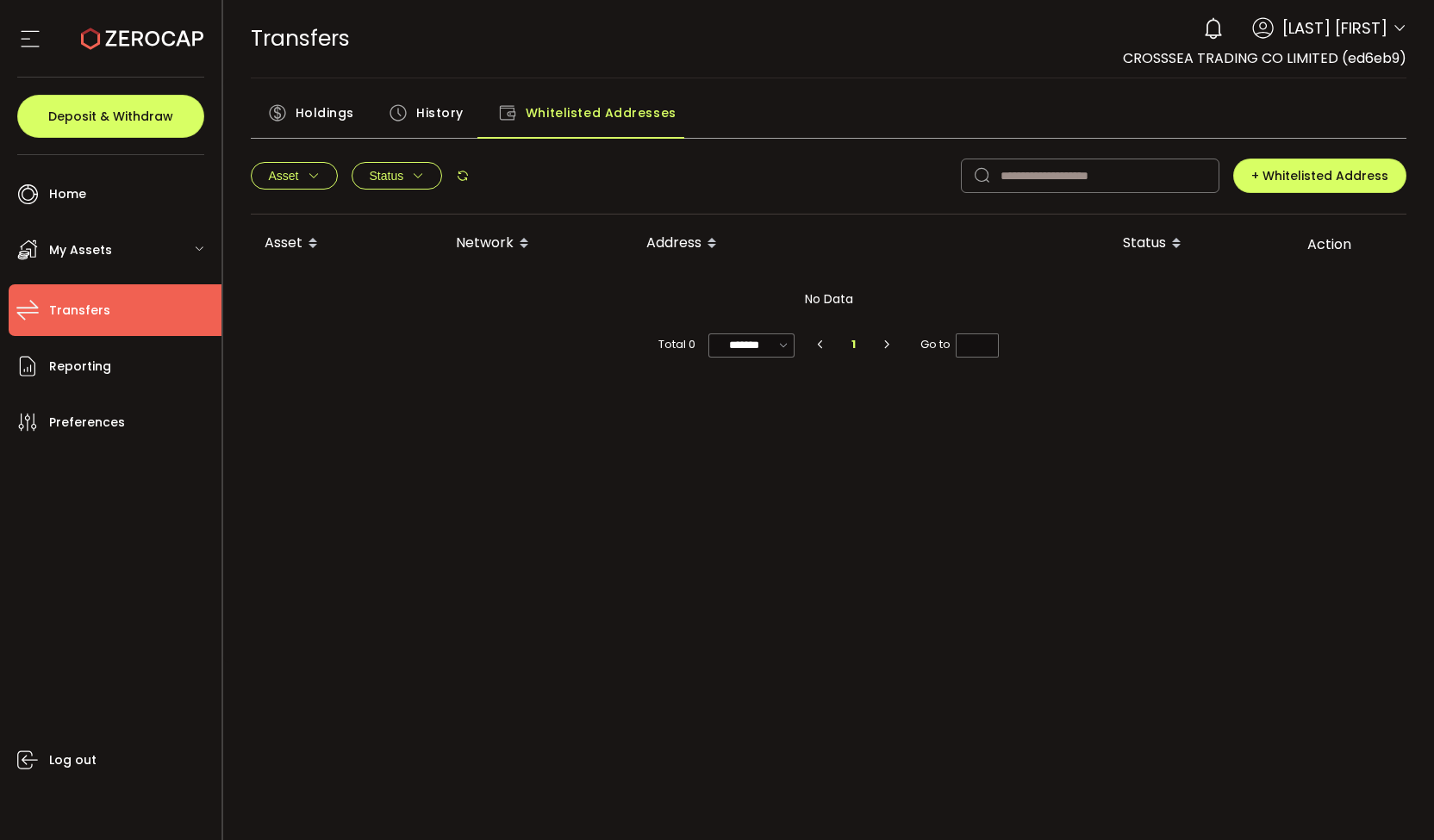 click 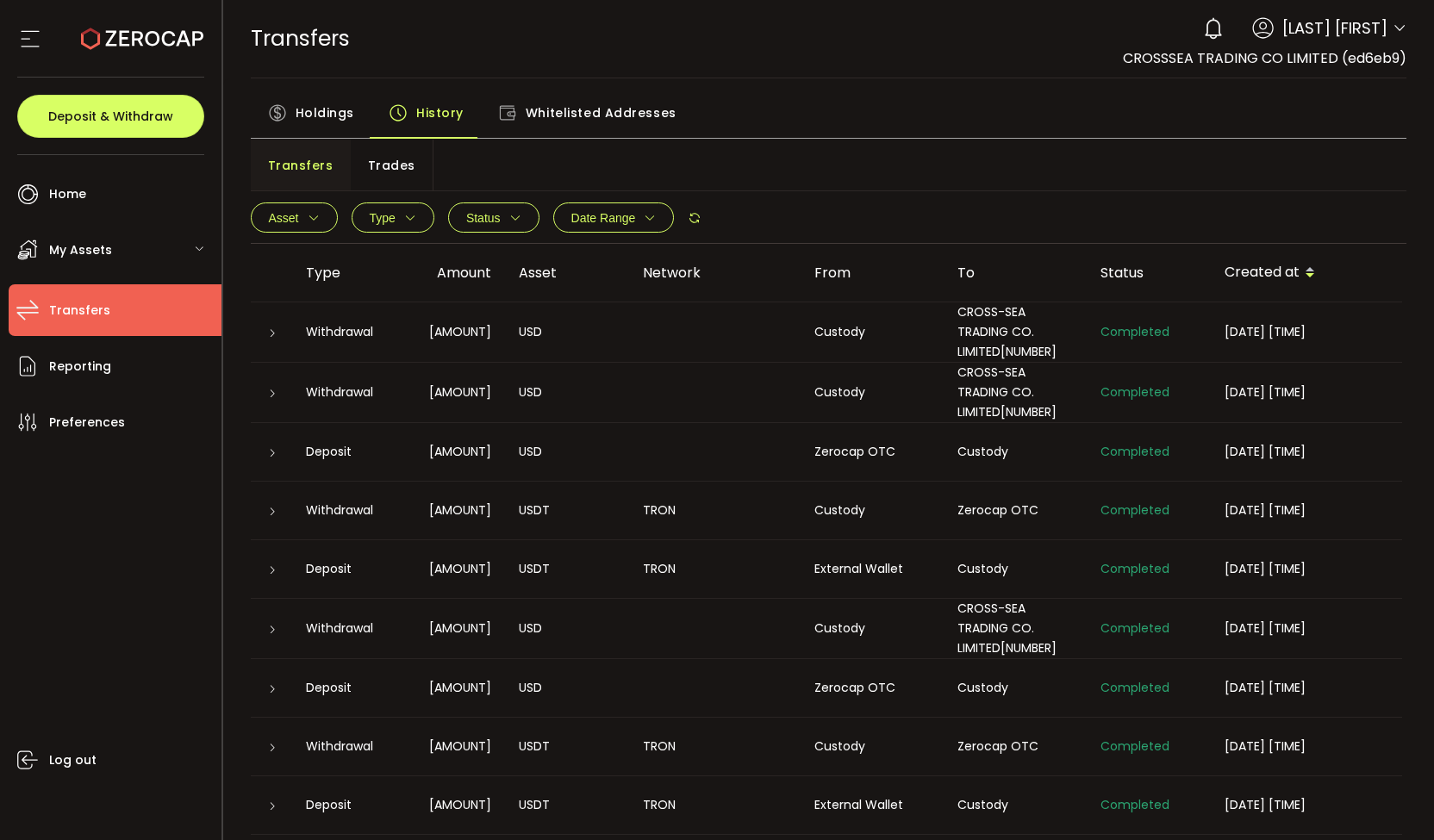 click on "Holdings" at bounding box center [325, 113] 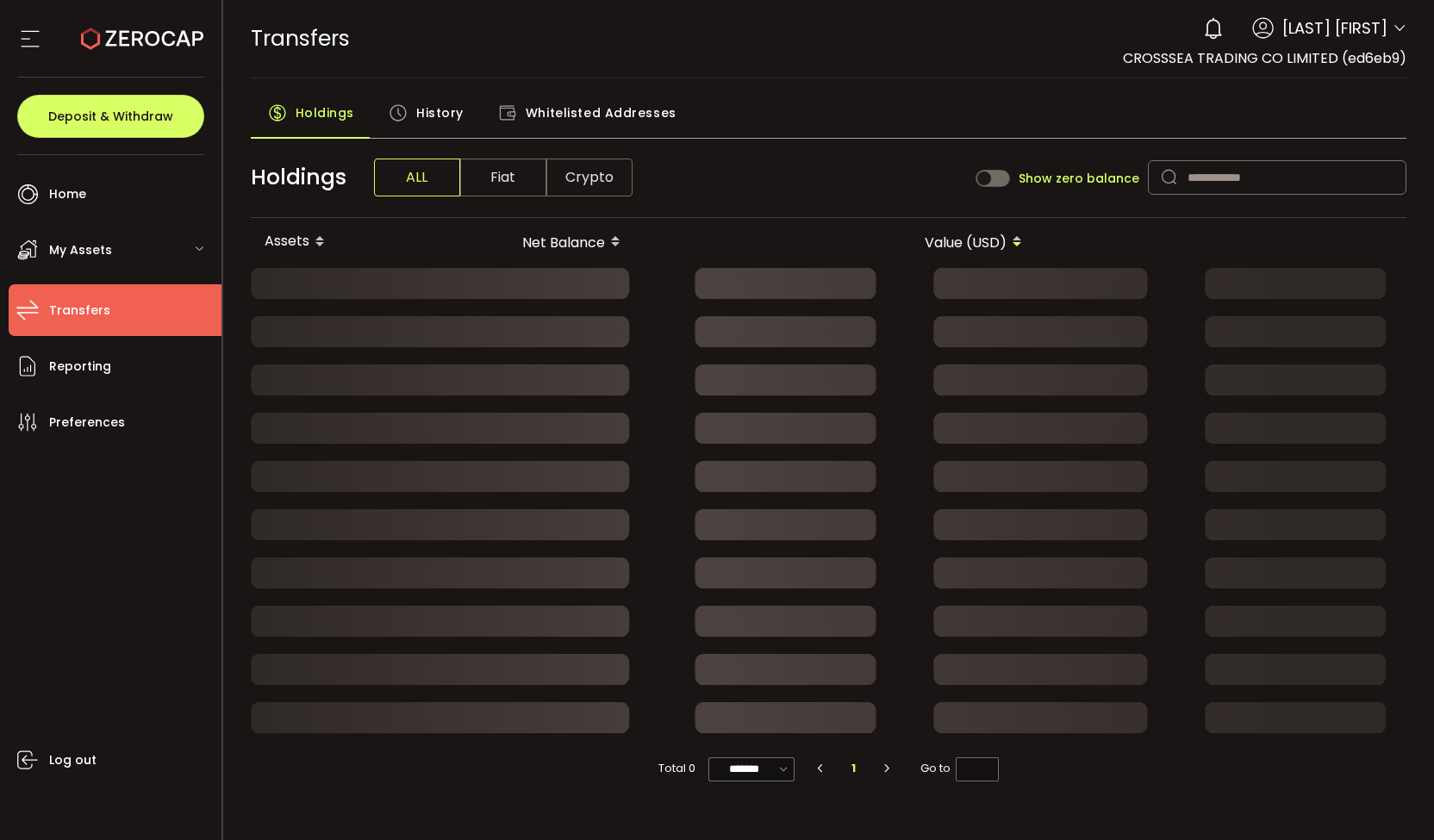 click on "Whitelisted Addresses" at bounding box center (601, 113) 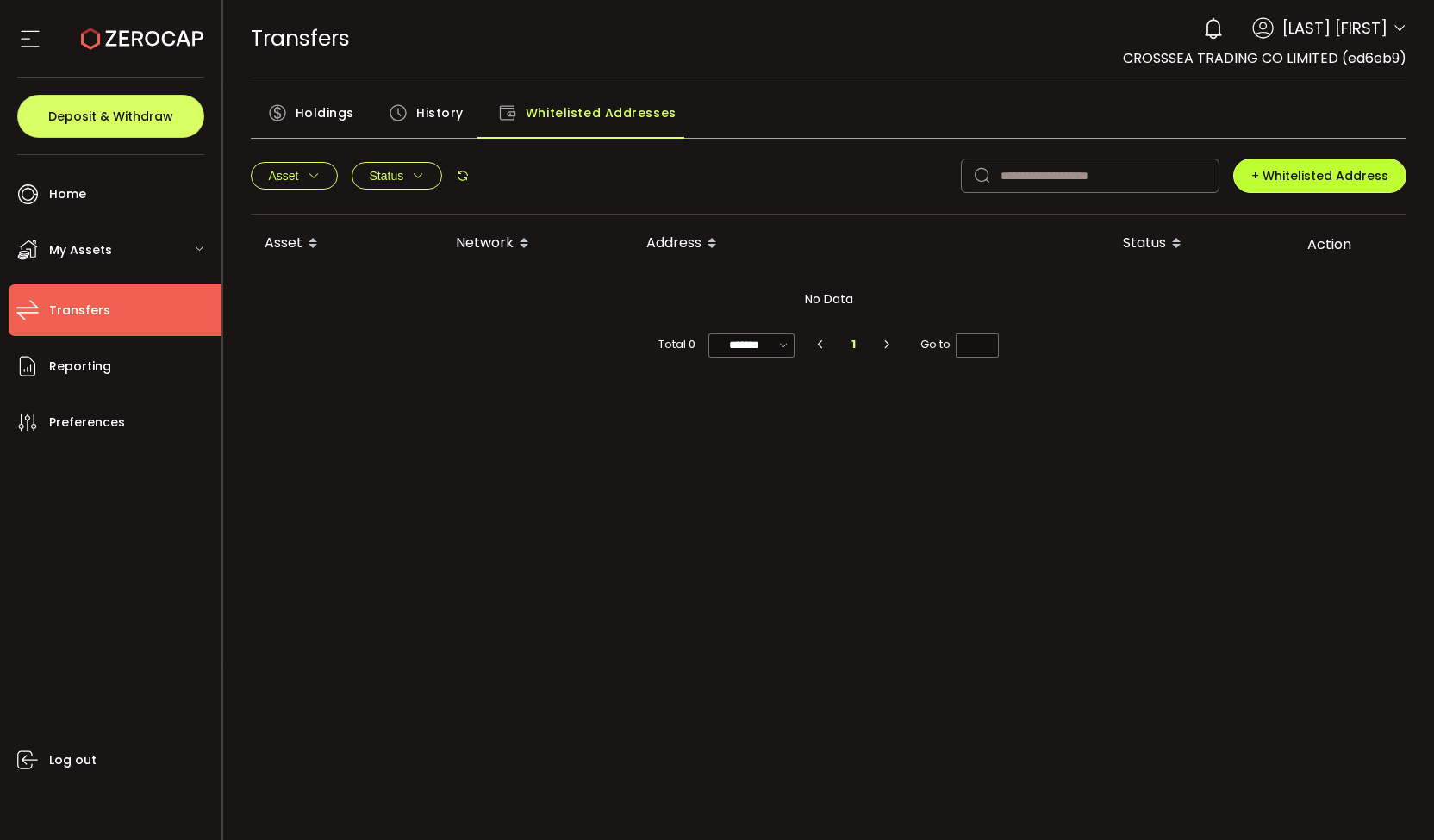 click on "+ Whitelisted Address" at bounding box center (1319, 176) 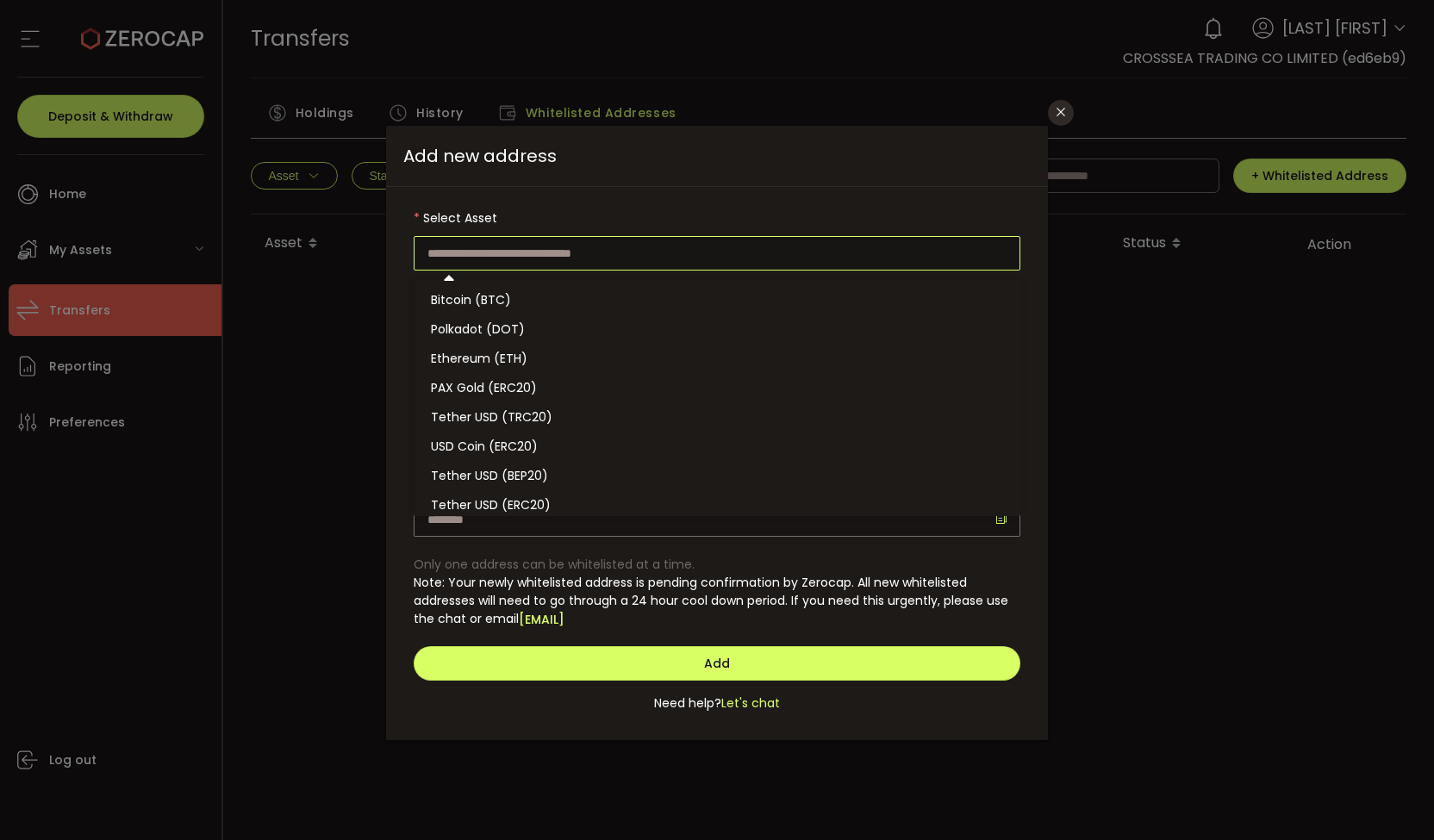 click at bounding box center (717, 253) 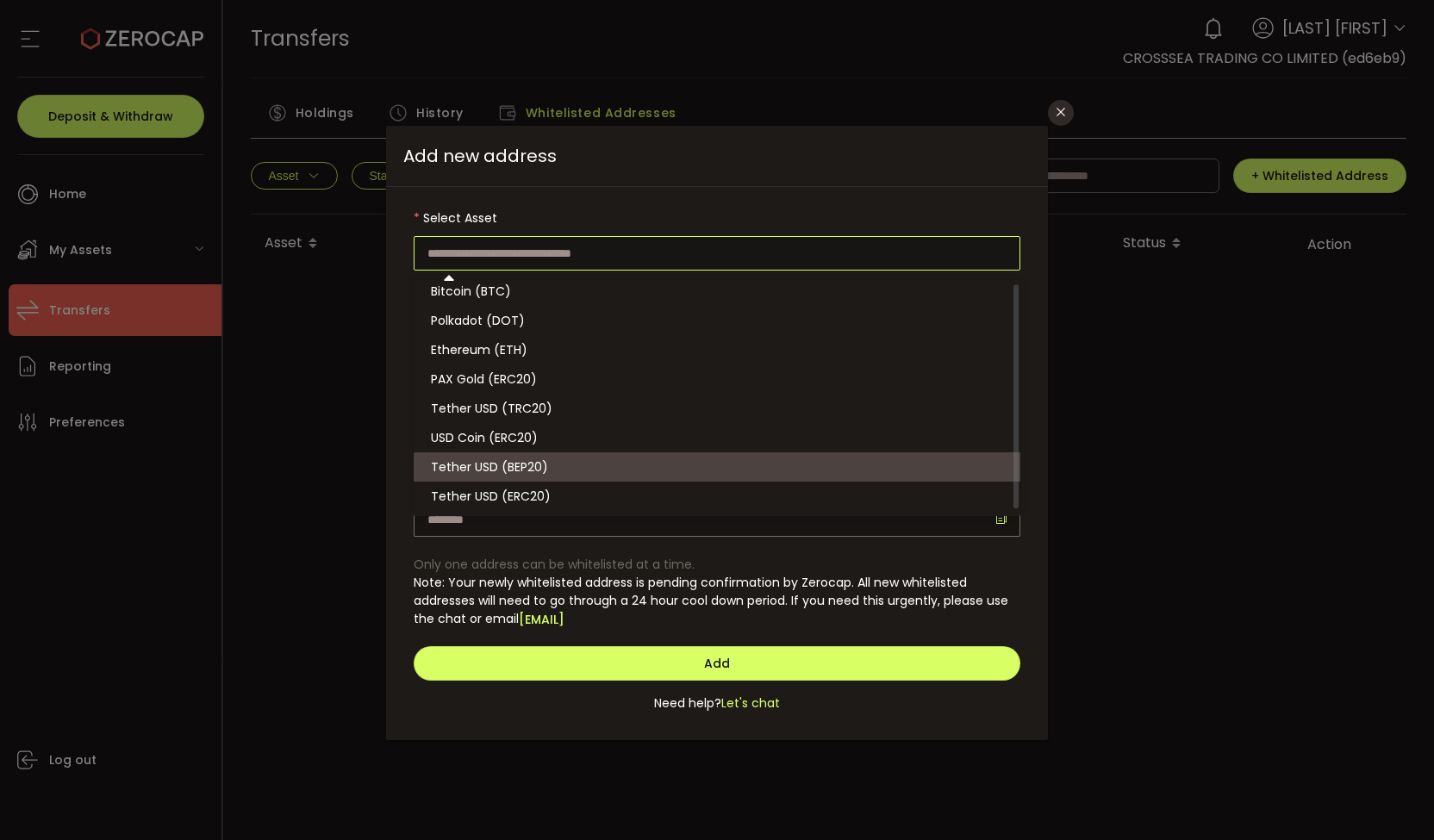 scroll, scrollTop: 0, scrollLeft: 0, axis: both 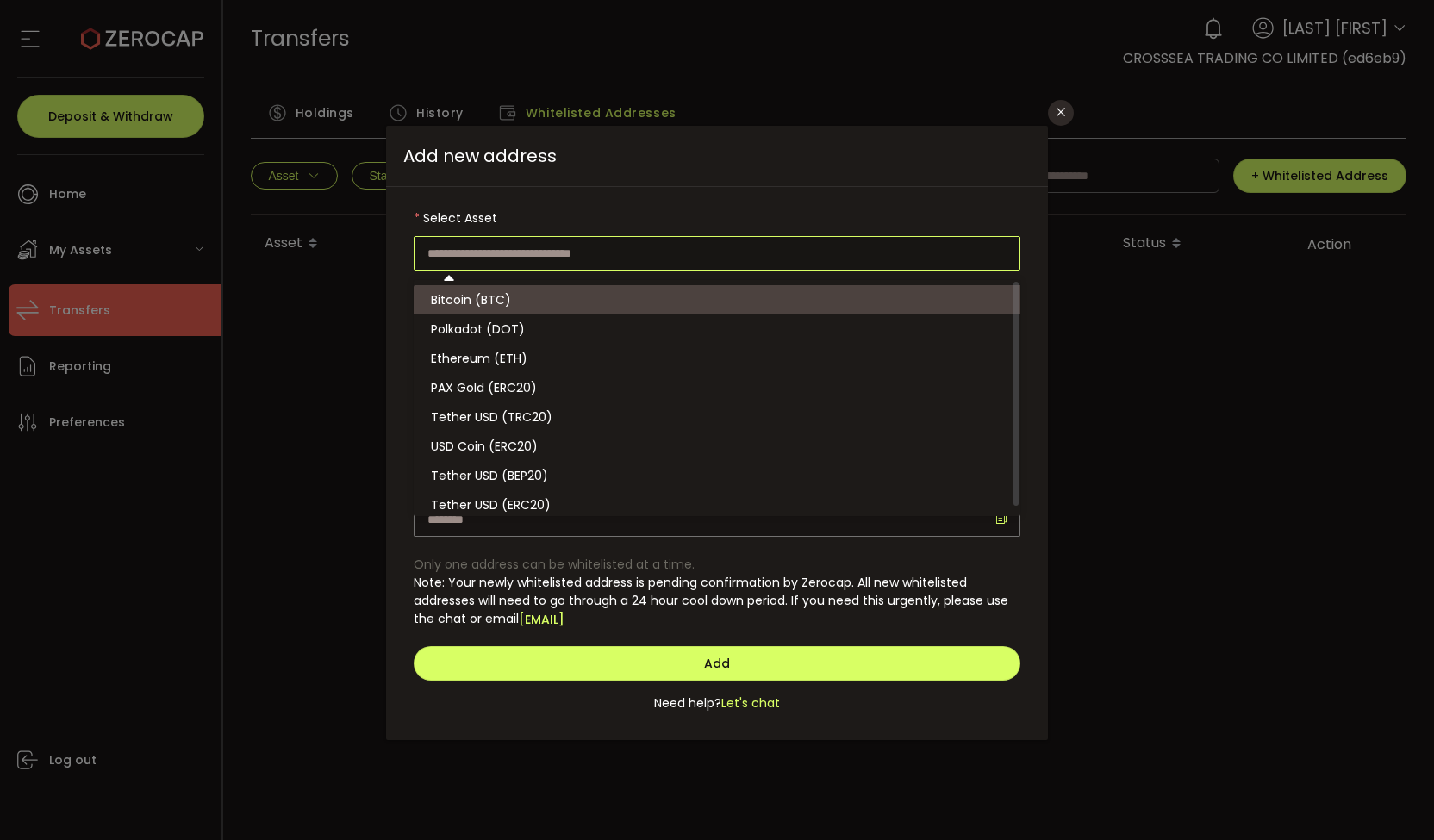 click on "Bitcoin (BTC)" at bounding box center [720, 300] 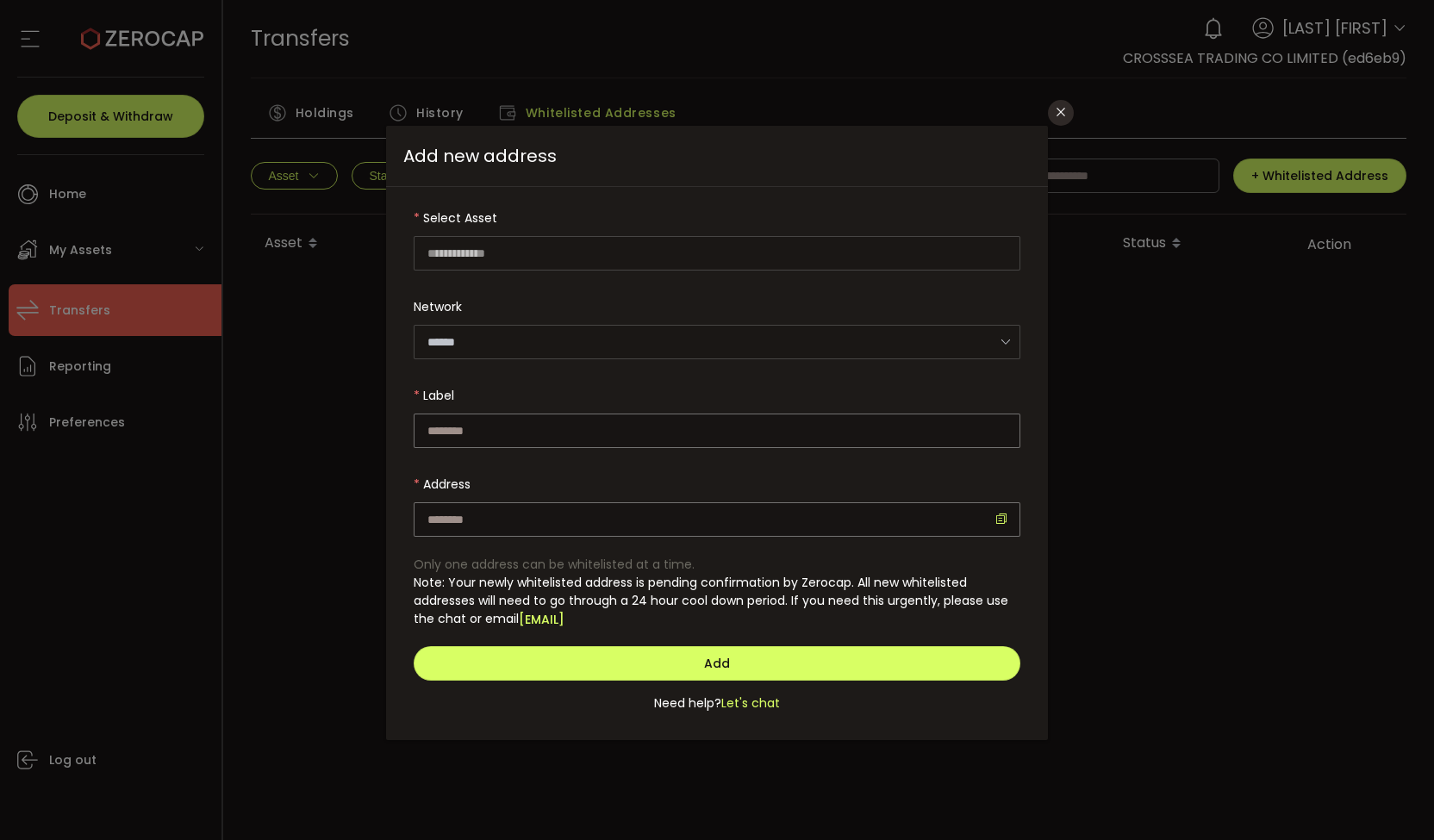 type on "*******" 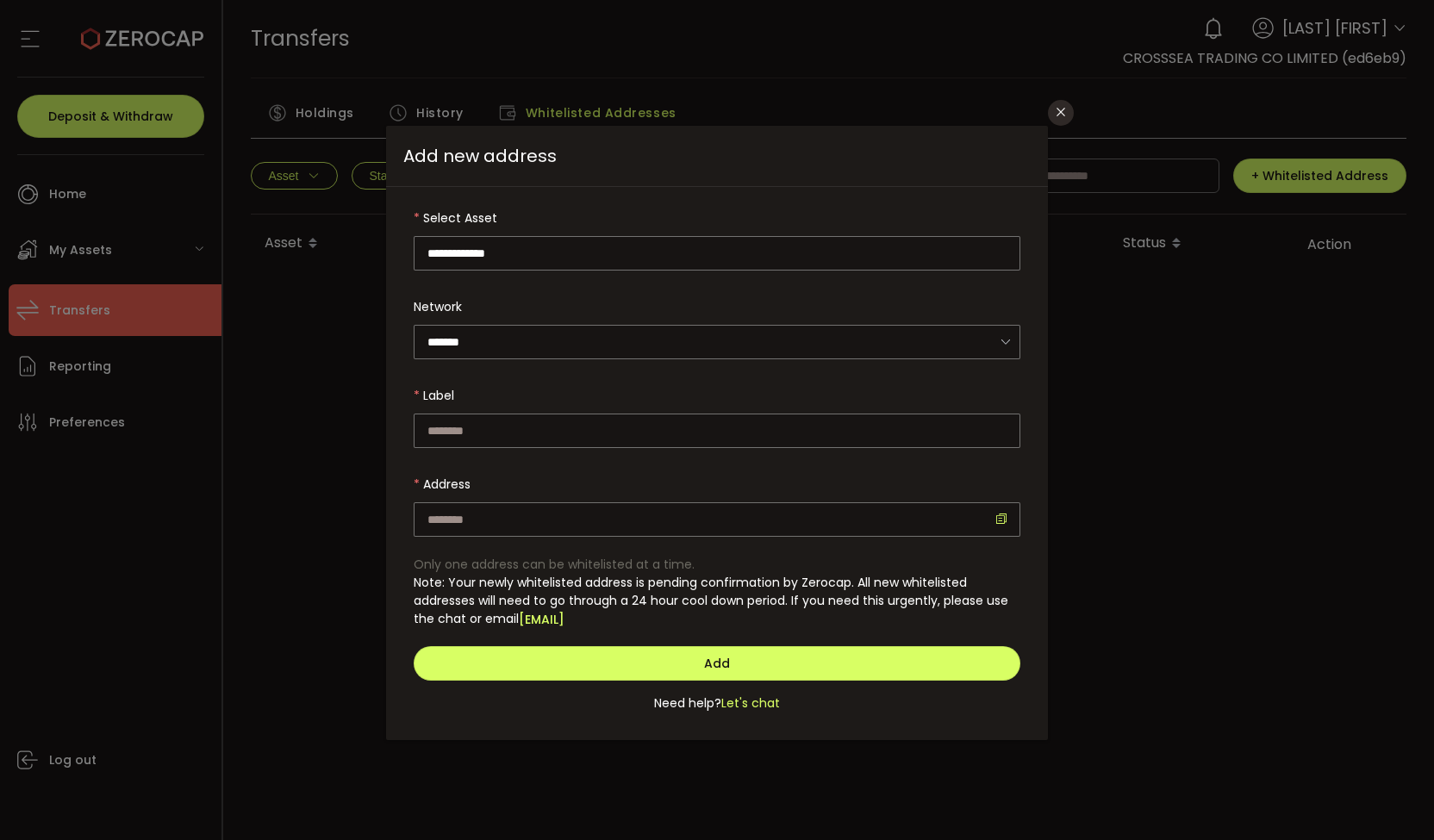 click on "**********" at bounding box center [717, 235] 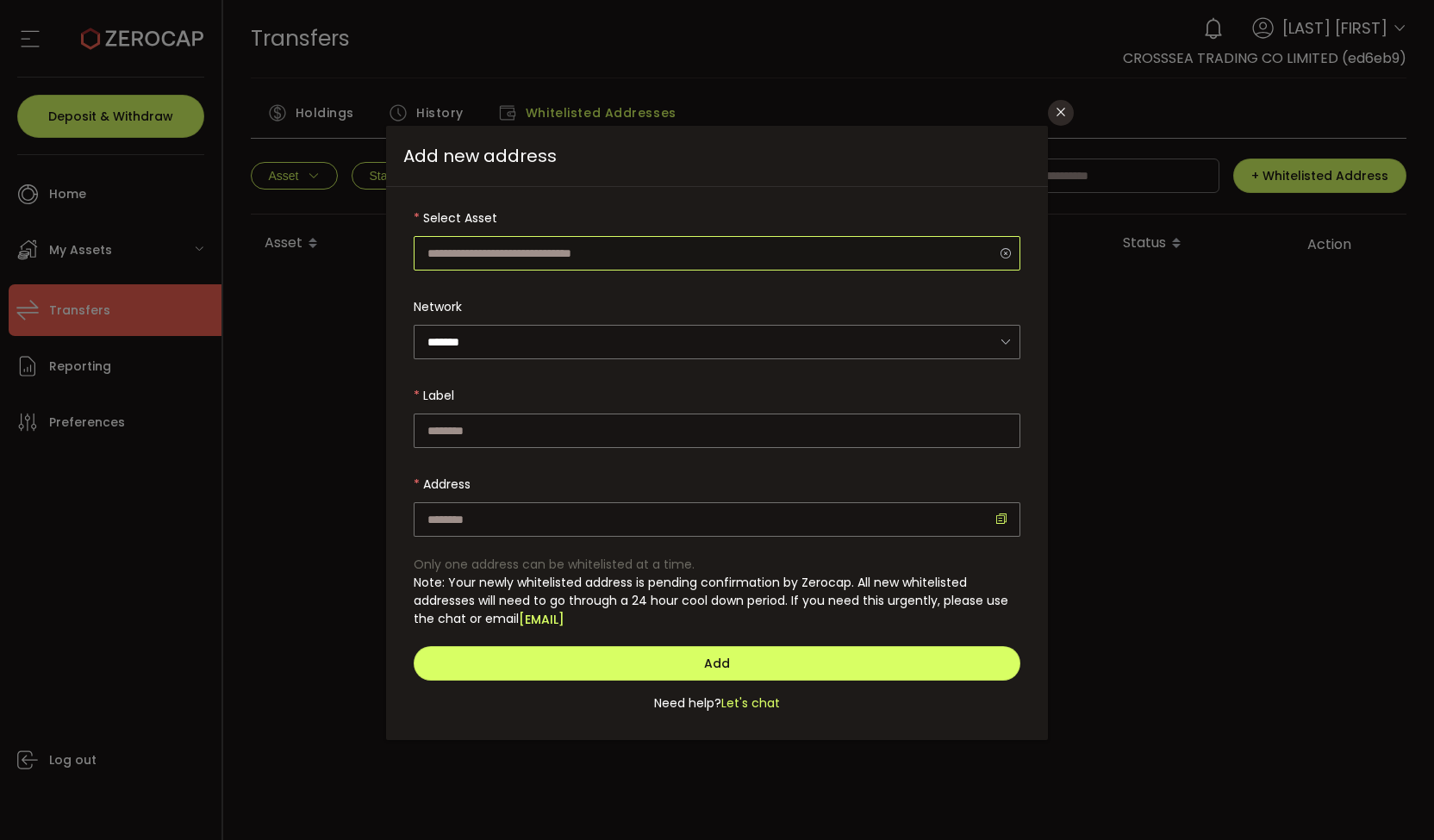 click at bounding box center (717, 253) 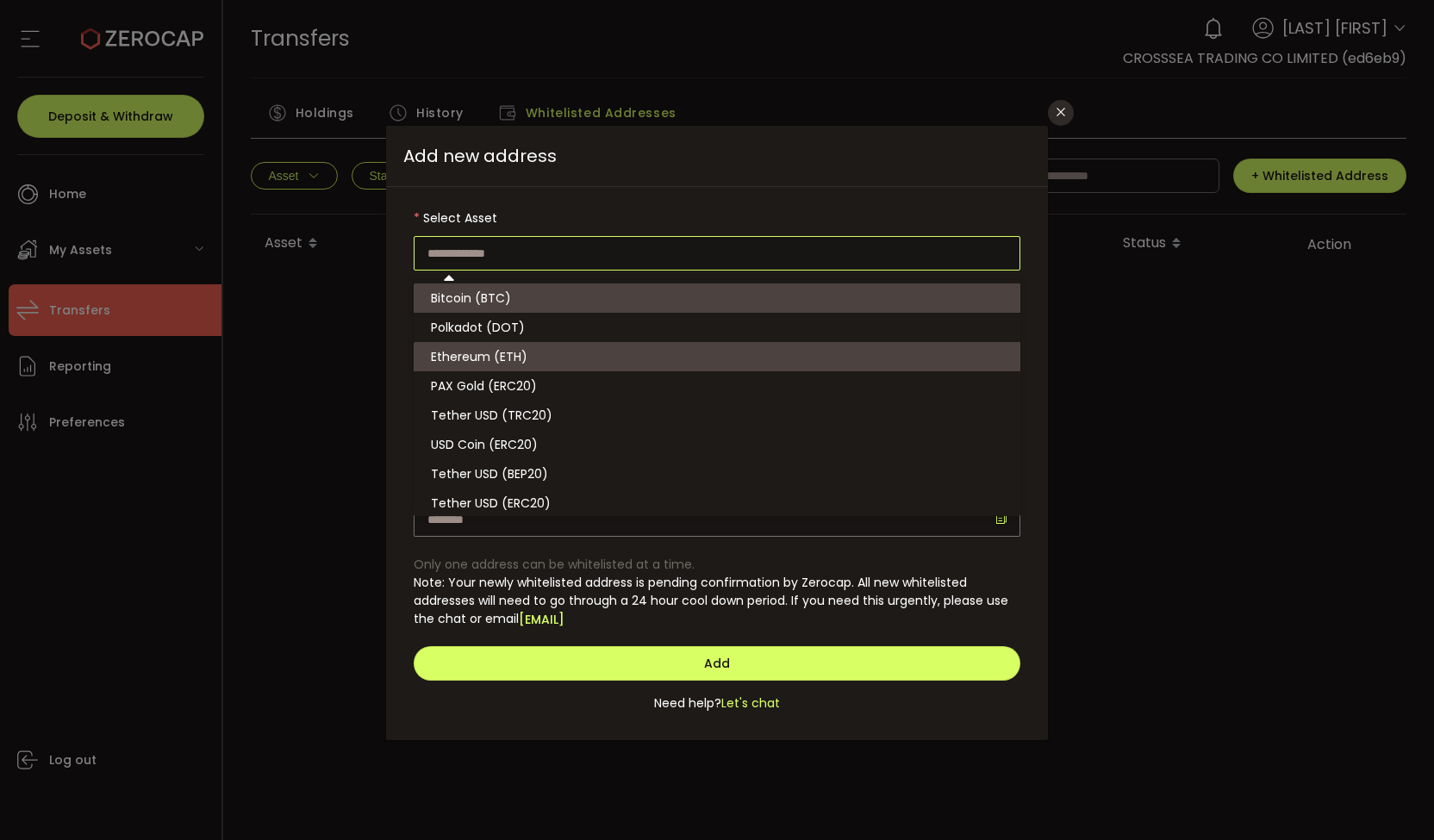 scroll, scrollTop: 0, scrollLeft: 0, axis: both 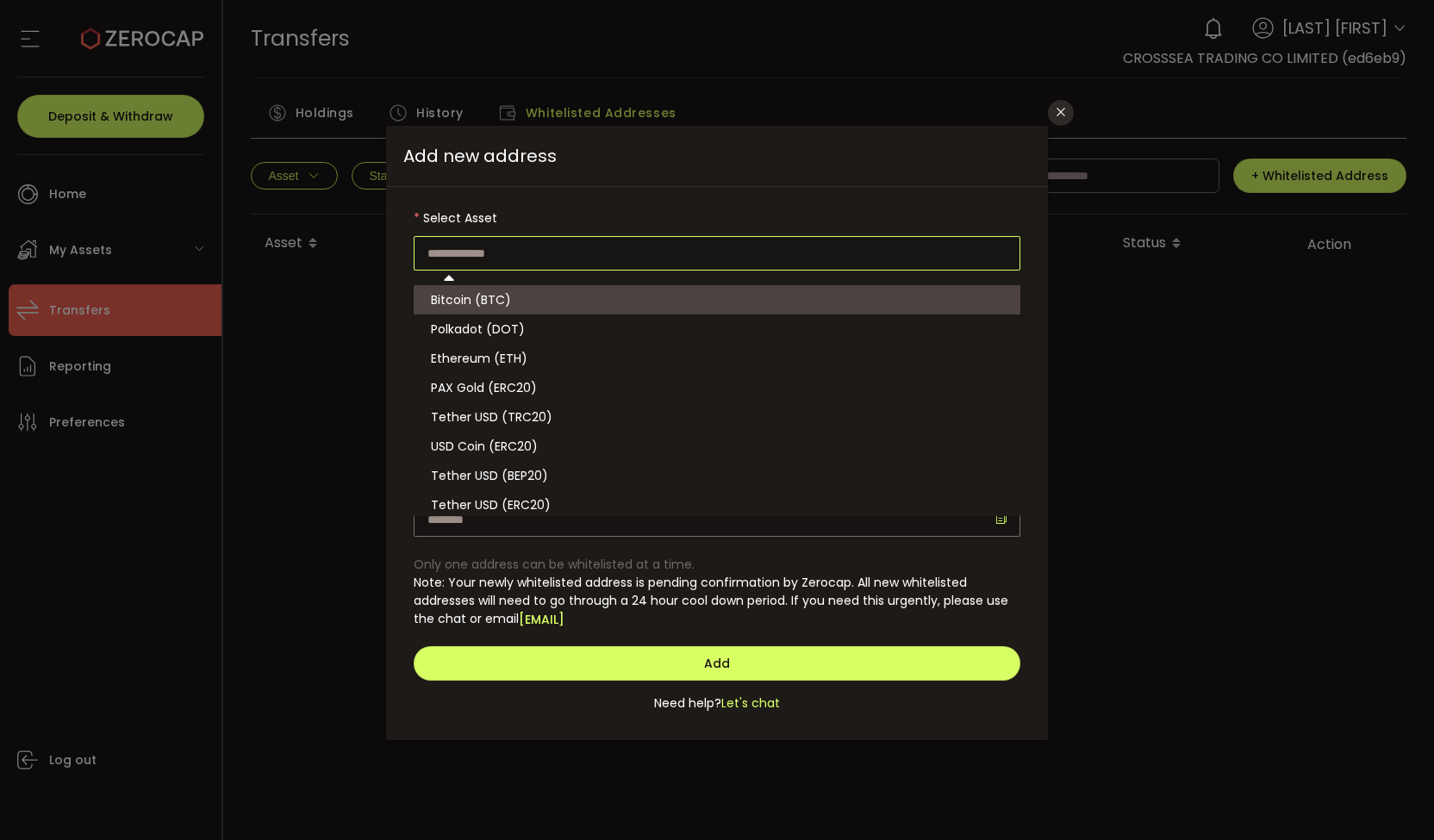 click on "Select Asset Network ******* Bitcoin Label Address Only one address can be whitelisted at a time. Note: Your newly whitelisted address is pending confirmation by Zerocap. All new whitelisted addresses will need to go through a 24 hour cool down period. If you need this urgently, please use the chat or email  support@zerocap.com. Add Need help?  Let's chat" at bounding box center (717, 464) 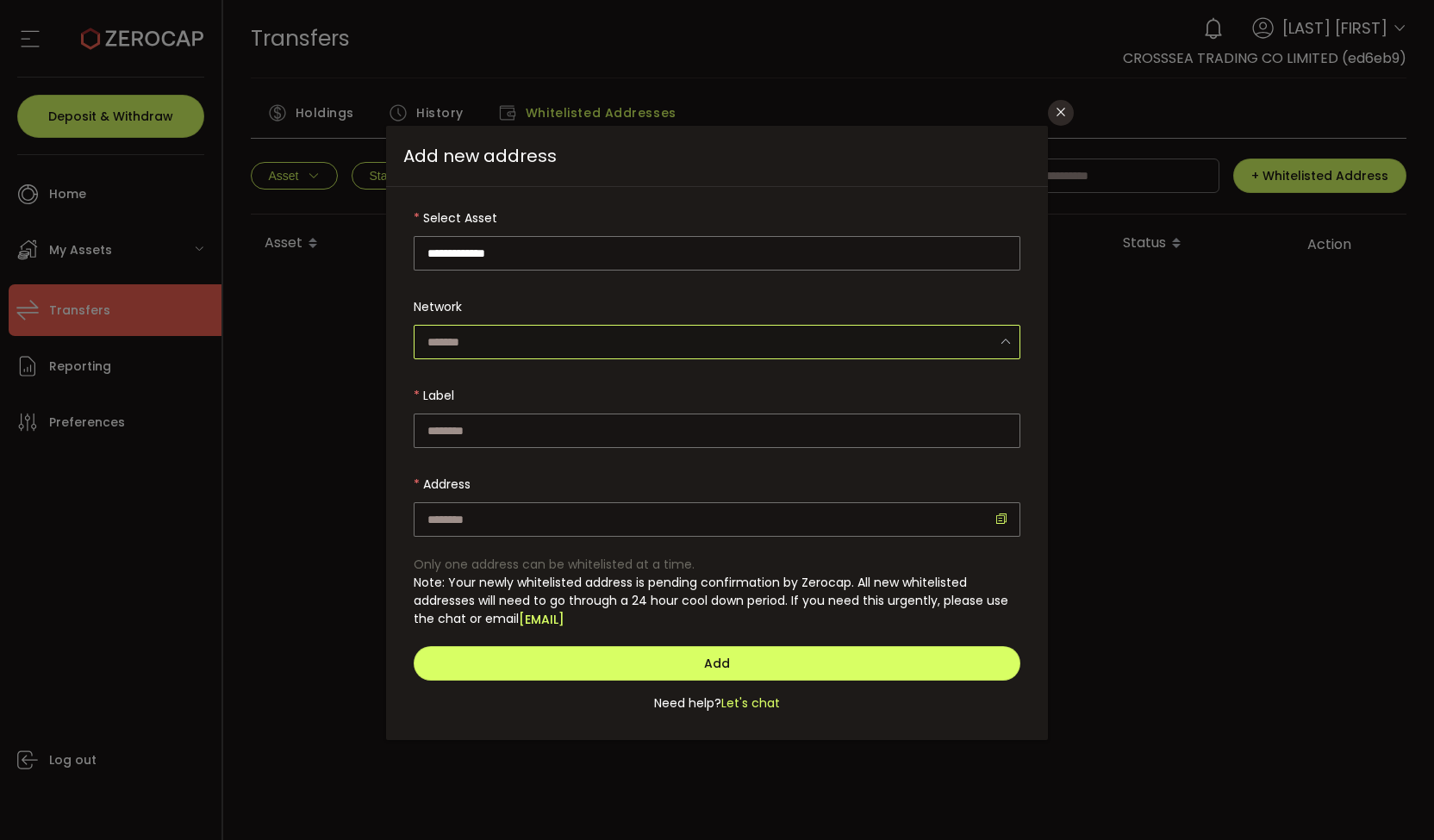 click at bounding box center (717, 342) 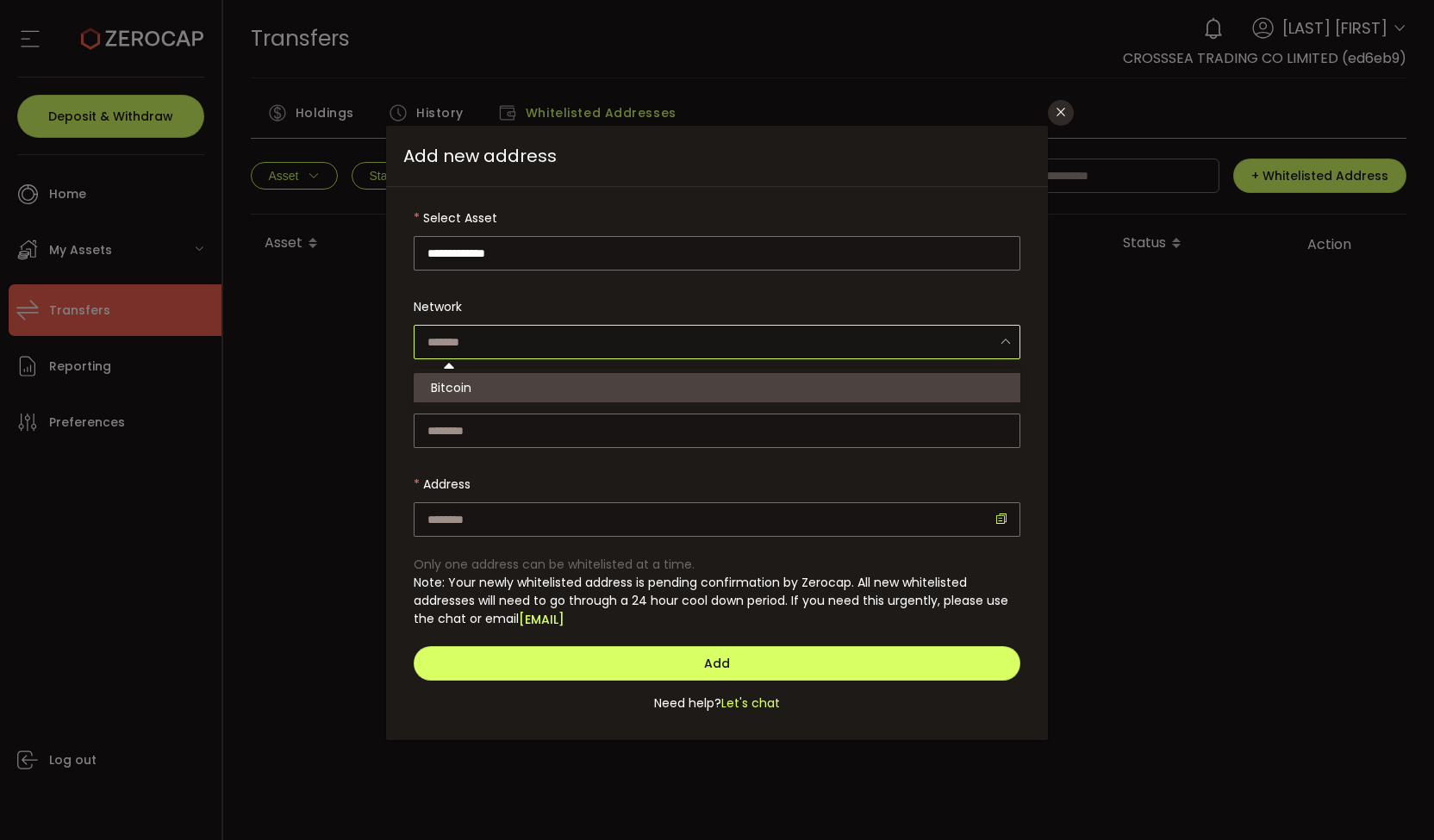 click at bounding box center [717, 342] 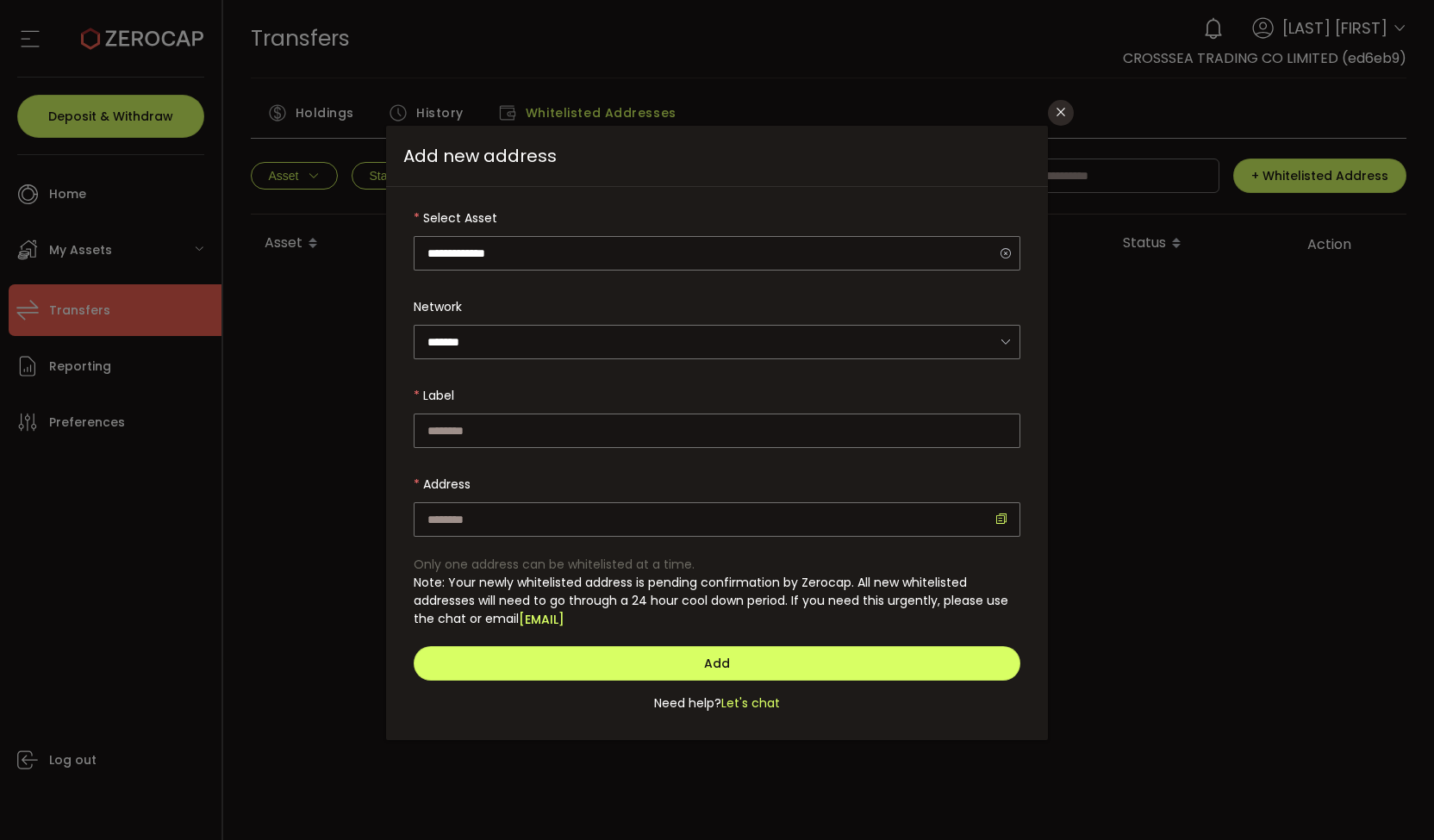 click on "**********" at bounding box center (717, 235) 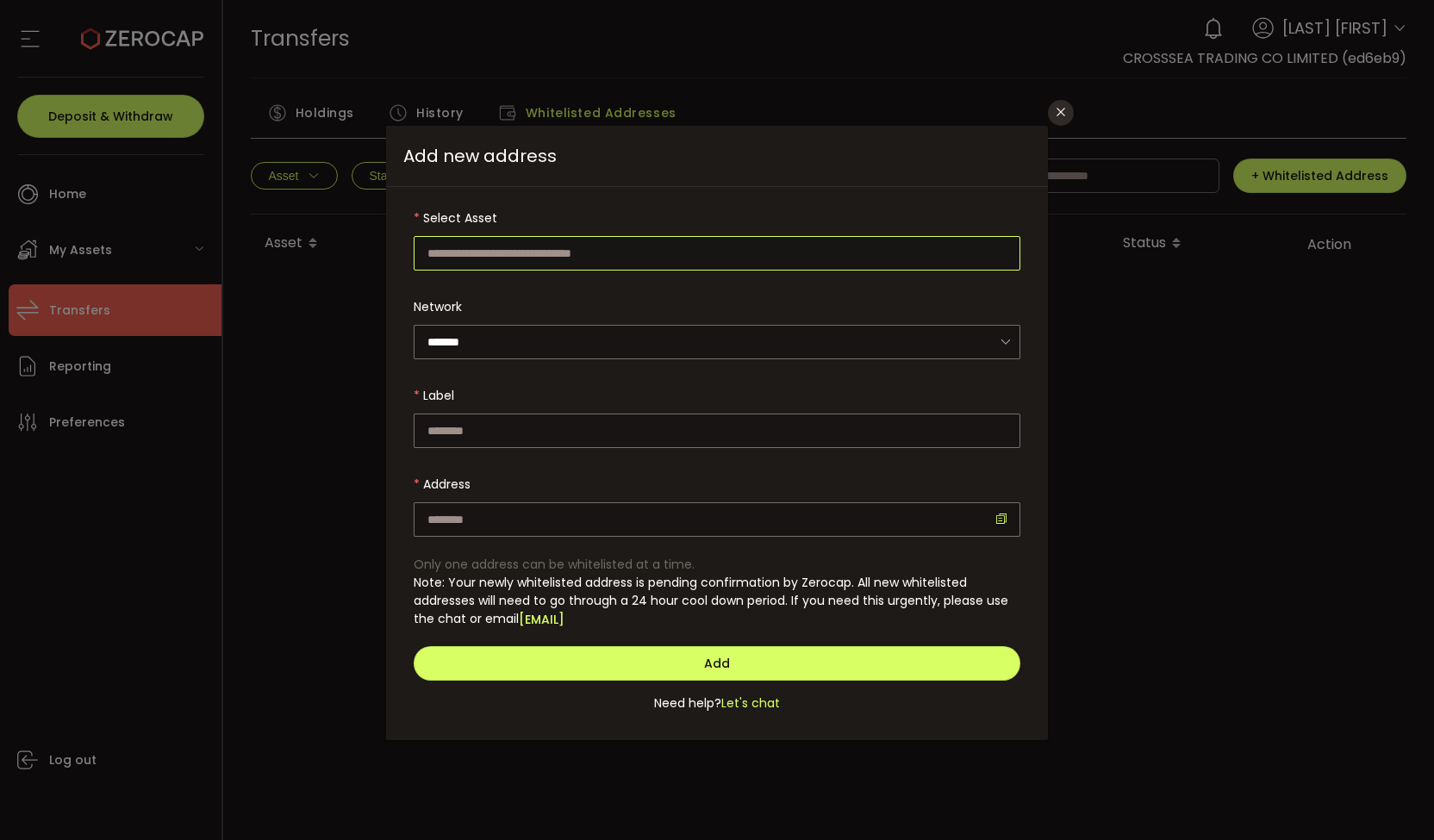 click at bounding box center (717, 253) 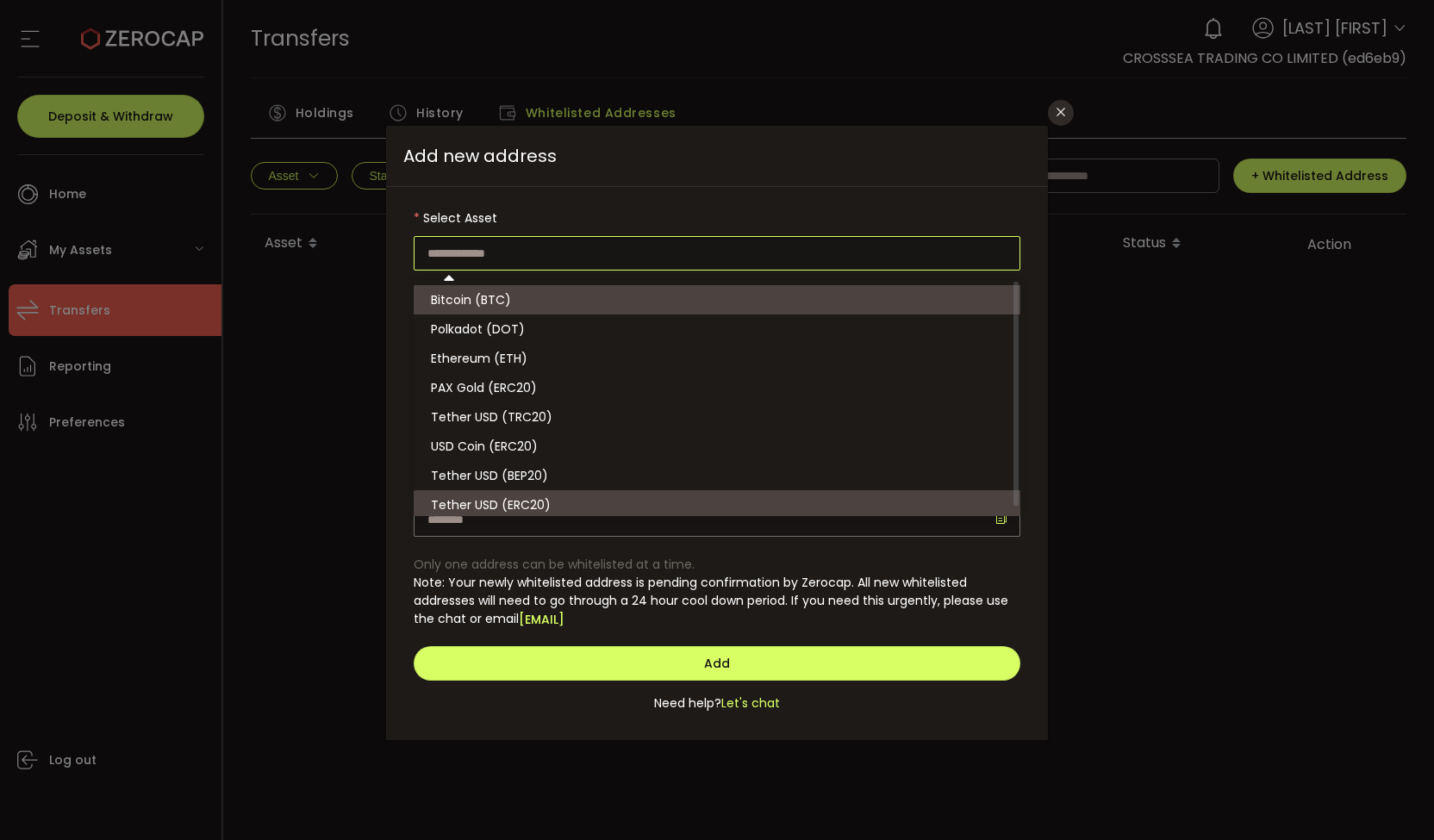 click on "Tether USD (ERC20)" at bounding box center (720, 505) 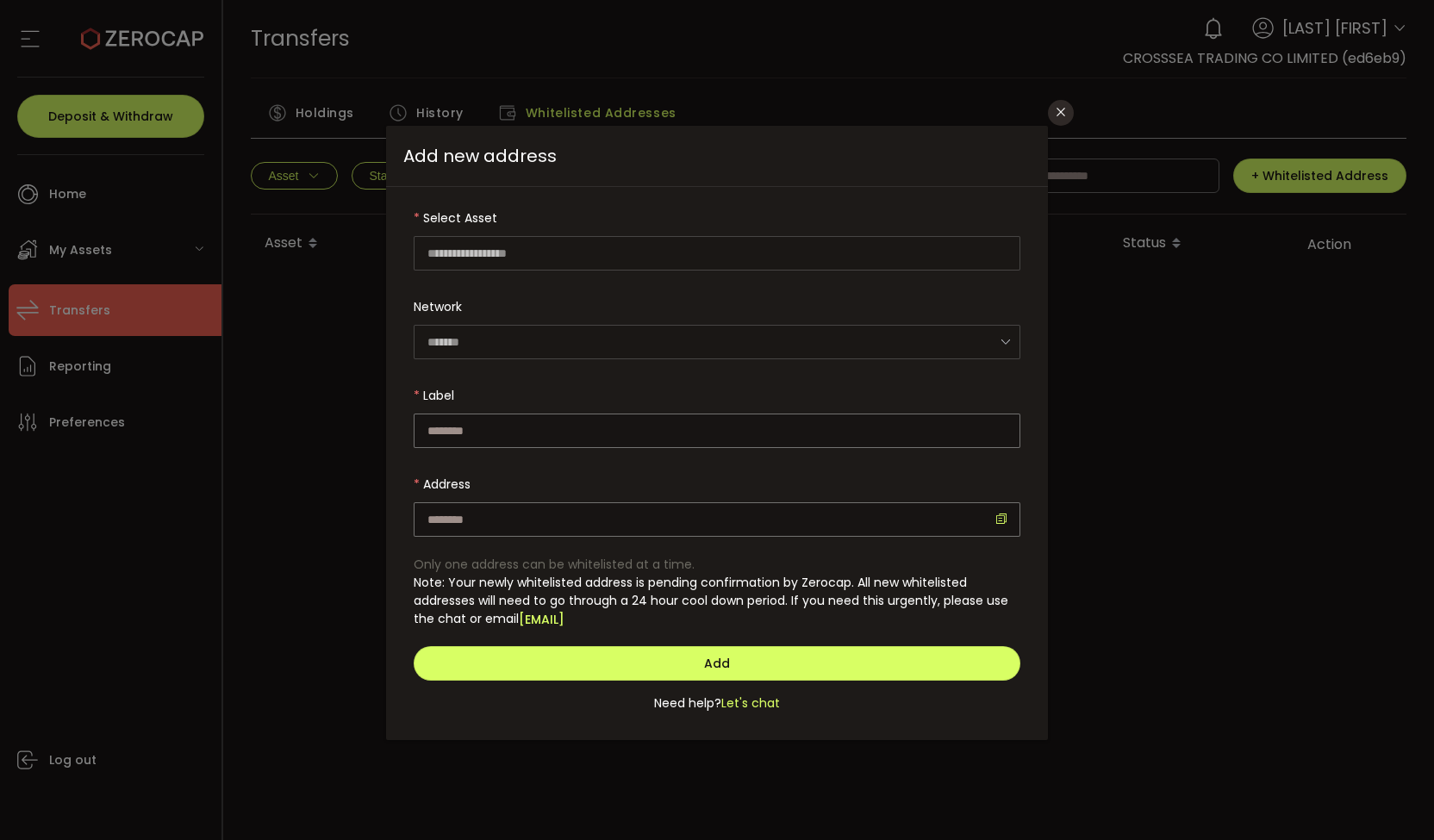scroll, scrollTop: 3, scrollLeft: 0, axis: vertical 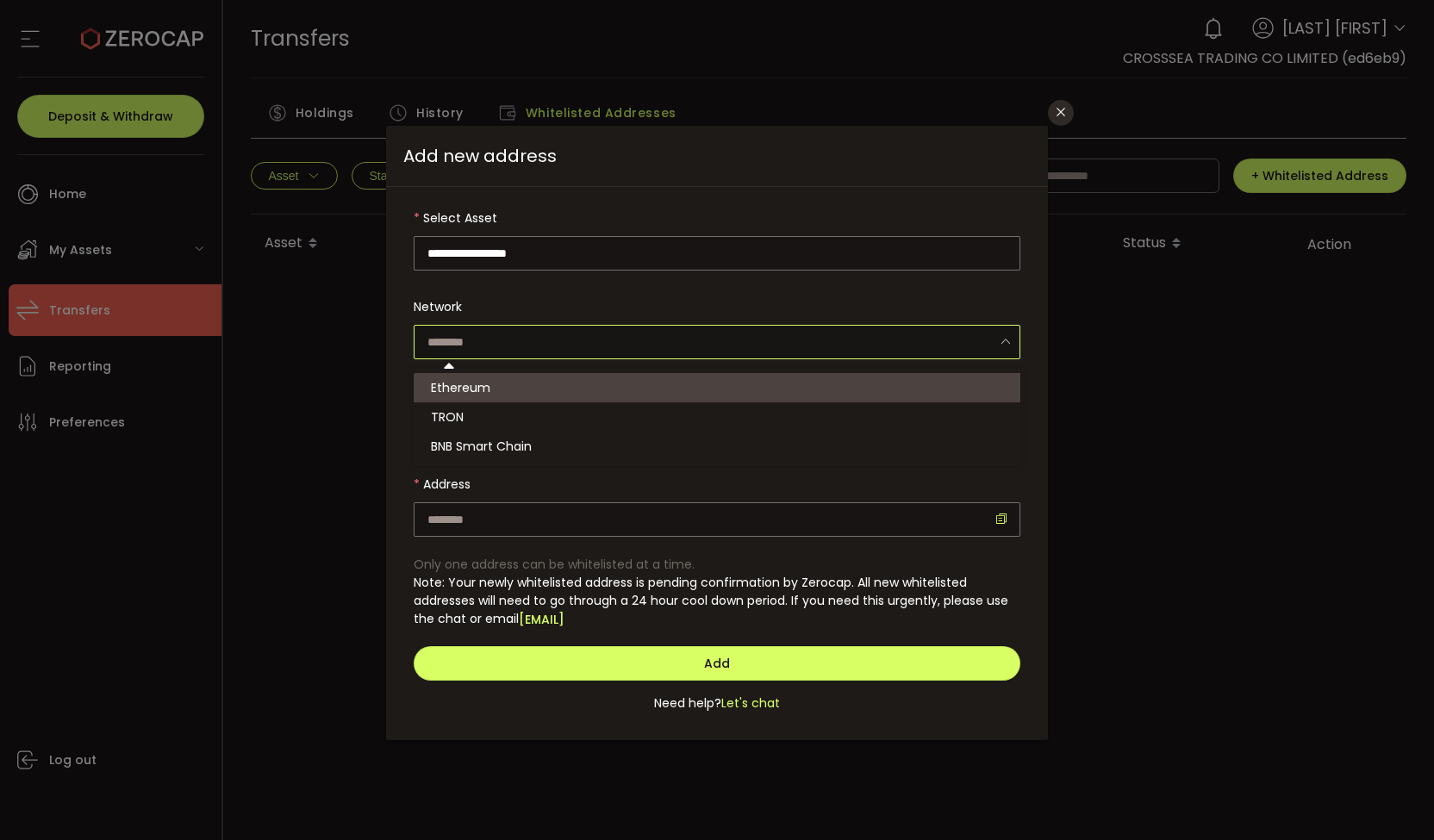 click at bounding box center [717, 342] 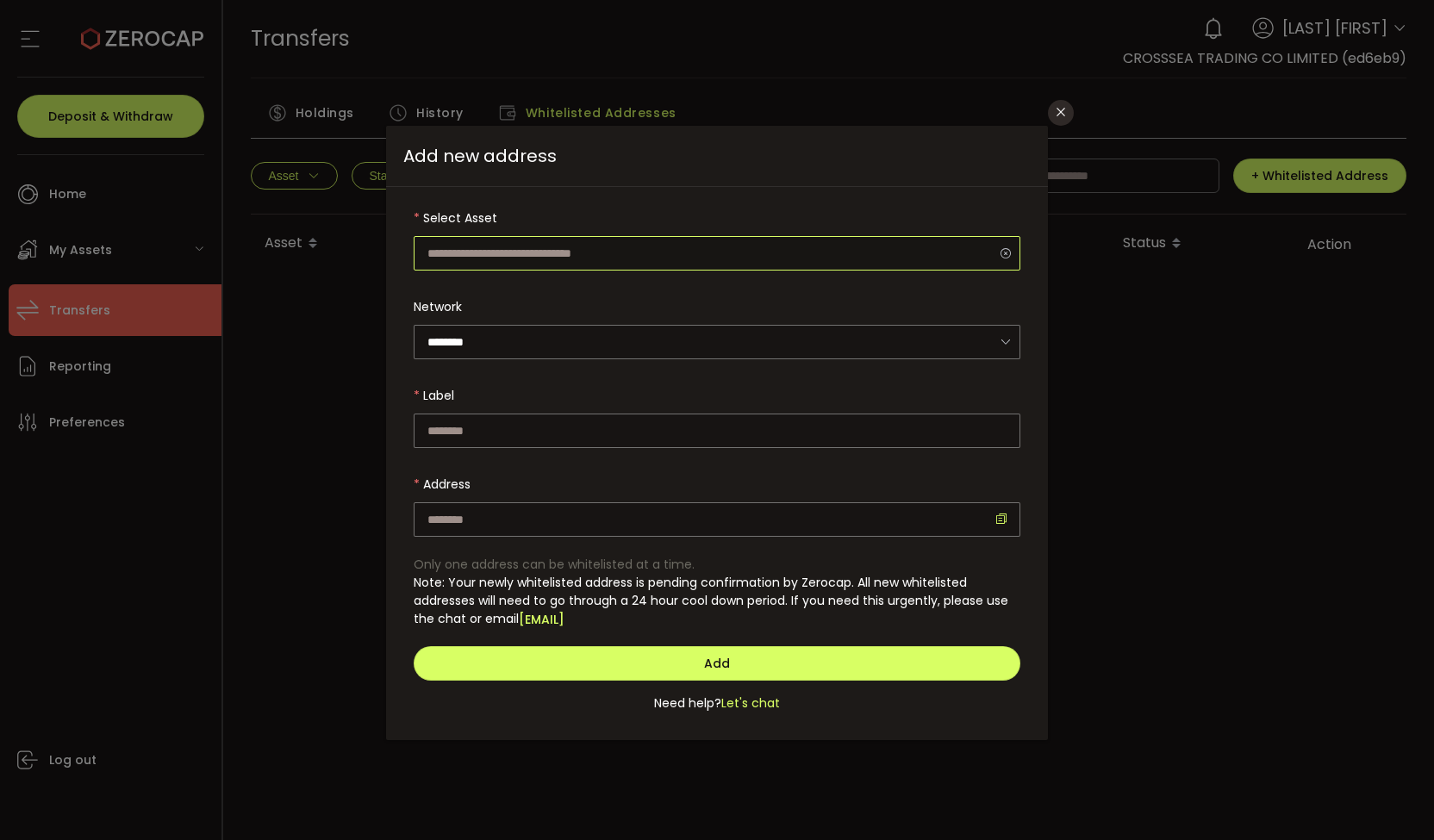 click at bounding box center [717, 253] 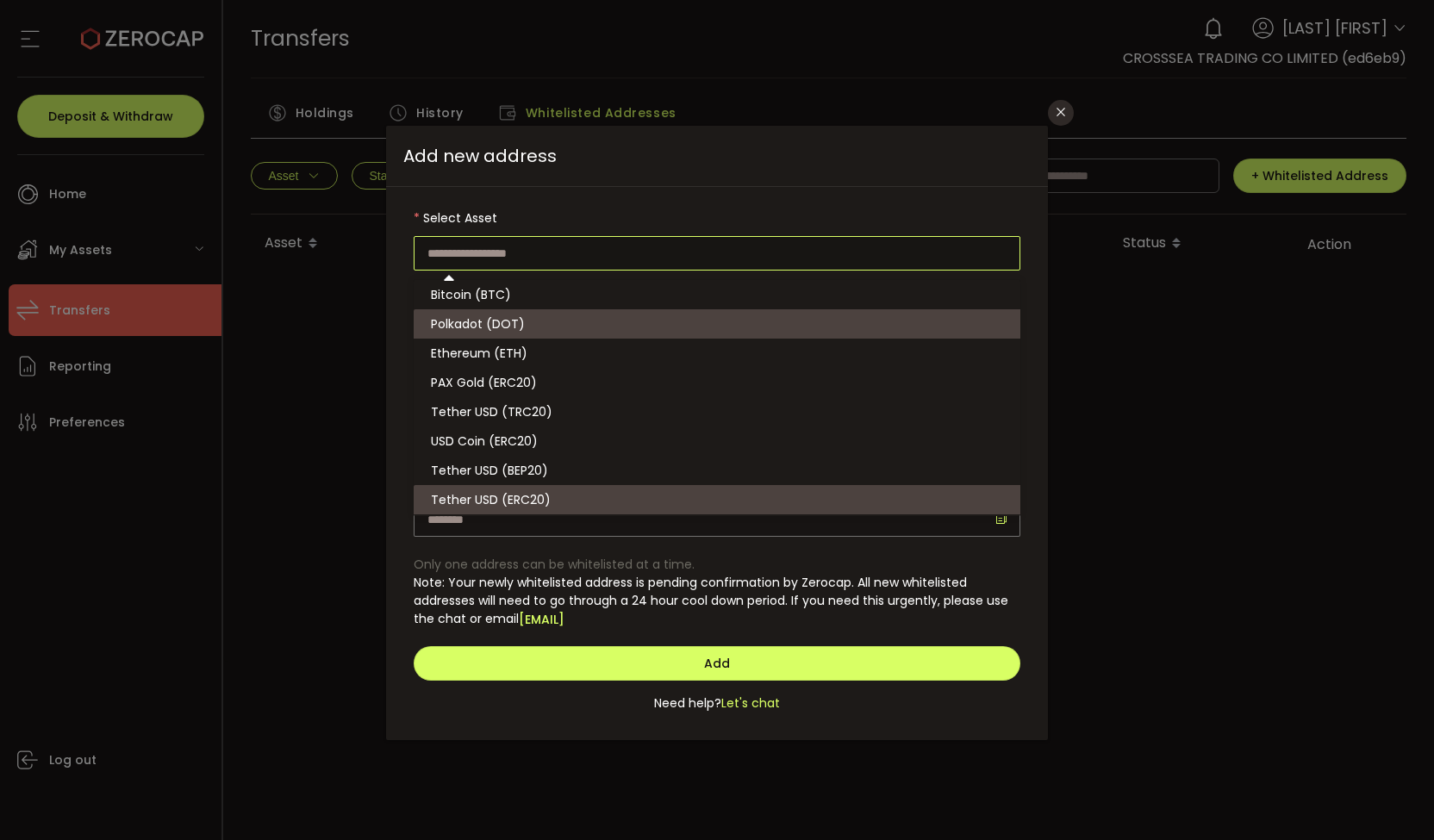 scroll, scrollTop: 9, scrollLeft: 0, axis: vertical 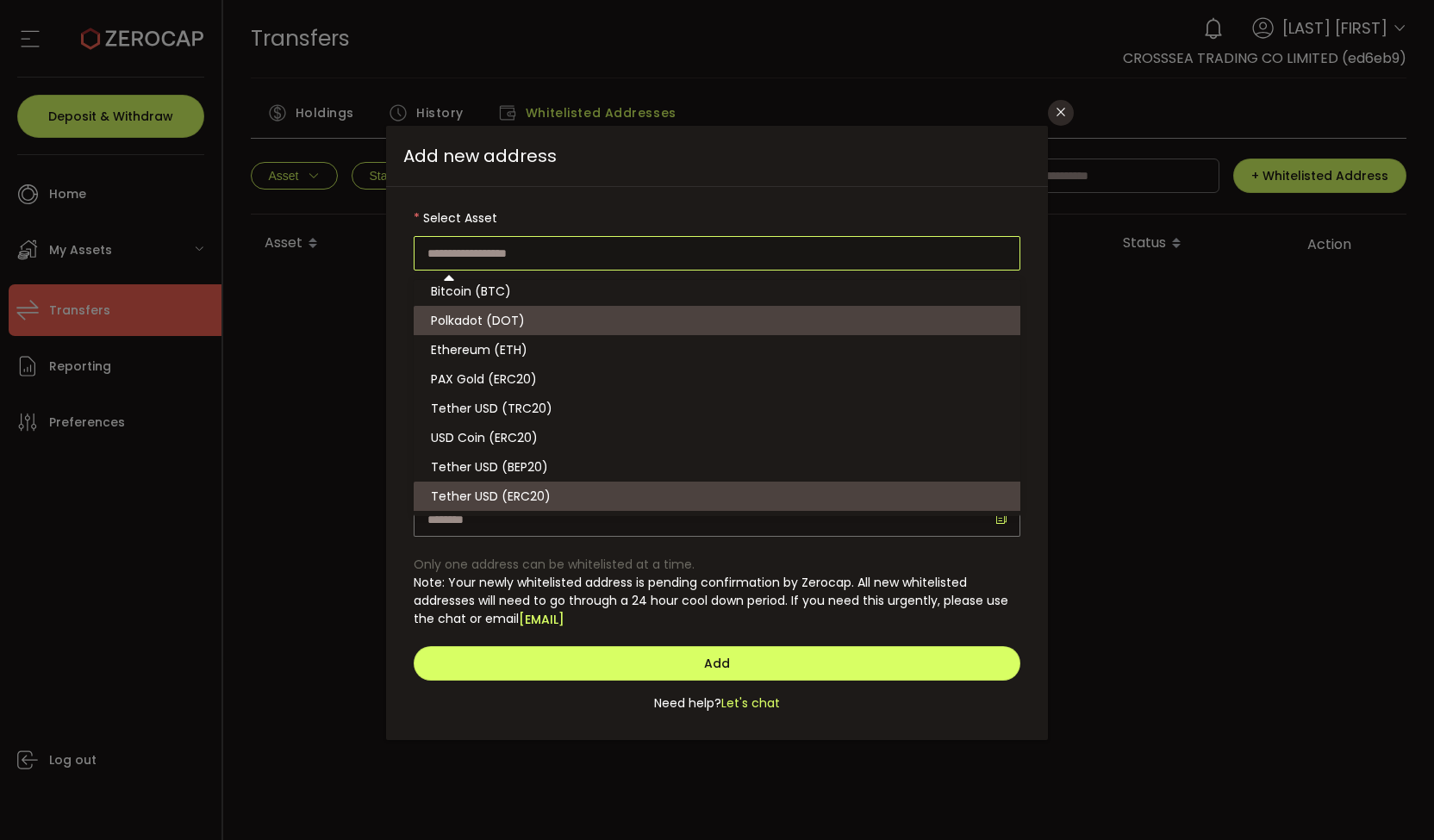 click on "Add new address" at bounding box center (717, 156) 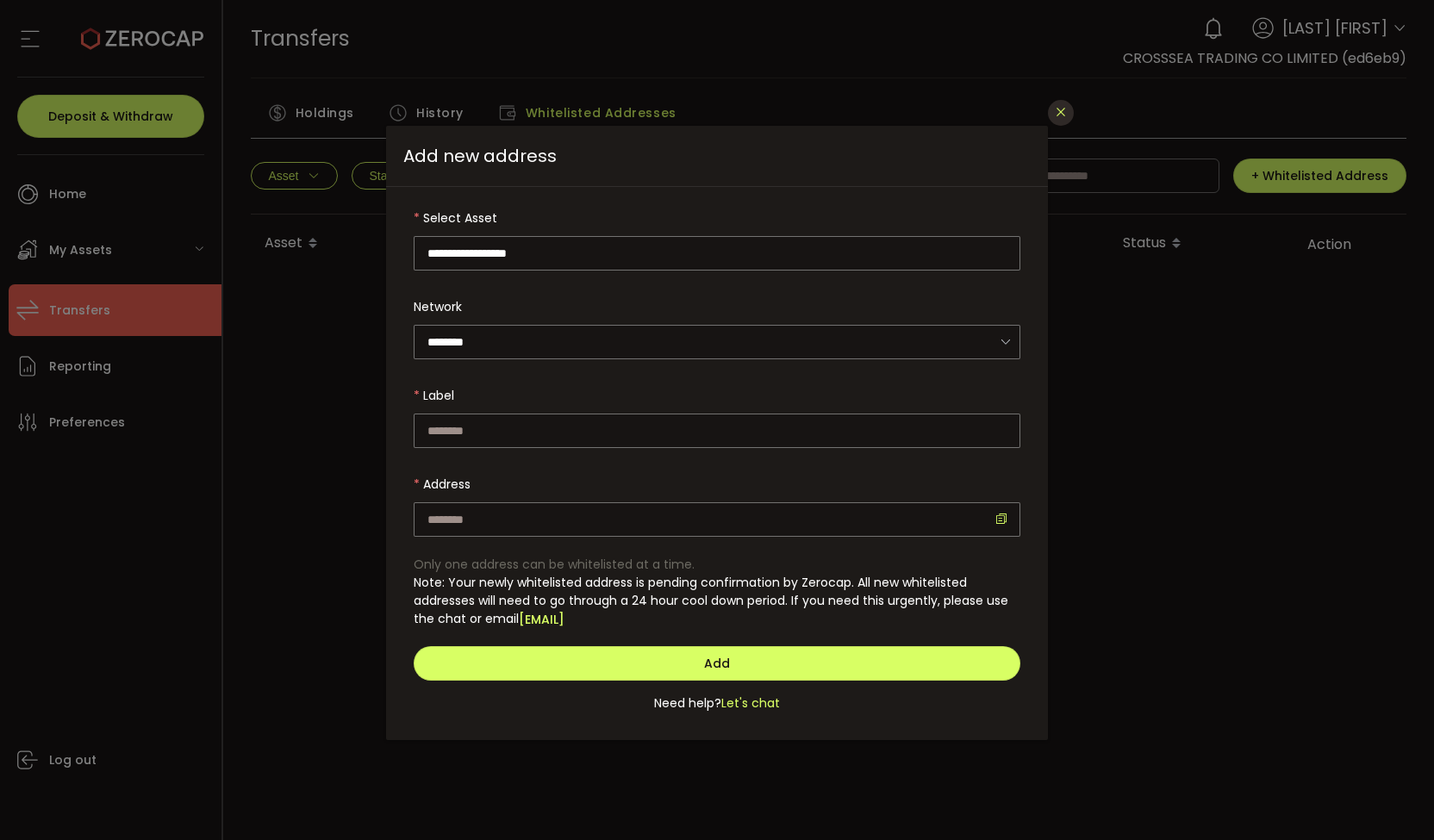 click at bounding box center (1061, 112) 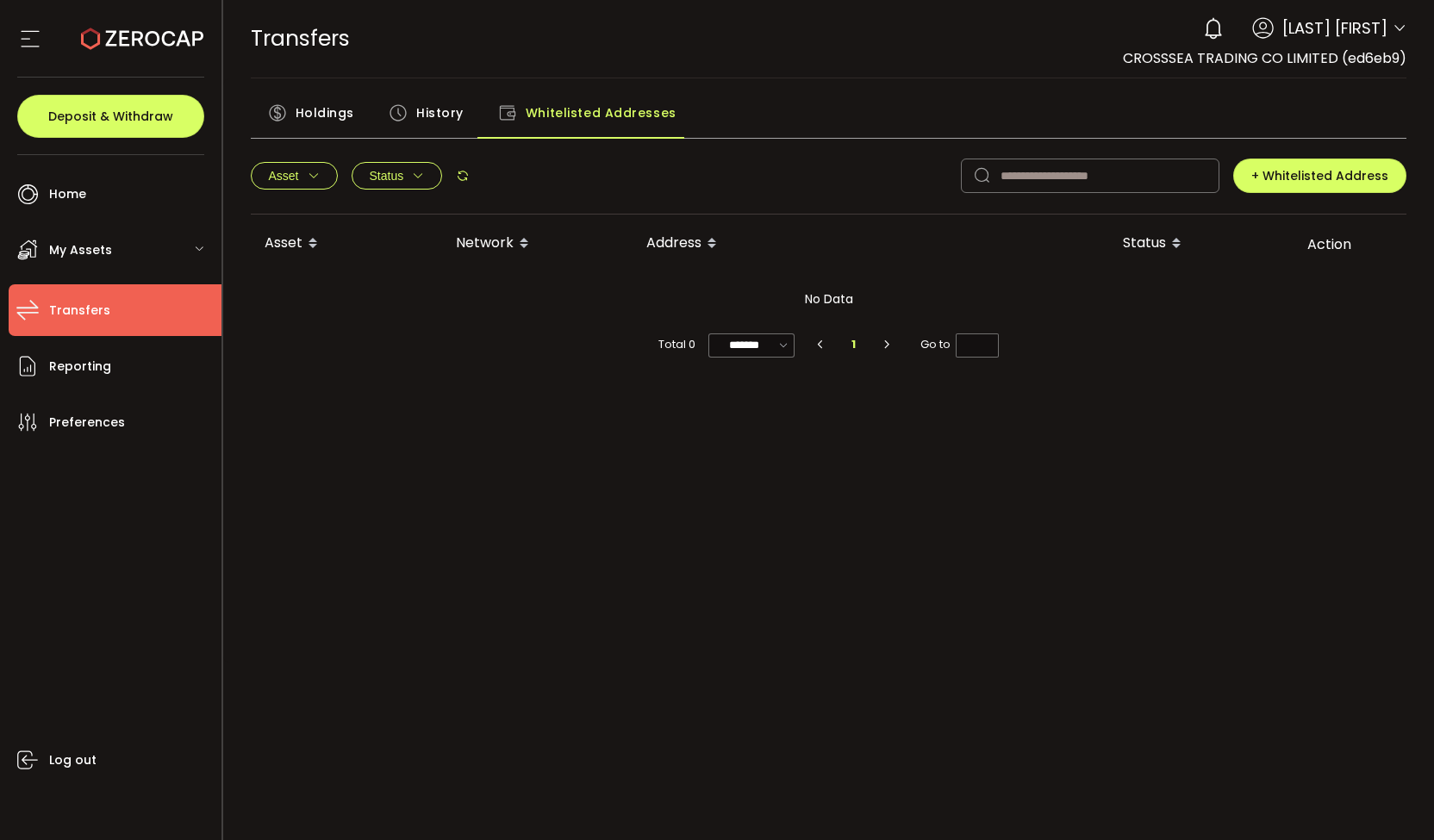 click on "History" at bounding box center (440, 113) 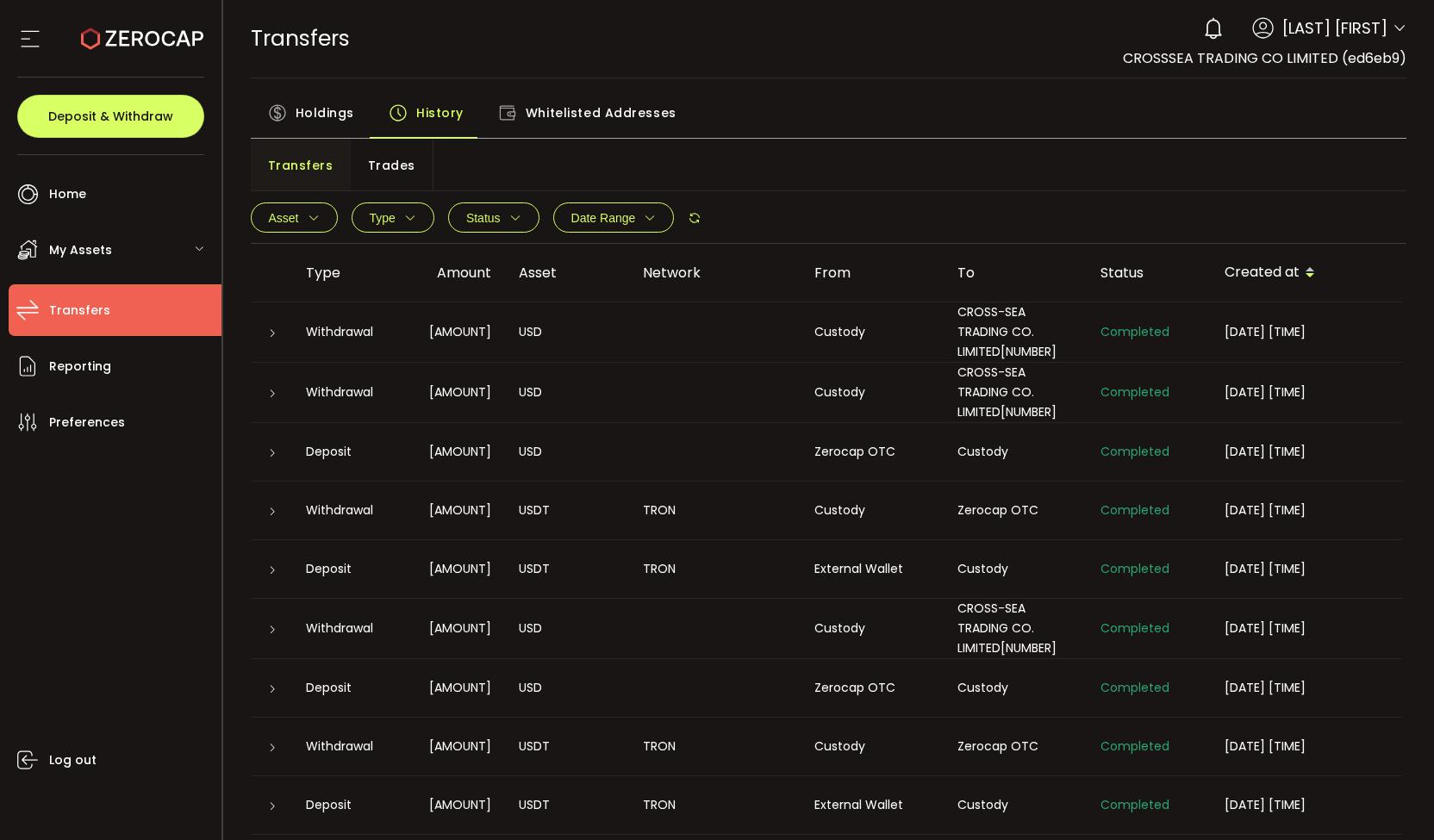 click on "Holdings" at bounding box center (325, 113) 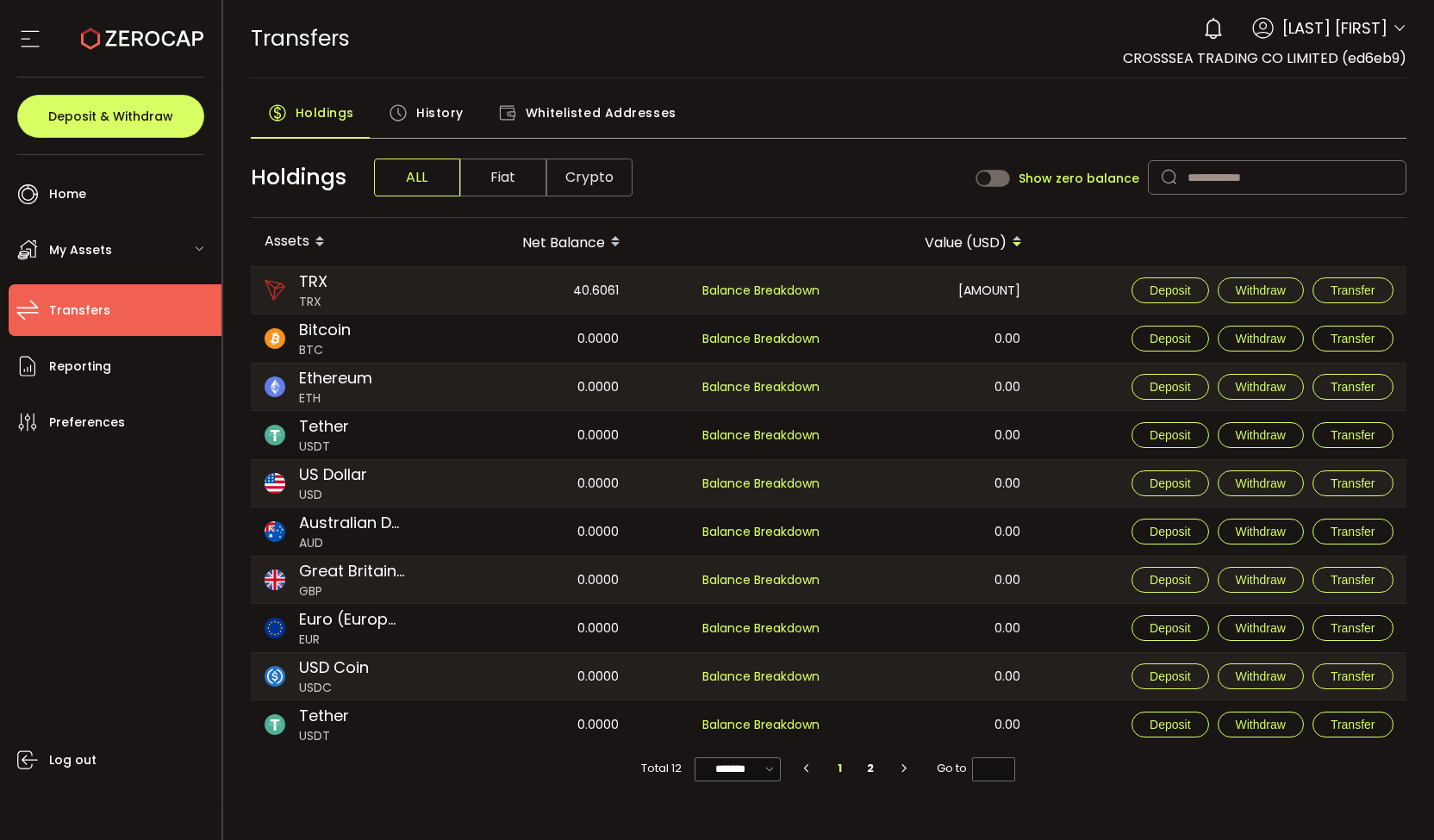 click on "Crypto" at bounding box center [589, 177] 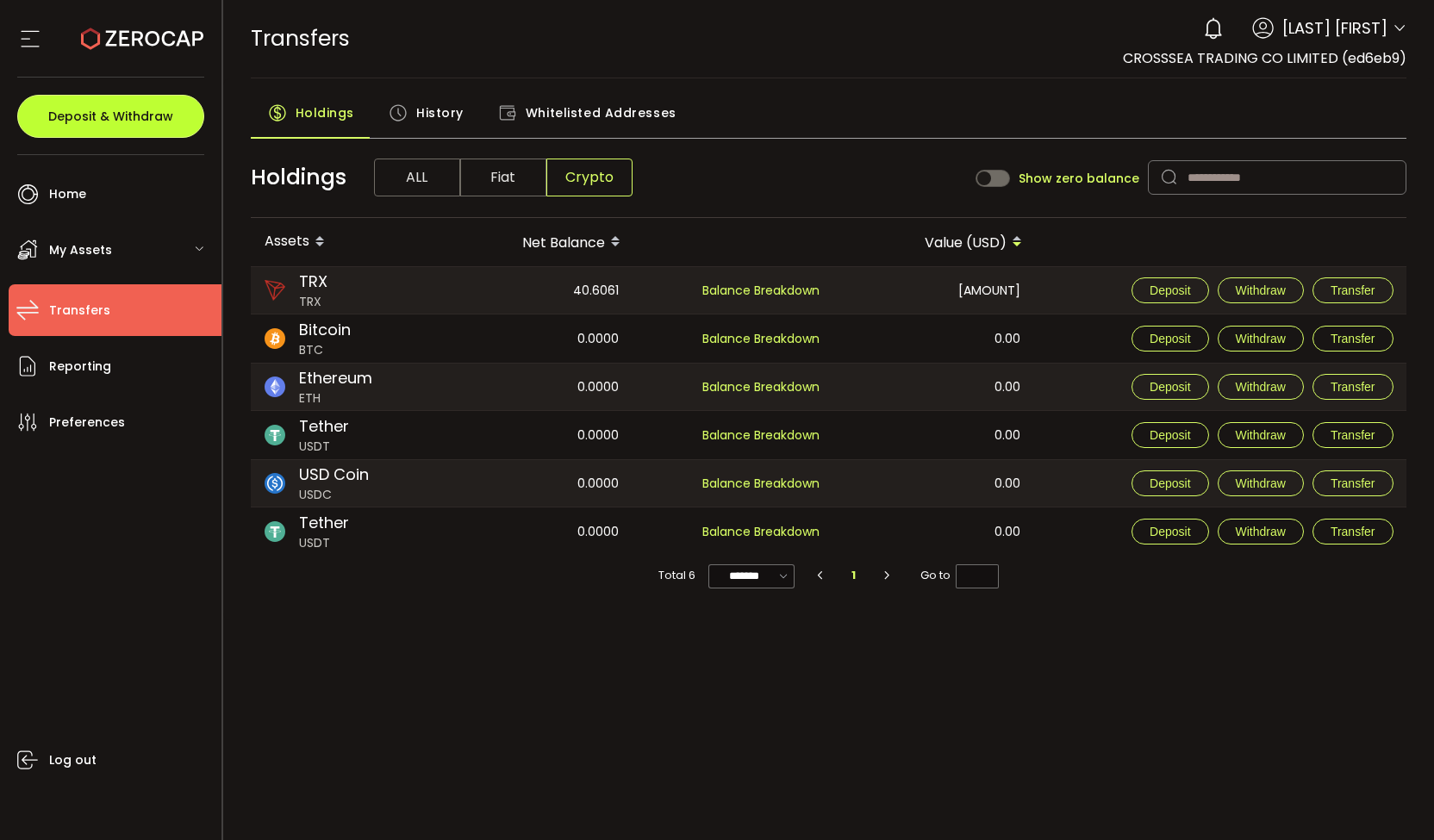 click on "Deposit & Withdraw" at bounding box center (110, 116) 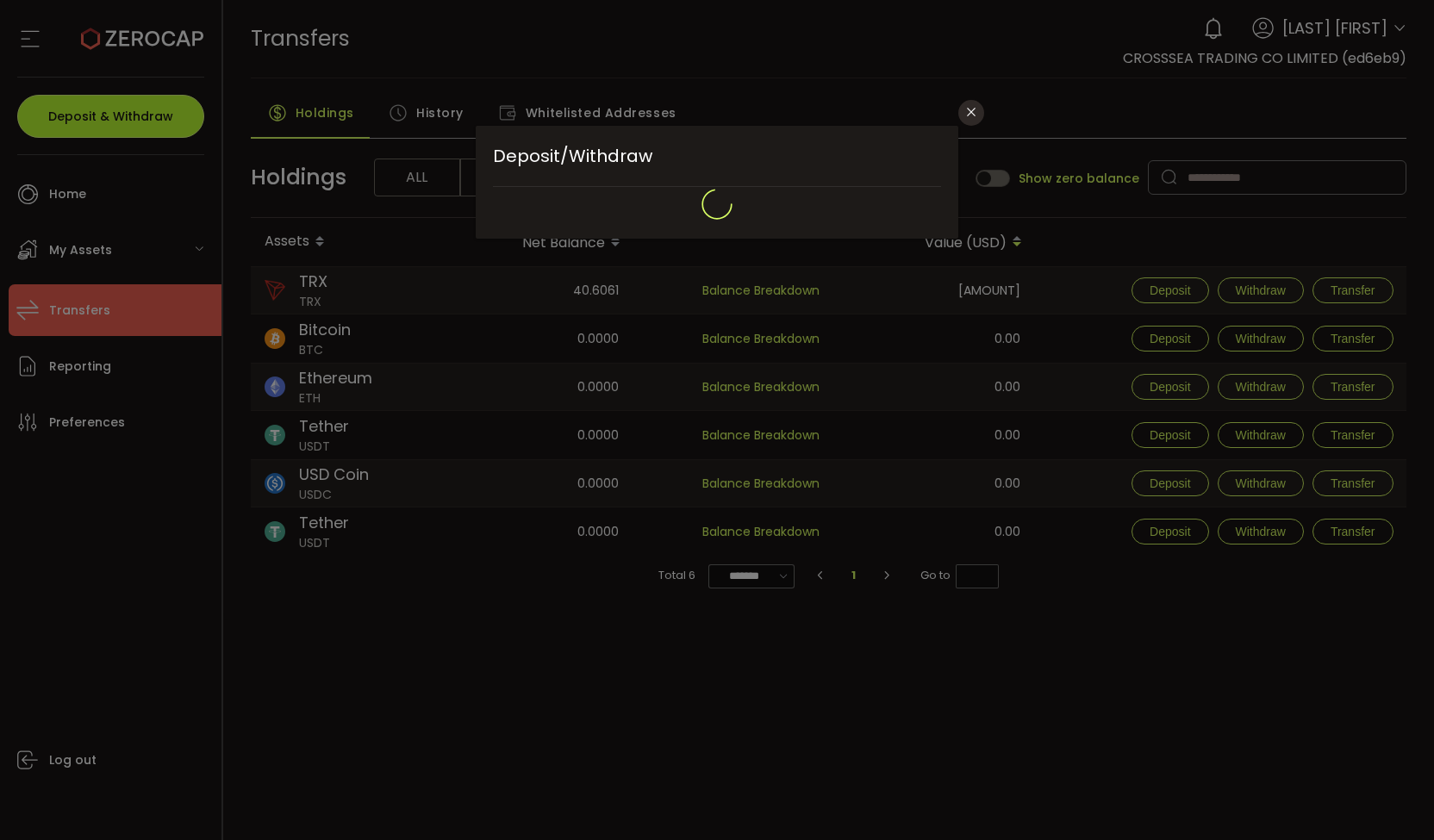 type on "**********" 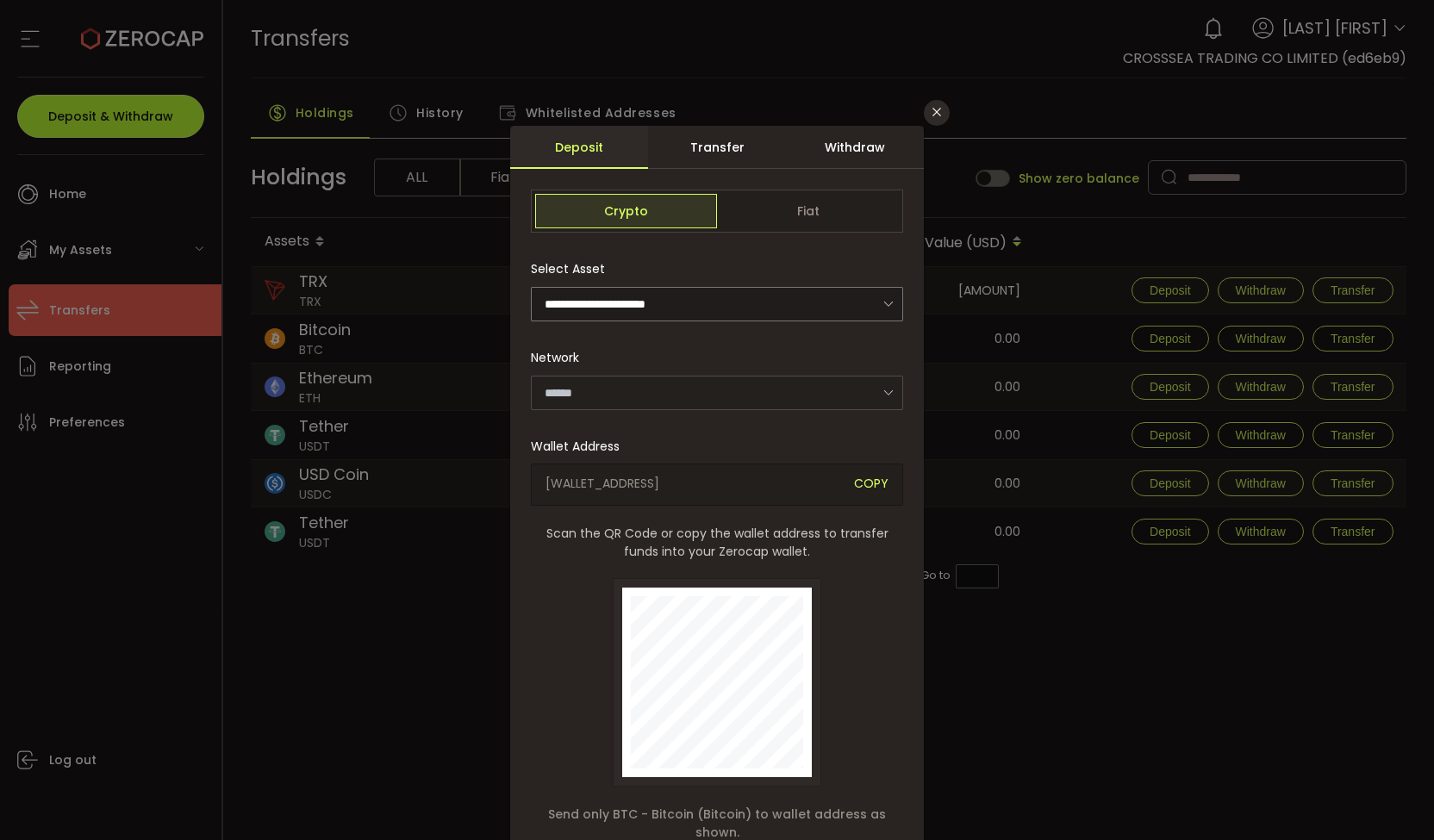 type on "*******" 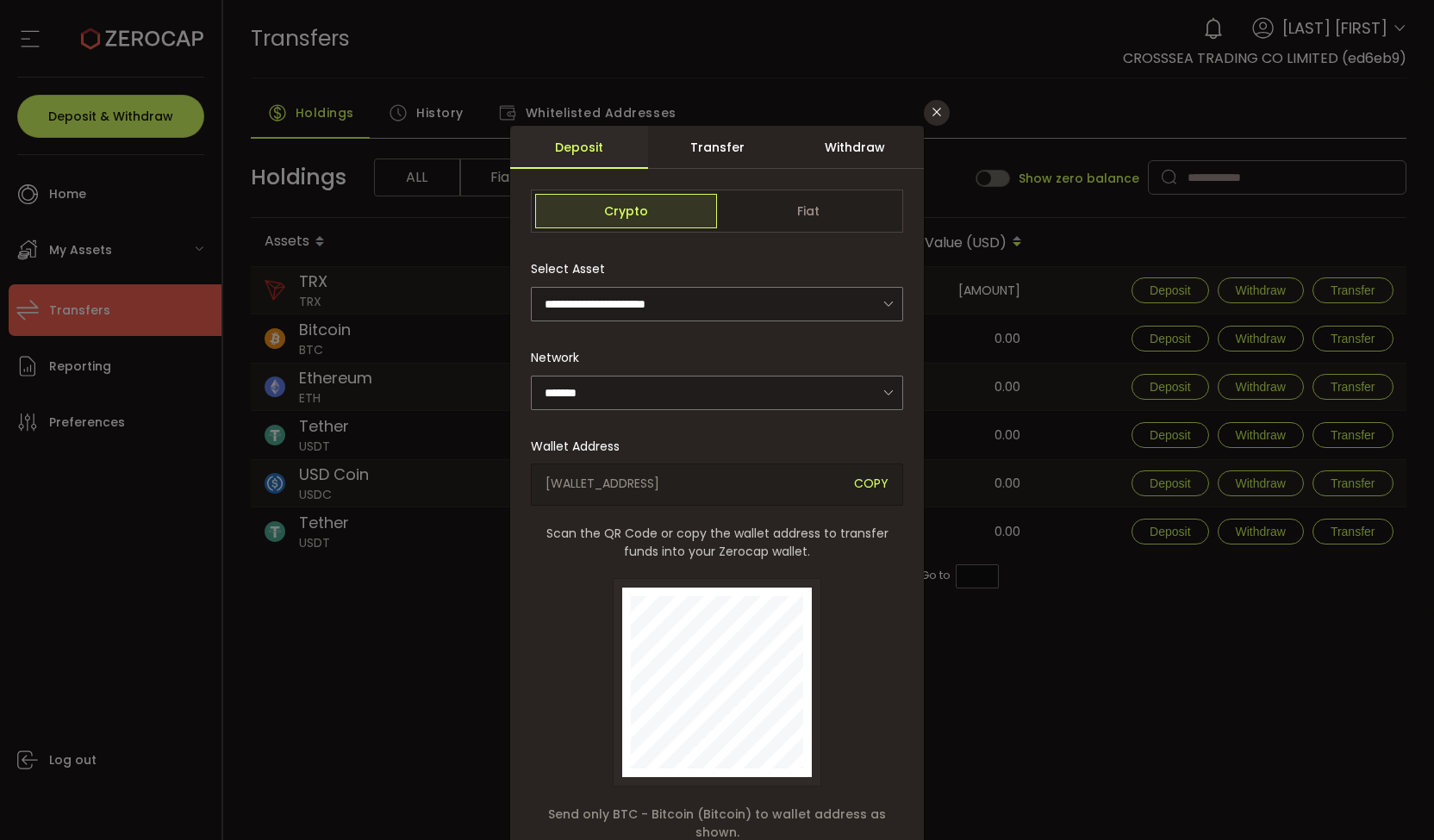 click on "Withdraw" at bounding box center (855, 147) 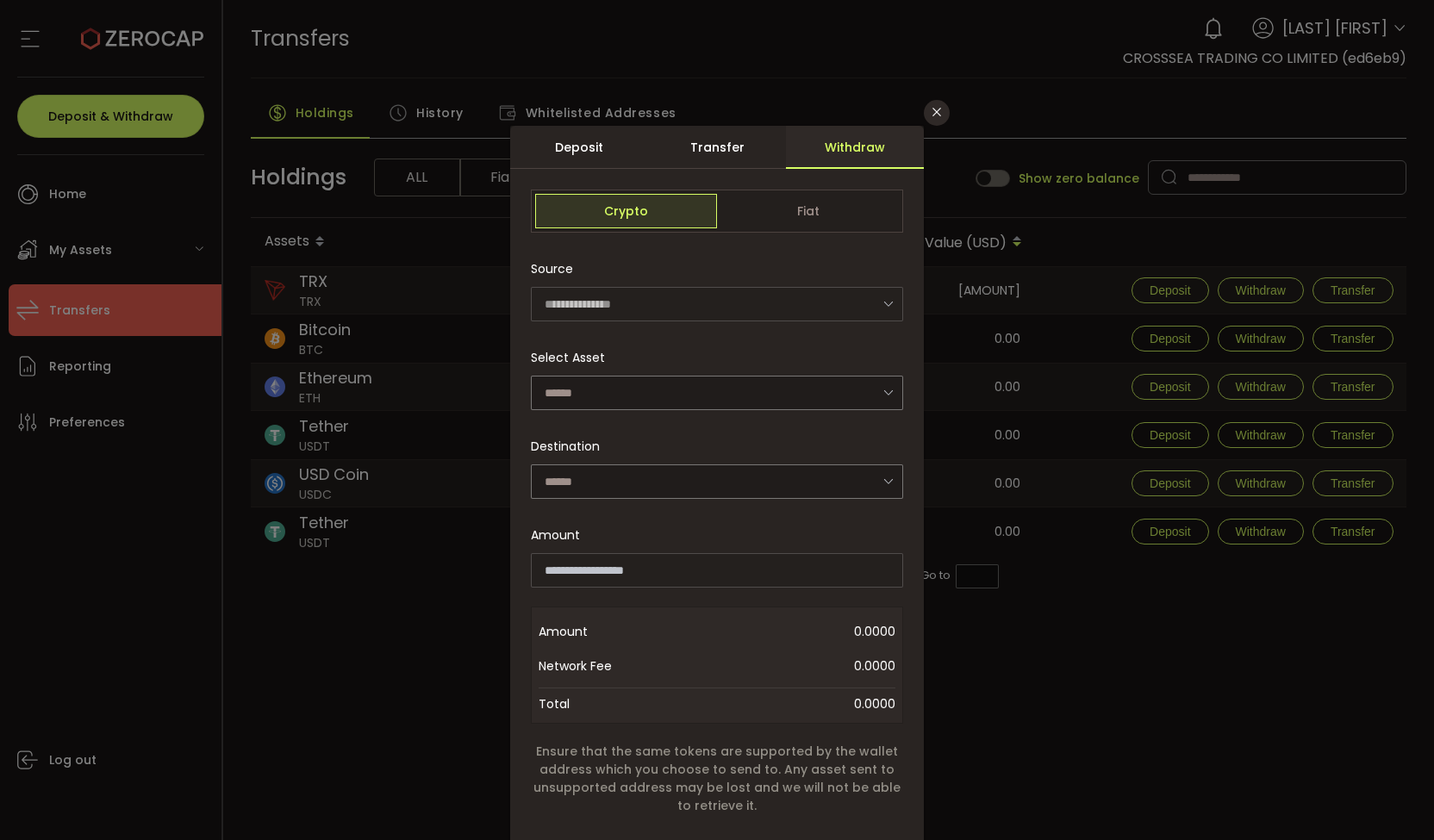 click on "Transfer" at bounding box center (717, 147) 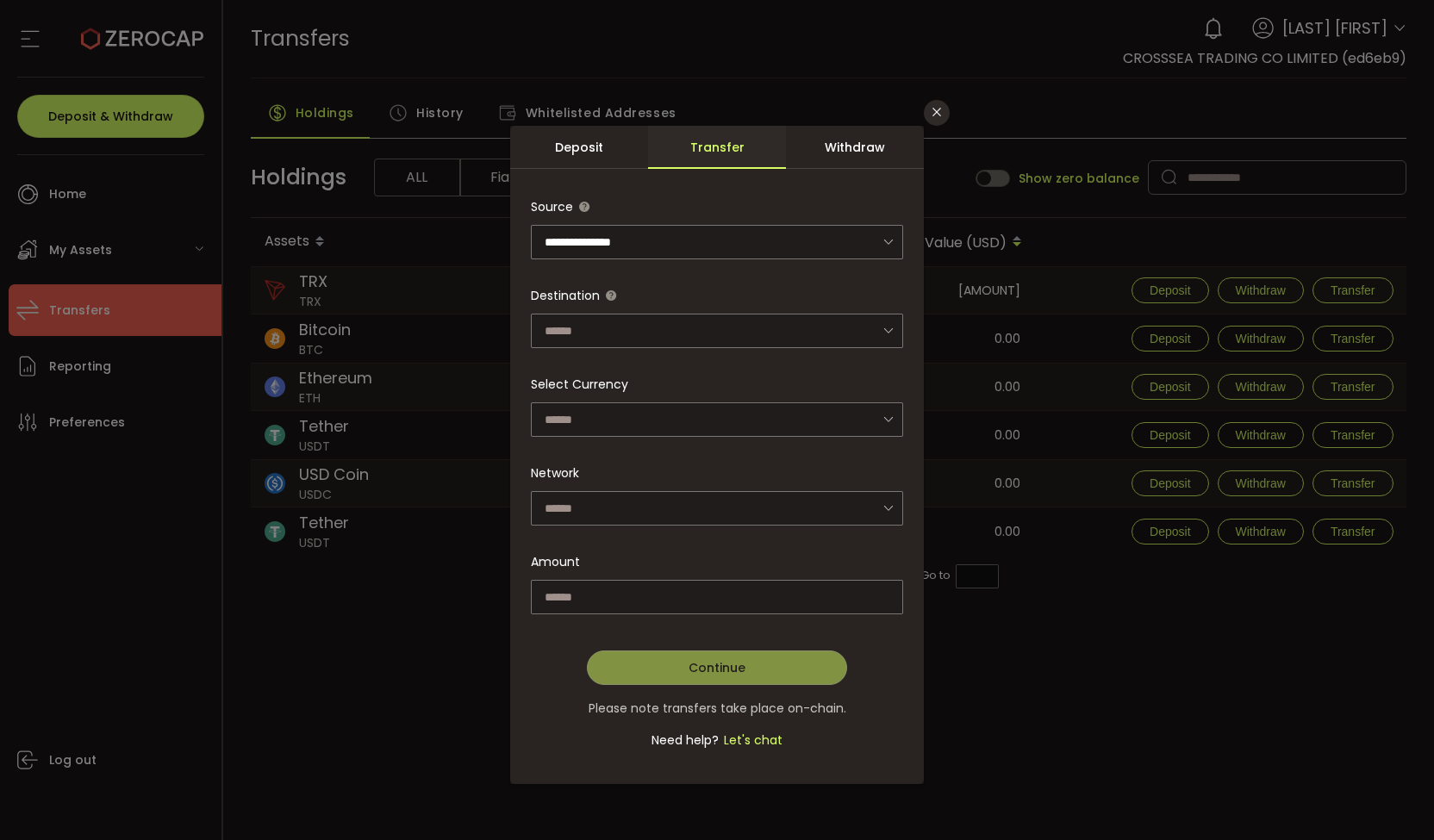 click on "Deposit" at bounding box center [579, 147] 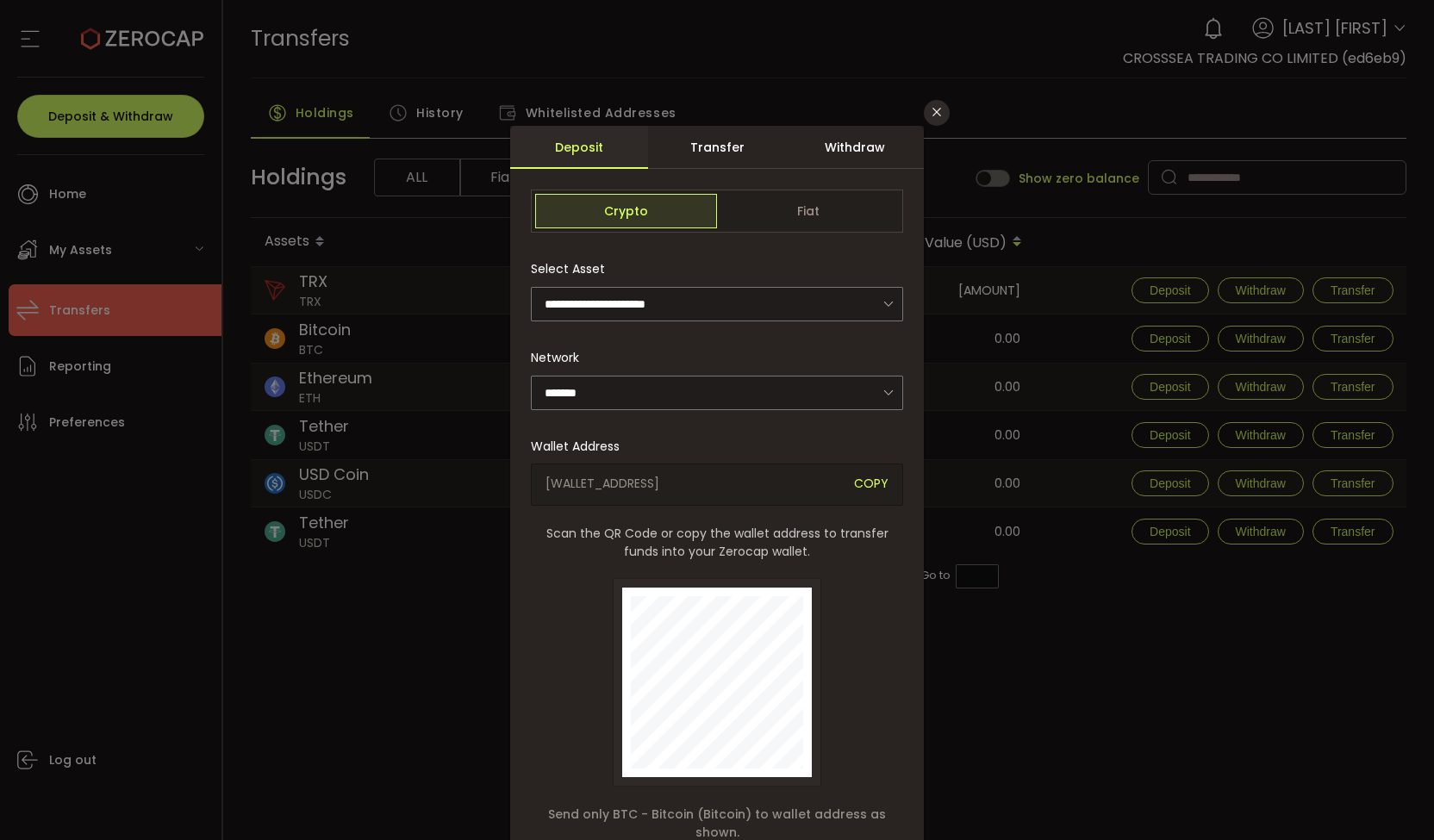click on "Withdraw" at bounding box center [855, 147] 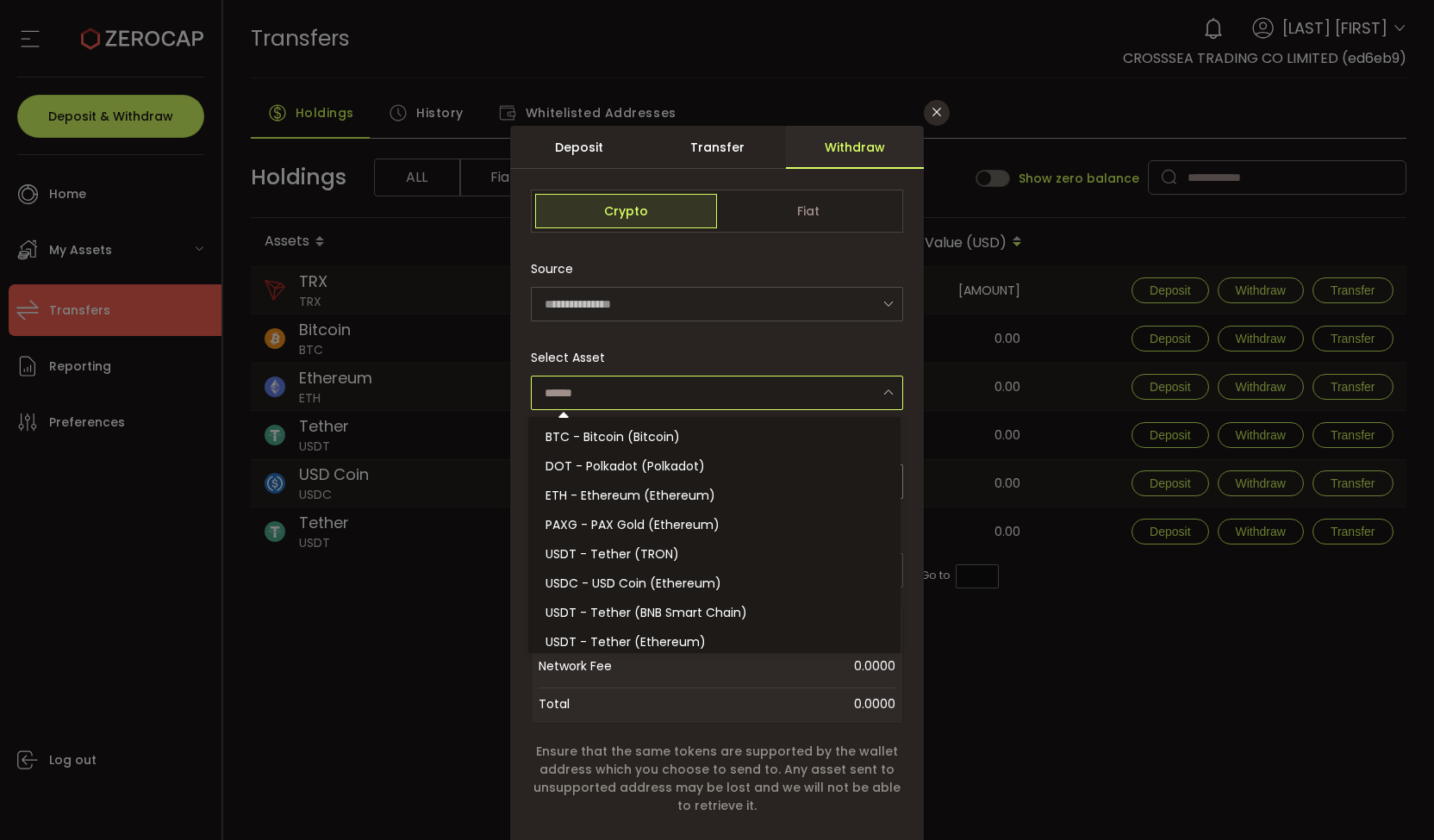 click at bounding box center [717, 393] 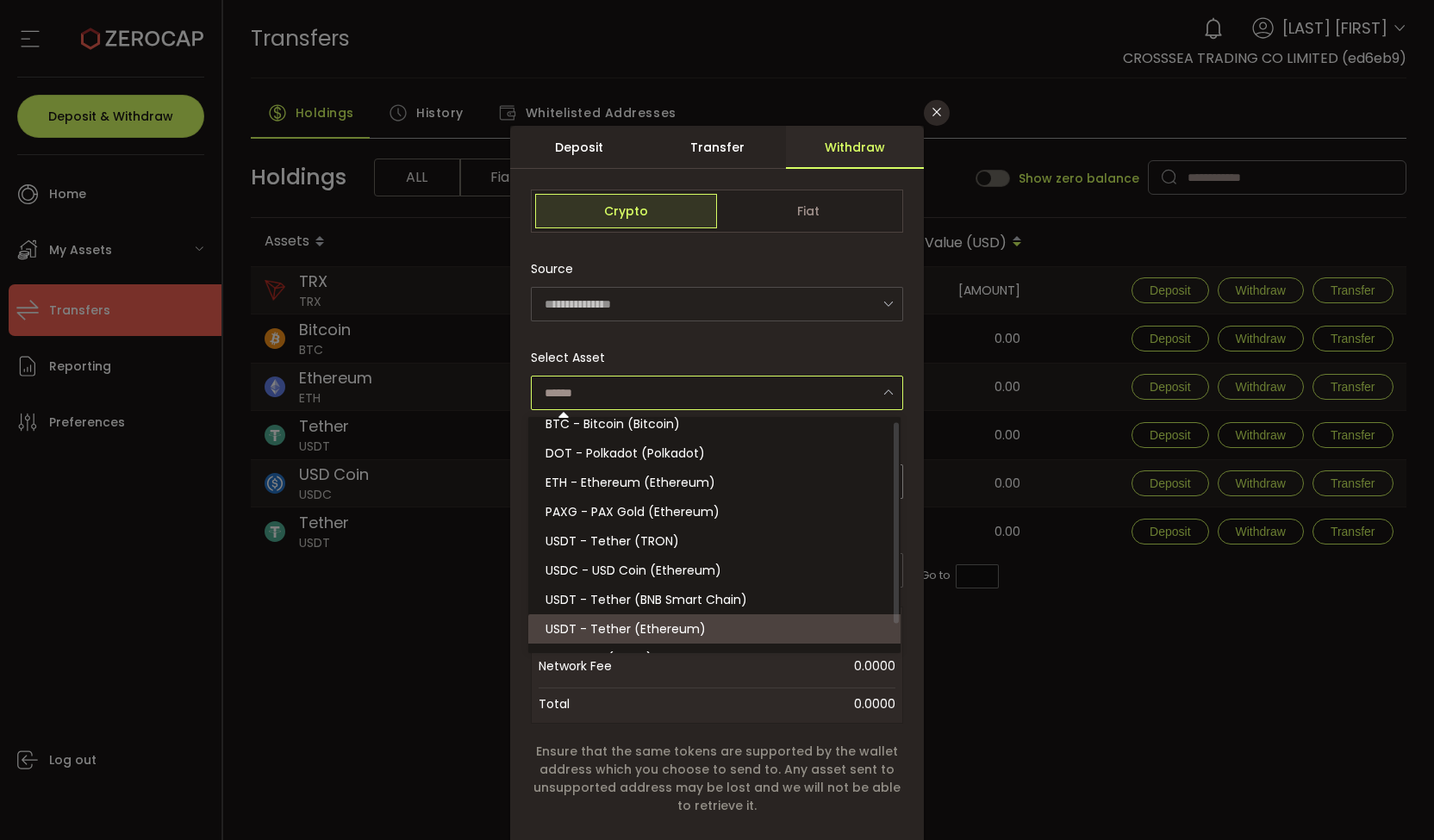 scroll, scrollTop: 0, scrollLeft: 0, axis: both 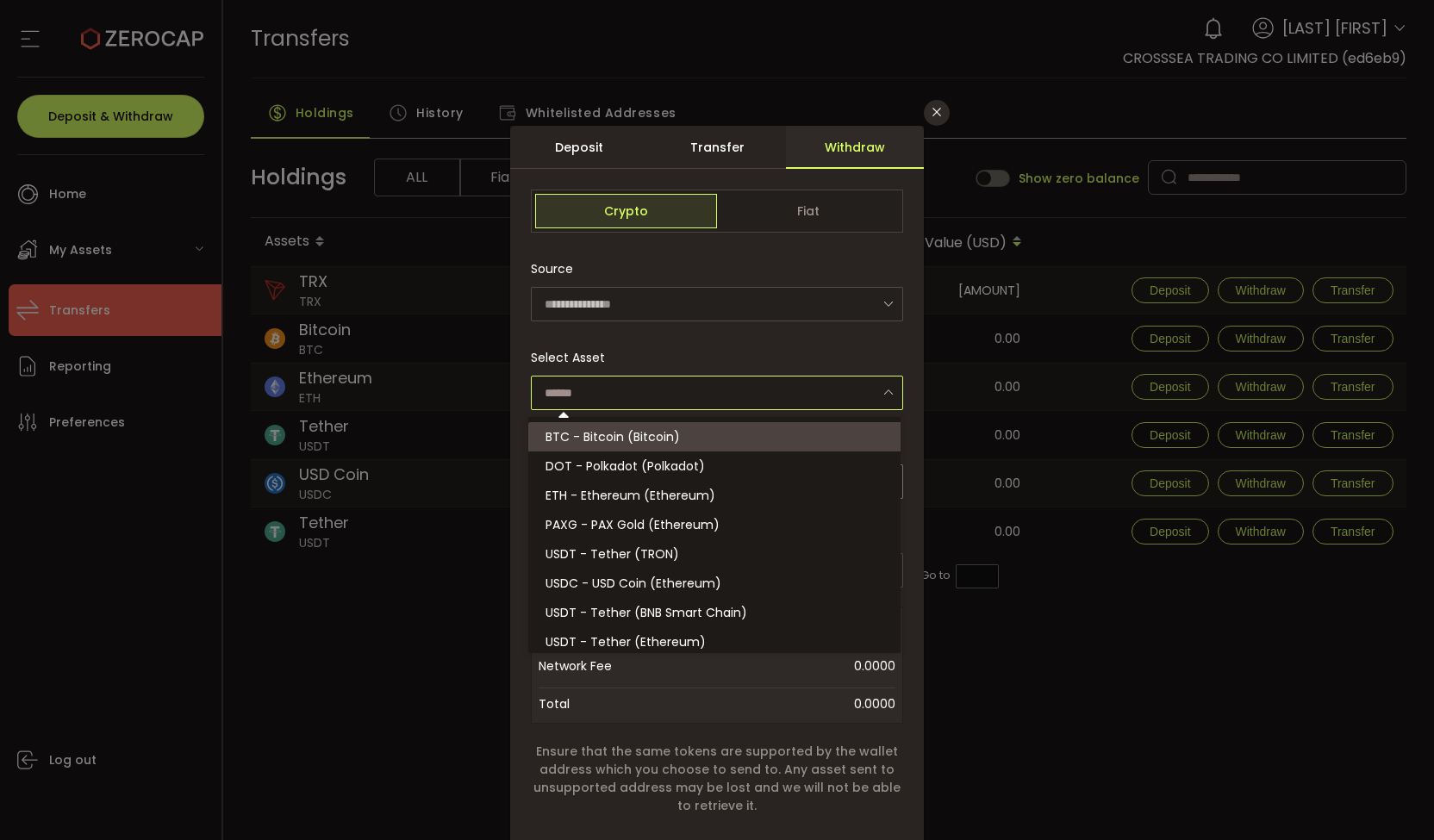 click on "Select Asset" at bounding box center (717, 375) 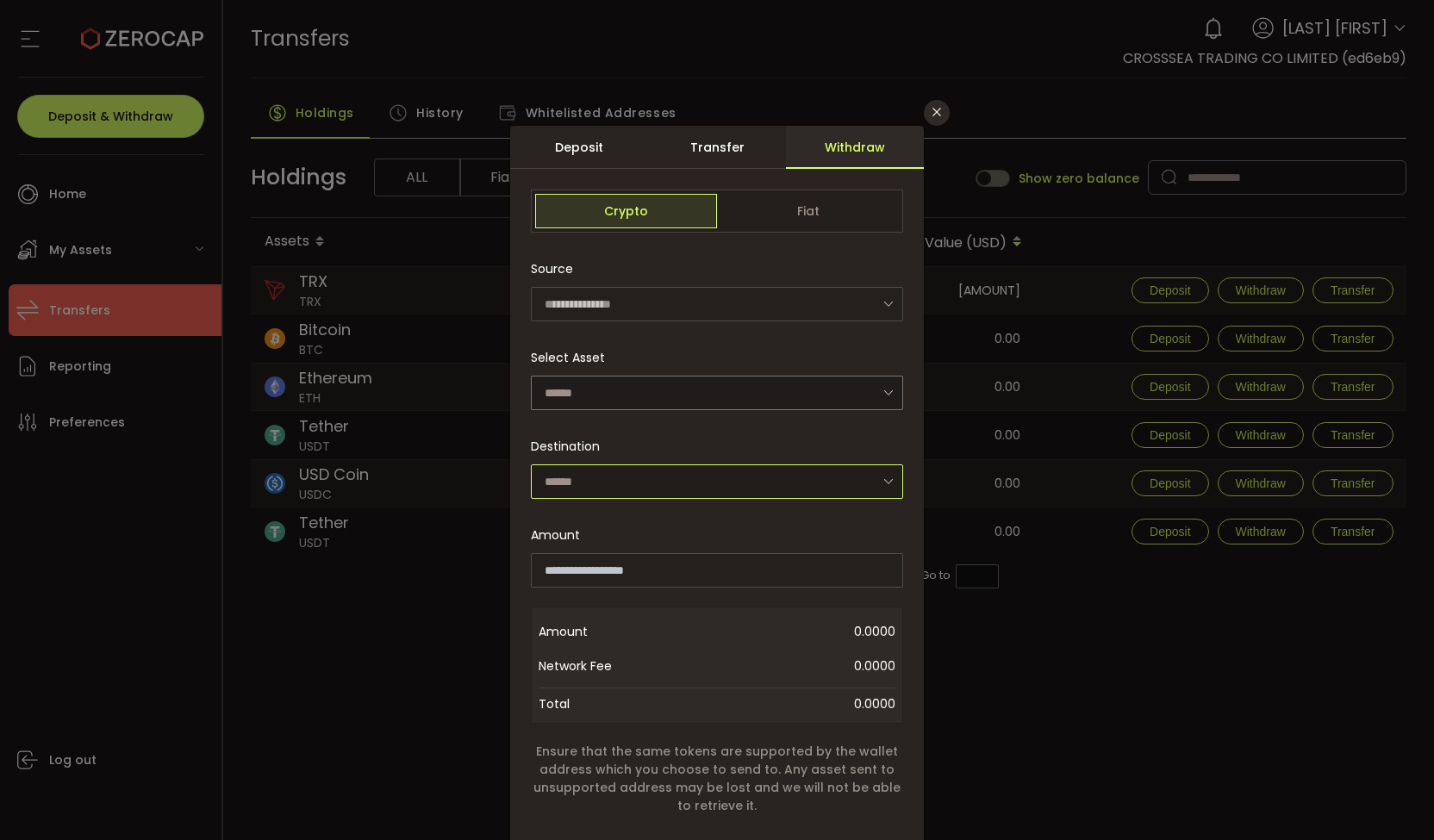 click at bounding box center (717, 482) 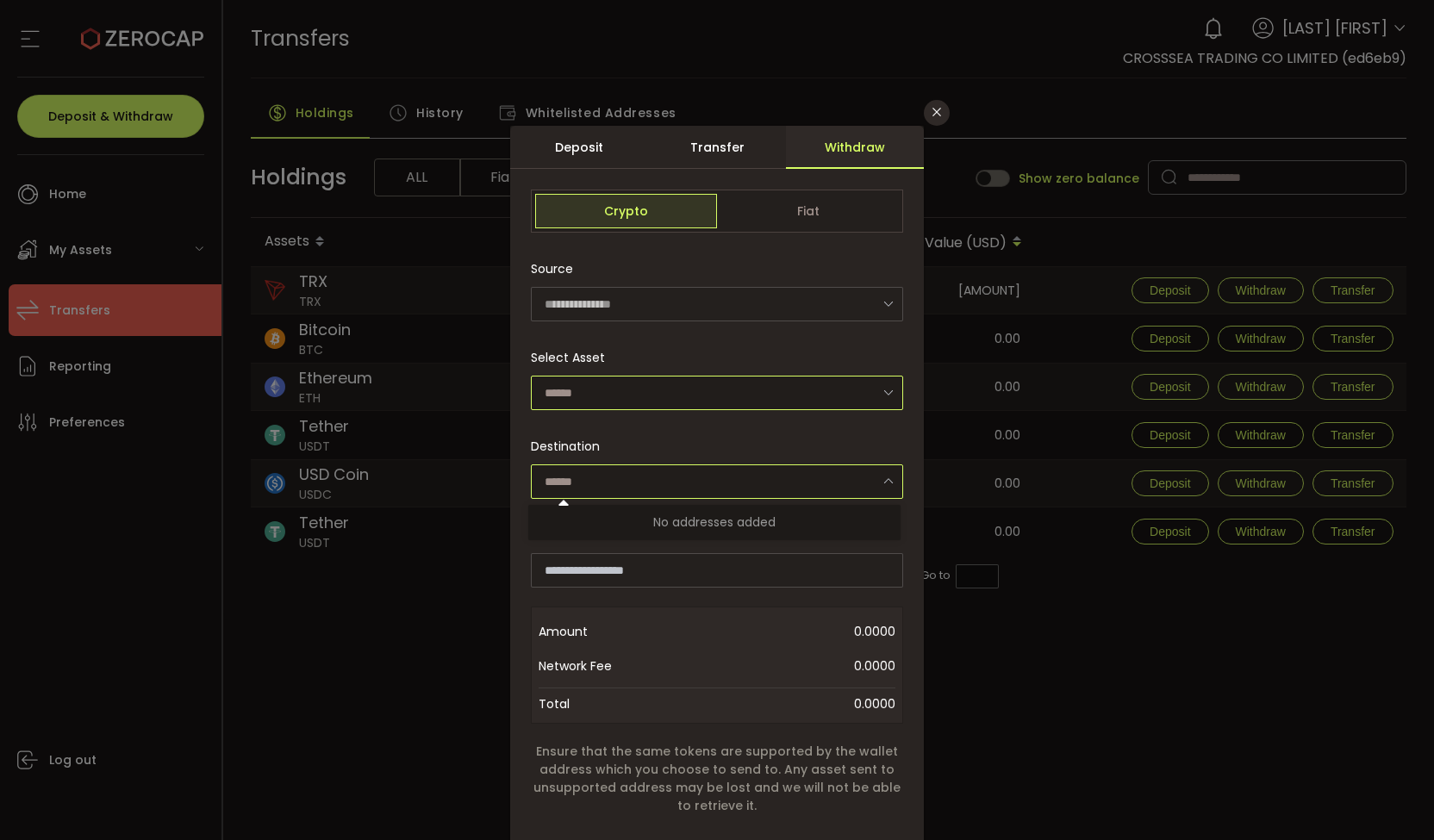 click at bounding box center (717, 393) 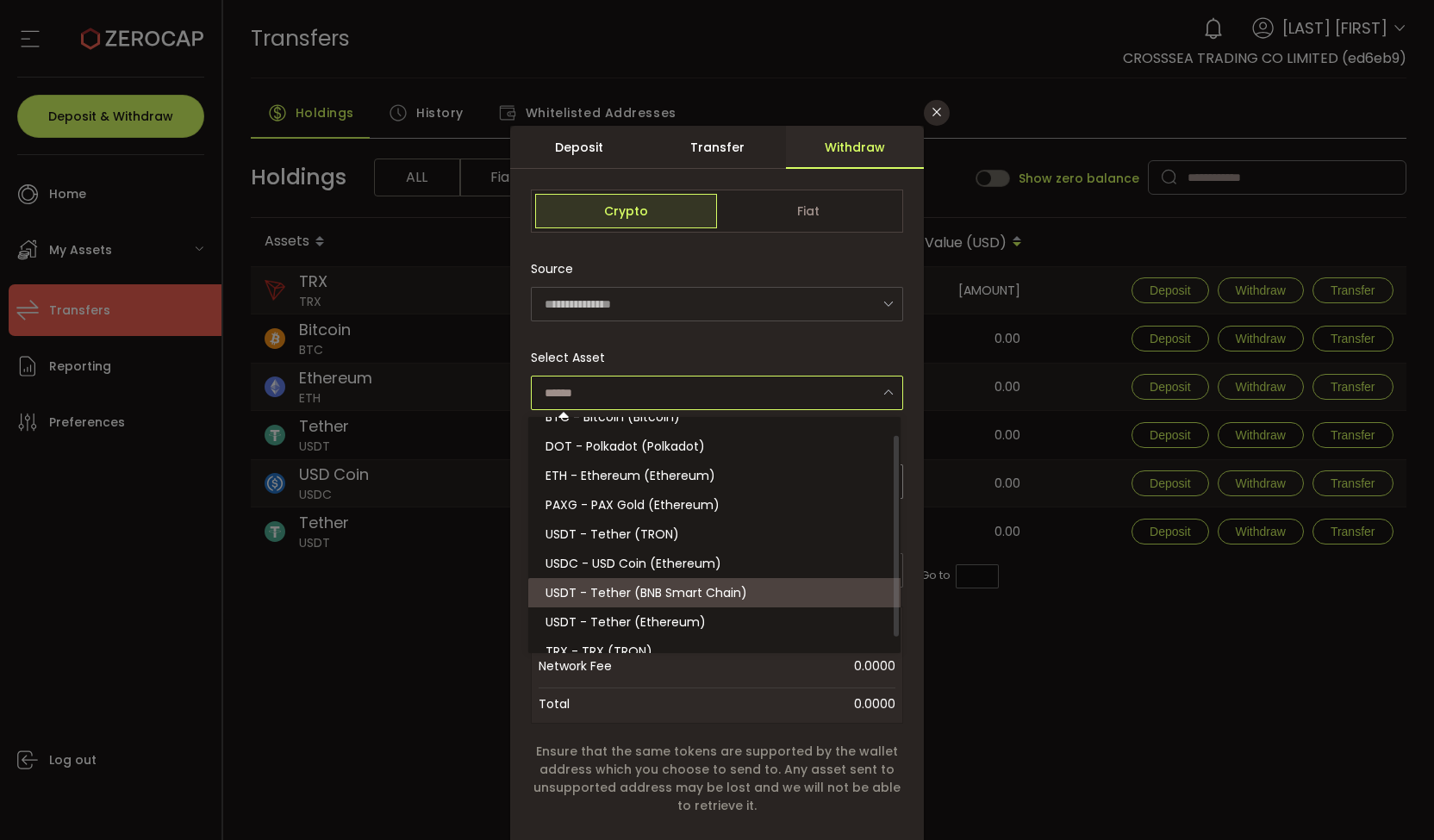 scroll, scrollTop: 38, scrollLeft: 0, axis: vertical 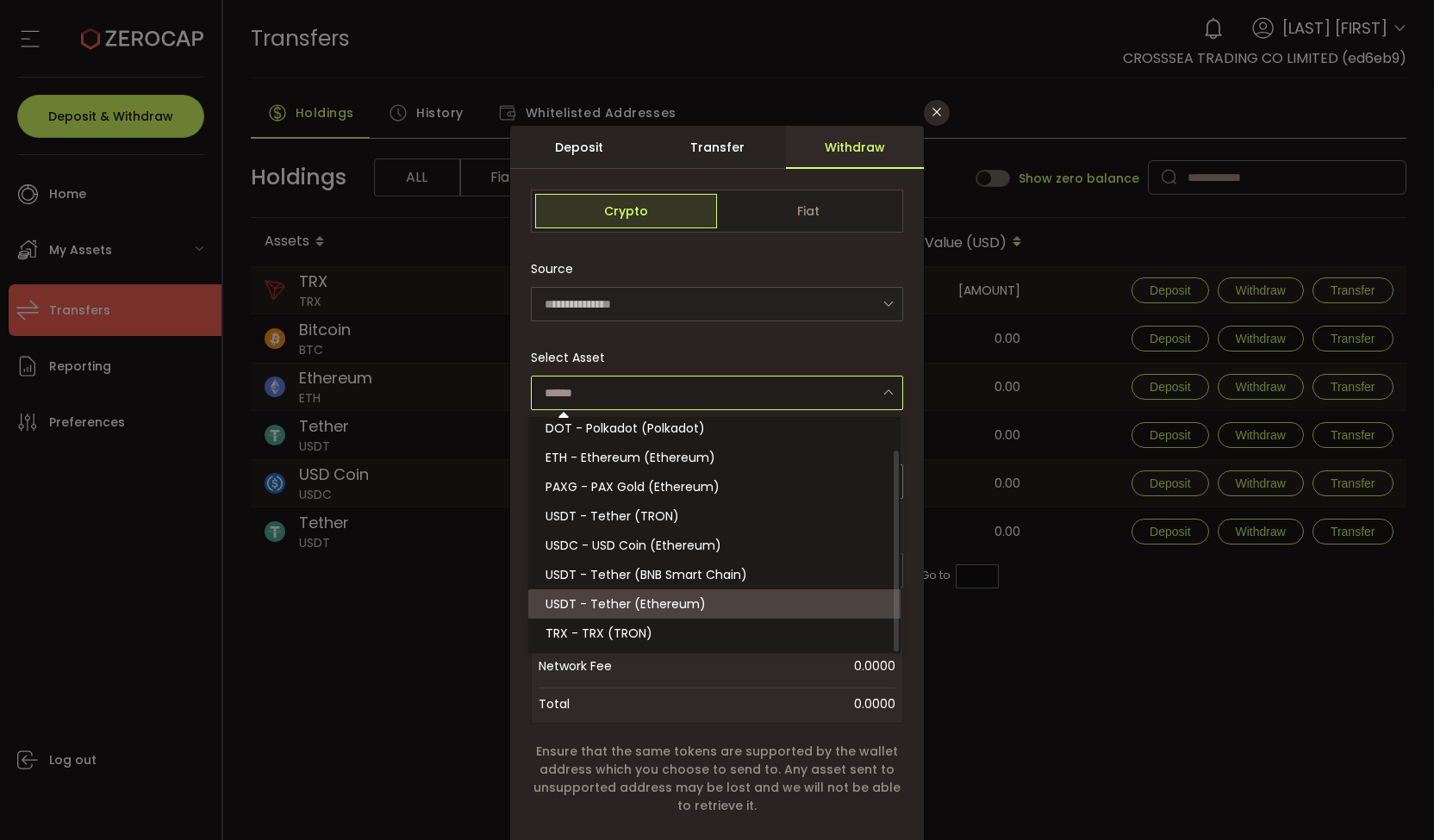 click on "USDT - Tether (Ethereum)" at bounding box center (626, 604) 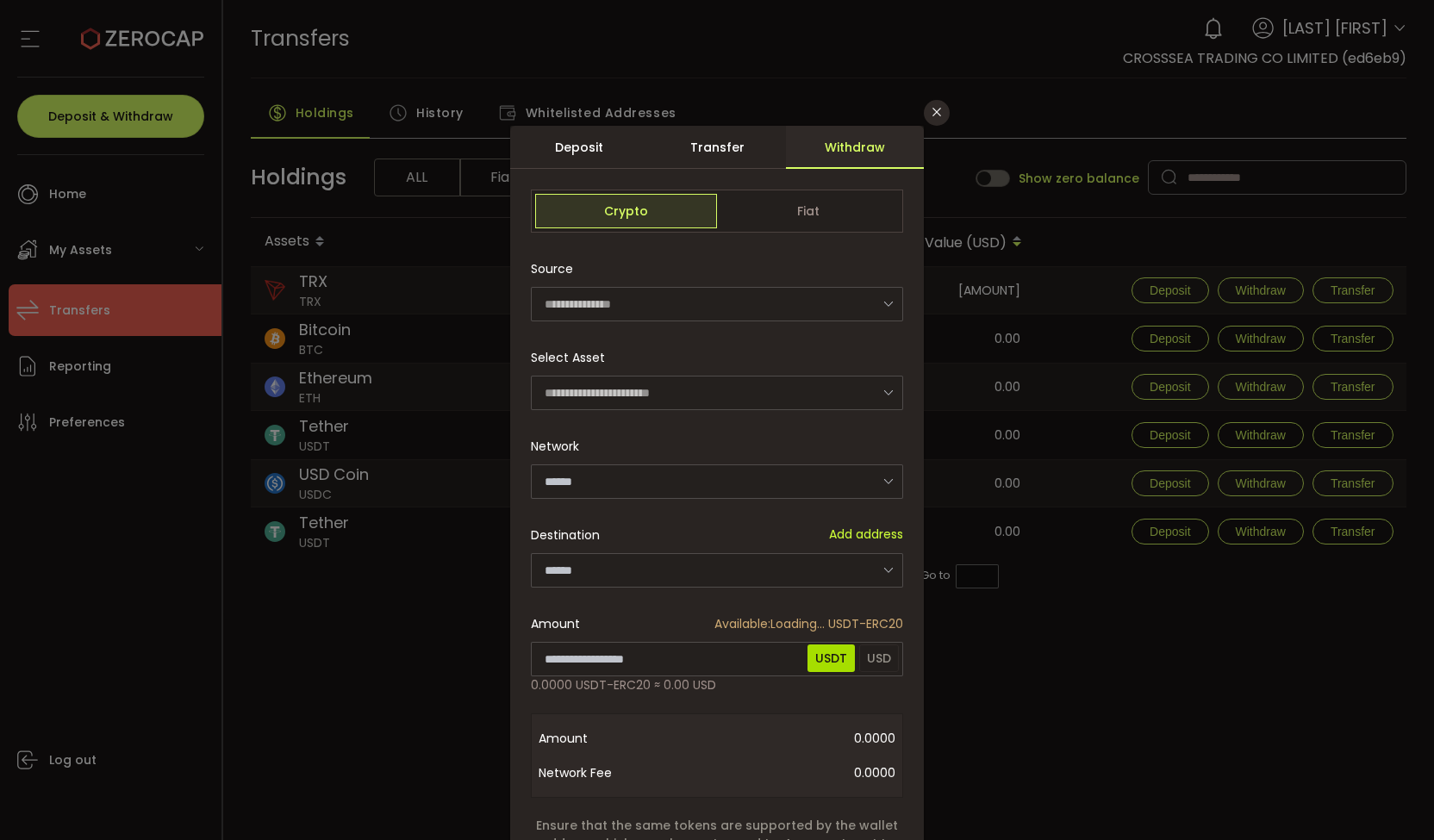 type on "********" 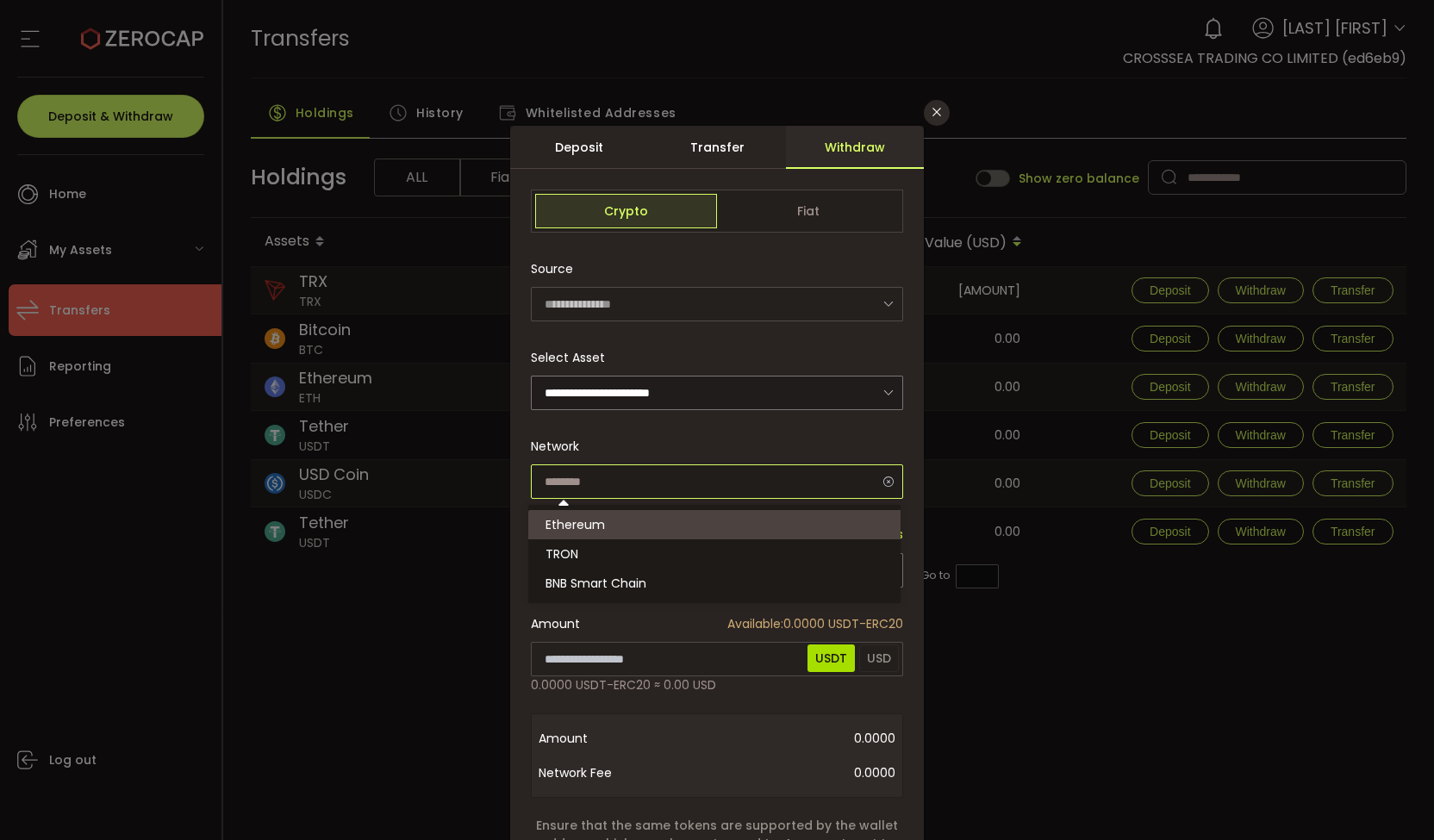 click at bounding box center (717, 482) 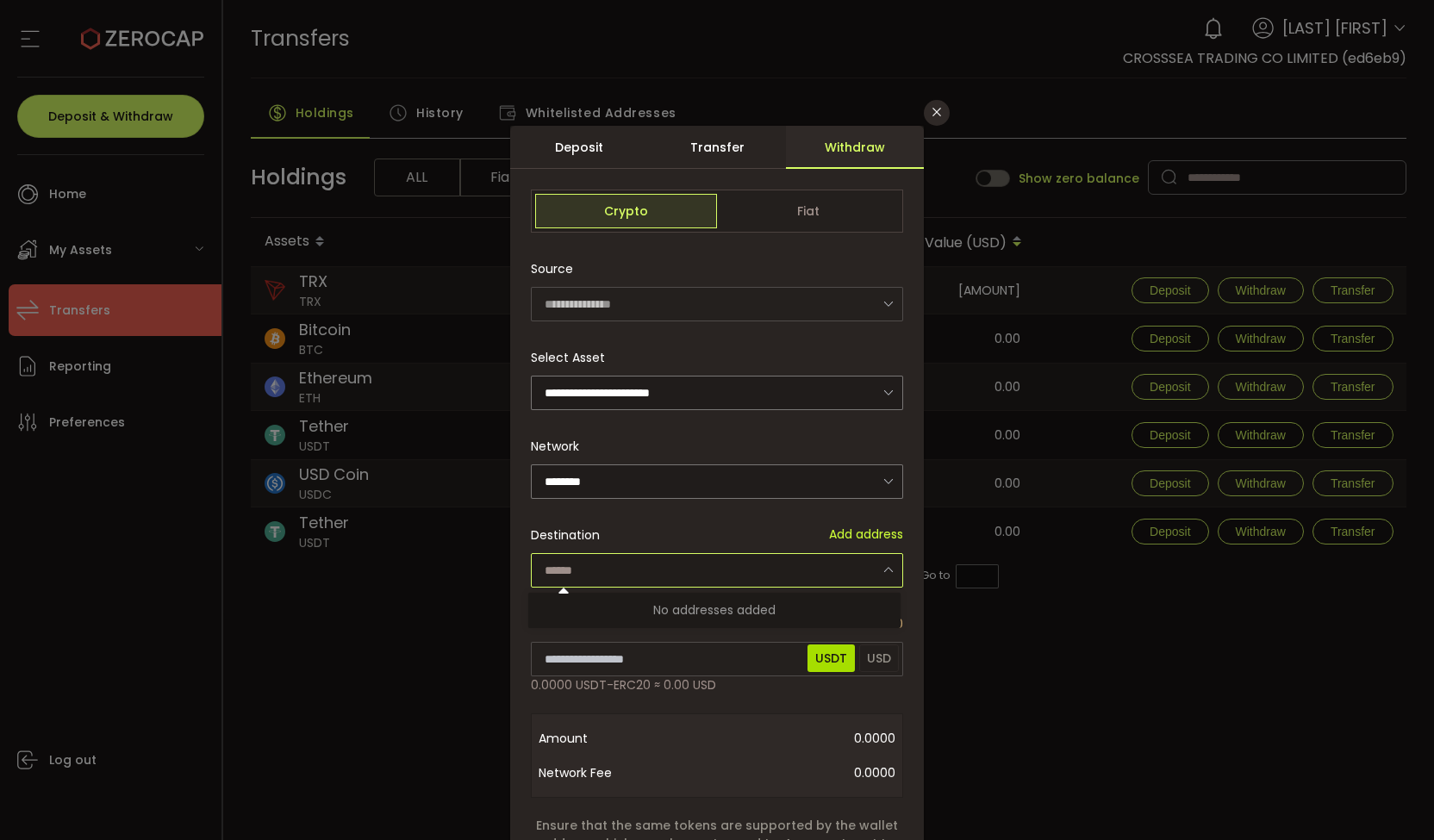 click at bounding box center (717, 570) 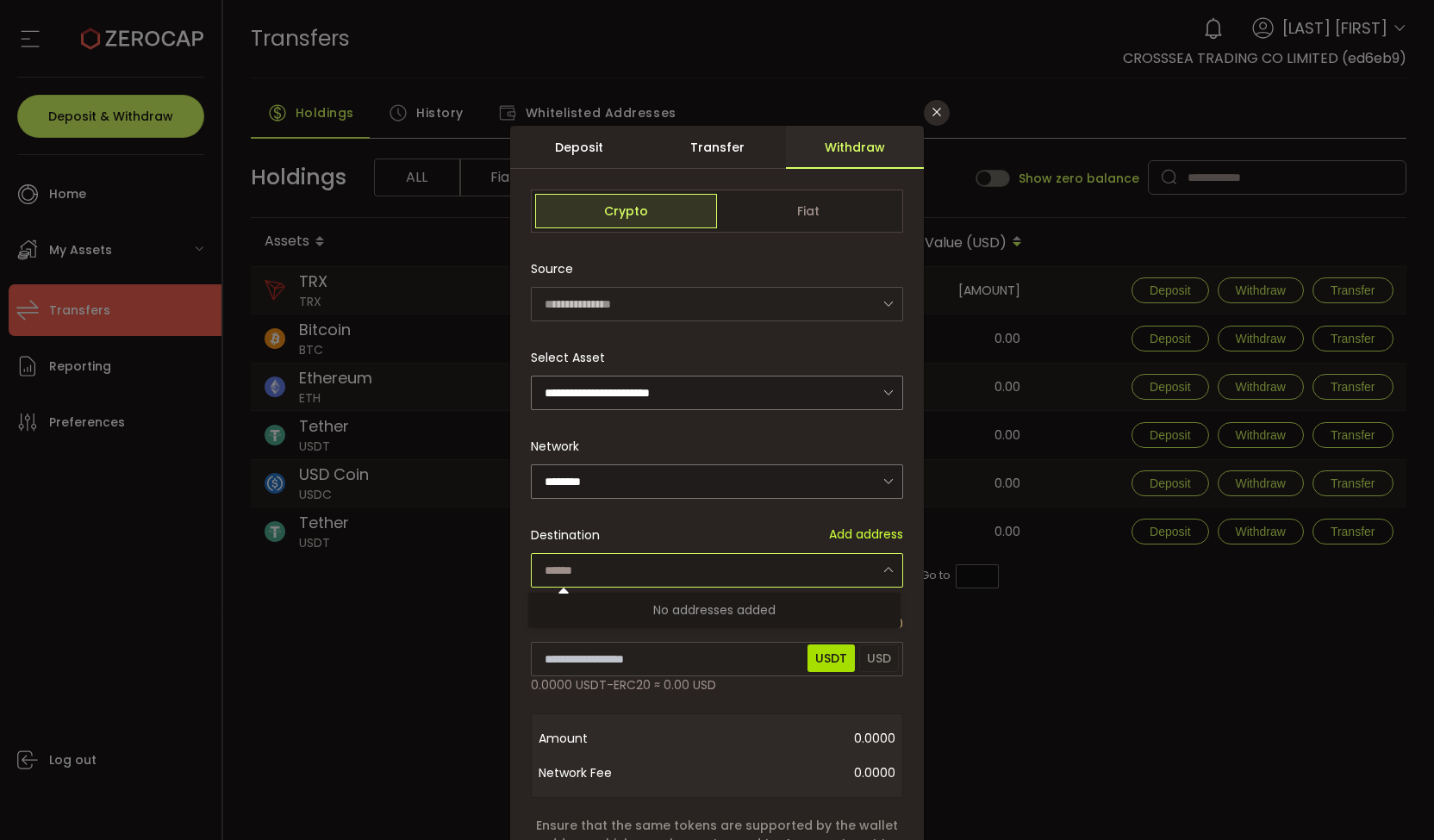 click at bounding box center (717, 570) 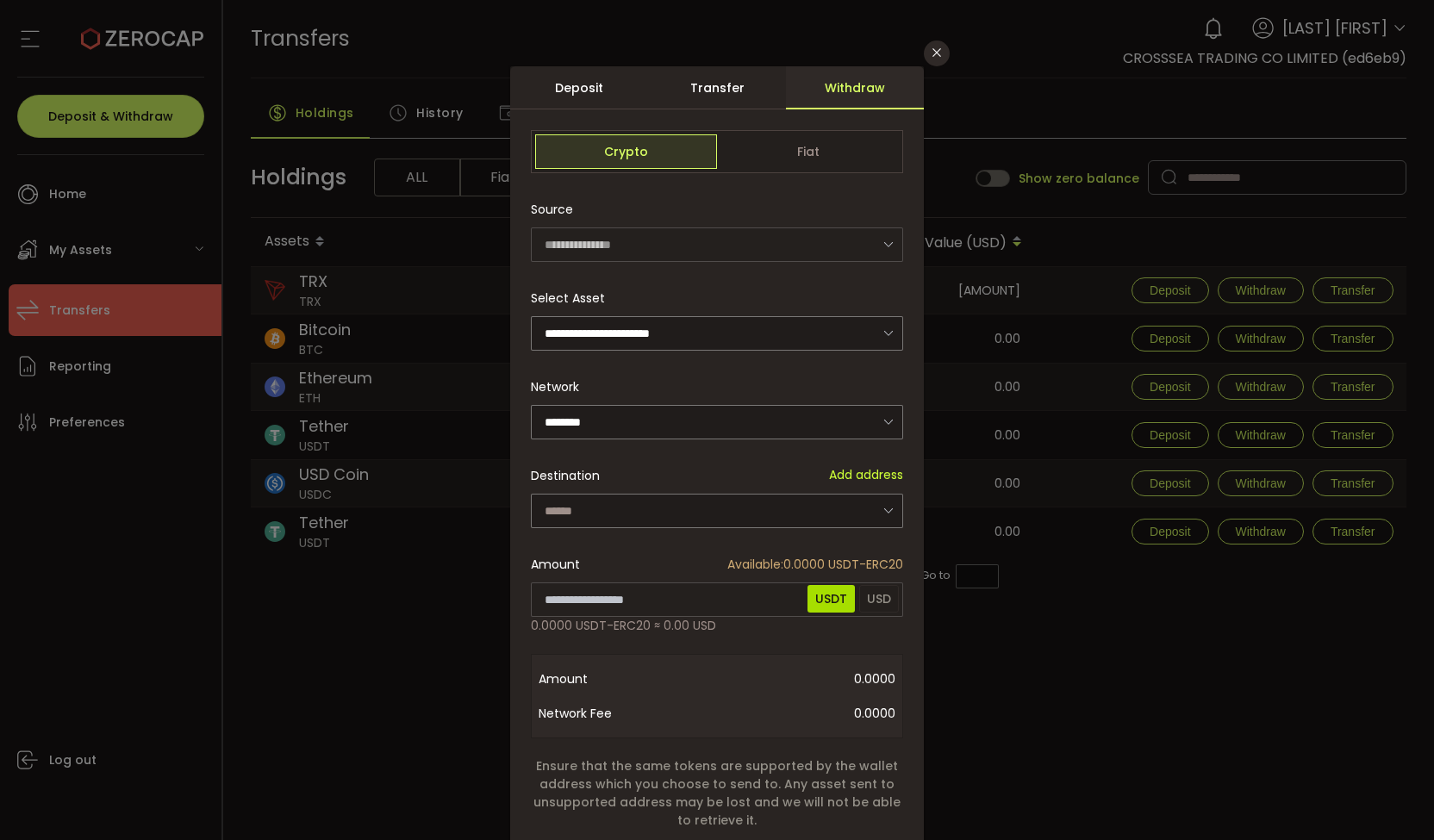scroll, scrollTop: 86, scrollLeft: 0, axis: vertical 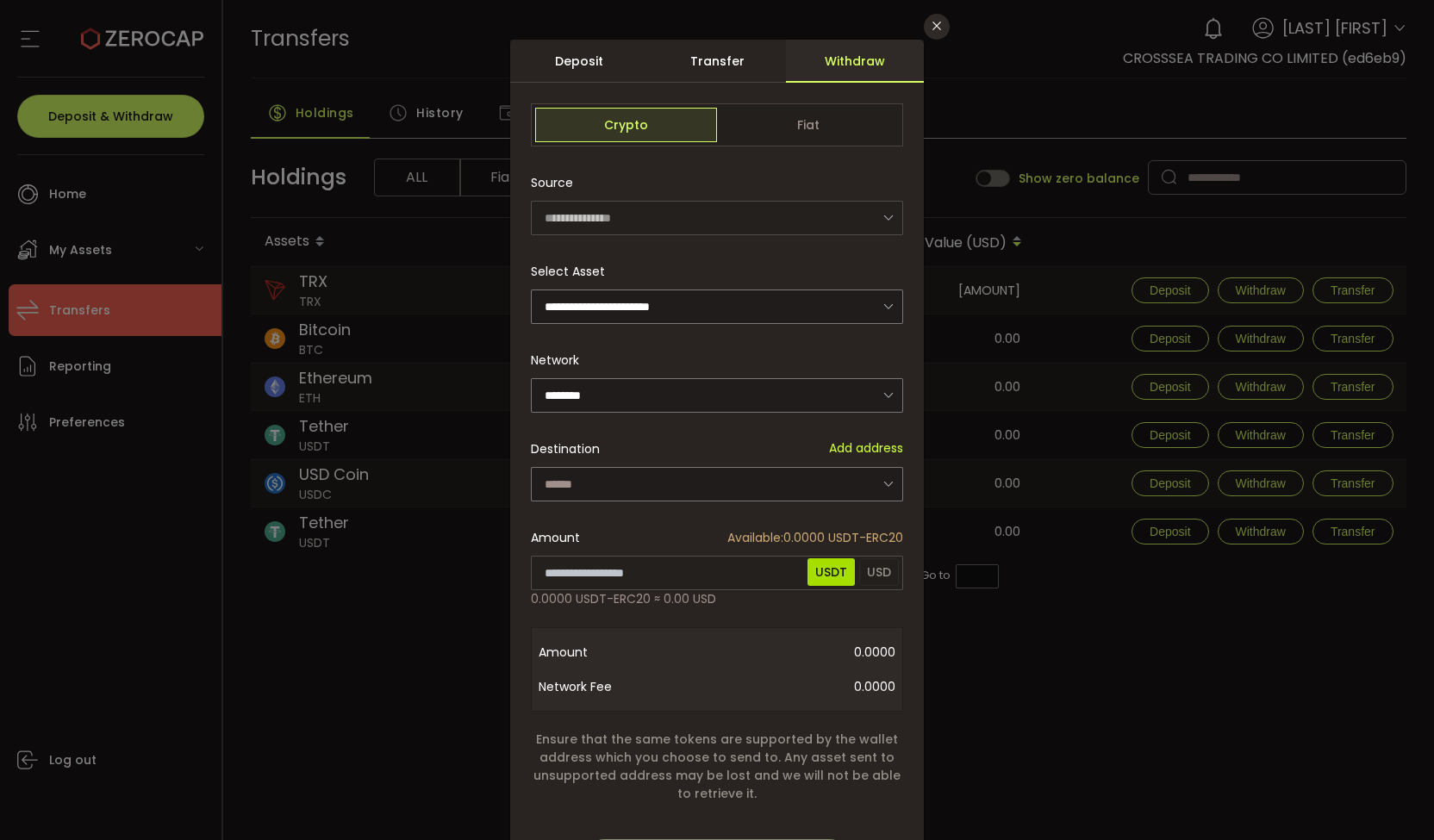click on "Add address" at bounding box center [866, 448] 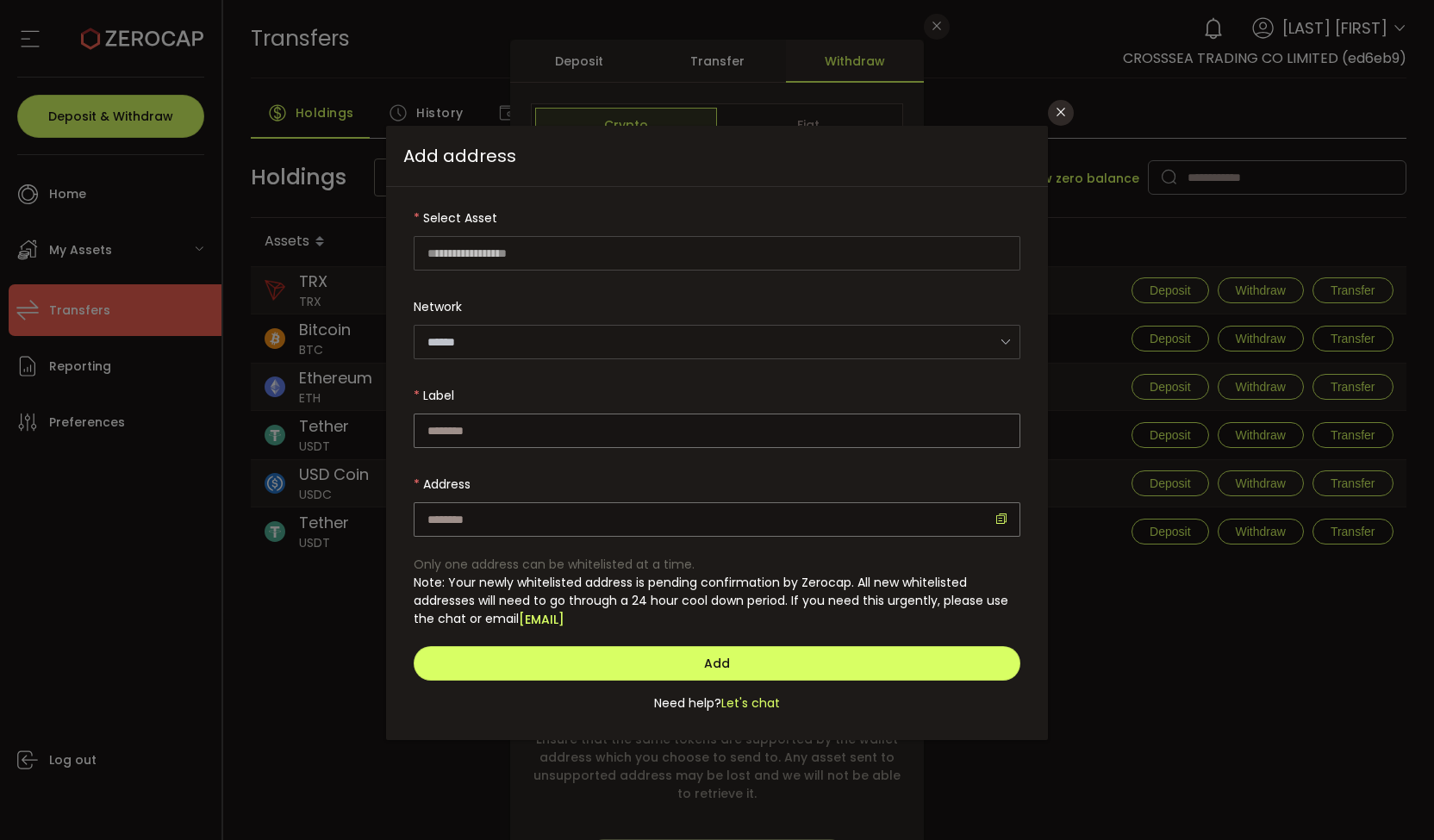 type on "**********" 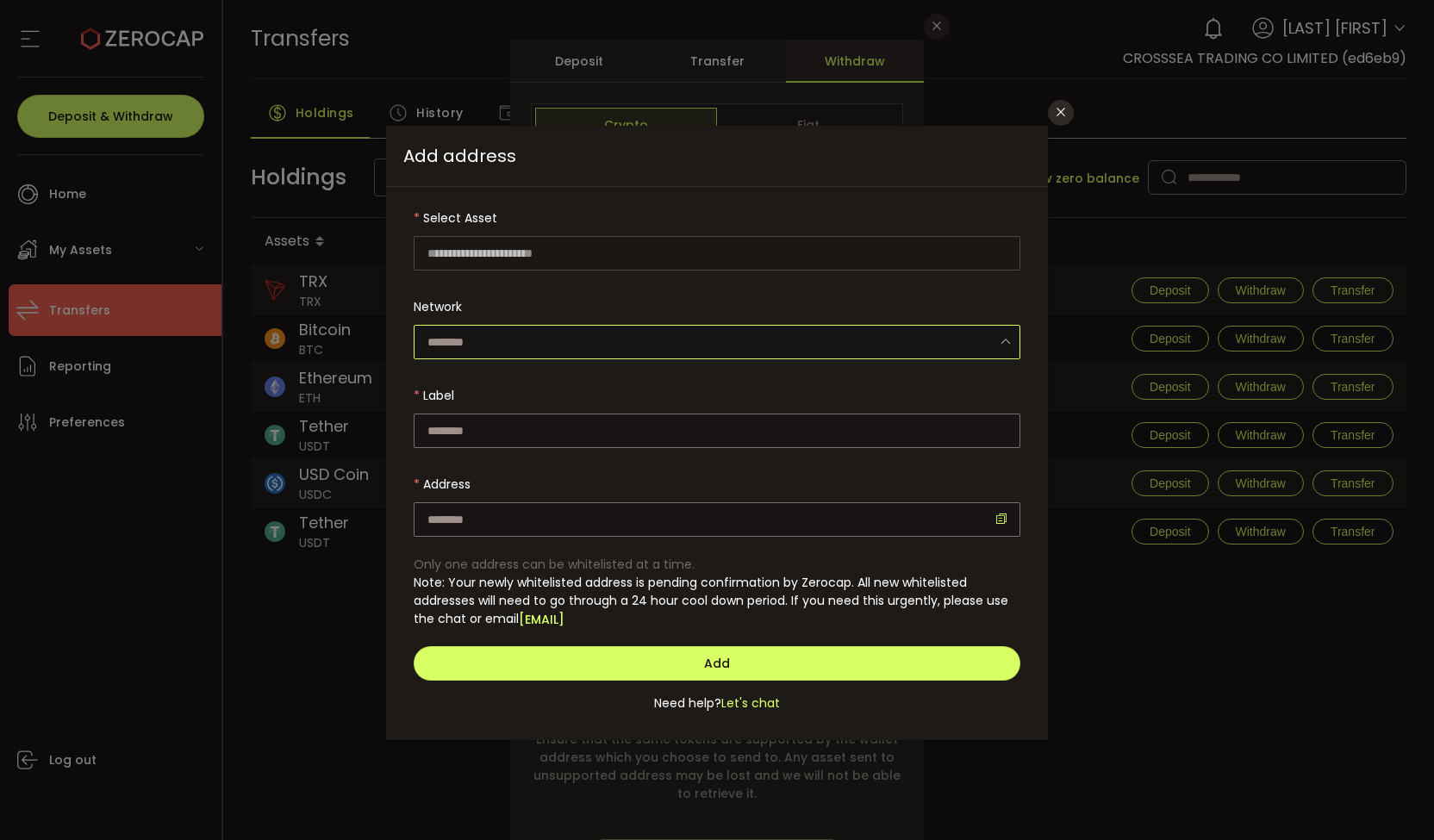 click at bounding box center [717, 342] 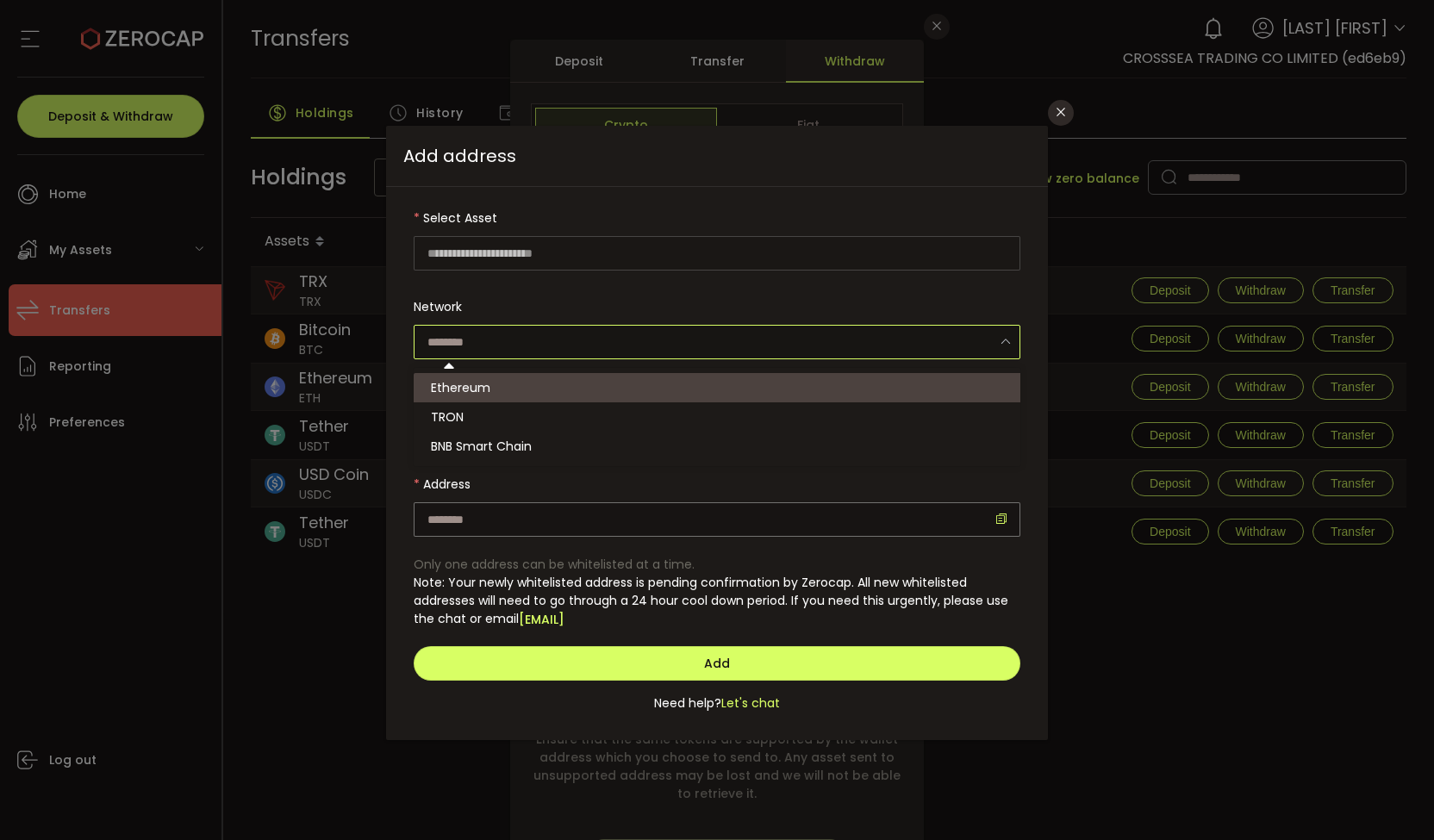 click at bounding box center (717, 342) 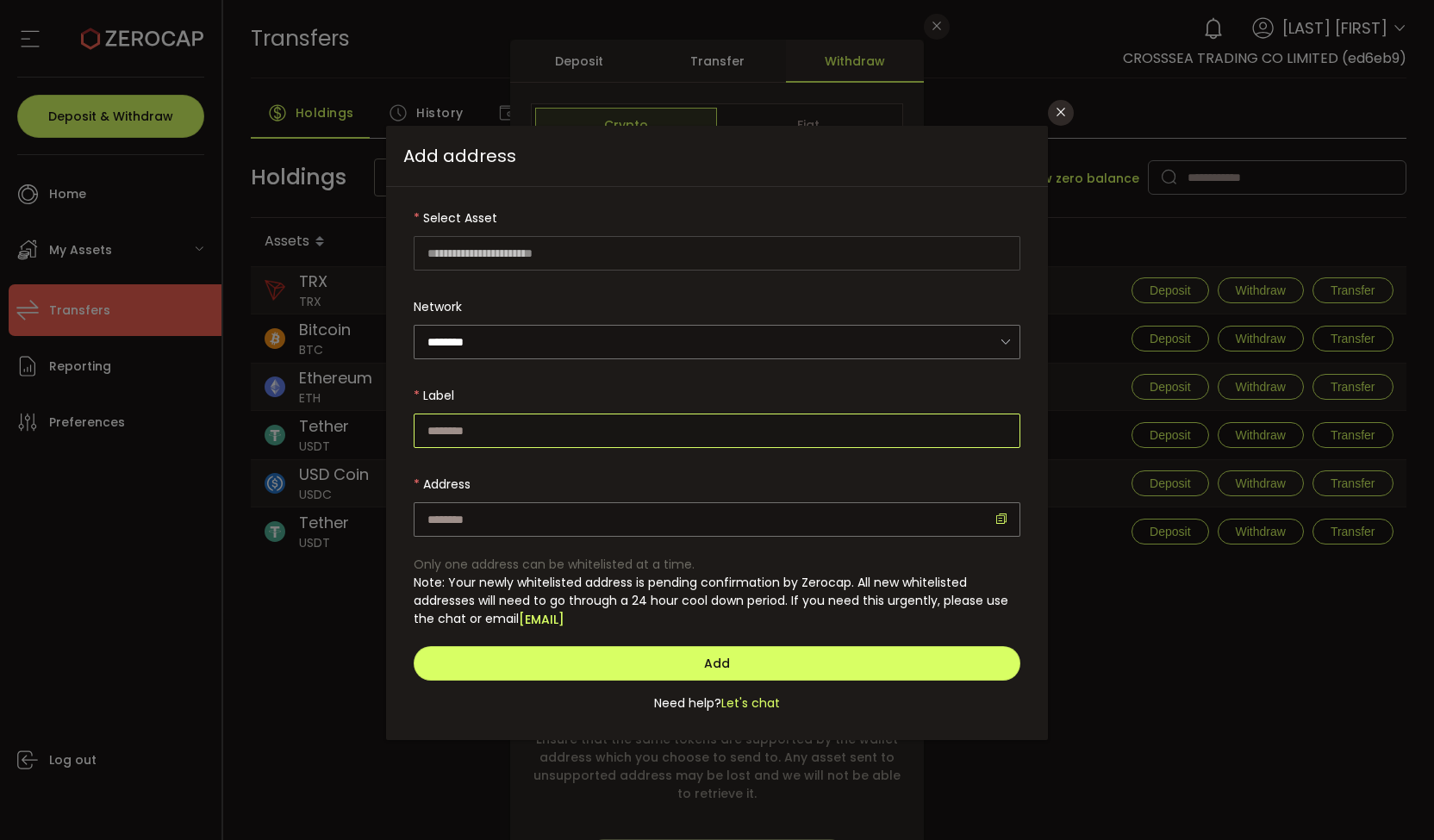 click at bounding box center [717, 431] 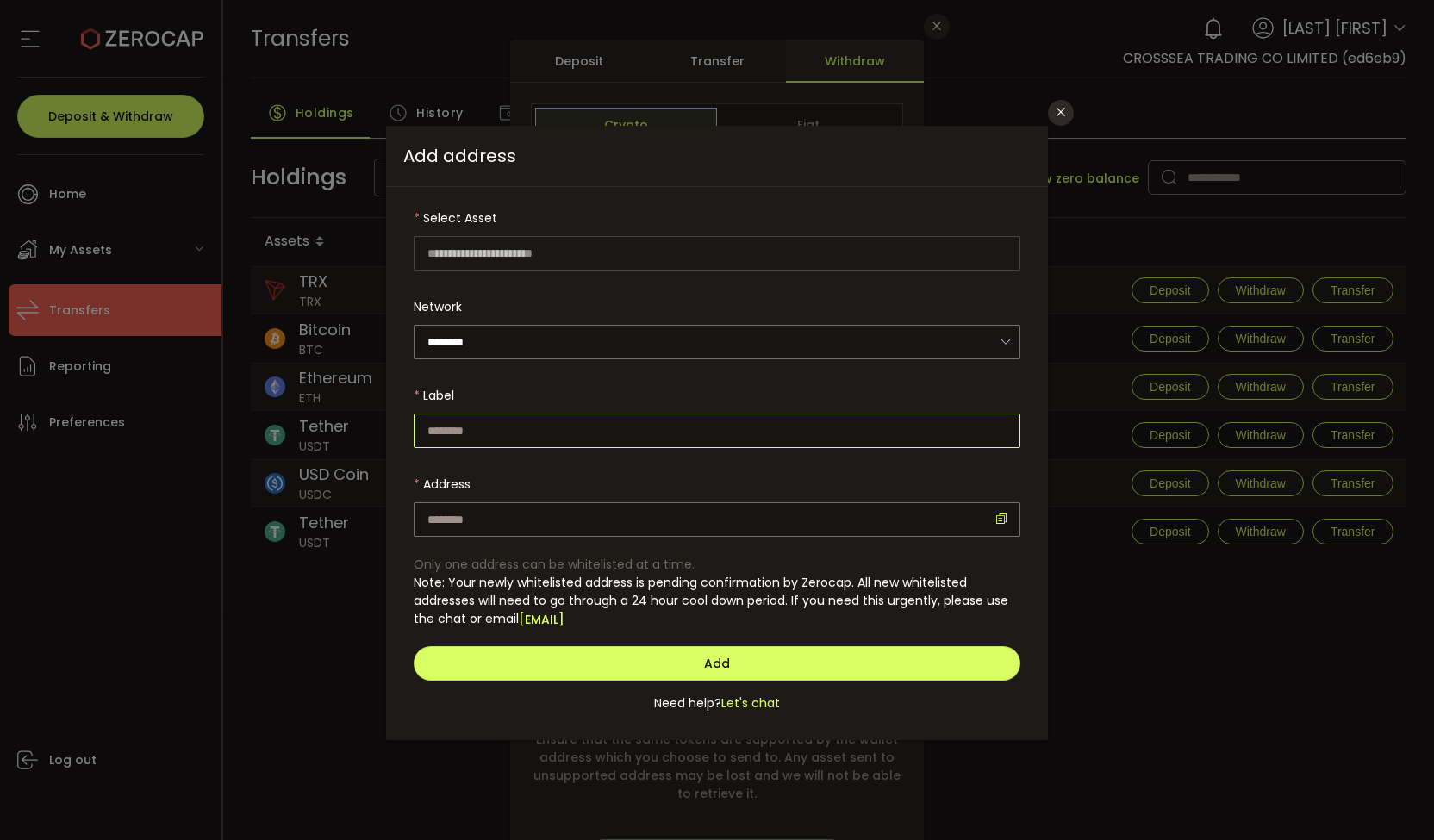 click at bounding box center (717, 431) 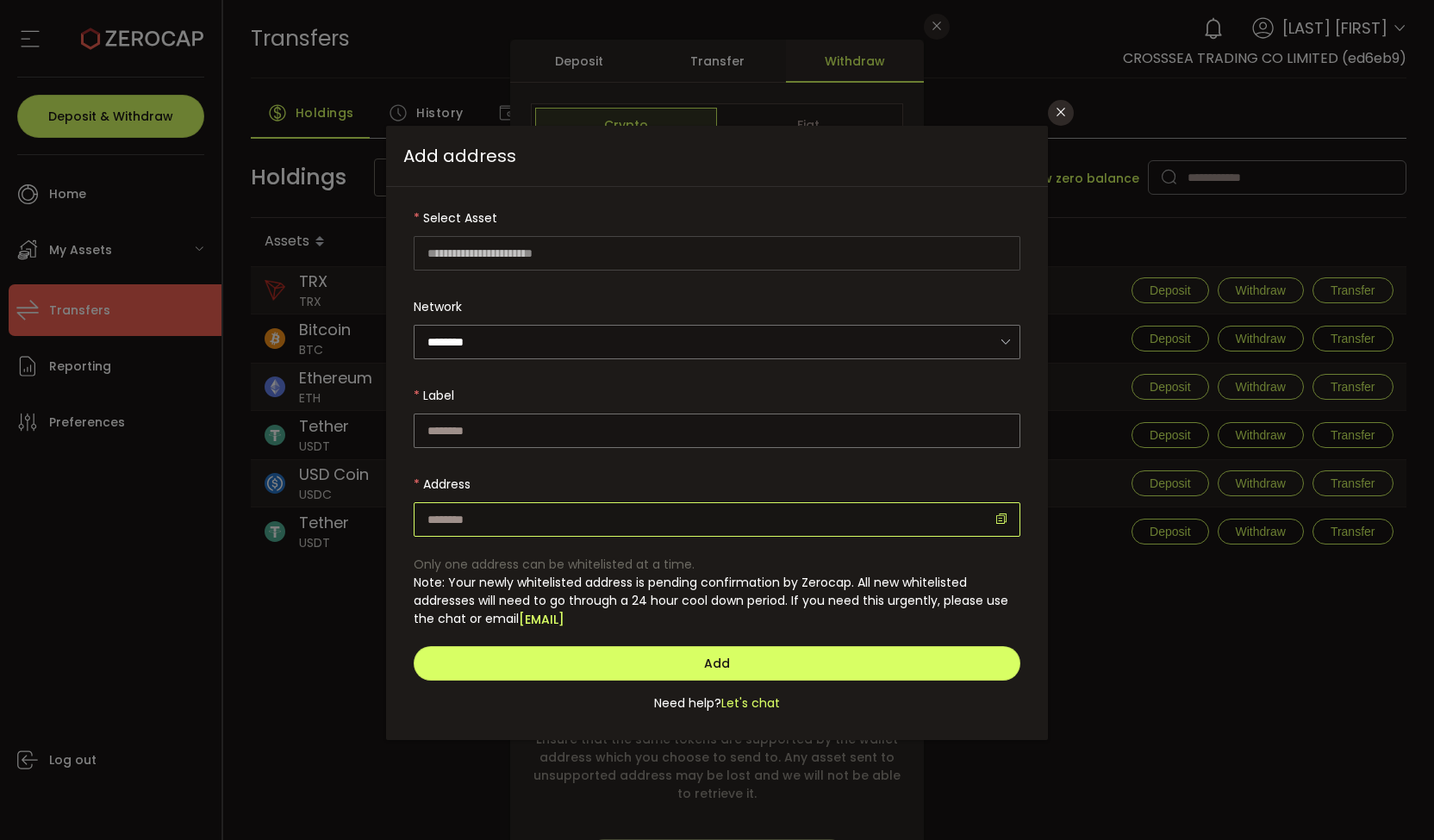 click at bounding box center [717, 520] 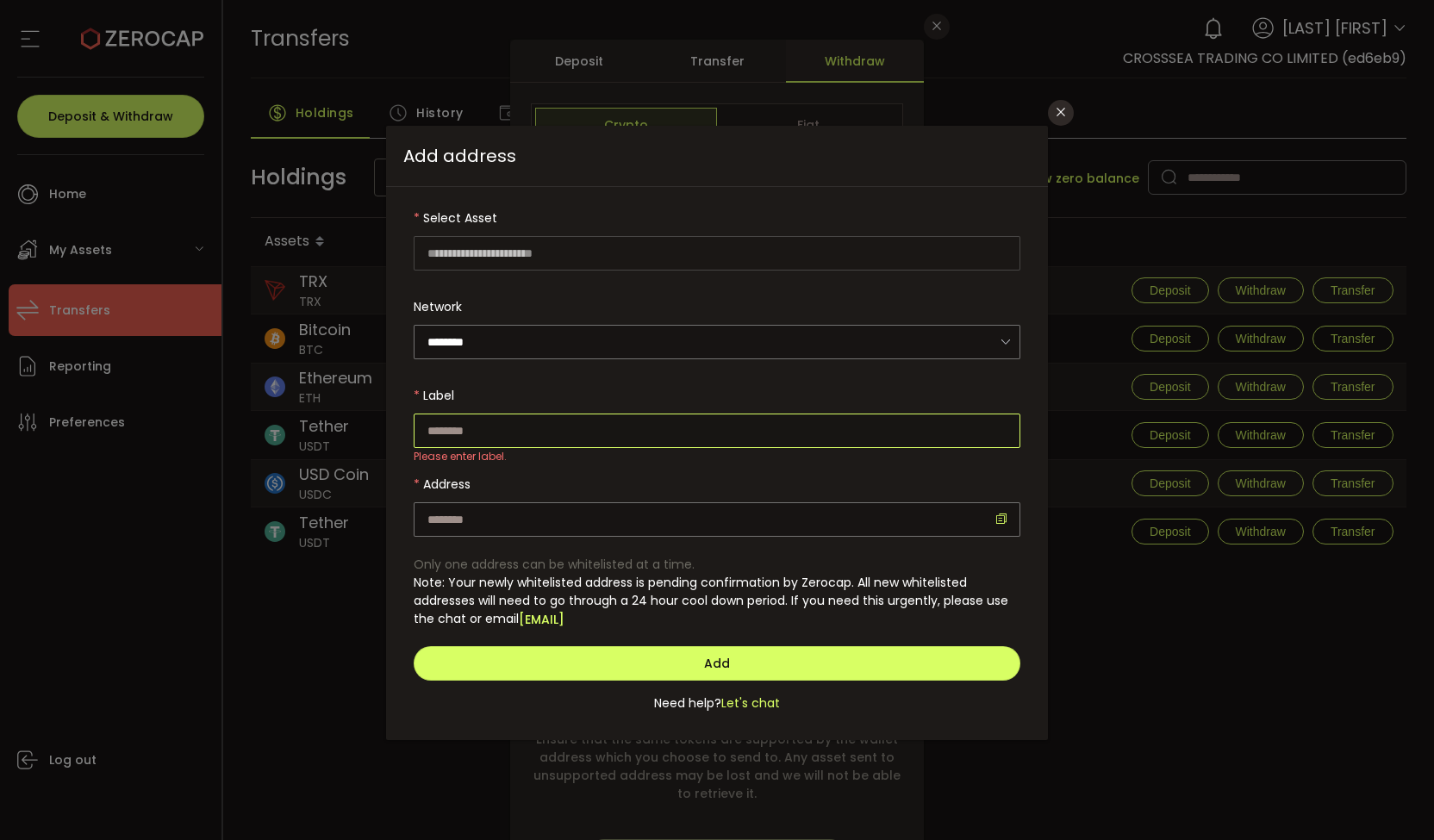 click at bounding box center (717, 431) 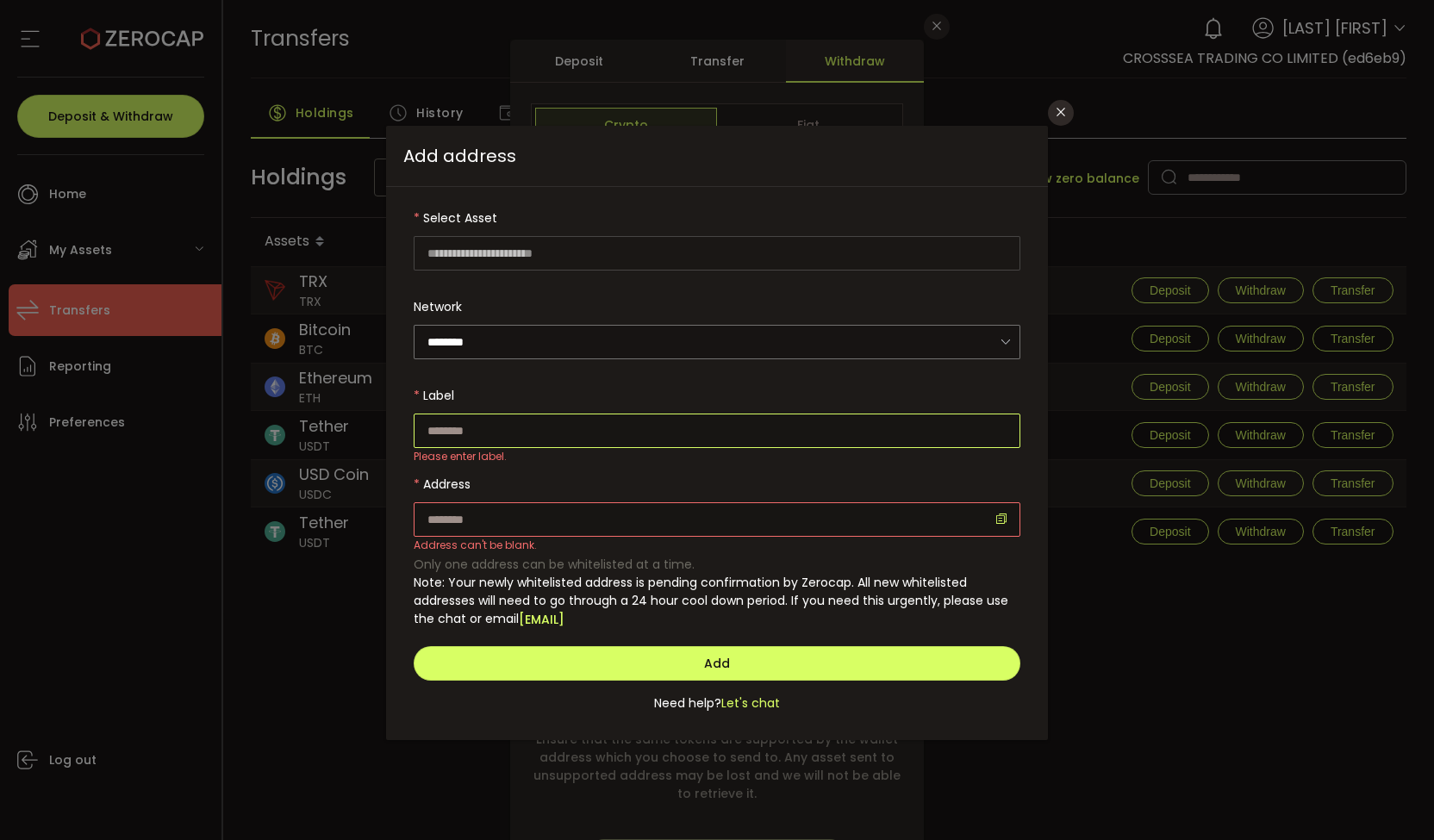 click at bounding box center (717, 431) 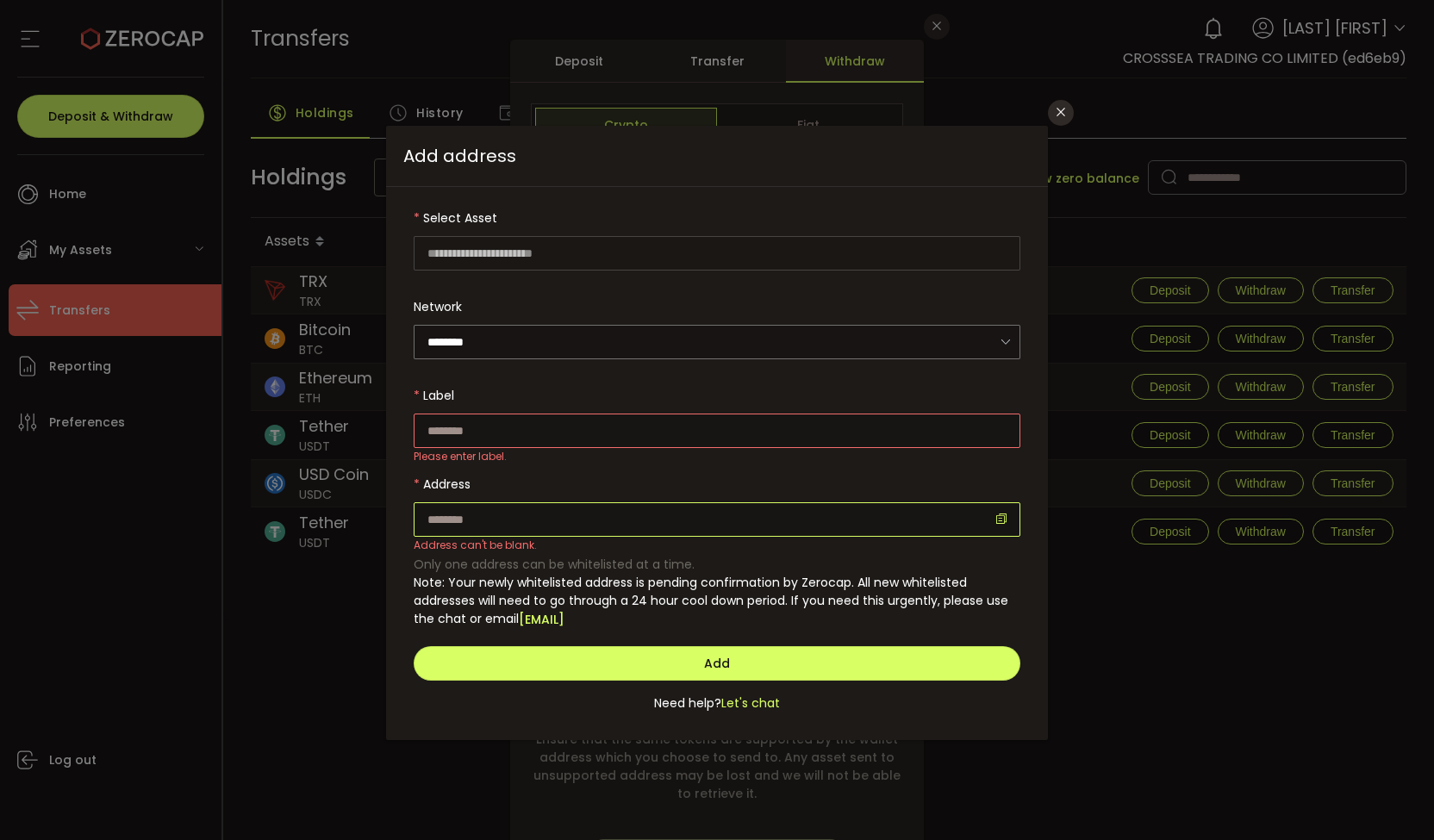 click at bounding box center [717, 520] 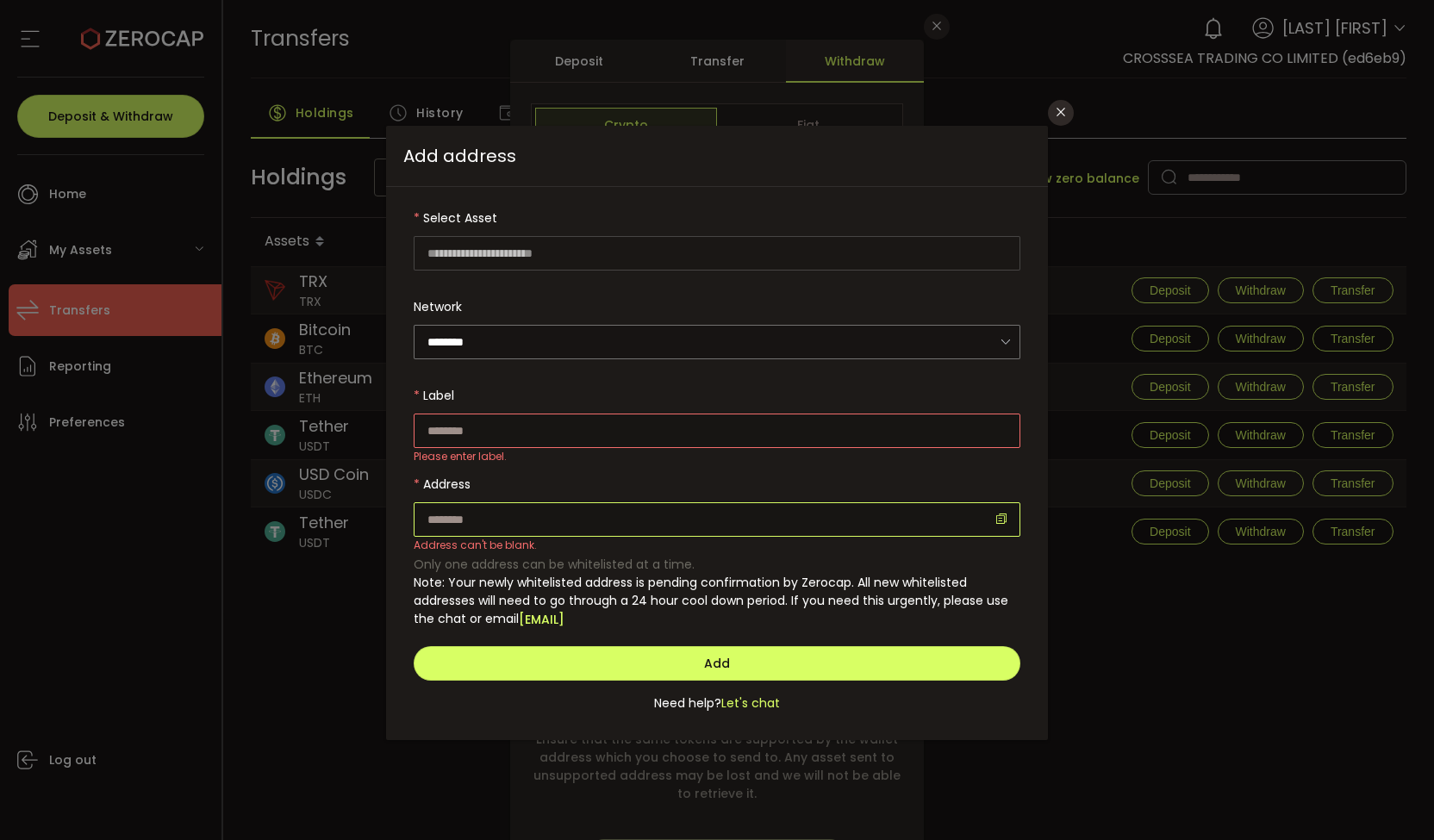 paste on "**********" 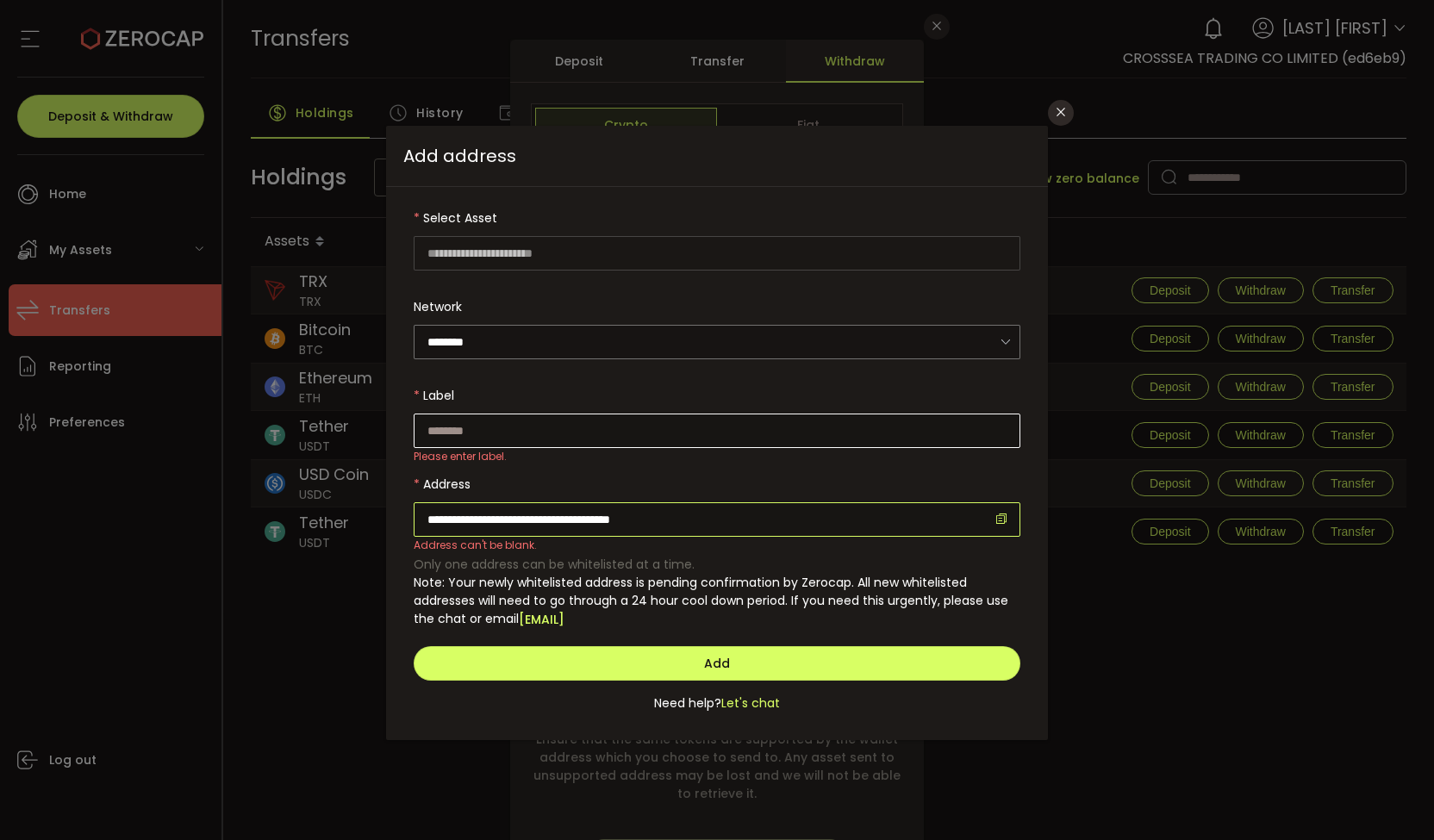 type on "**********" 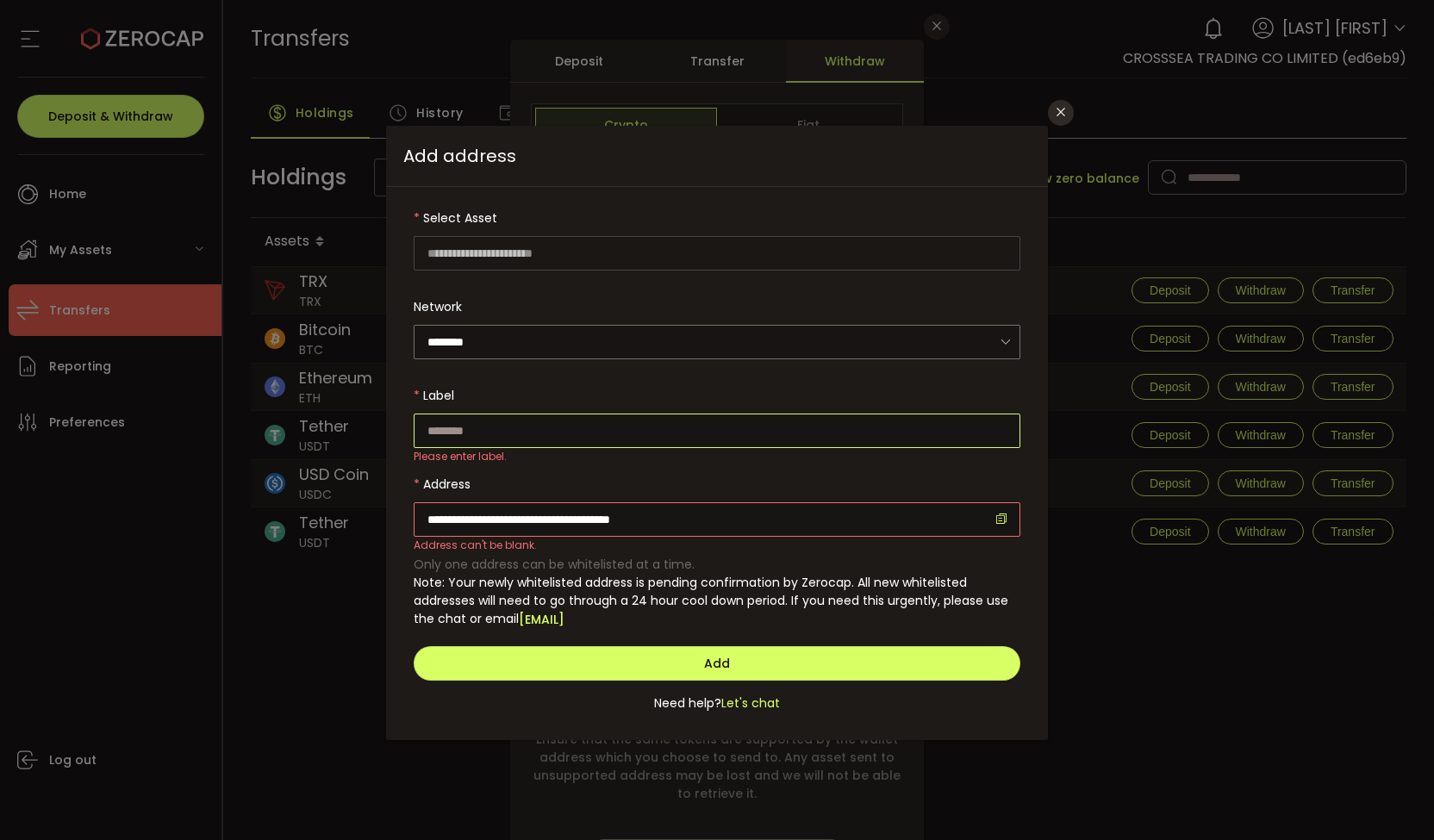 click at bounding box center (717, 431) 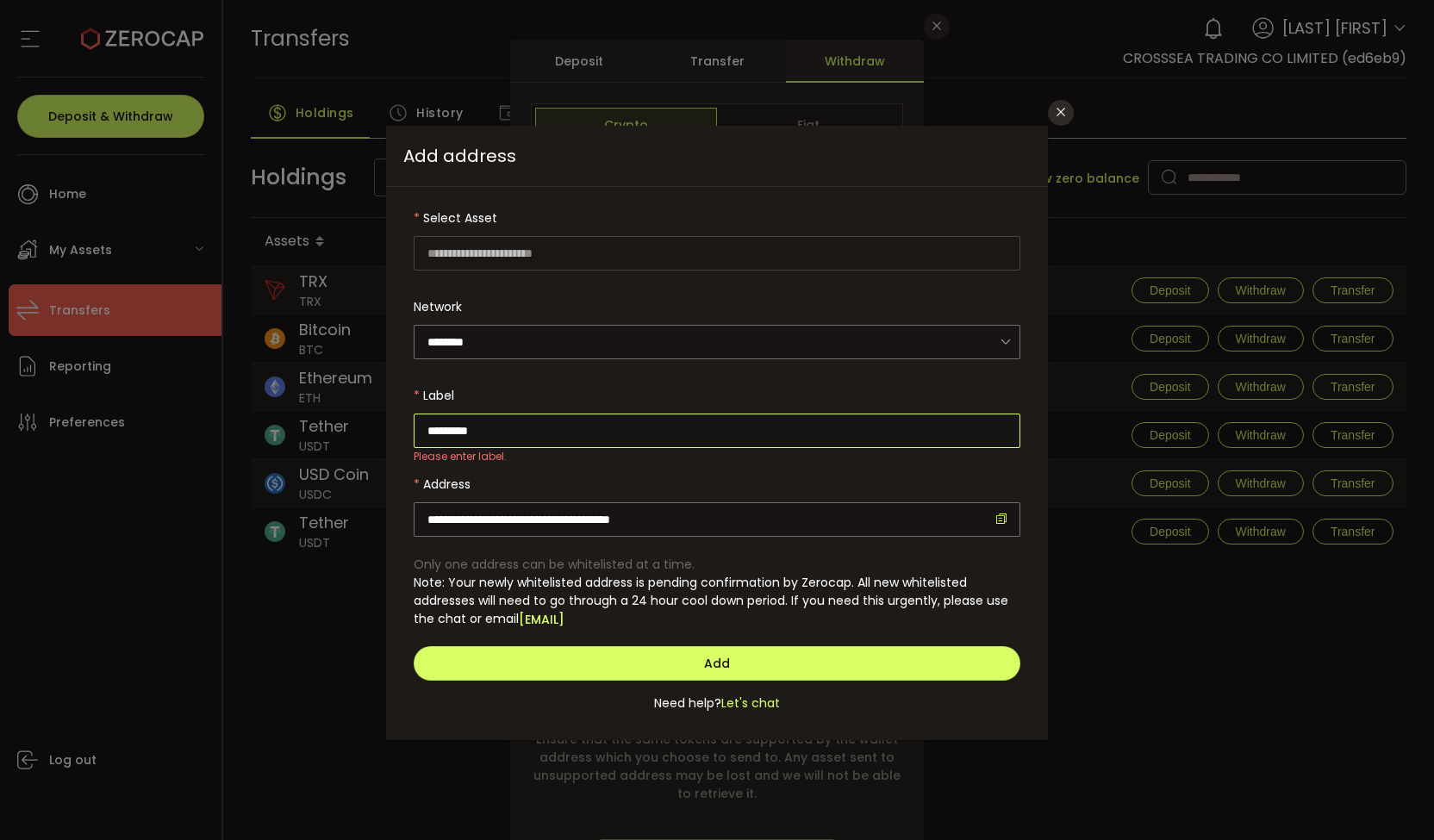 type on "*********" 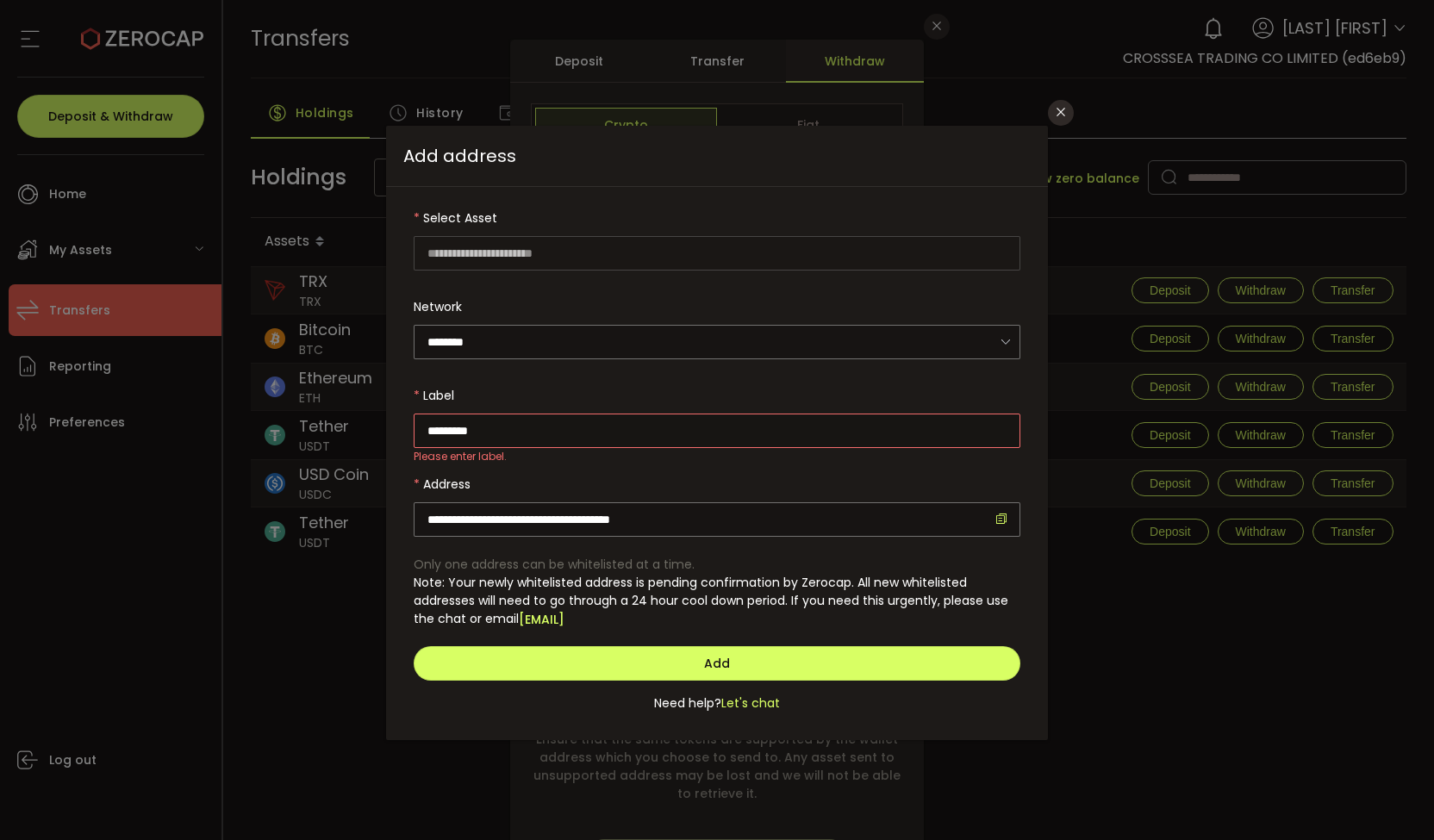 click on "**********" at bounding box center [717, 501] 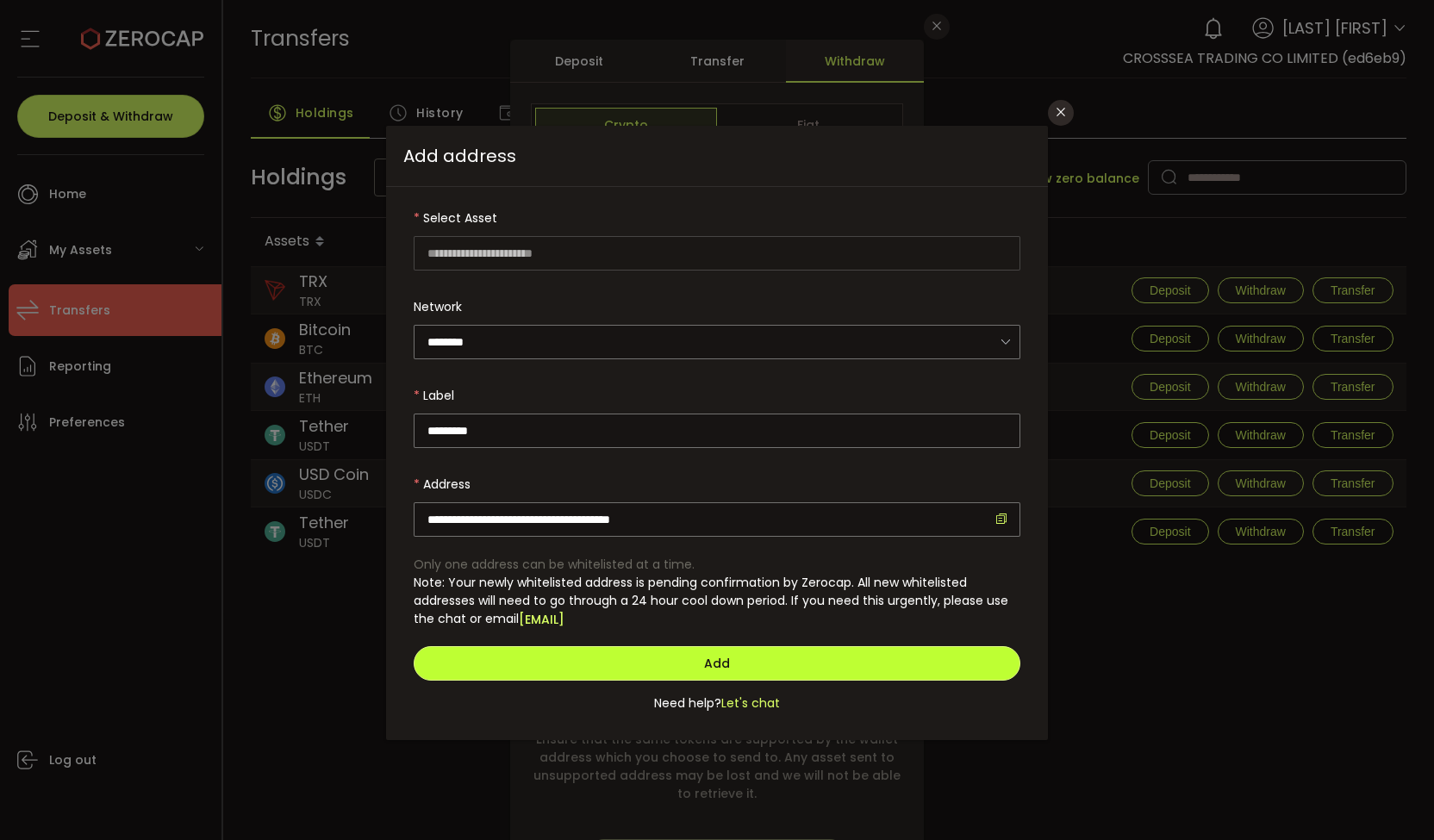 click on "Add" at bounding box center [717, 663] 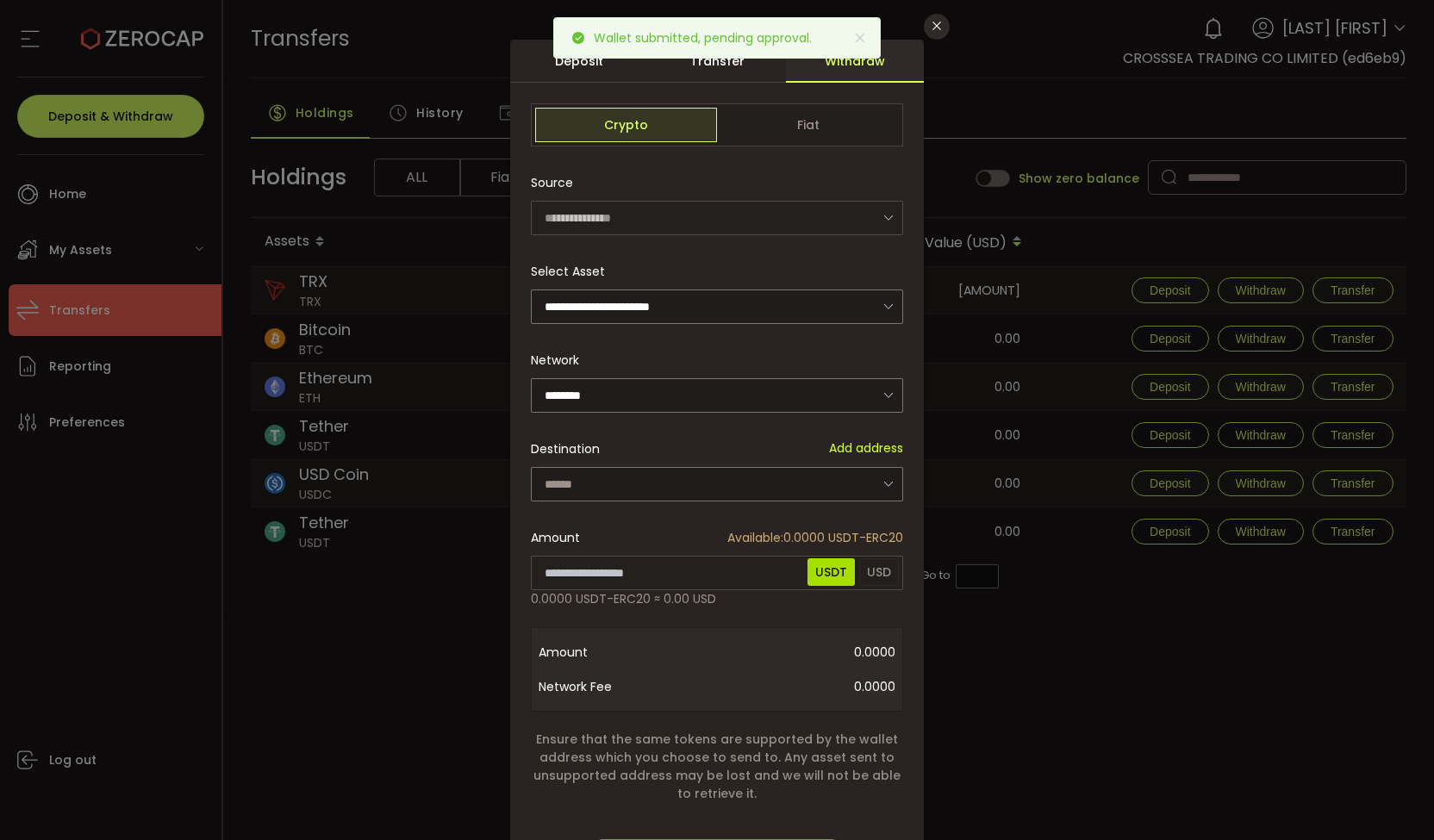 type 